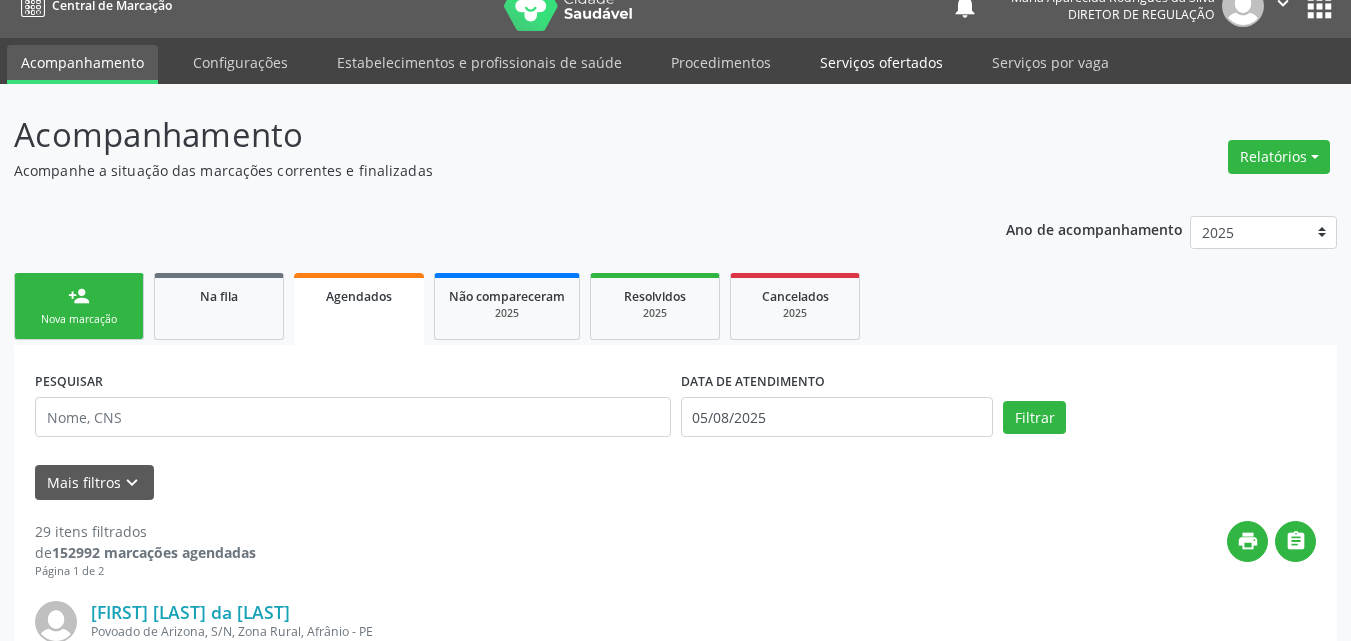 scroll, scrollTop: 26, scrollLeft: 0, axis: vertical 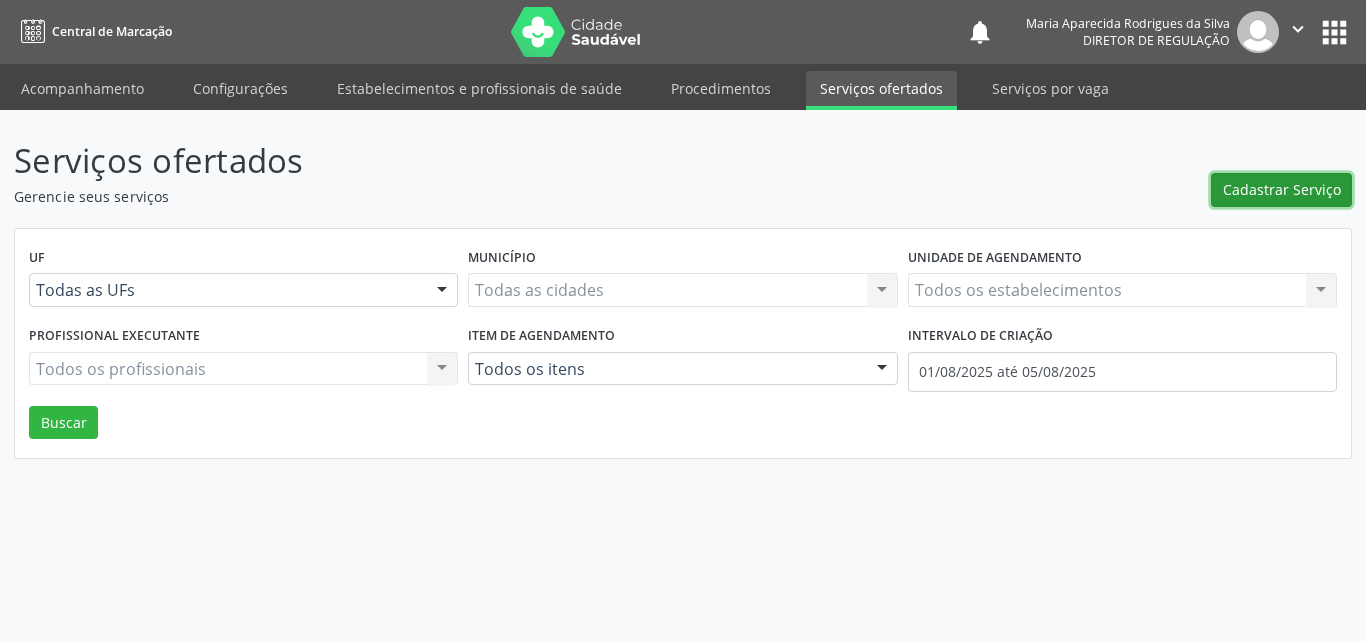 click on "Cadastrar Serviço" at bounding box center [1282, 189] 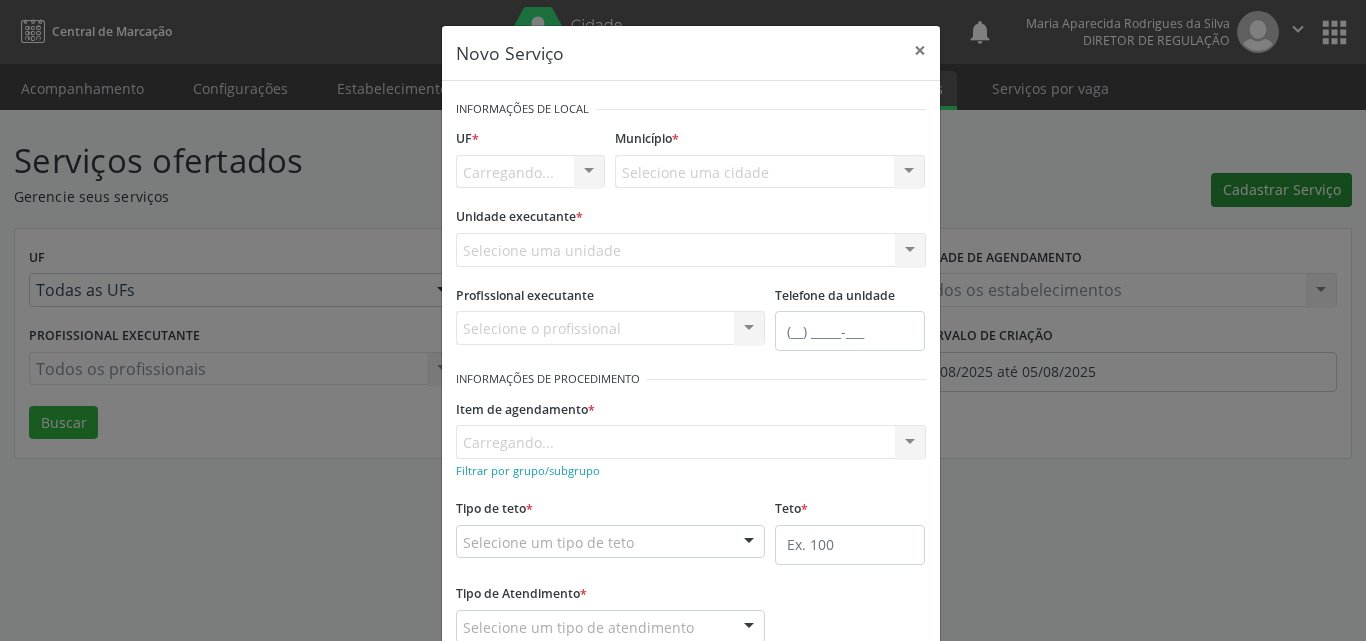scroll, scrollTop: 0, scrollLeft: 0, axis: both 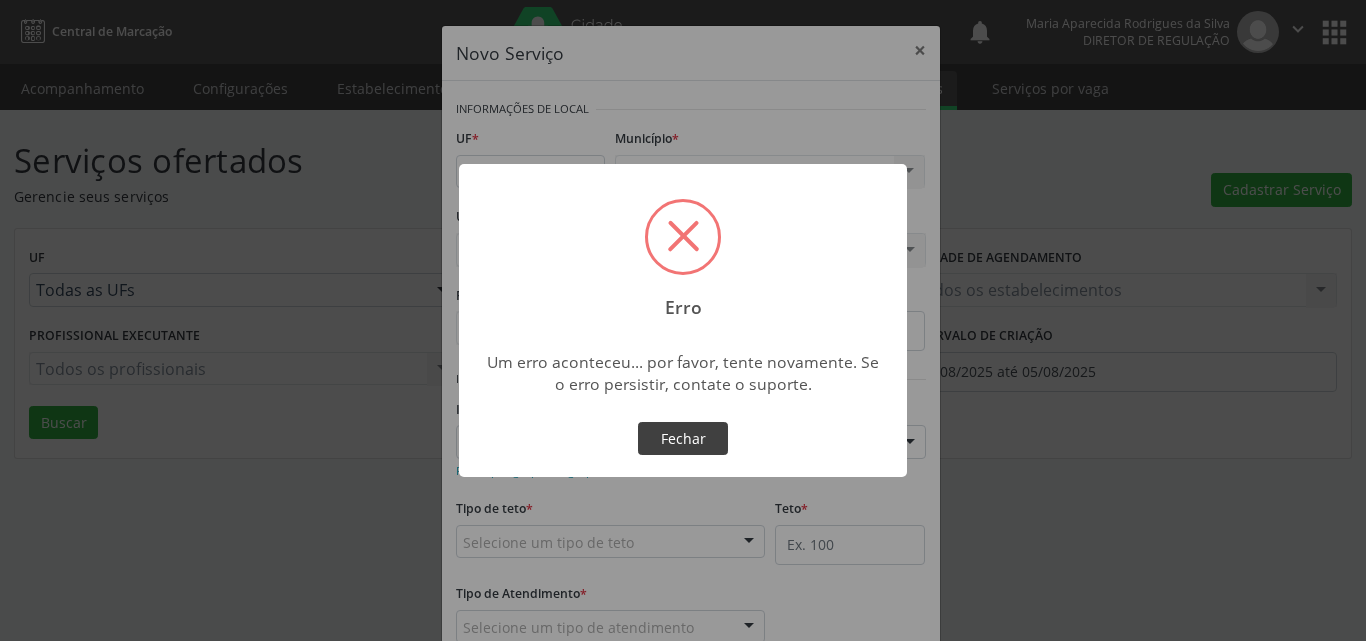 click on "Fechar" at bounding box center (683, 439) 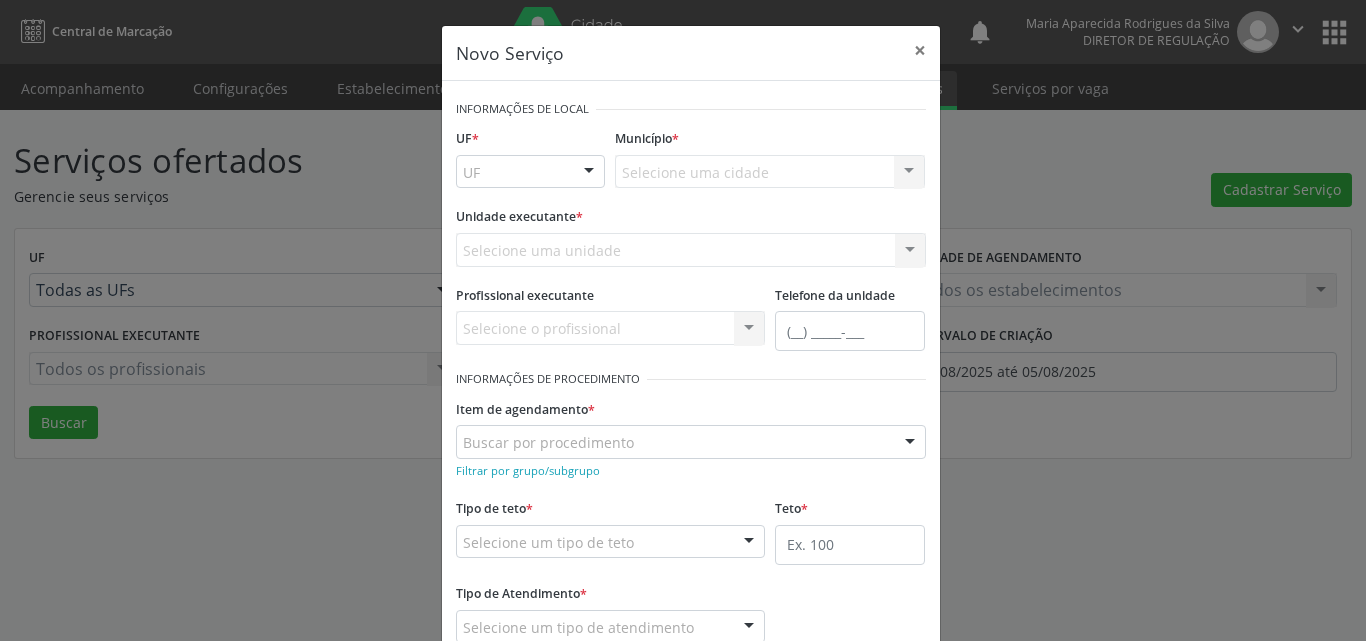 click on "Selecione uma cidade
Nenhum resultado encontrado para: "   "
Não há nenhuma opção para ser exibida." at bounding box center (770, 172) 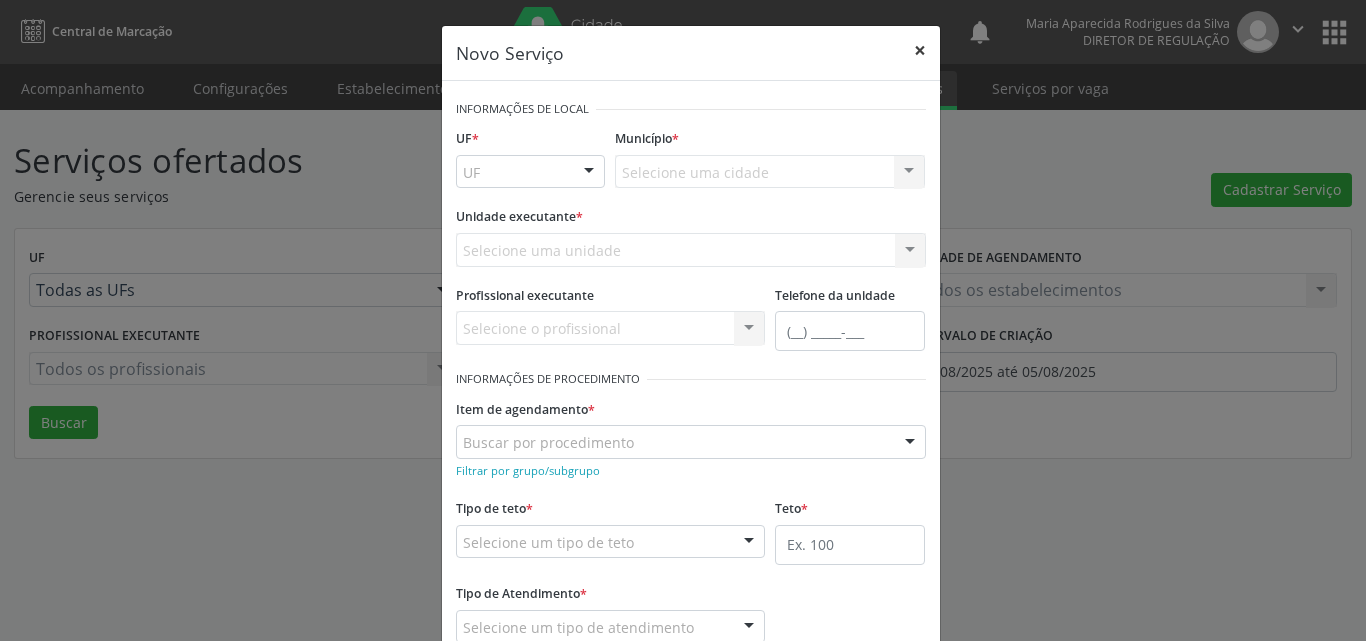 click on "×" at bounding box center [920, 50] 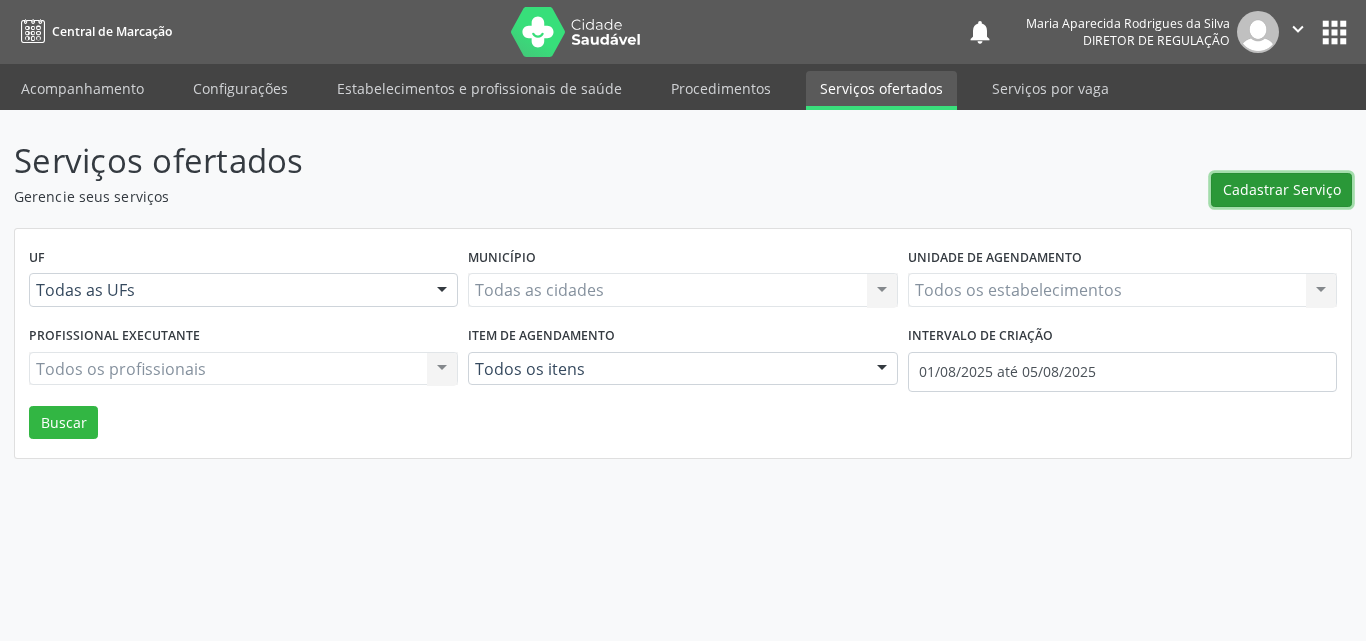 type 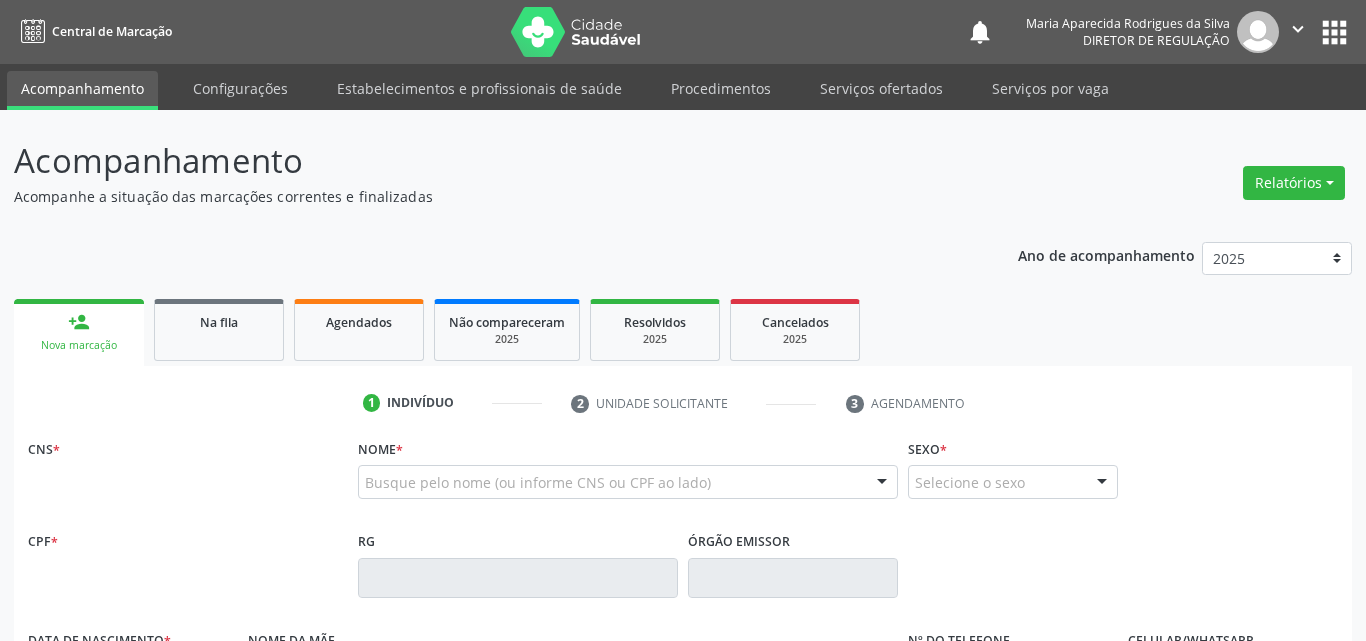 scroll, scrollTop: 0, scrollLeft: 0, axis: both 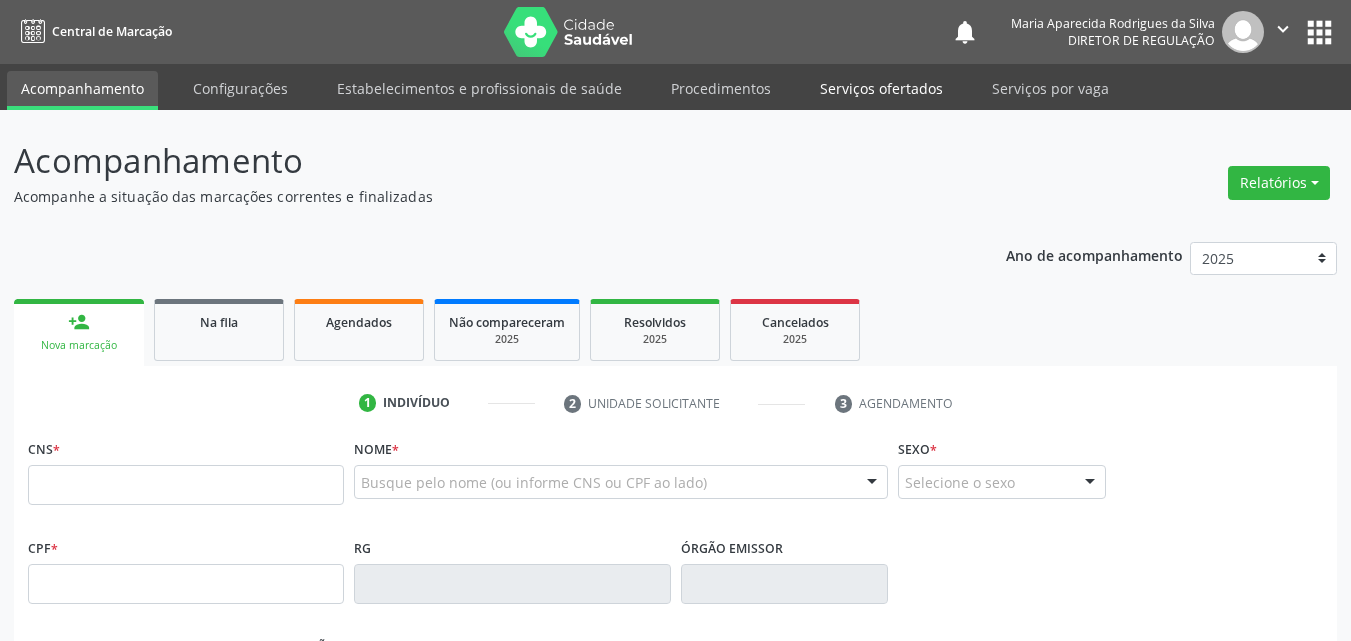 click on "Serviços ofertados" at bounding box center [881, 88] 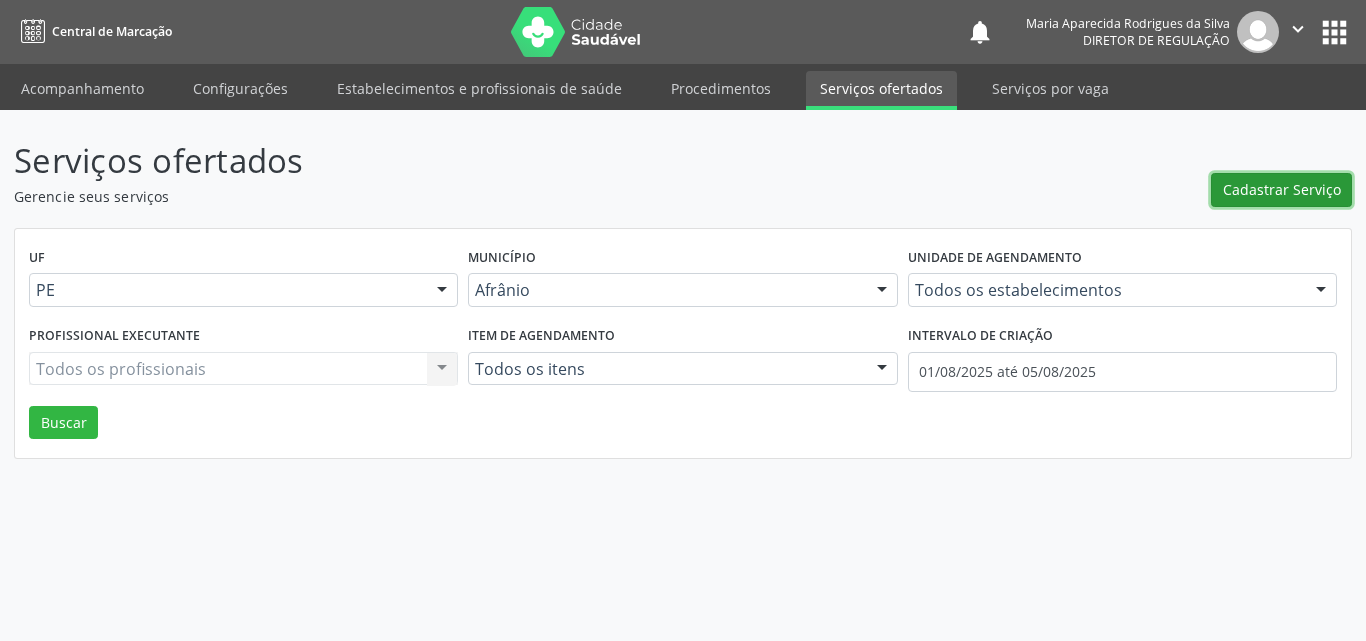 click on "Cadastrar Serviço" at bounding box center [1282, 189] 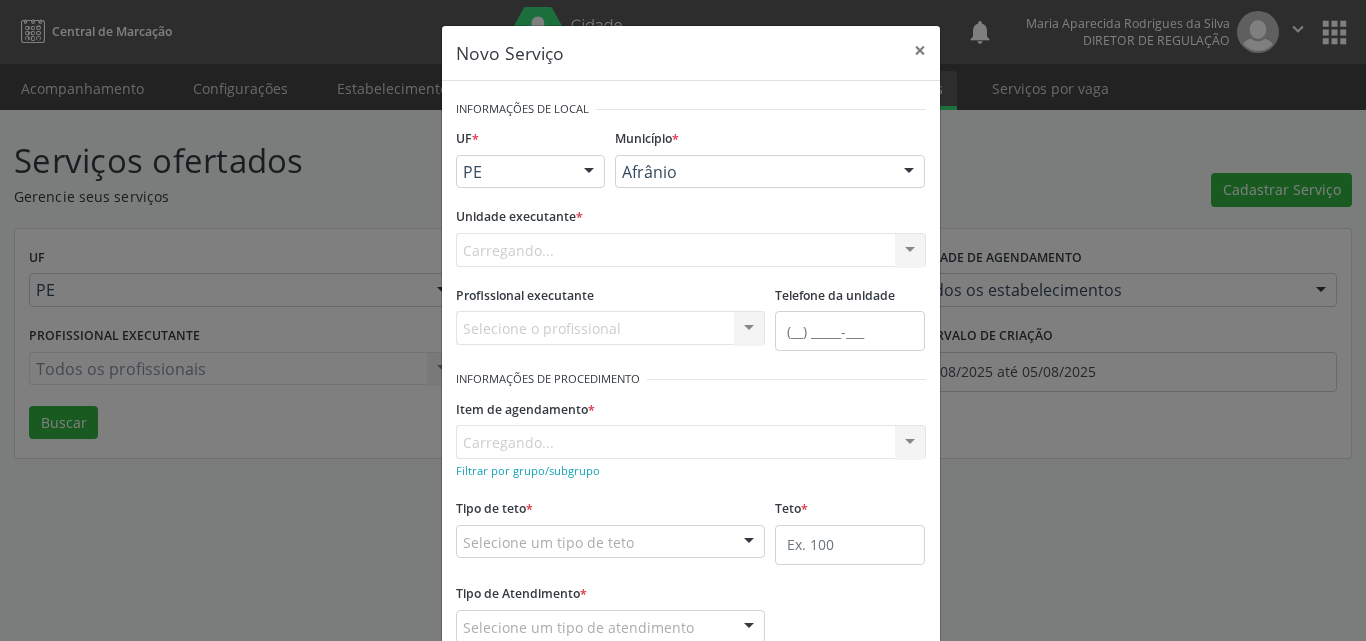 scroll, scrollTop: 0, scrollLeft: 0, axis: both 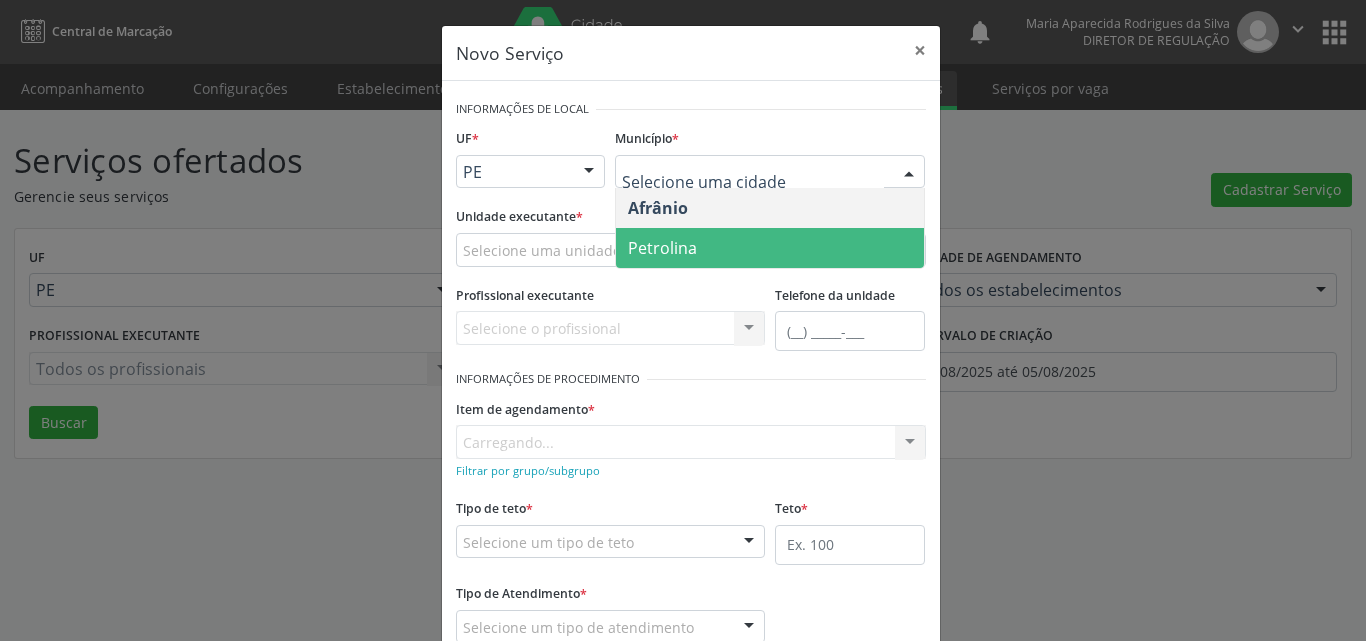 click on "Petrolina" at bounding box center [770, 248] 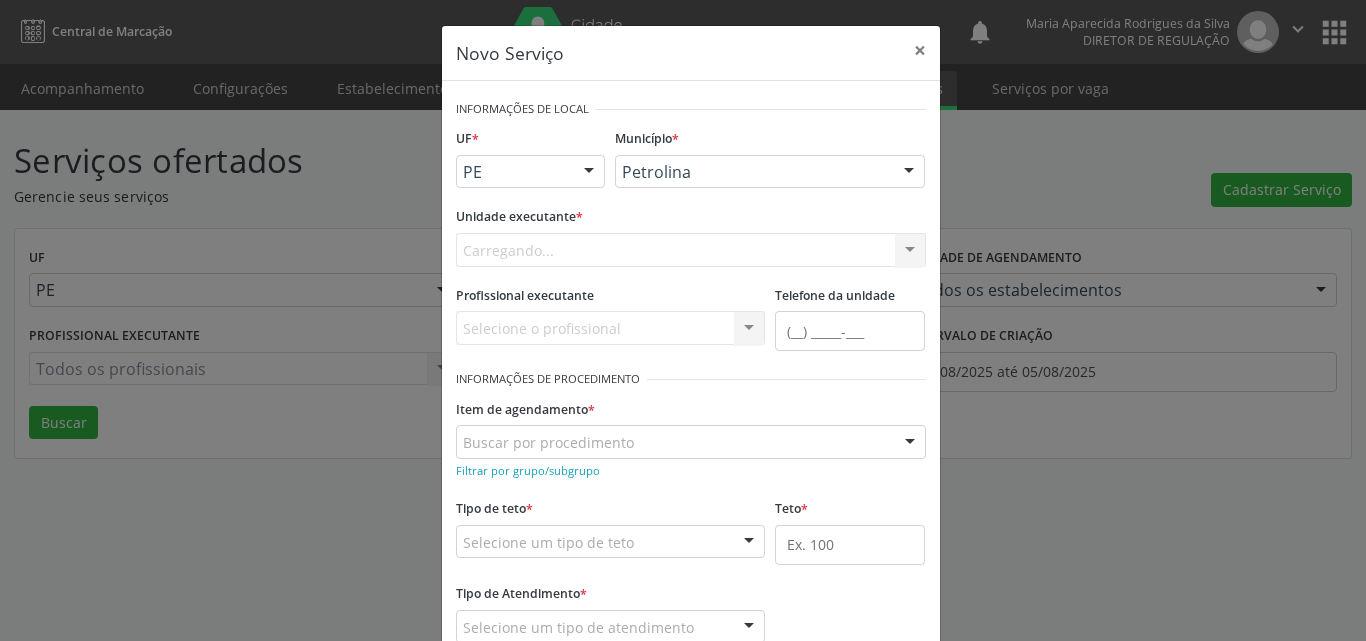 click on "Carregando...
Academia da Saude de Afranio   Academia da Saude do Bairro Roberto Luis   Academia da Saude do Distrito de Cachoeira do Roberto   Academia da Saude do Distrito de Extrema   Academia da Saude do Jose Ramos   Alves Landim   Ambulatorio Municipal de Saude   Caf Central de Abastecimento Farmaceutico   Centro de Atencao Psicossocial de Afranio Pe   Centro de Especialidades   Cime   Cuidar   Equipe de Atencao Basica Prisional Tipo I com Saude Mental   Esf Ana Coelho Nonato   Esf Custodia Maria da Conceicao   Esf Isabel Gomes   Esf Jose Ramos   Esf Jose e Maria Rodrigues de Macedo   Esf Maria Dilurdes da Silva   Esf Maria da Silva Pereira   Esf Rosalia Cavalcanti Gomes   Esf de Barra das Melancias   Esf de Extrema   Farmacia Basica do Municipio de Afranio   Hospital Municipal Maria Coelho Cavalcanti Rodrigues   Hospital de Campanha Covid 19 Ambulatorio Municipal   Laboratorio de Protese Dentario   Lid Laboratorio de Investigacoes e Diagnosticos               Selac" at bounding box center [691, 250] 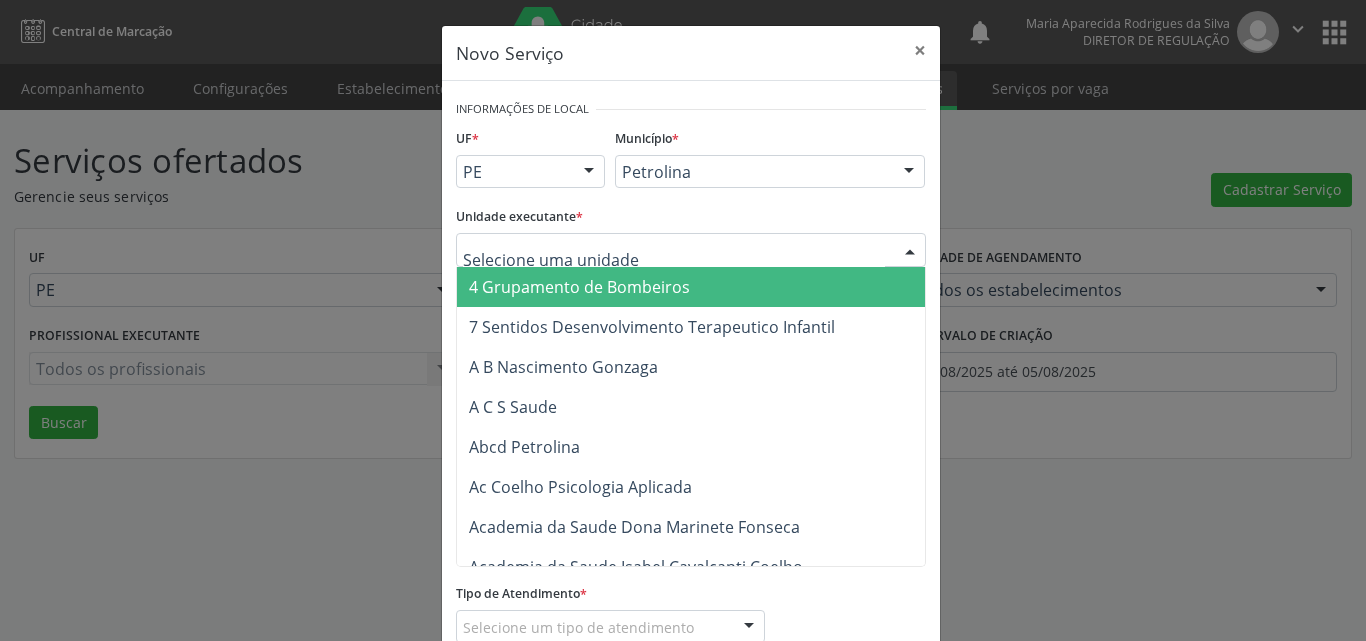 click at bounding box center [691, 250] 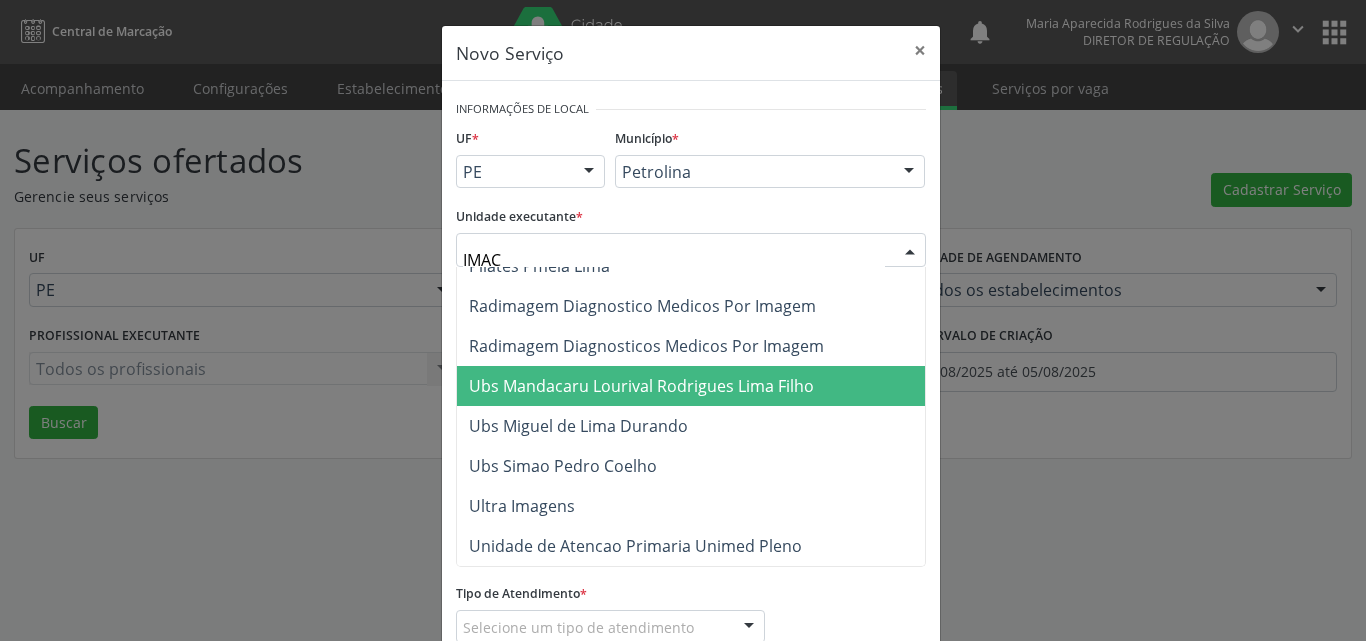 scroll, scrollTop: 0, scrollLeft: 0, axis: both 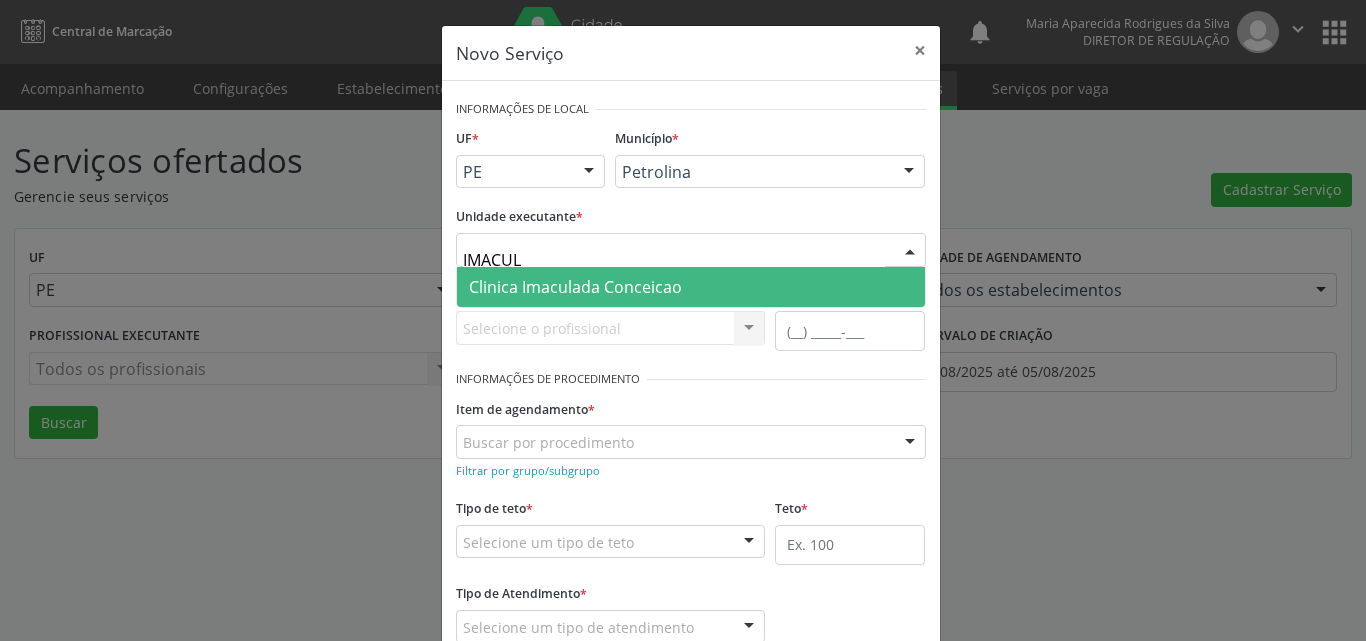 type on "IMACULA" 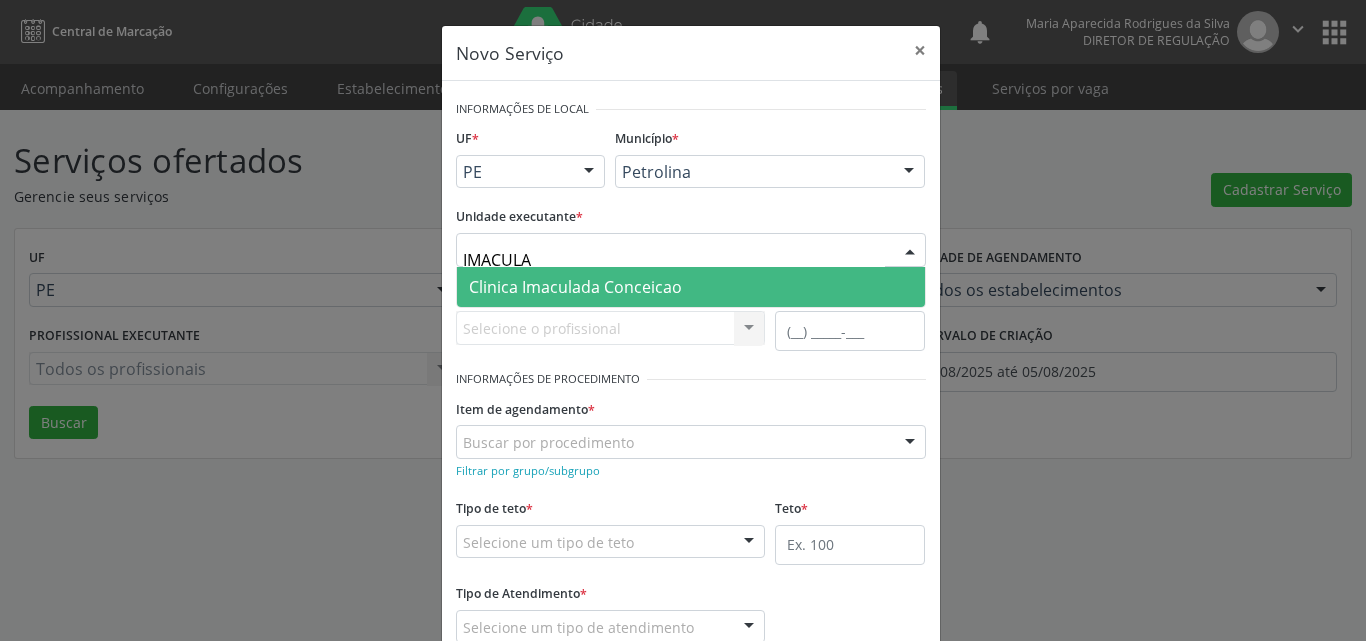 click on "Clinica Imaculada Conceicao" at bounding box center [575, 287] 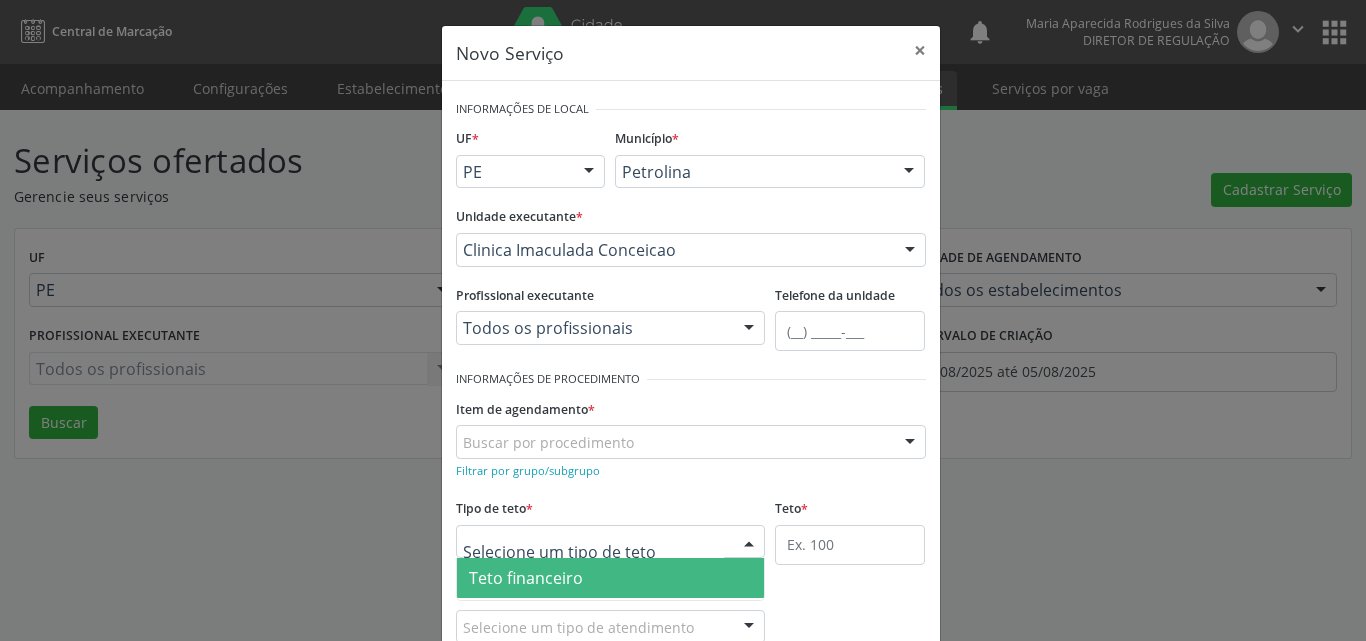 scroll, scrollTop: 38, scrollLeft: 0, axis: vertical 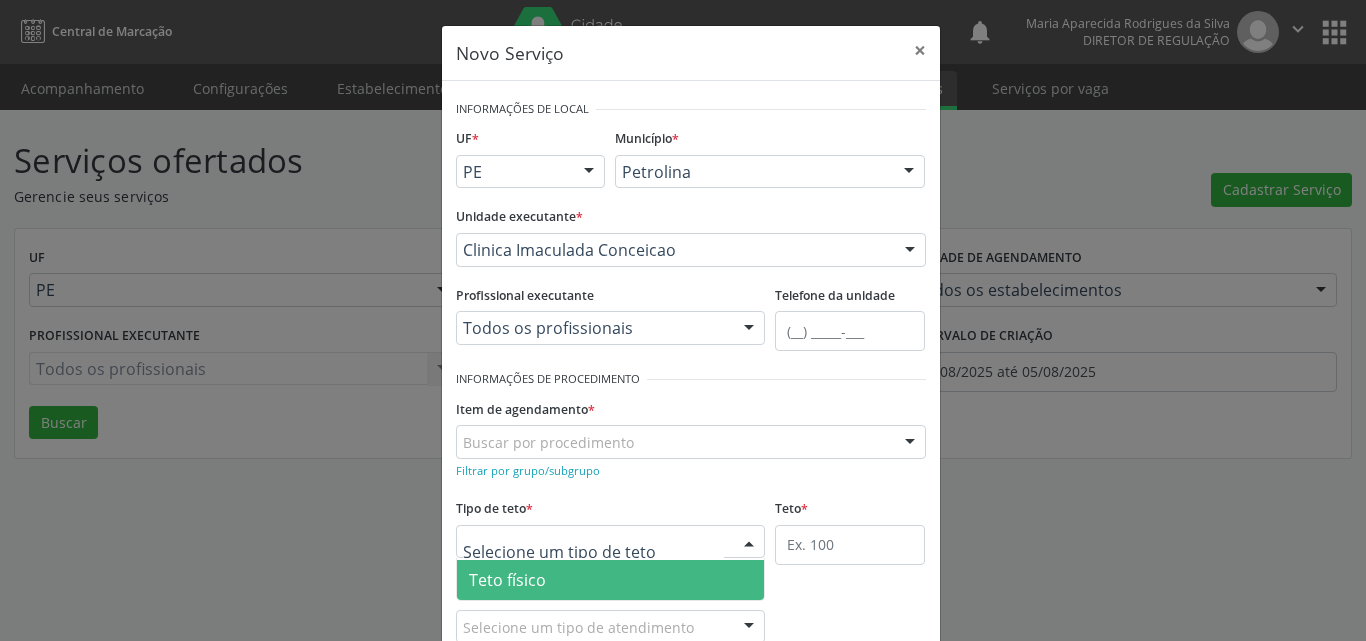 drag, startPoint x: 590, startPoint y: 576, endPoint x: 788, endPoint y: 536, distance: 202 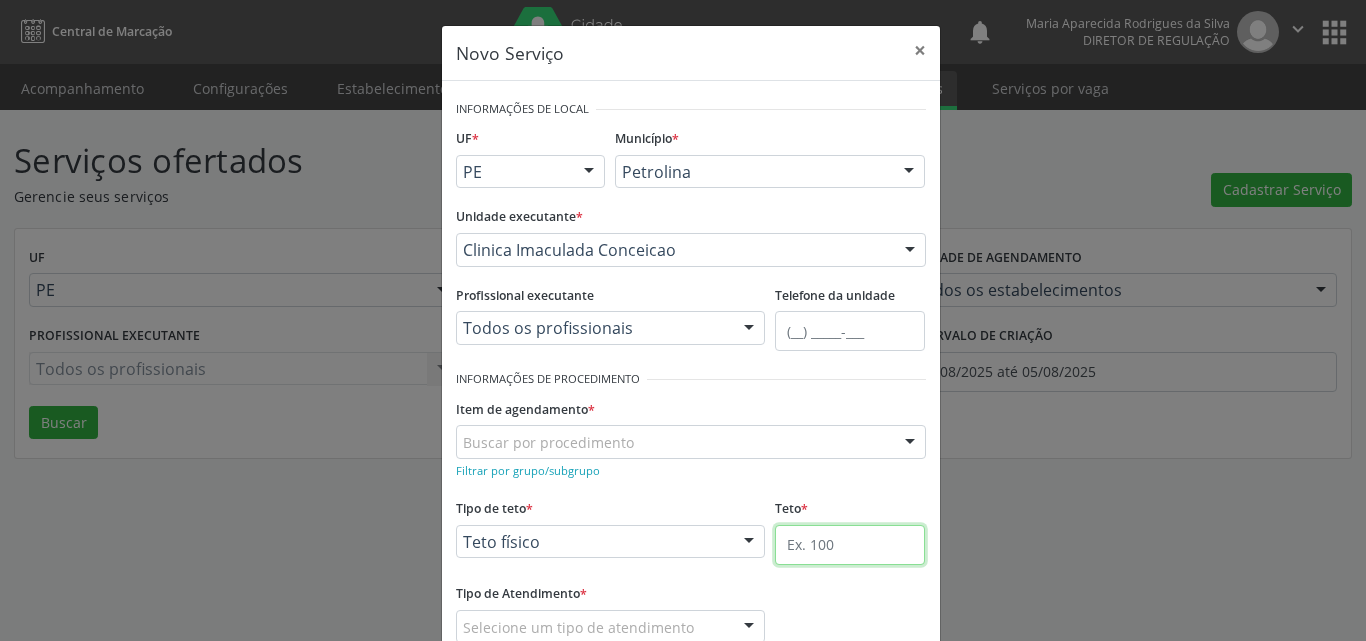 click at bounding box center (850, 545) 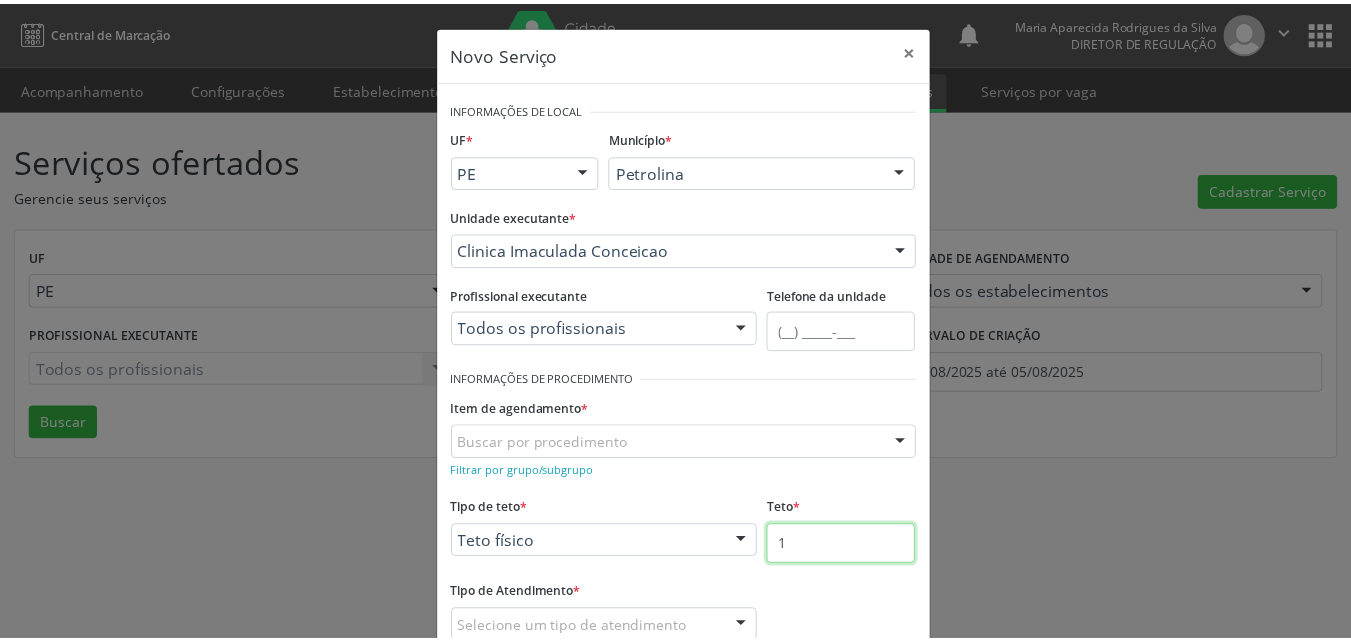 scroll, scrollTop: 132, scrollLeft: 0, axis: vertical 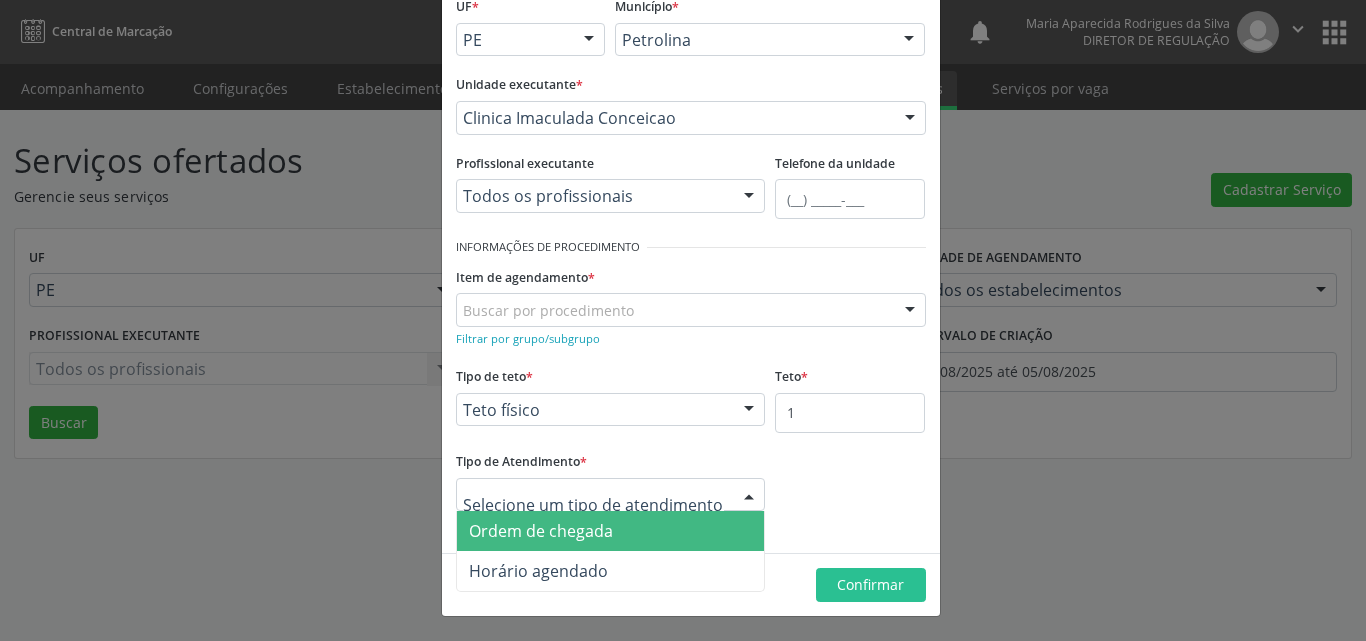 click on "Ordem de chegada" at bounding box center (611, 531) 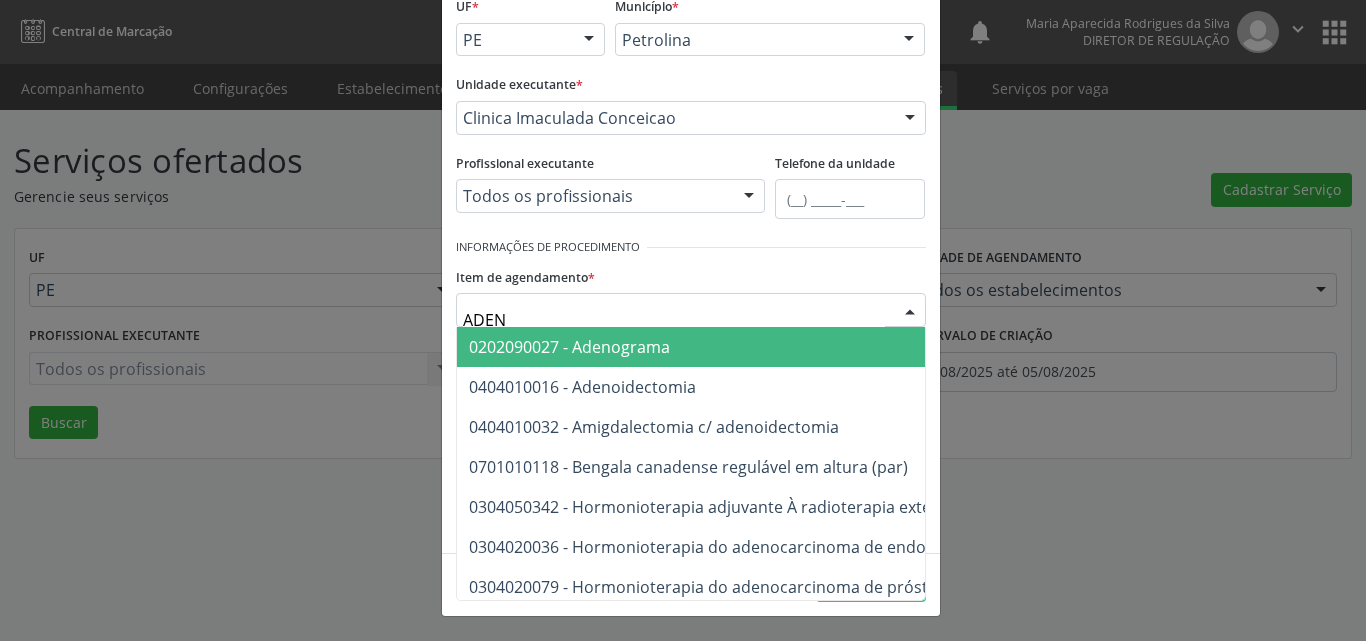 type on "ADENO" 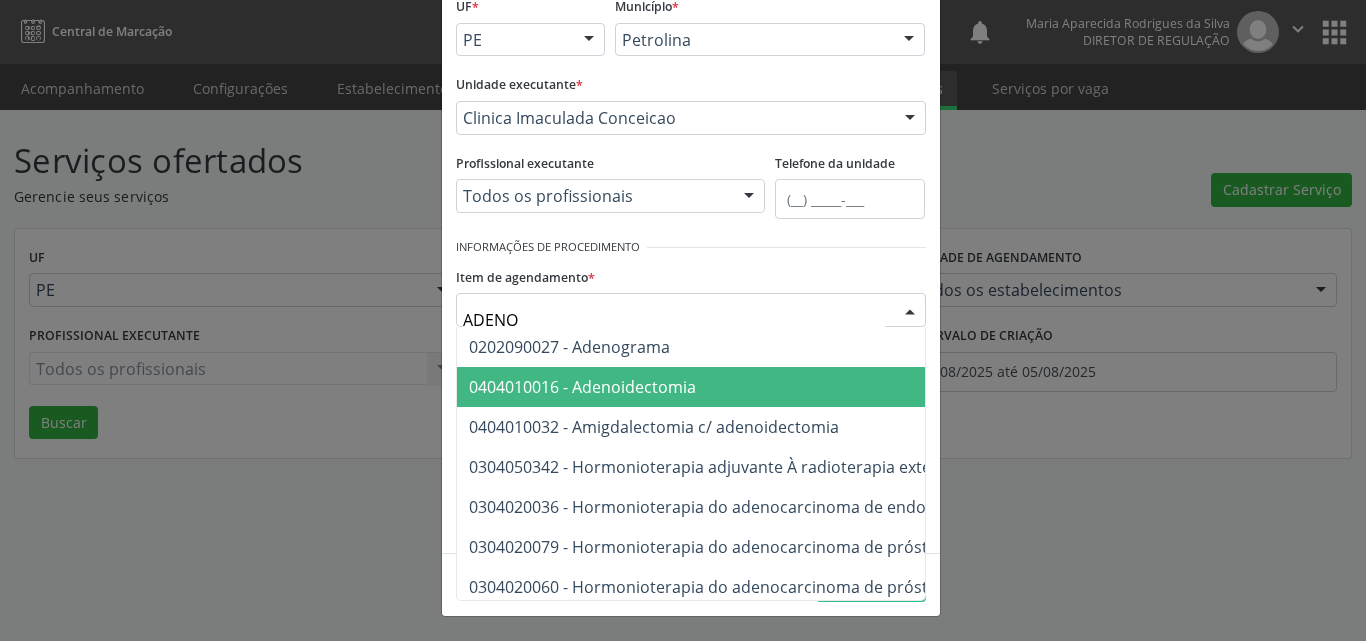 click on "0404010016 - Adenoidectomia" at bounding box center (582, 387) 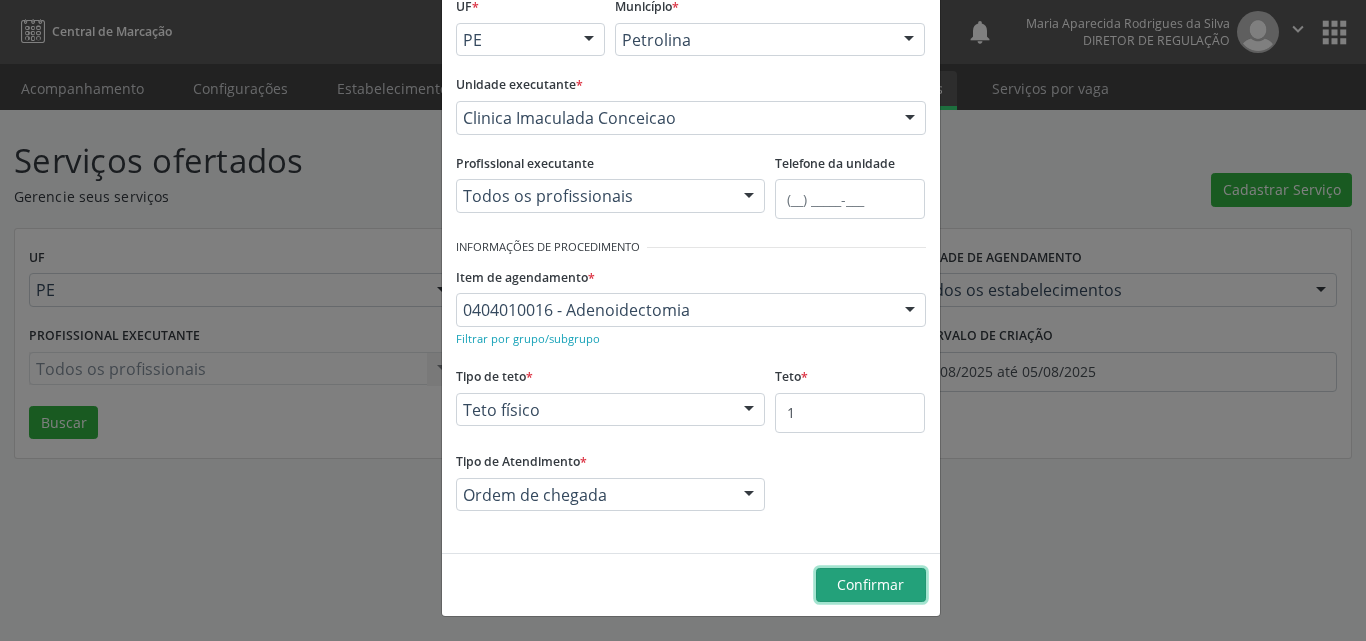 click on "Confirmar" at bounding box center (870, 584) 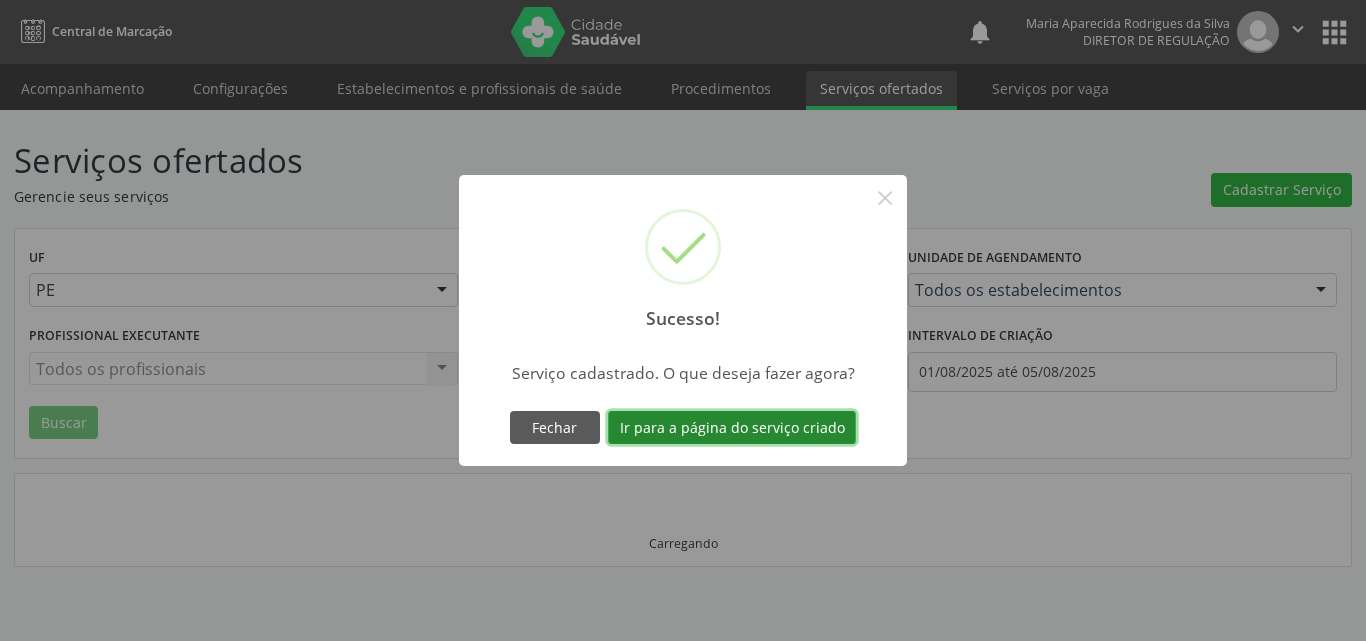 click on "Ir para a página do serviço criado" at bounding box center [732, 428] 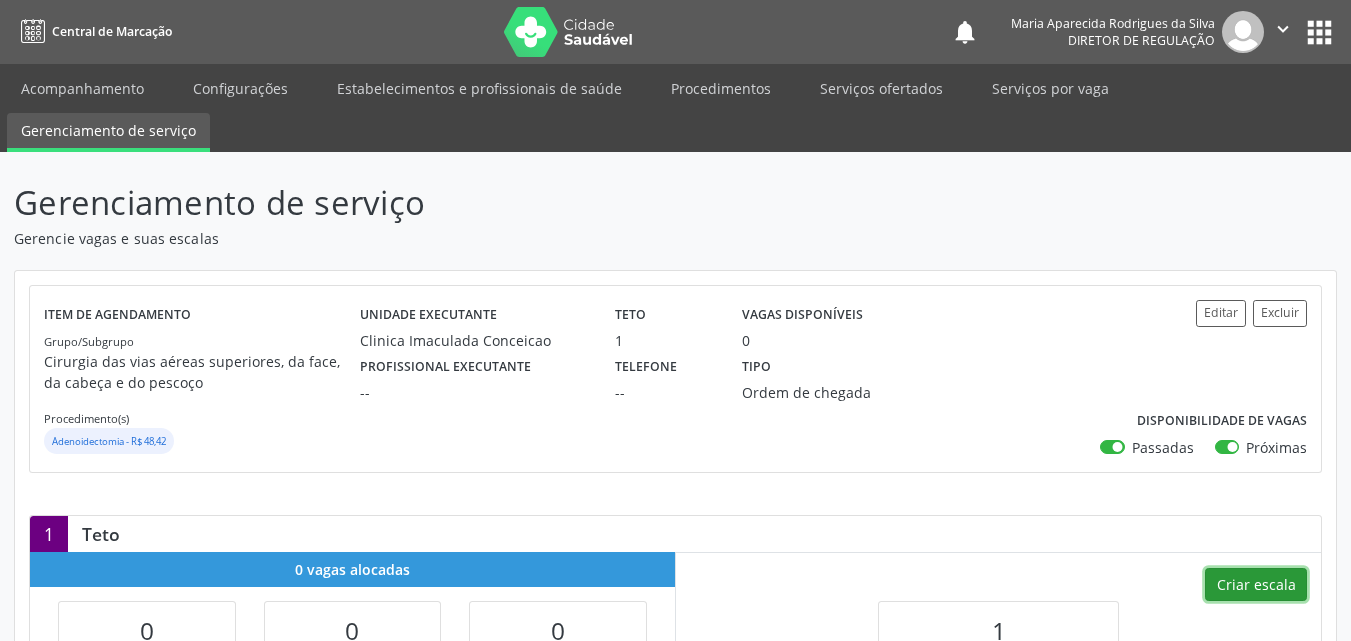 click on "Criar escala" at bounding box center [1256, 585] 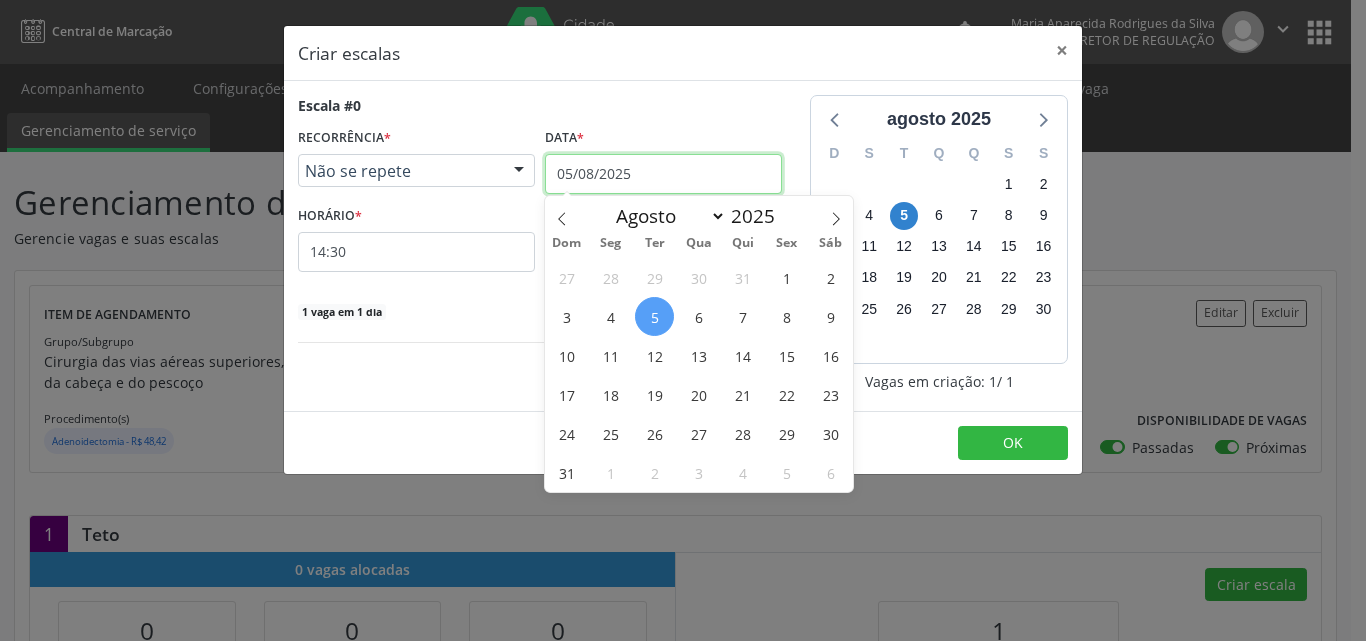 click on "05/08/2025" at bounding box center [663, 174] 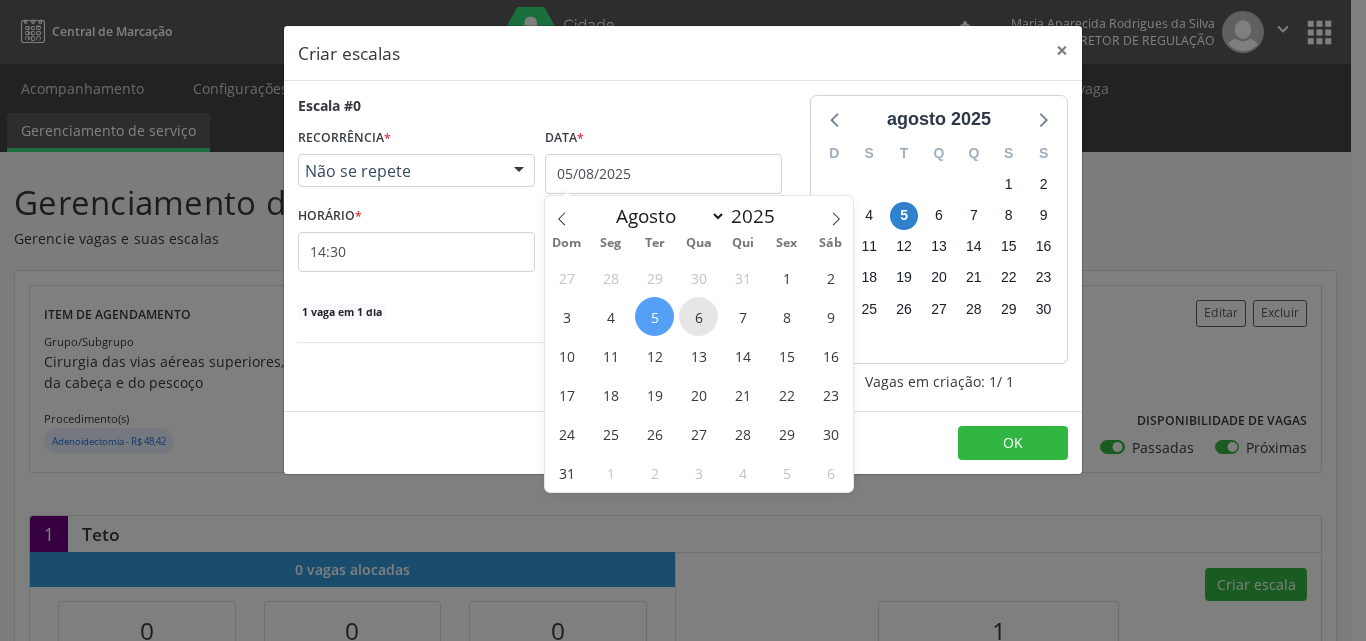 click on "6" at bounding box center (698, 316) 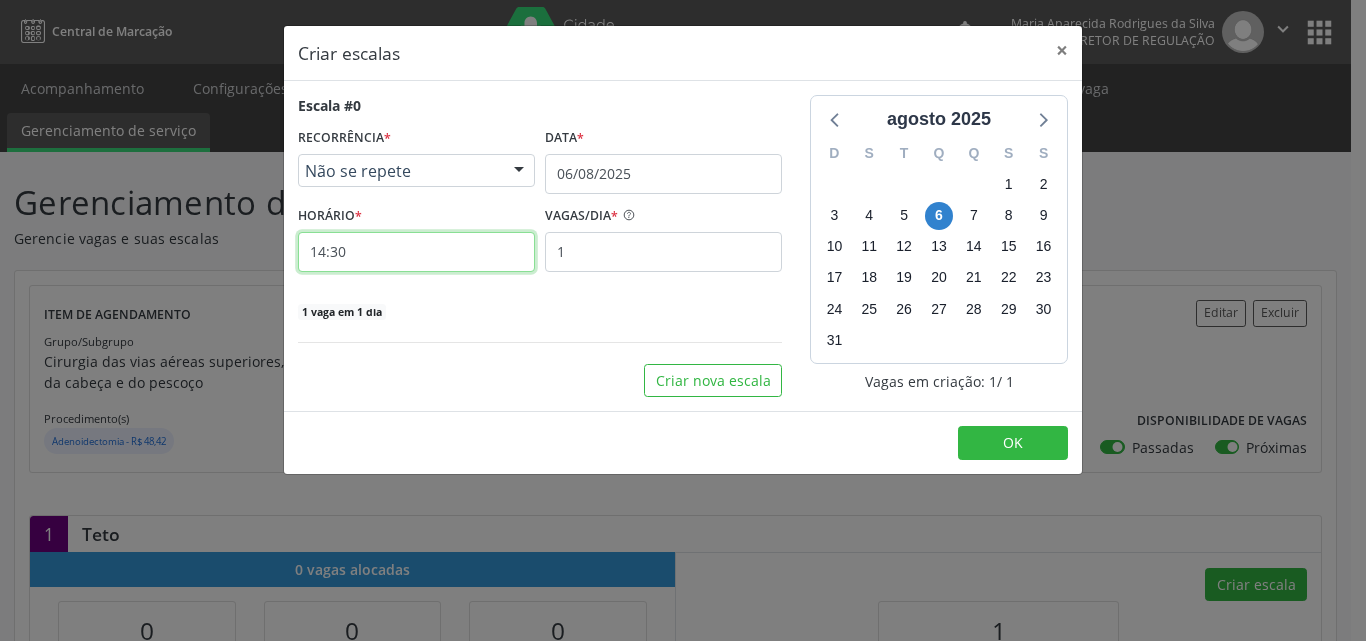 click on "14:30" at bounding box center [416, 252] 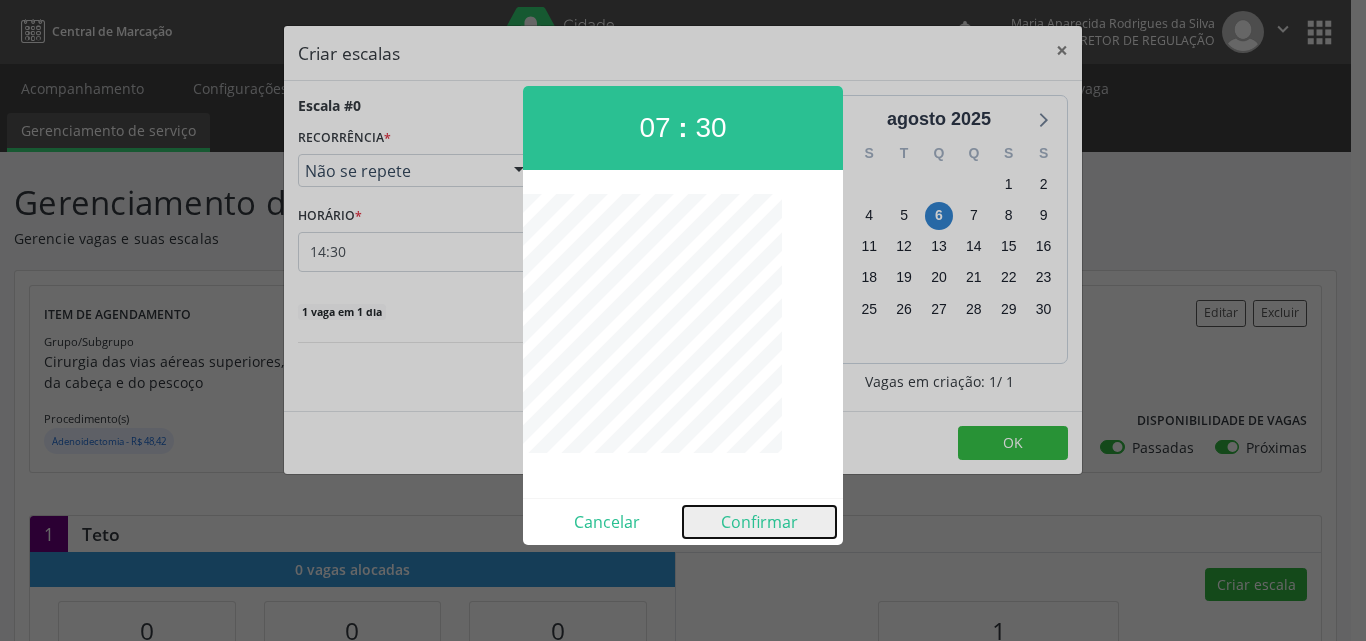 click on "Confirmar" at bounding box center (759, 522) 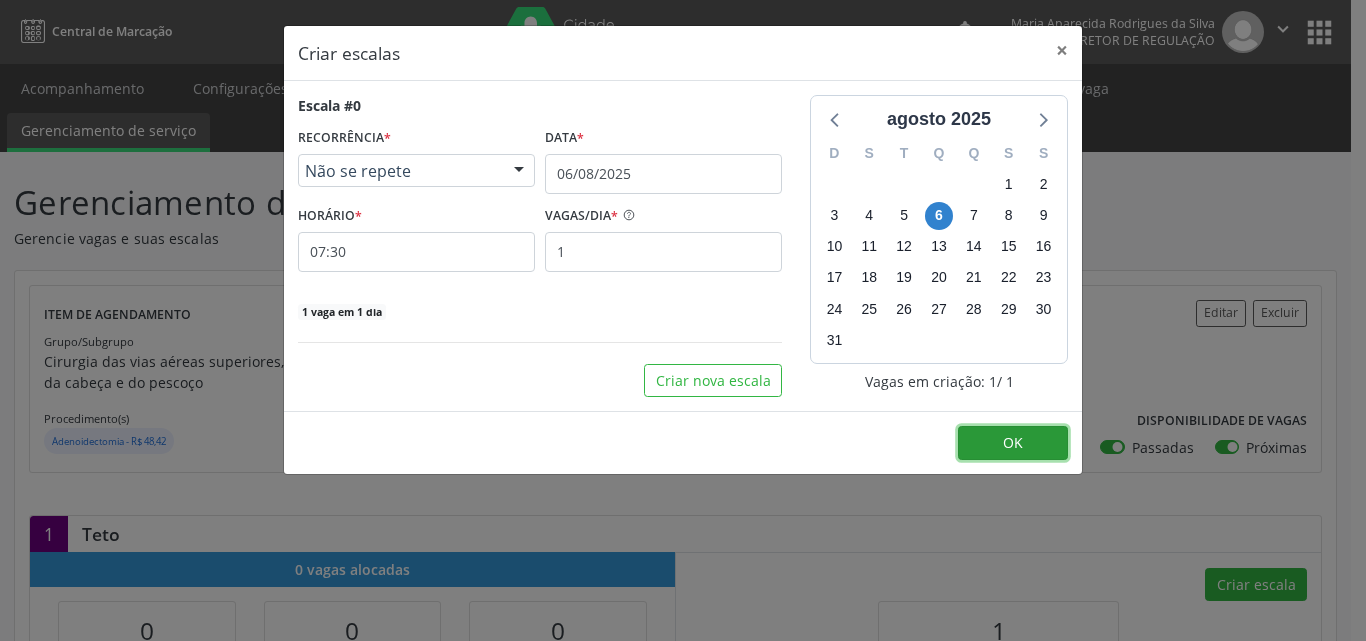 click on "OK" at bounding box center (1013, 443) 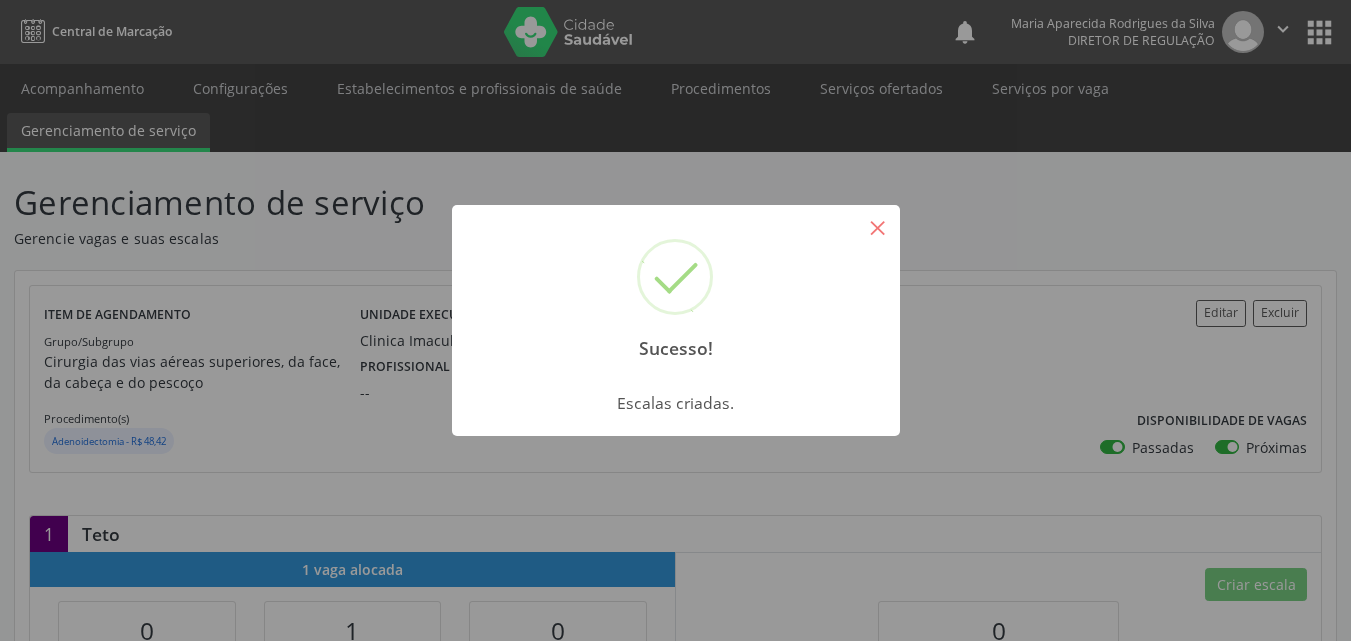 click on "×" at bounding box center (878, 227) 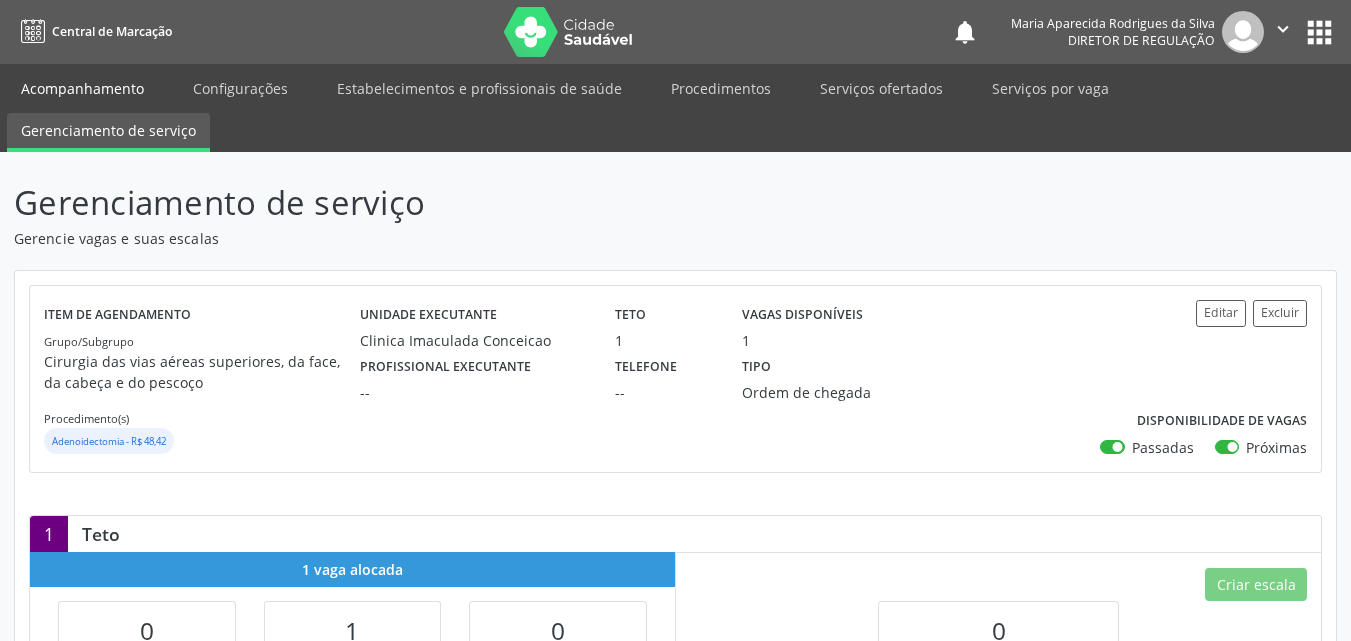 click on "Acompanhamento" at bounding box center (82, 88) 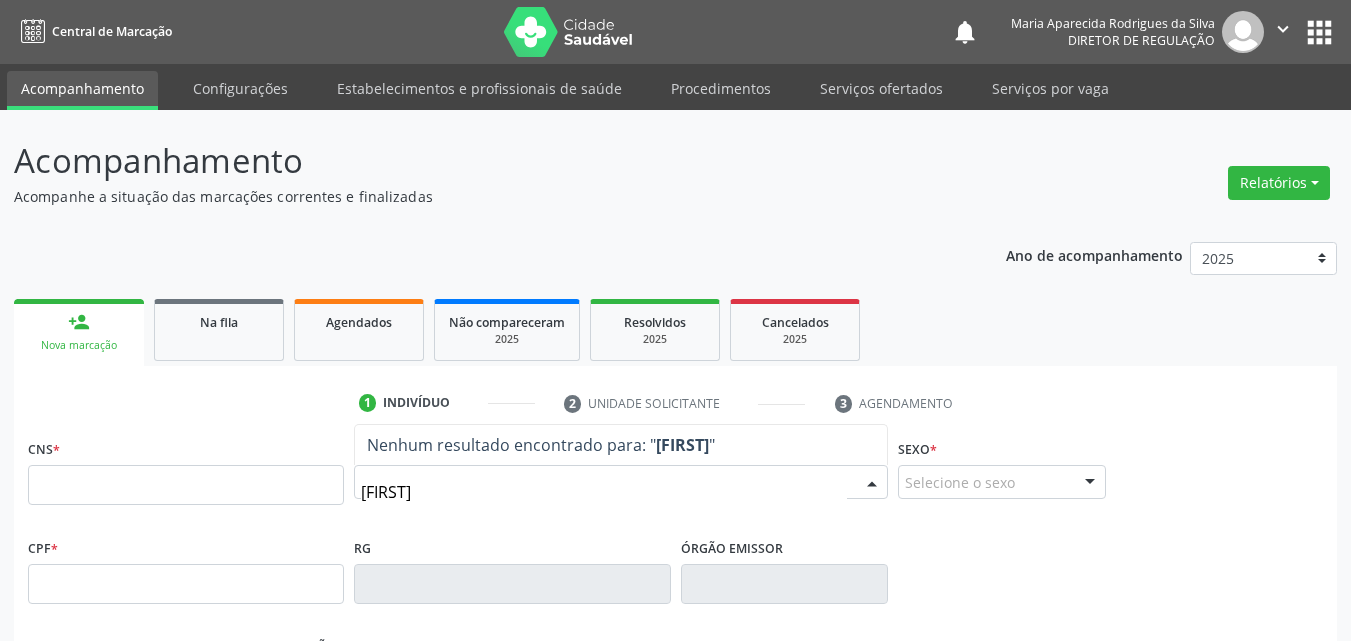 type on "EMANUEL" 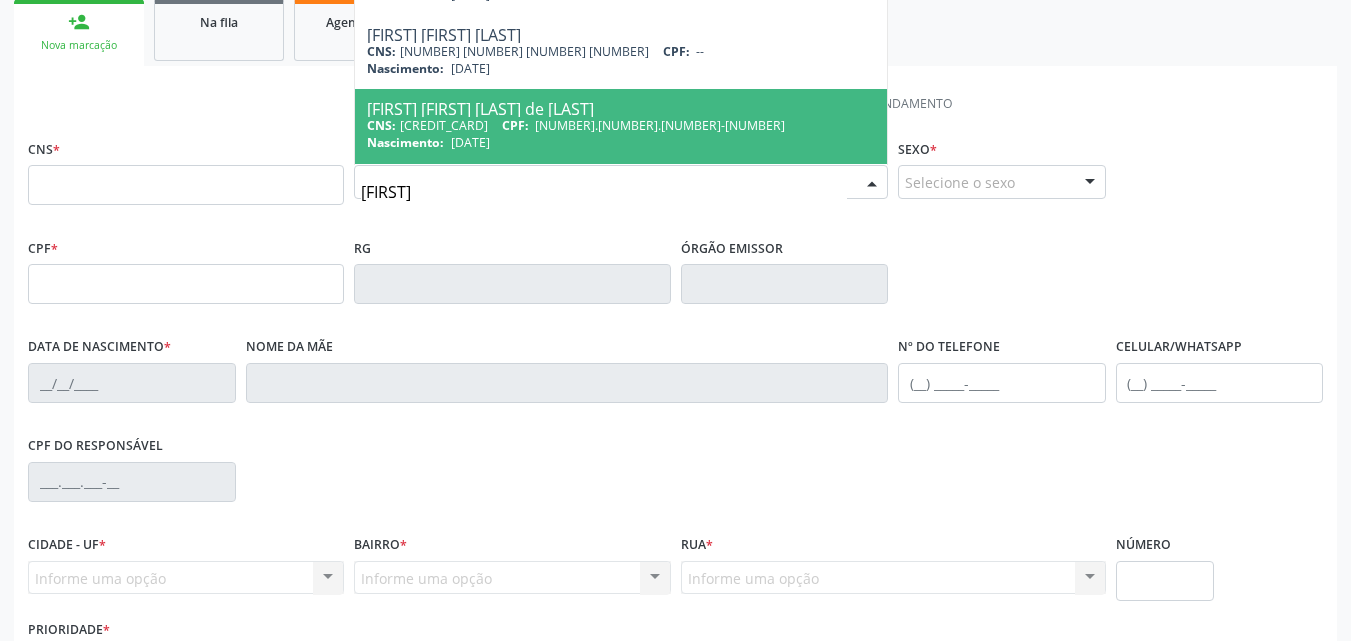 scroll, scrollTop: 0, scrollLeft: 0, axis: both 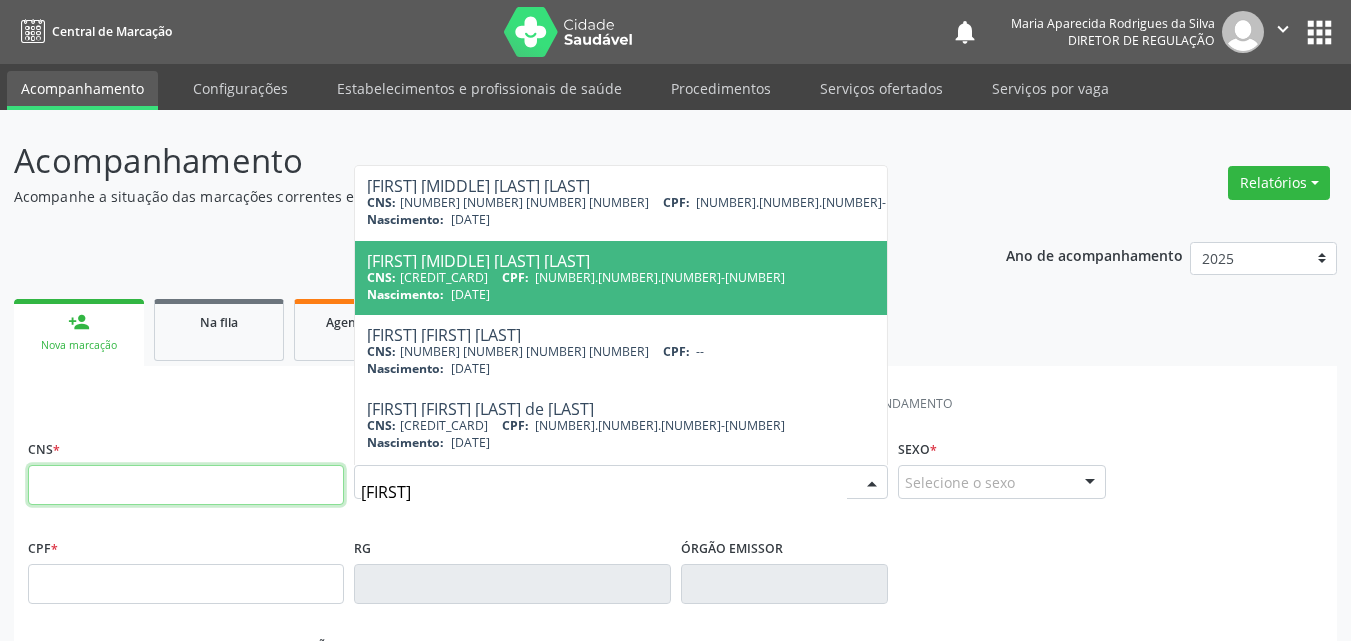 click at bounding box center [186, 485] 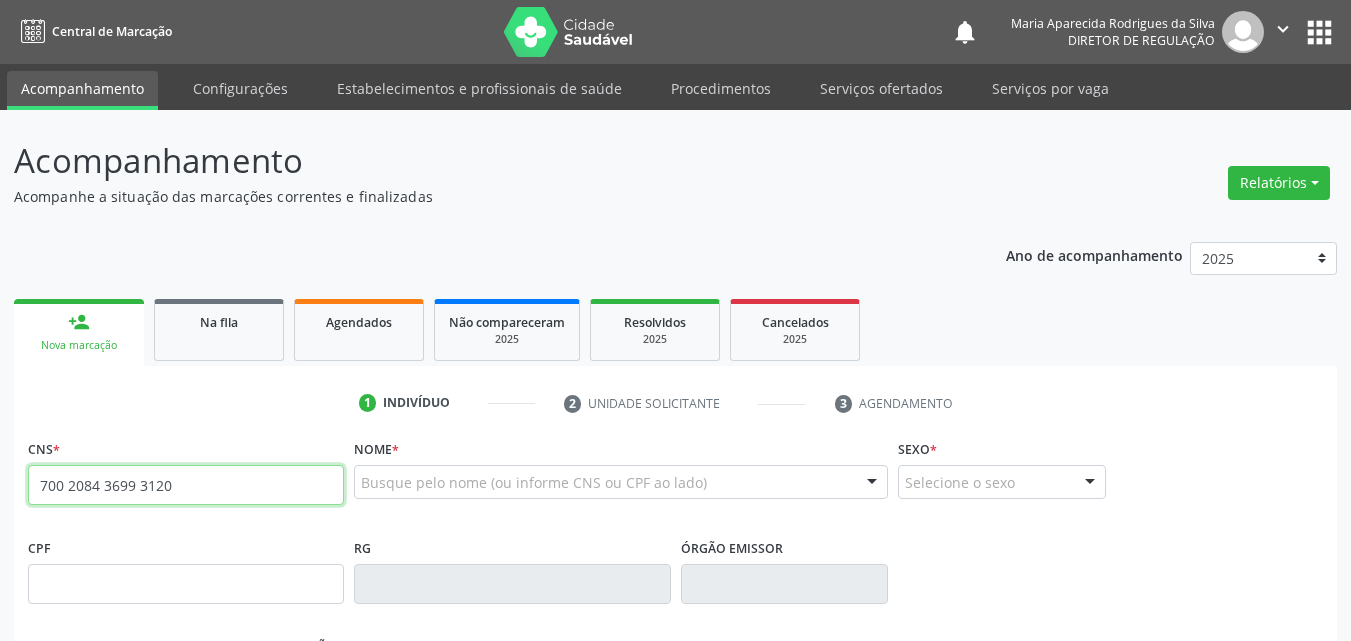type on "700 2084 3699 3120" 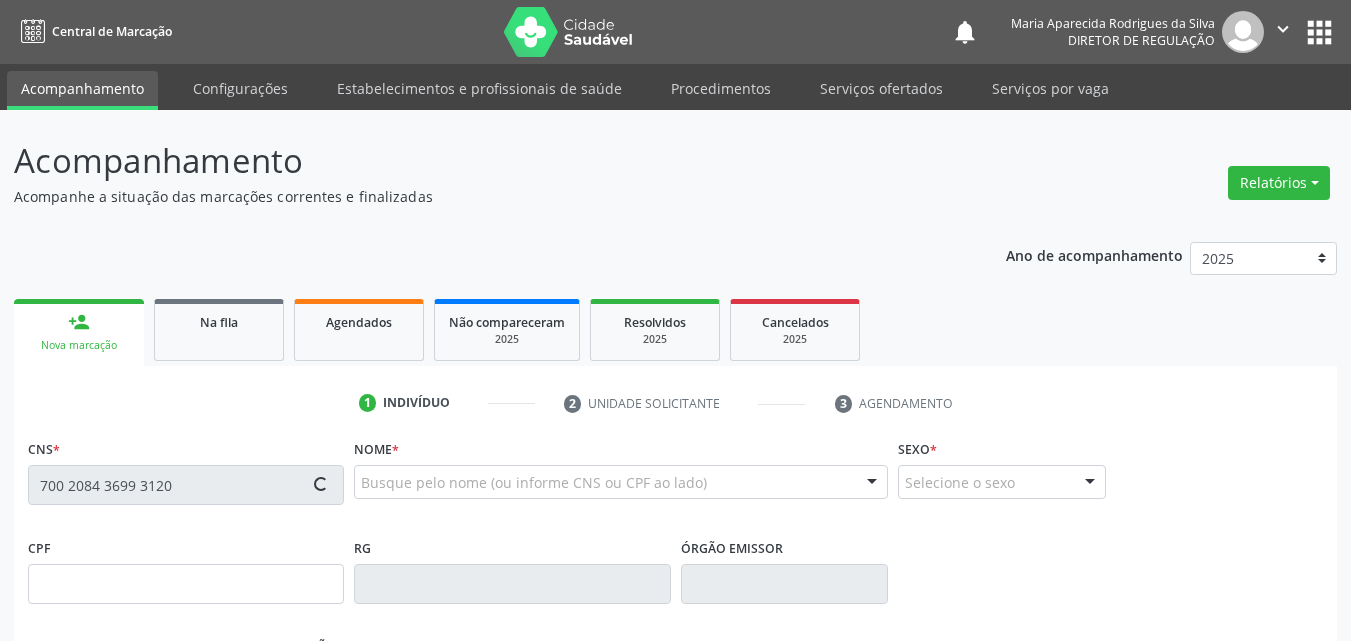 type on "159.259.204-06" 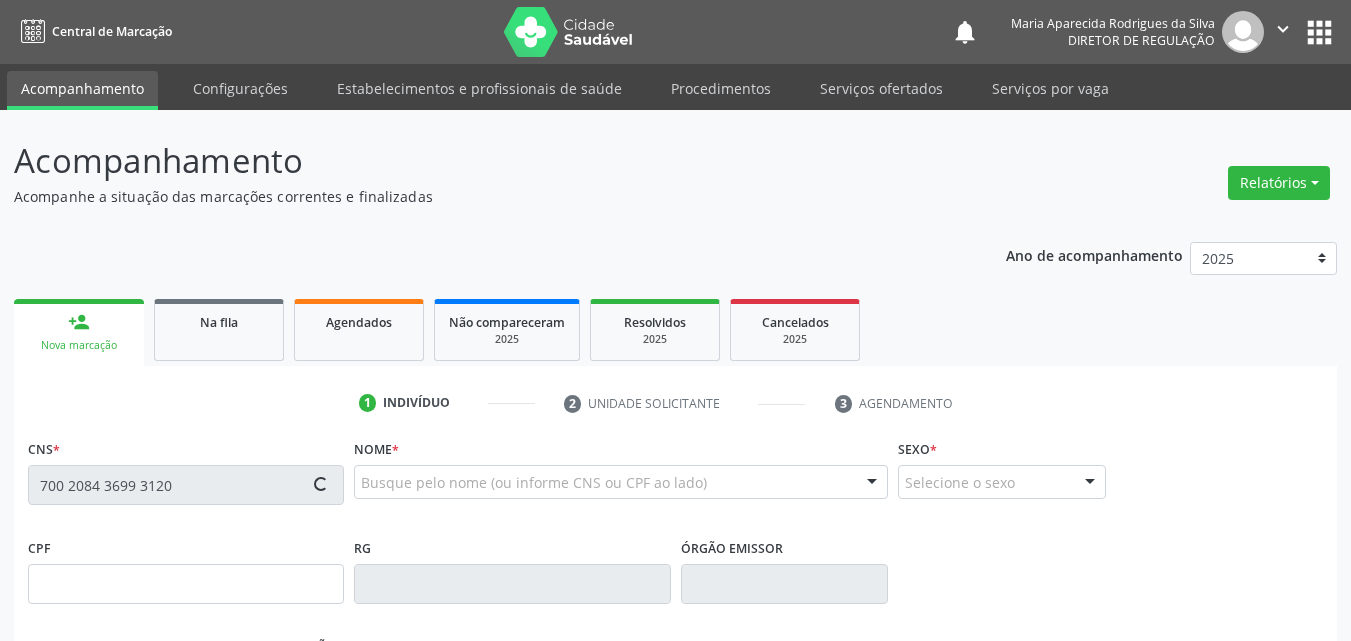 type on "02/10/2018" 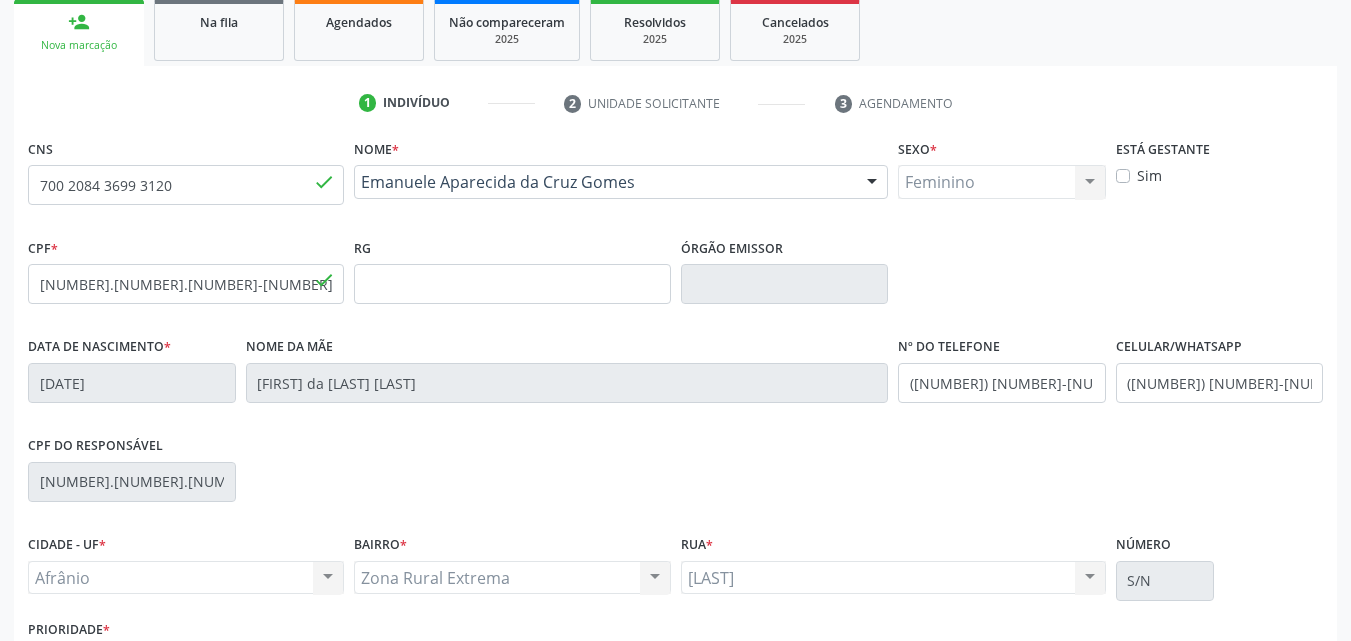 scroll, scrollTop: 443, scrollLeft: 0, axis: vertical 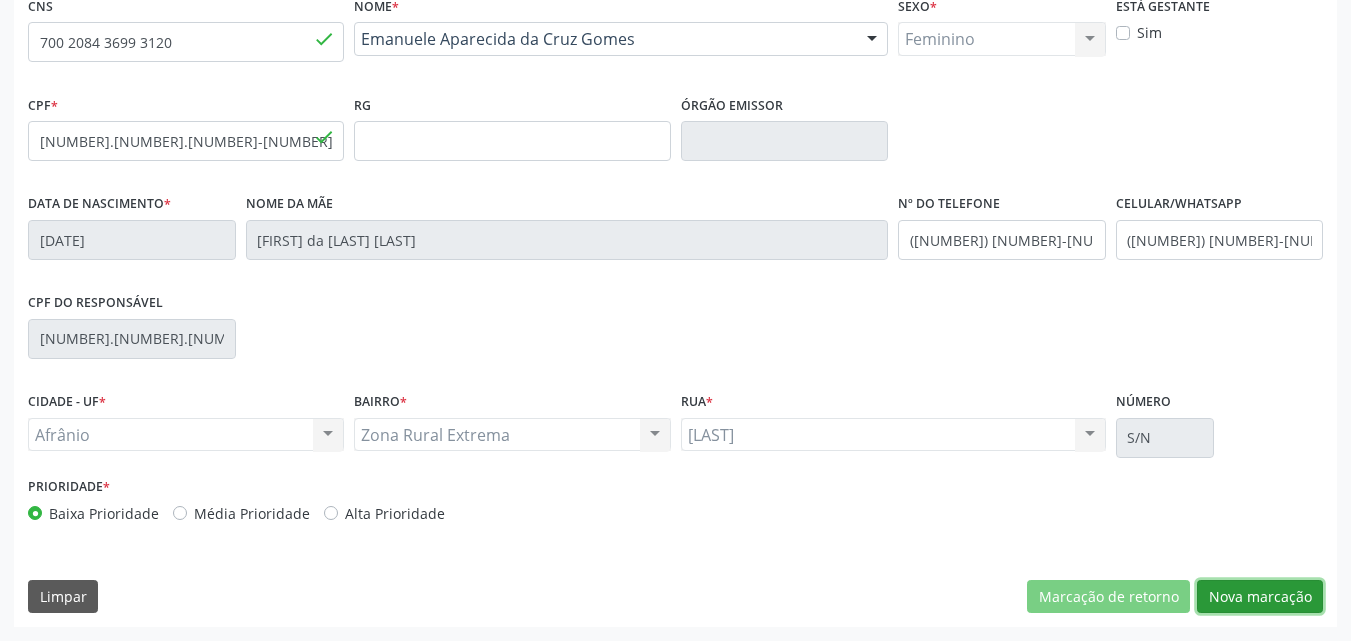click on "Nova marcação" at bounding box center (1260, 597) 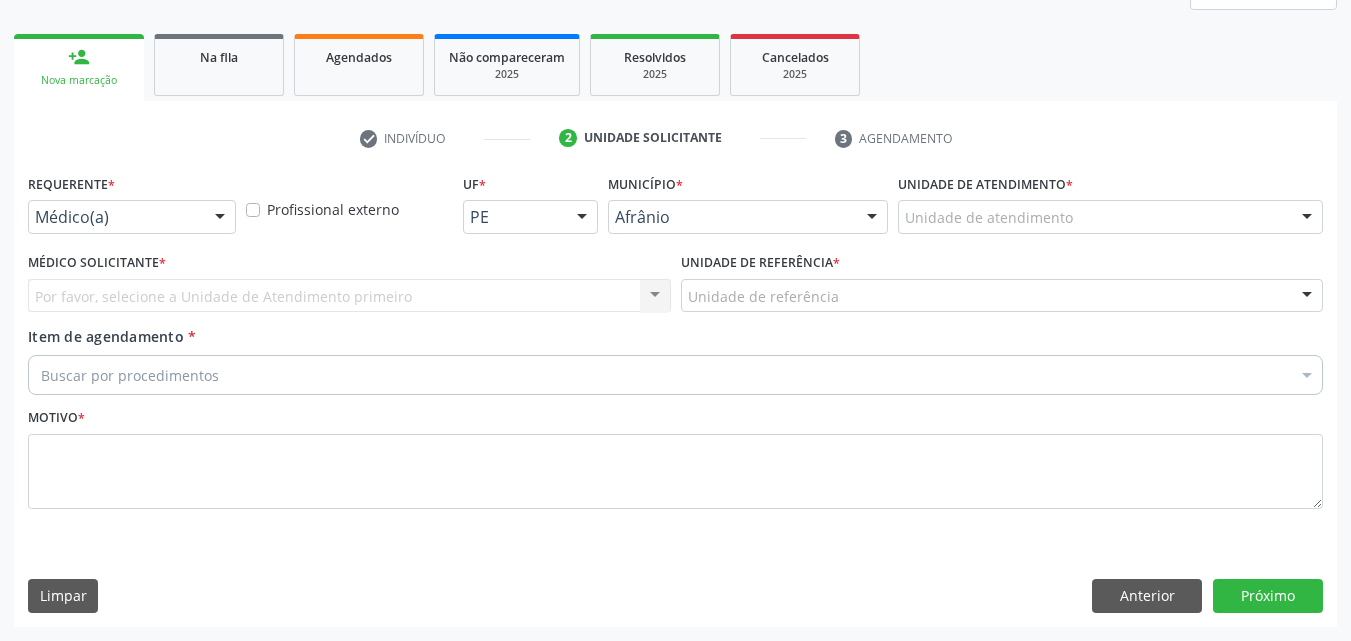 scroll, scrollTop: 265, scrollLeft: 0, axis: vertical 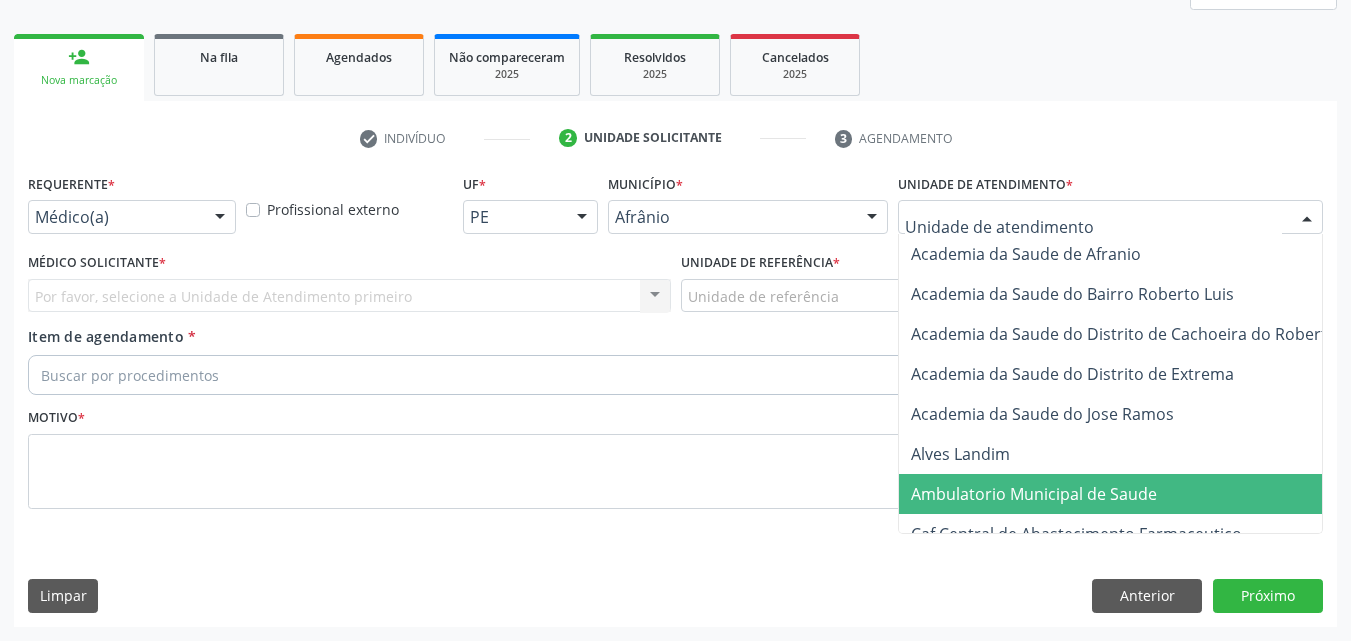 drag, startPoint x: 1006, startPoint y: 494, endPoint x: 996, endPoint y: 489, distance: 11.18034 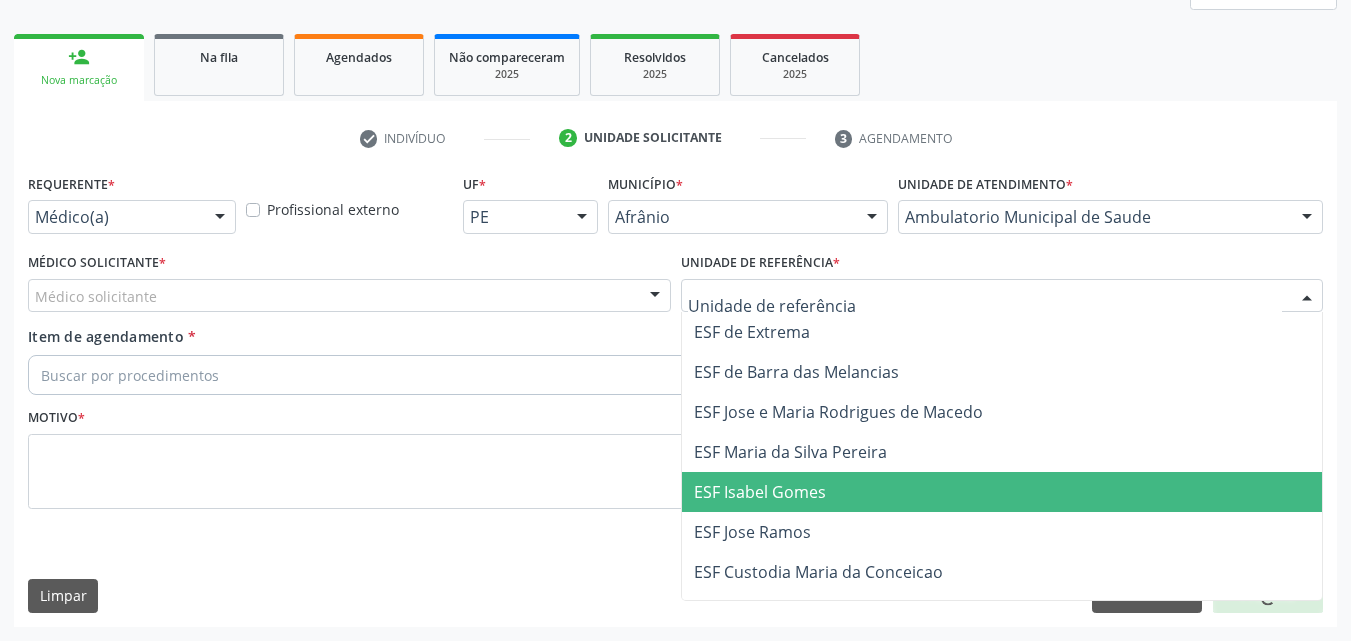 click on "ESF Isabel Gomes" at bounding box center (760, 492) 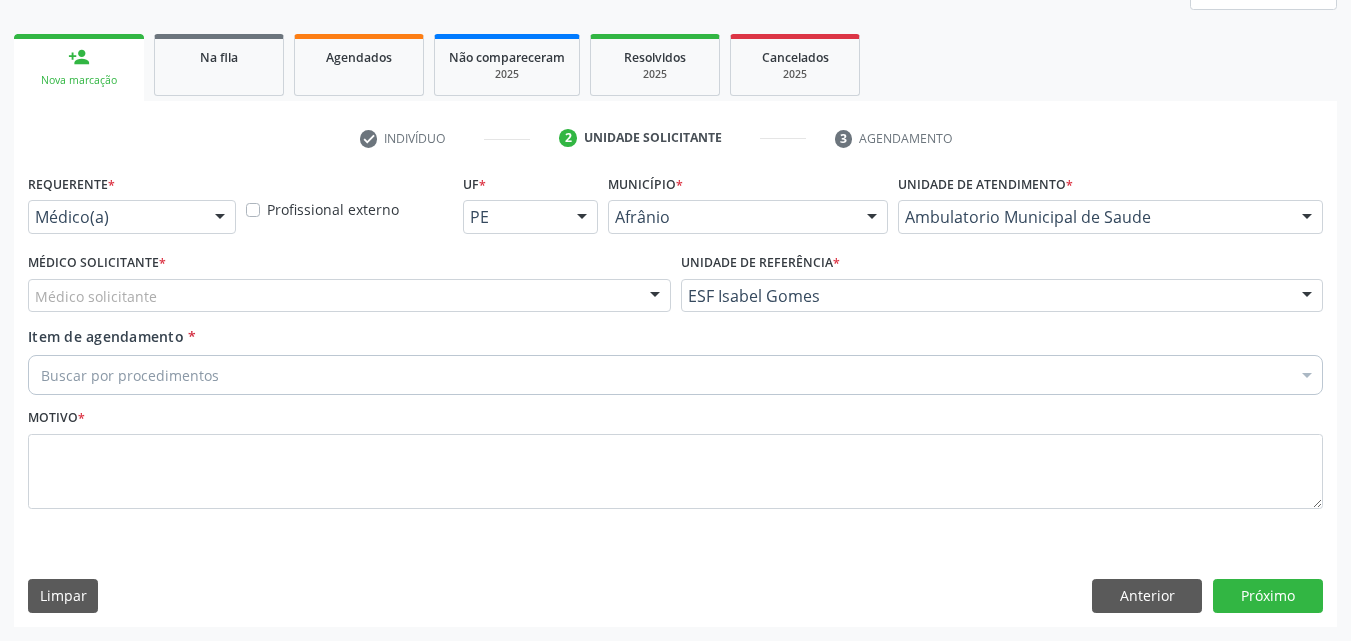 click on "Médico solicitante" at bounding box center [349, 296] 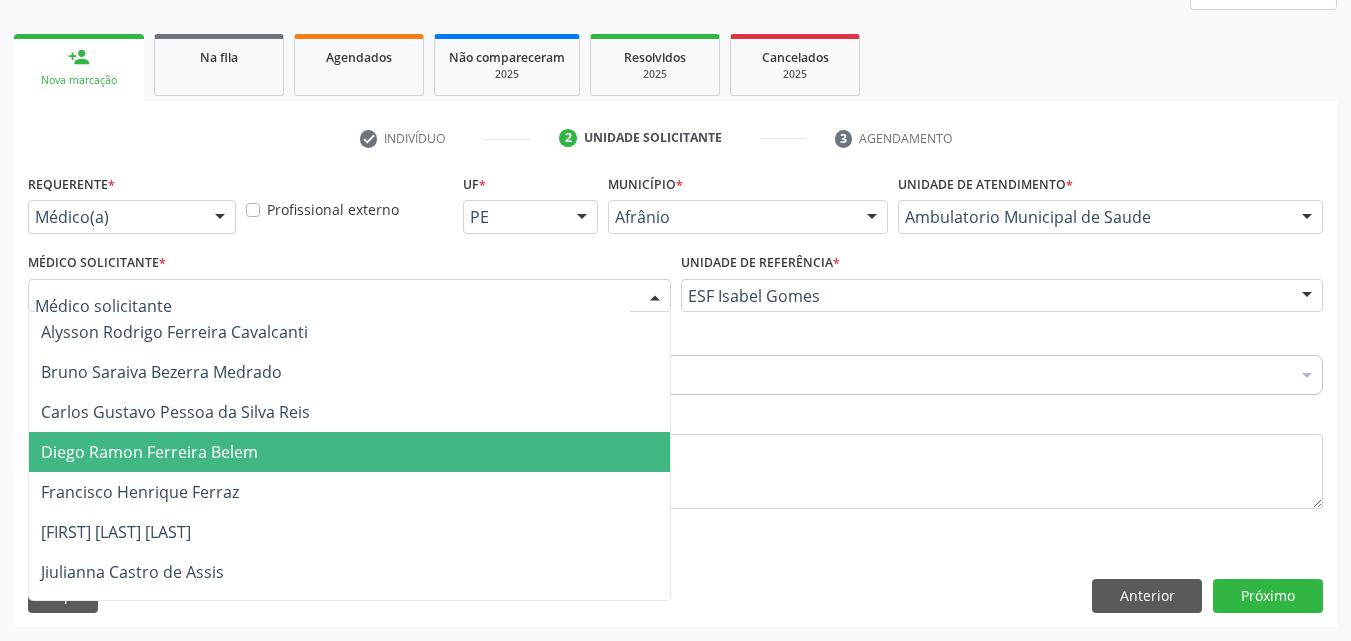 click on "Diego Ramon Ferreira Belem" at bounding box center [349, 452] 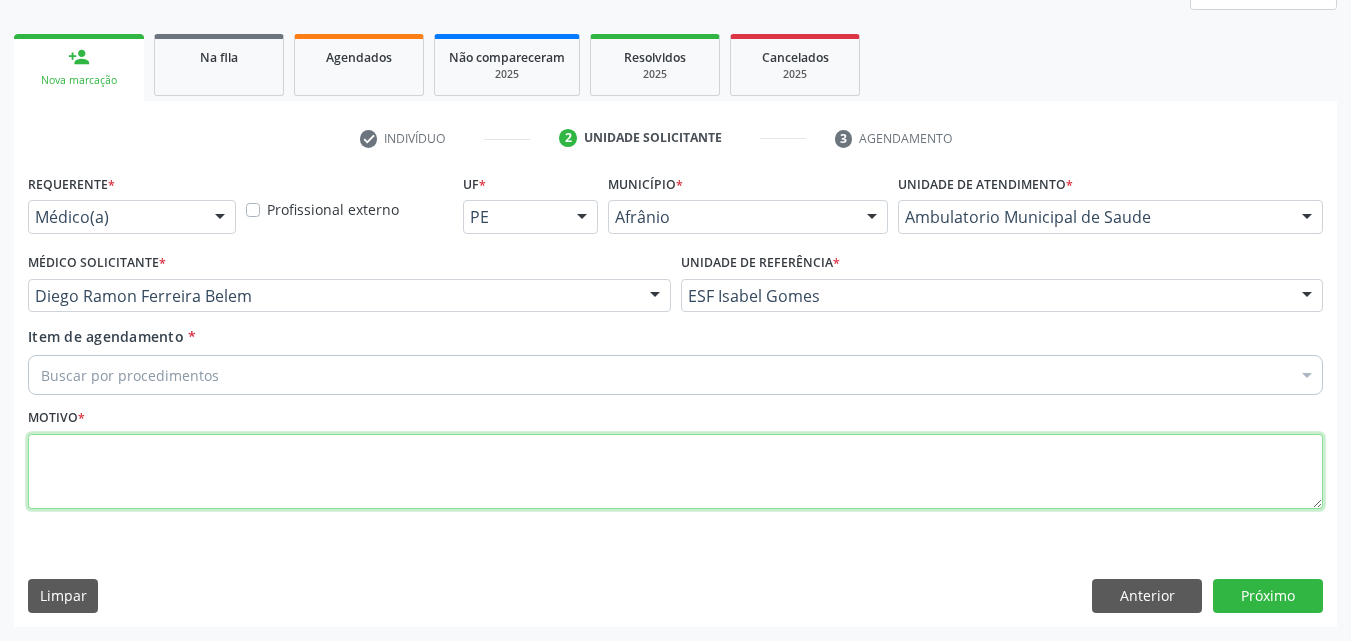 click at bounding box center (675, 472) 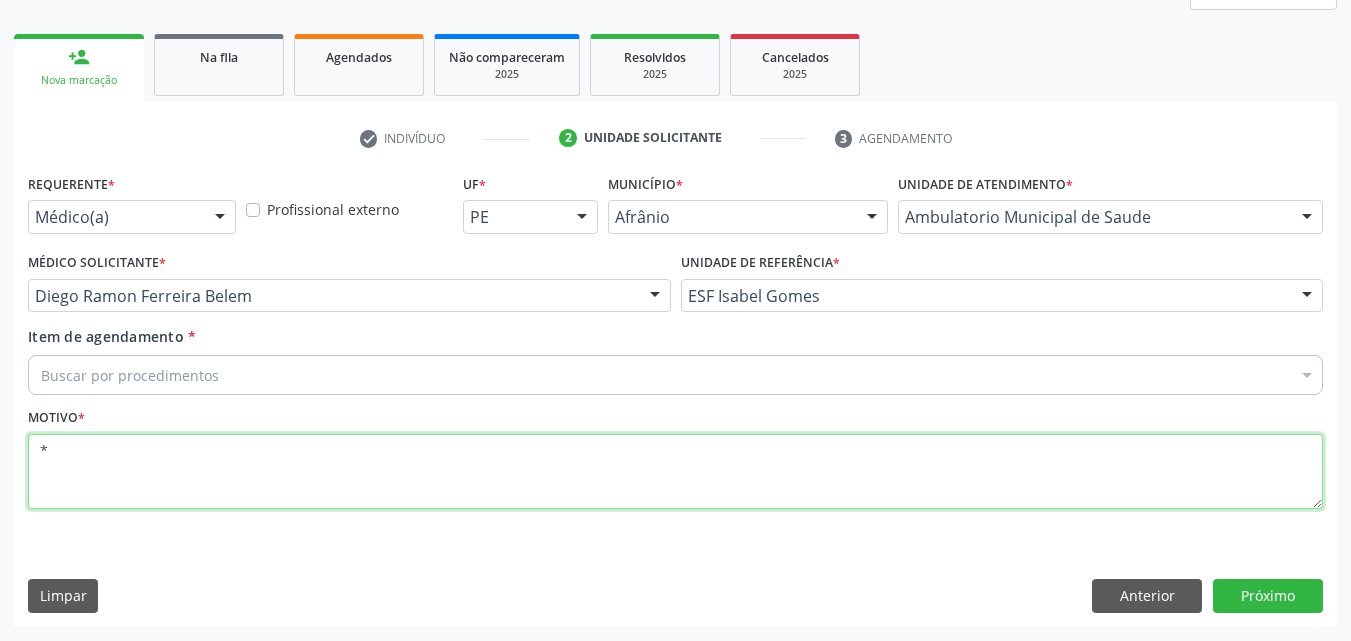 type on "*" 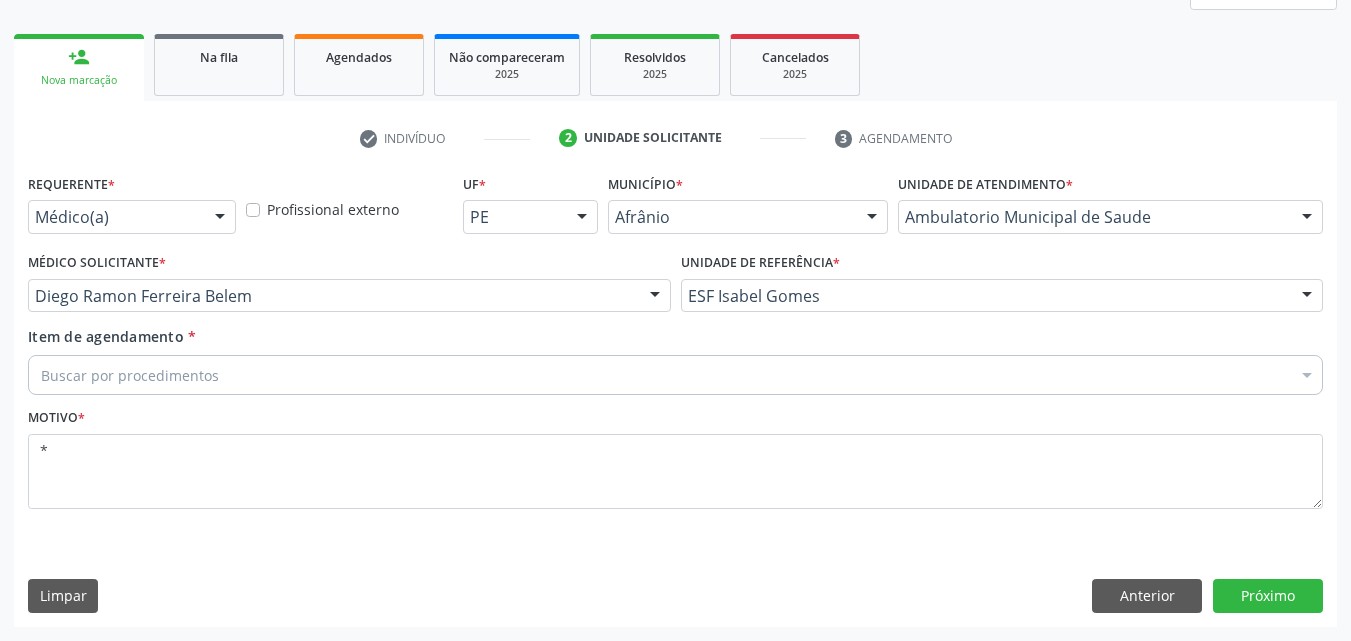 click on "Buscar por procedimentos" at bounding box center (675, 375) 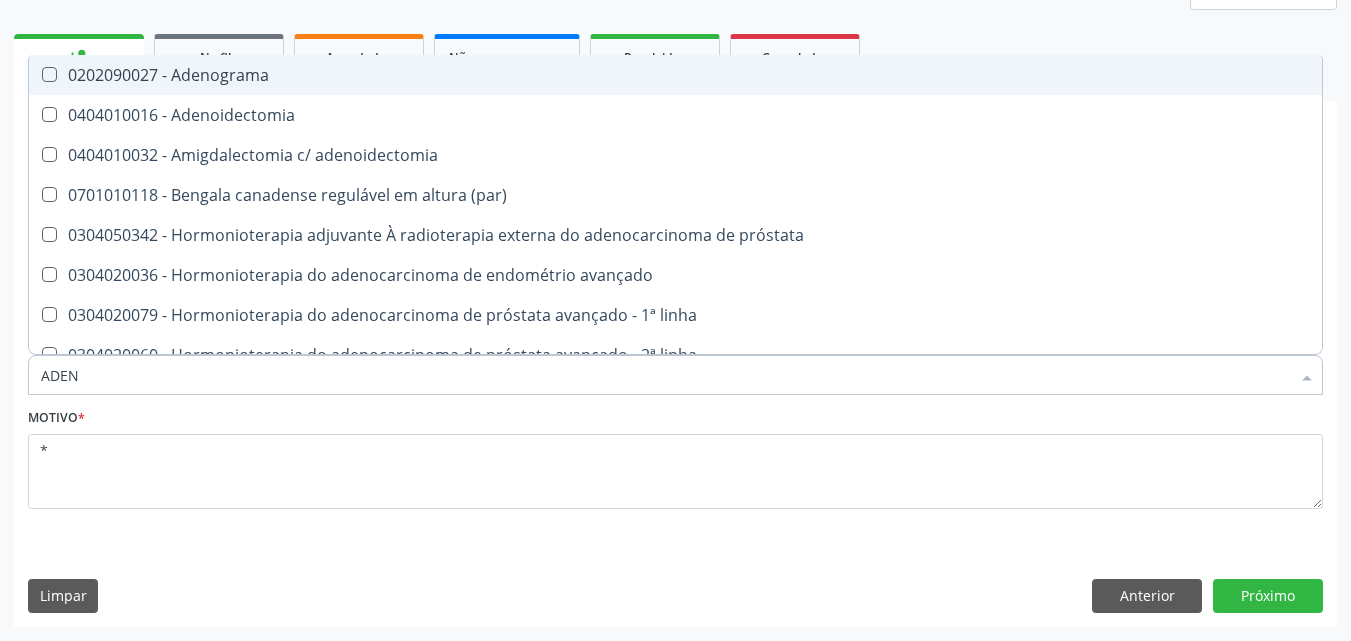 type on "ADENO" 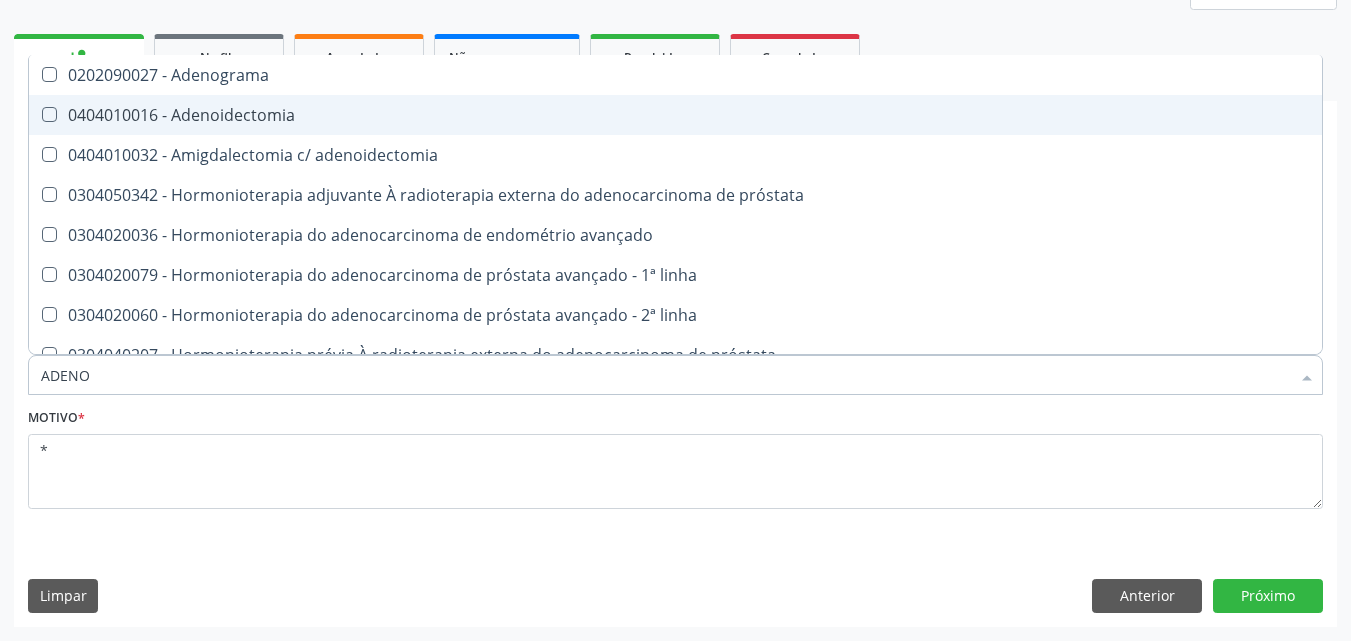 click on "0404010016 - Adenoidectomia" at bounding box center [675, 115] 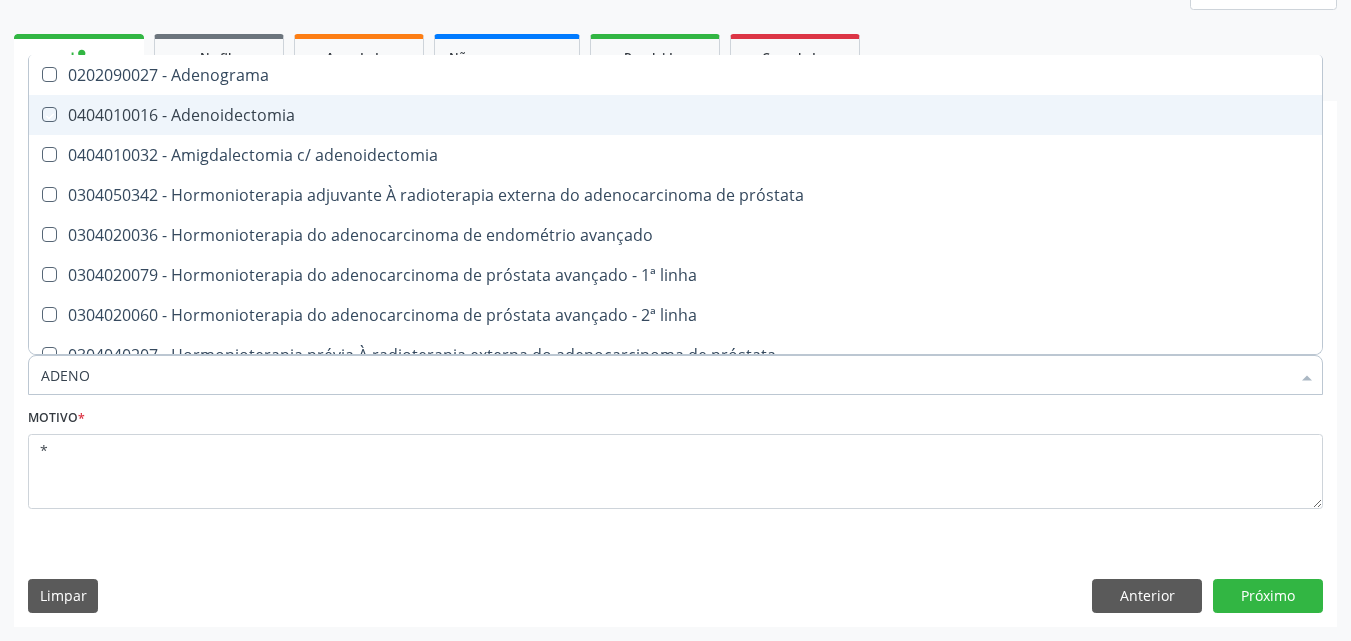 checkbox on "true" 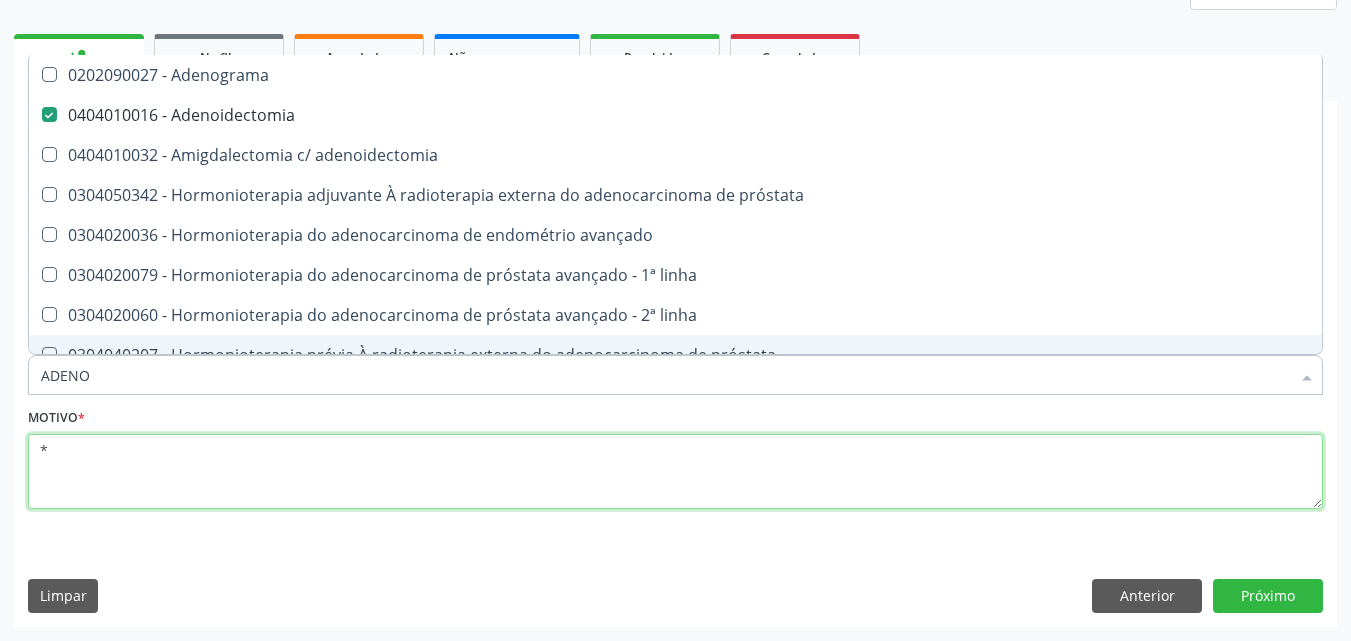 click on "*" at bounding box center [675, 472] 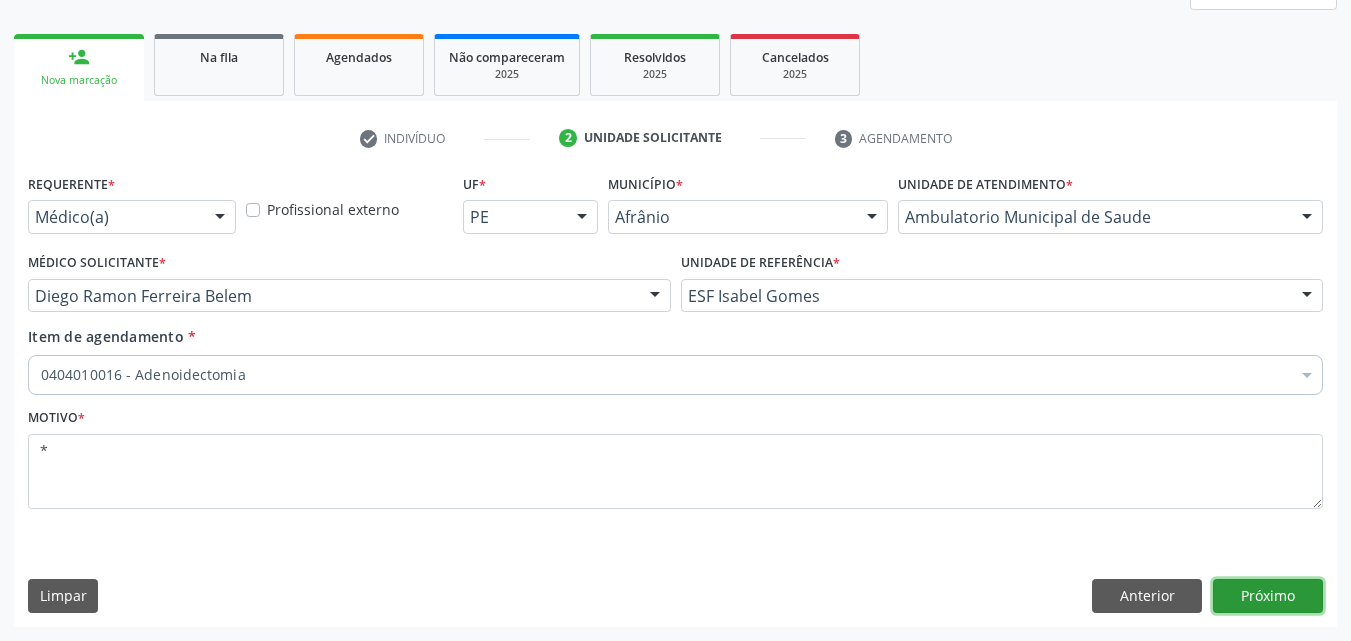 click on "Próximo" at bounding box center [1268, 596] 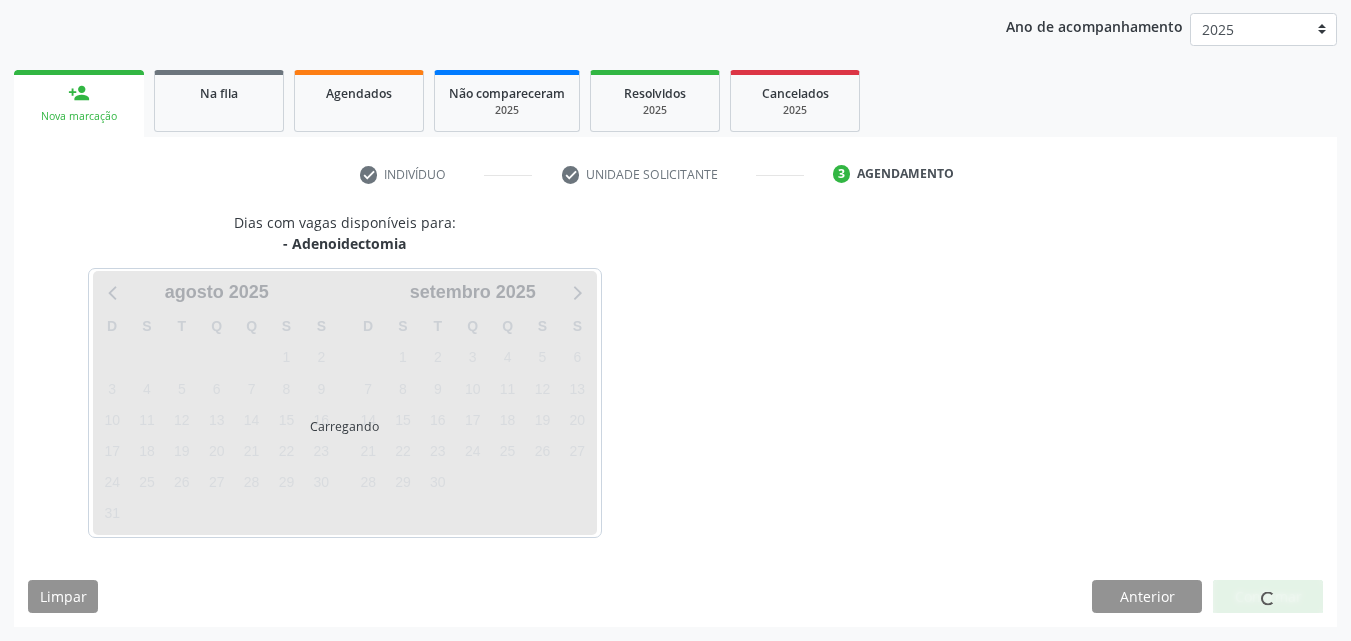 scroll, scrollTop: 229, scrollLeft: 0, axis: vertical 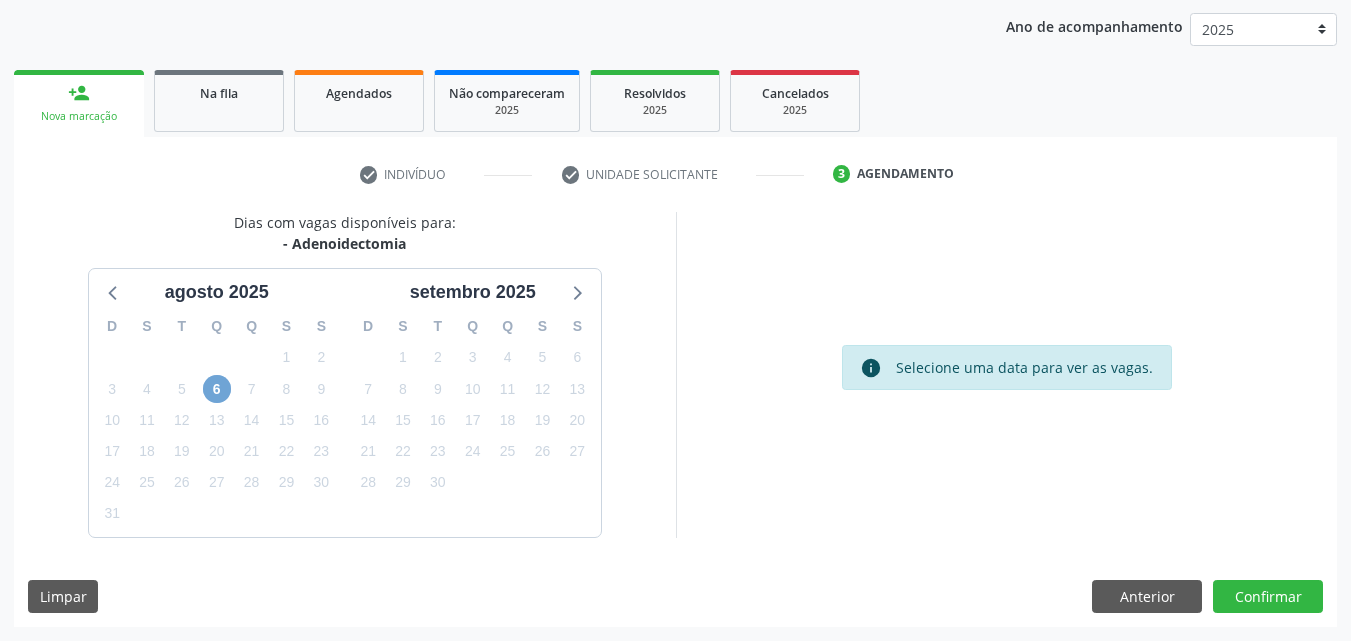 click on "6" at bounding box center (217, 389) 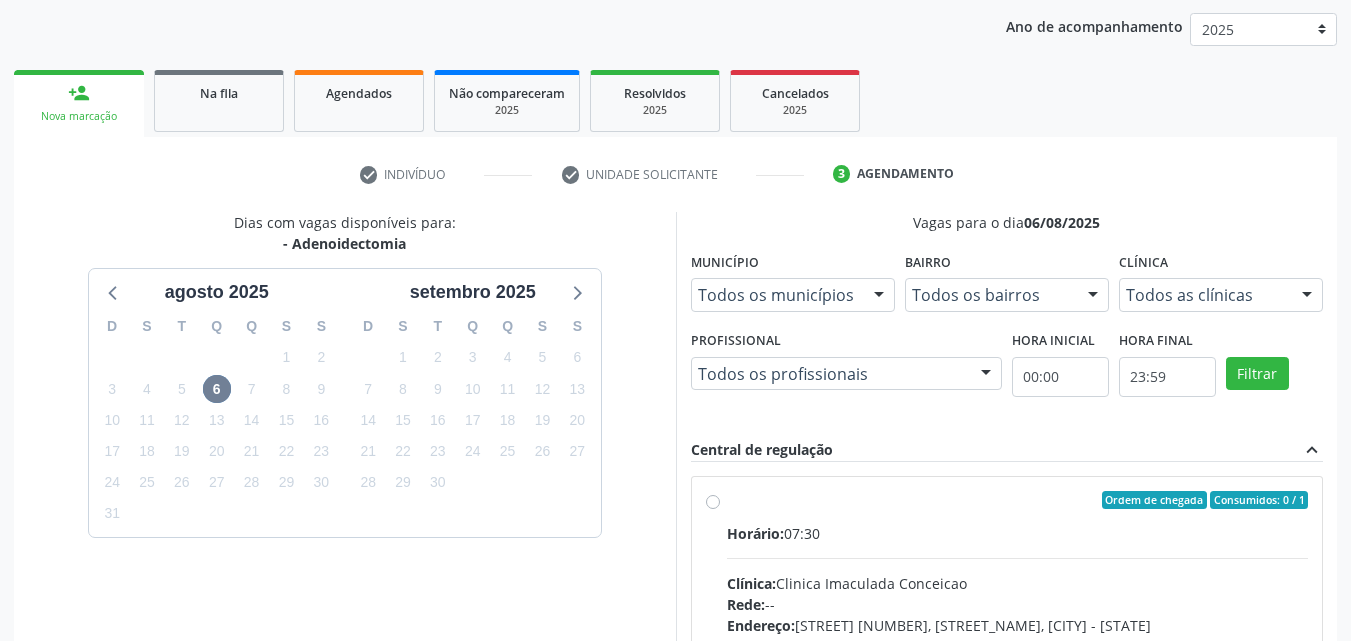 click on "Horário:   07:30" at bounding box center [1018, 533] 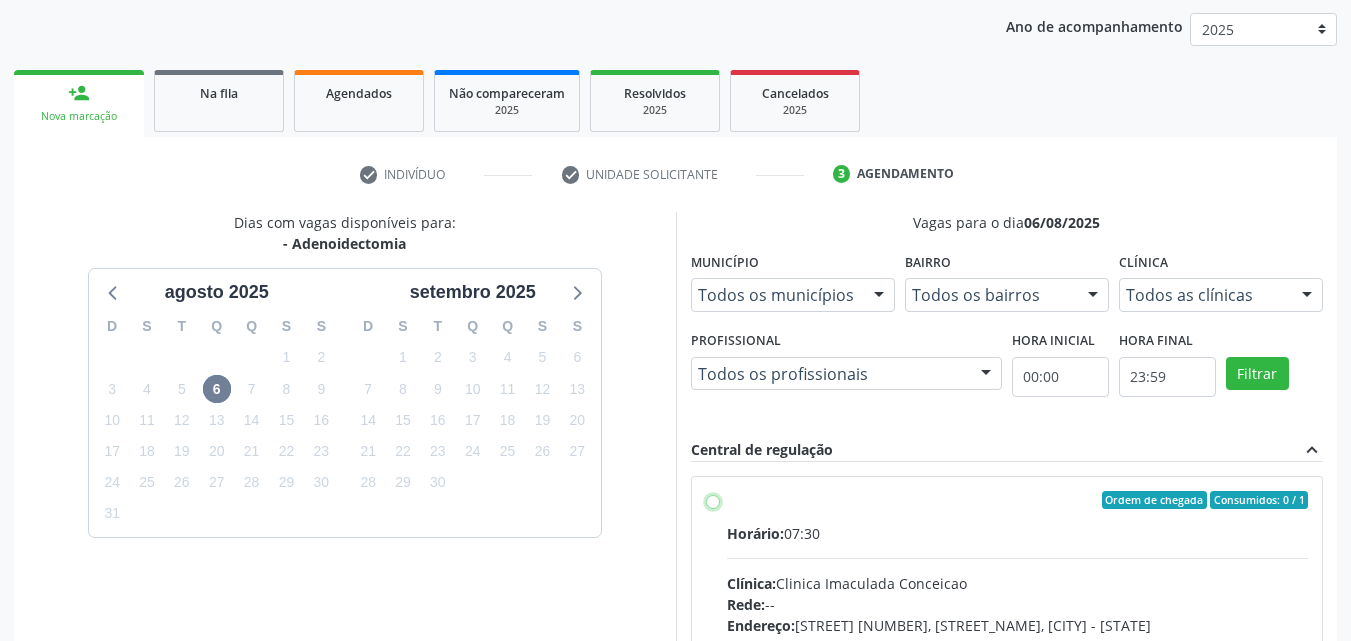 click on "Ordem de chegada
Consumidos: 0 / 1
Horário:   07:30
Clínica:  Clinica Imaculada Conceicao
Rede:
--
Endereço:   nº 685, Centro, [CITY] - [STATE]
Telefone:   --
Profissional:
--
Informações adicionais sobre o atendimento
Idade de atendimento:
Sem restrição
Gênero(s) atendido(s):
Sem restrição
Informações adicionais:
--" at bounding box center (713, 500) 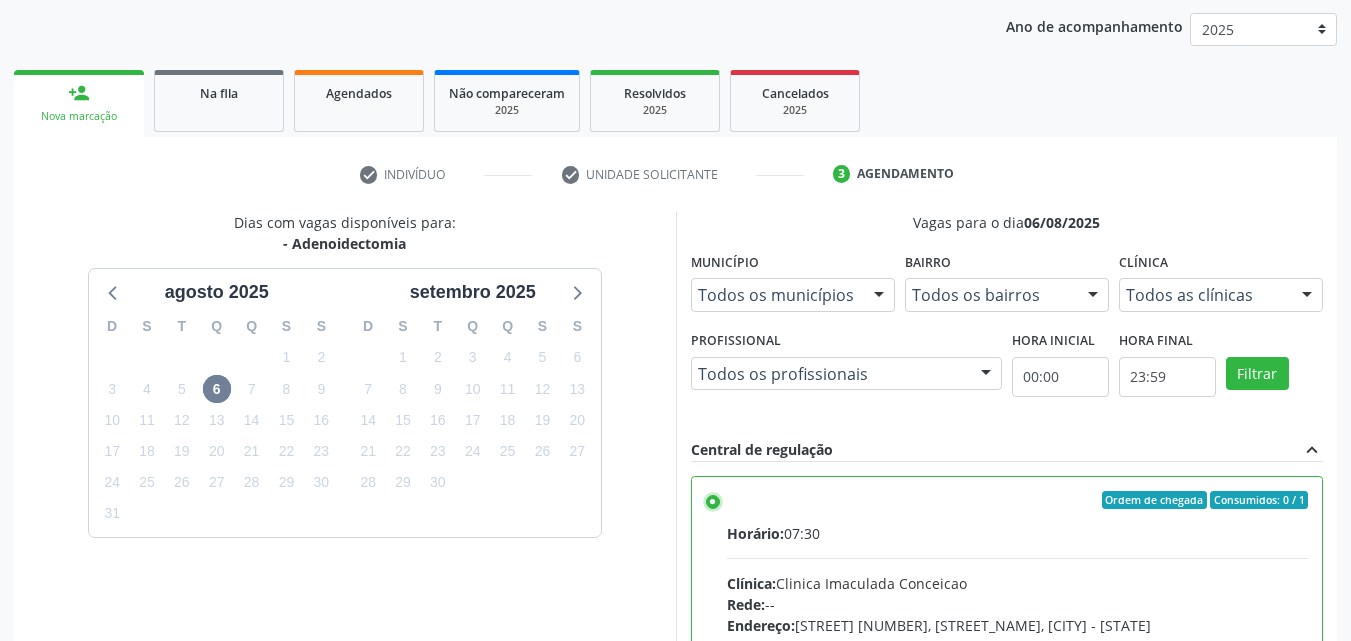 scroll, scrollTop: 99, scrollLeft: 0, axis: vertical 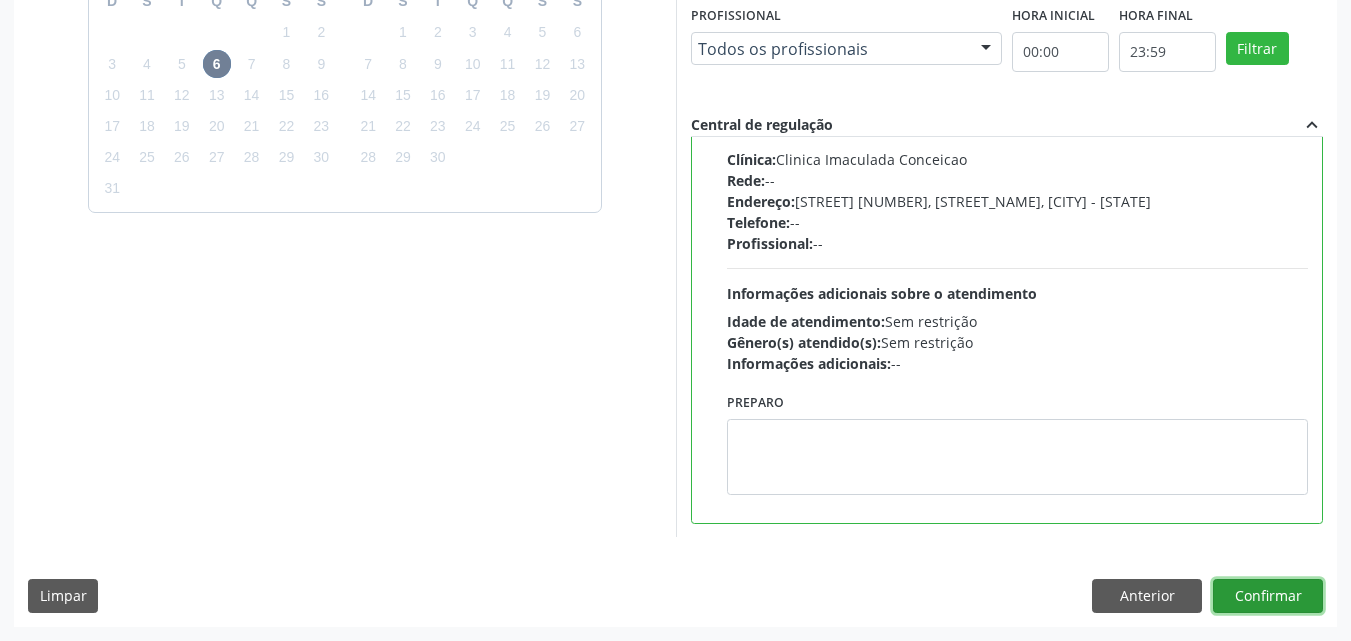 click on "Confirmar" at bounding box center (1268, 596) 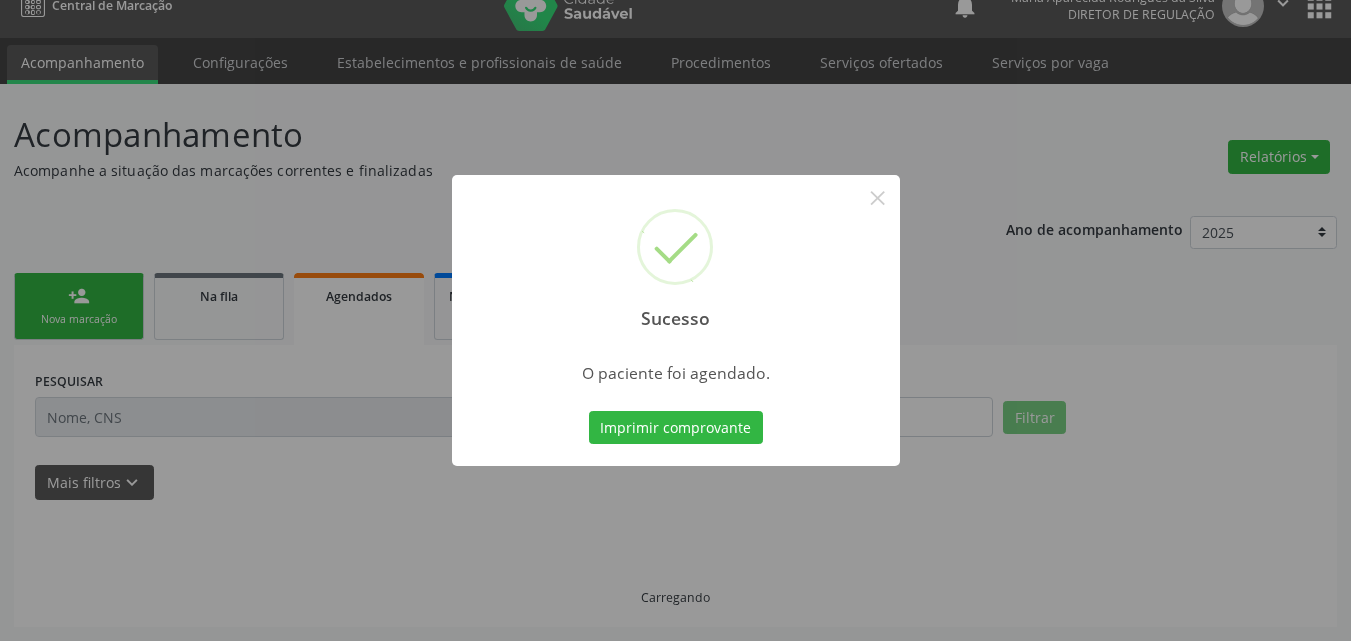 scroll, scrollTop: 26, scrollLeft: 0, axis: vertical 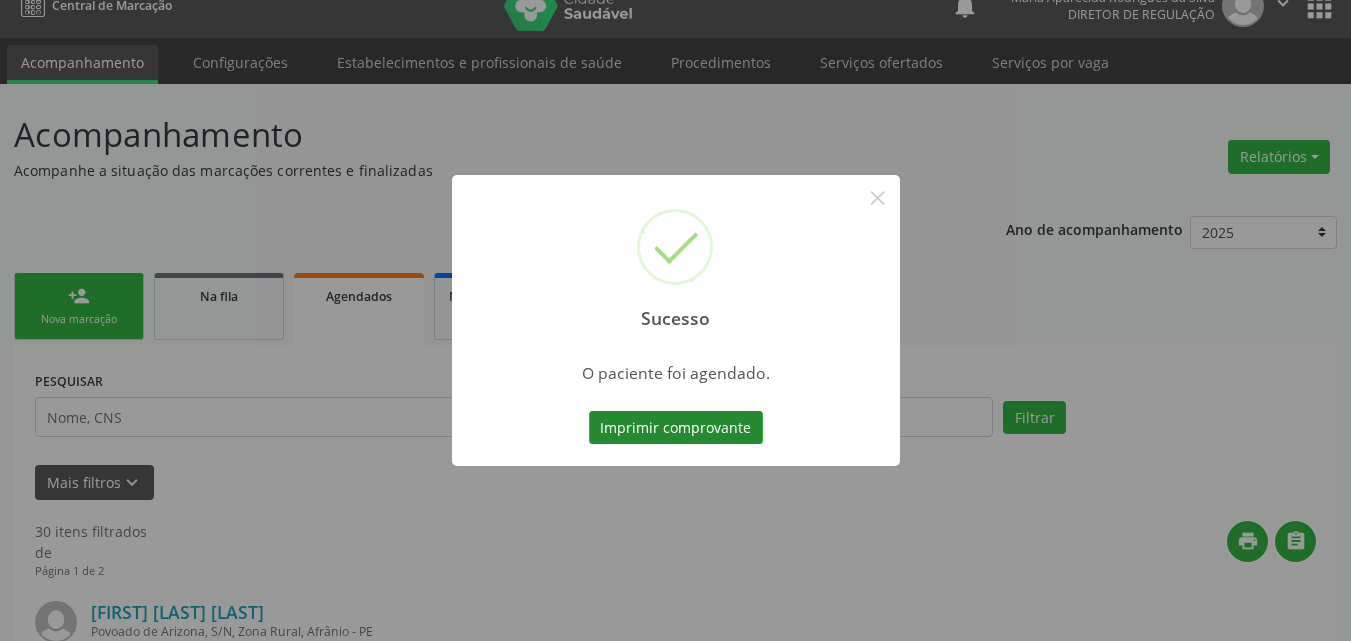 click on "Imprimir comprovante" at bounding box center [676, 428] 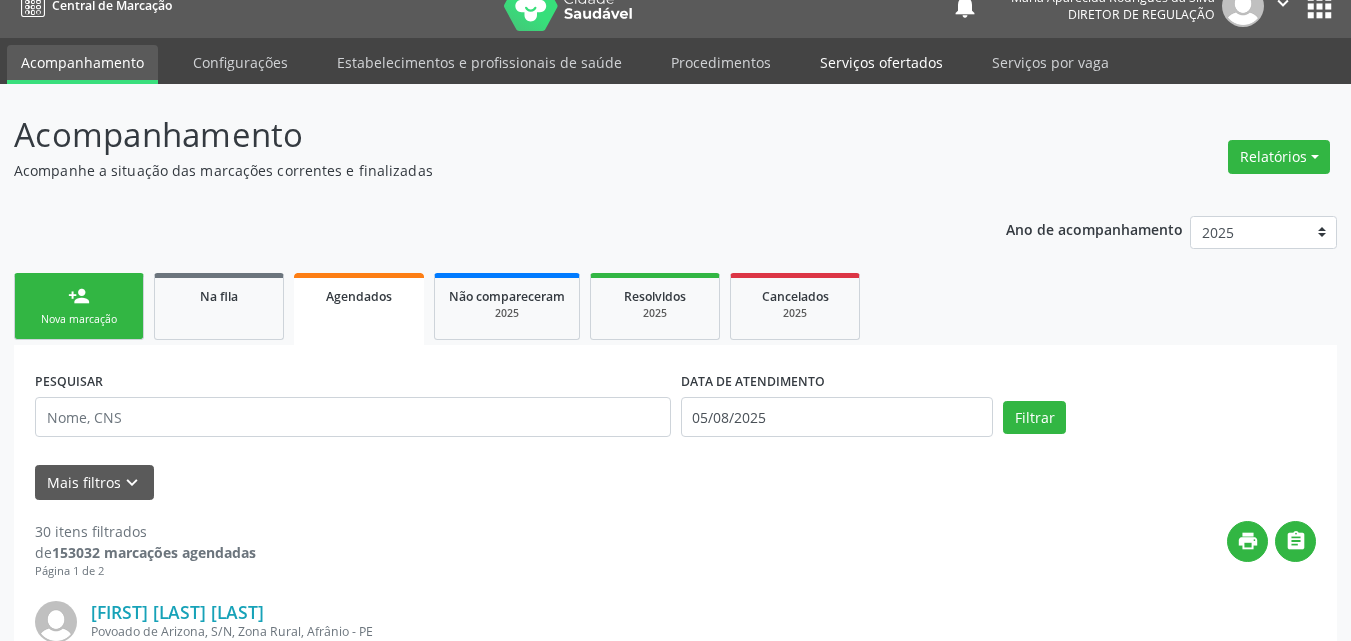 click on "Serviços ofertados" at bounding box center [881, 62] 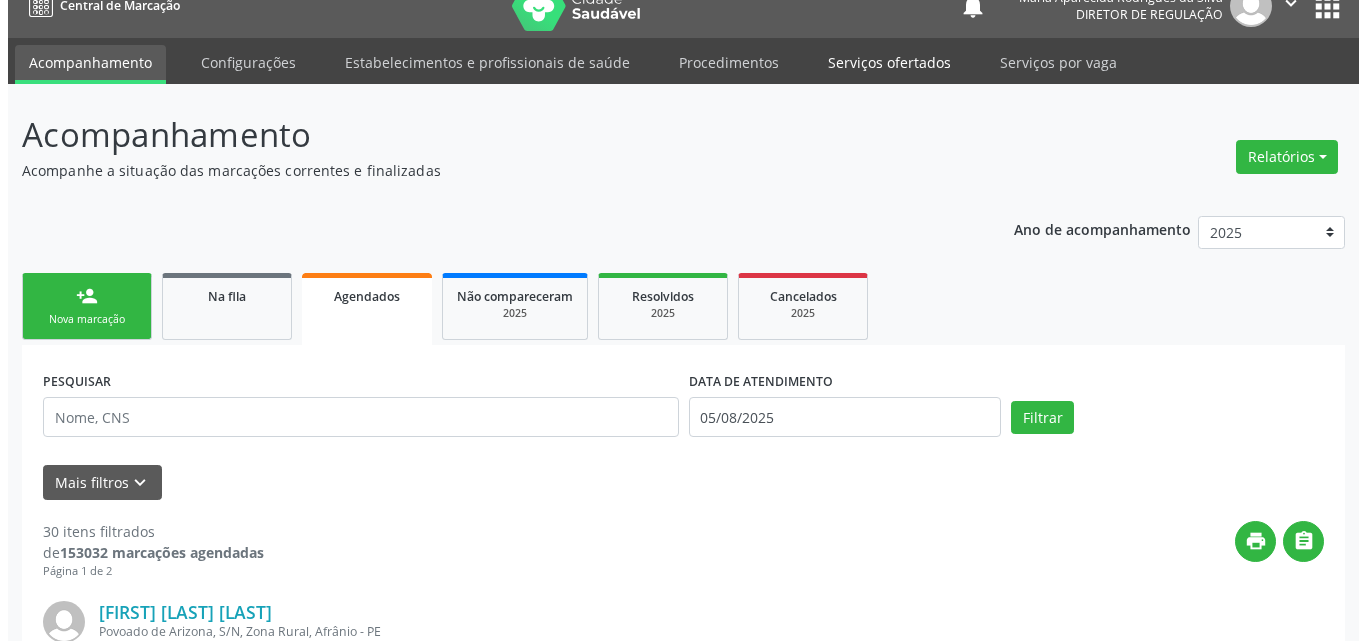 scroll, scrollTop: 0, scrollLeft: 0, axis: both 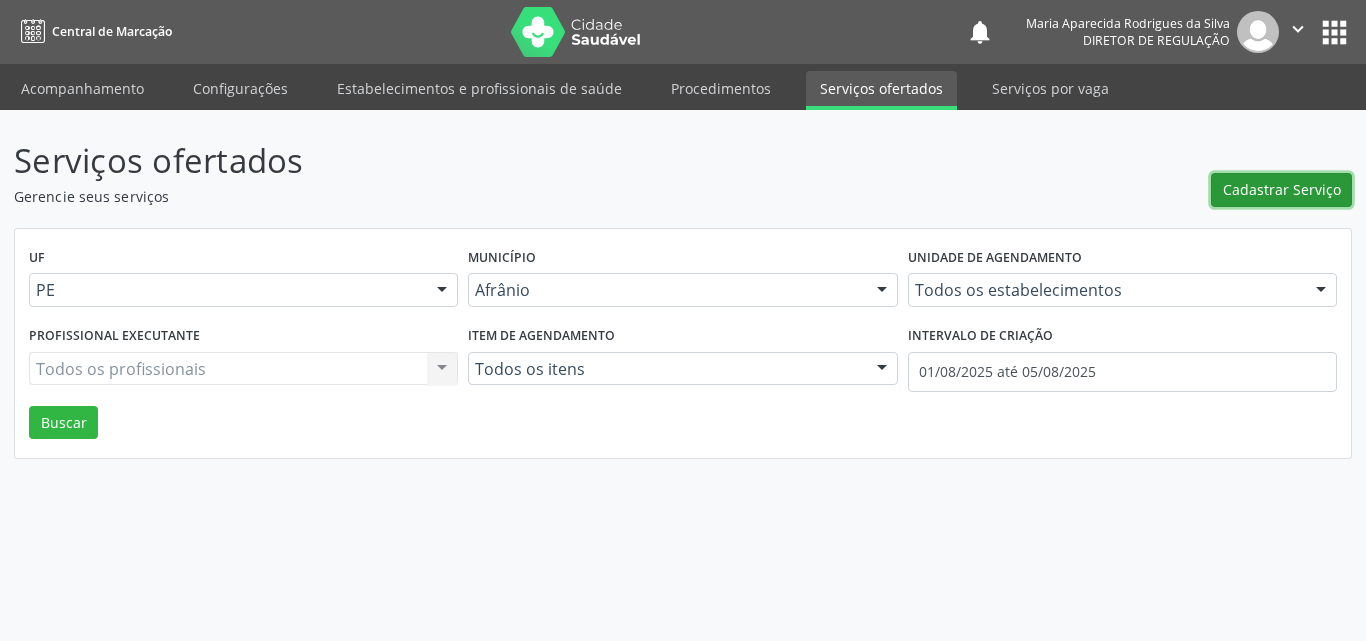 click on "Cadastrar Serviço" at bounding box center [1282, 189] 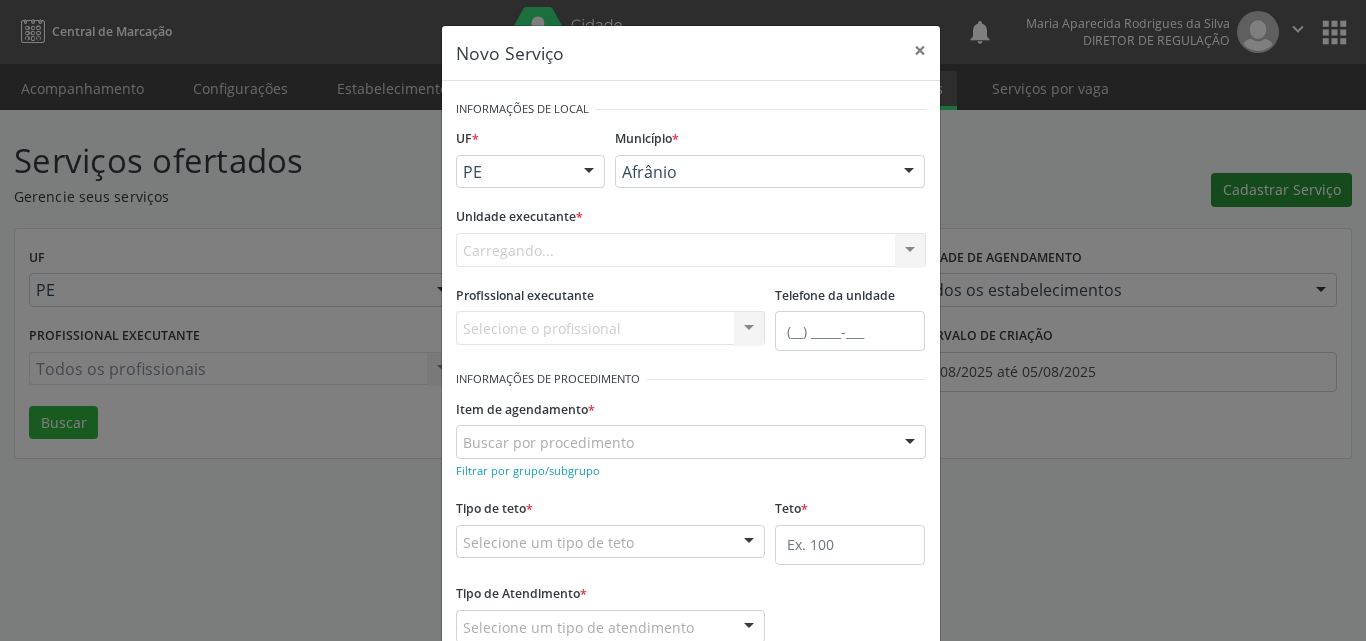 scroll, scrollTop: 0, scrollLeft: 0, axis: both 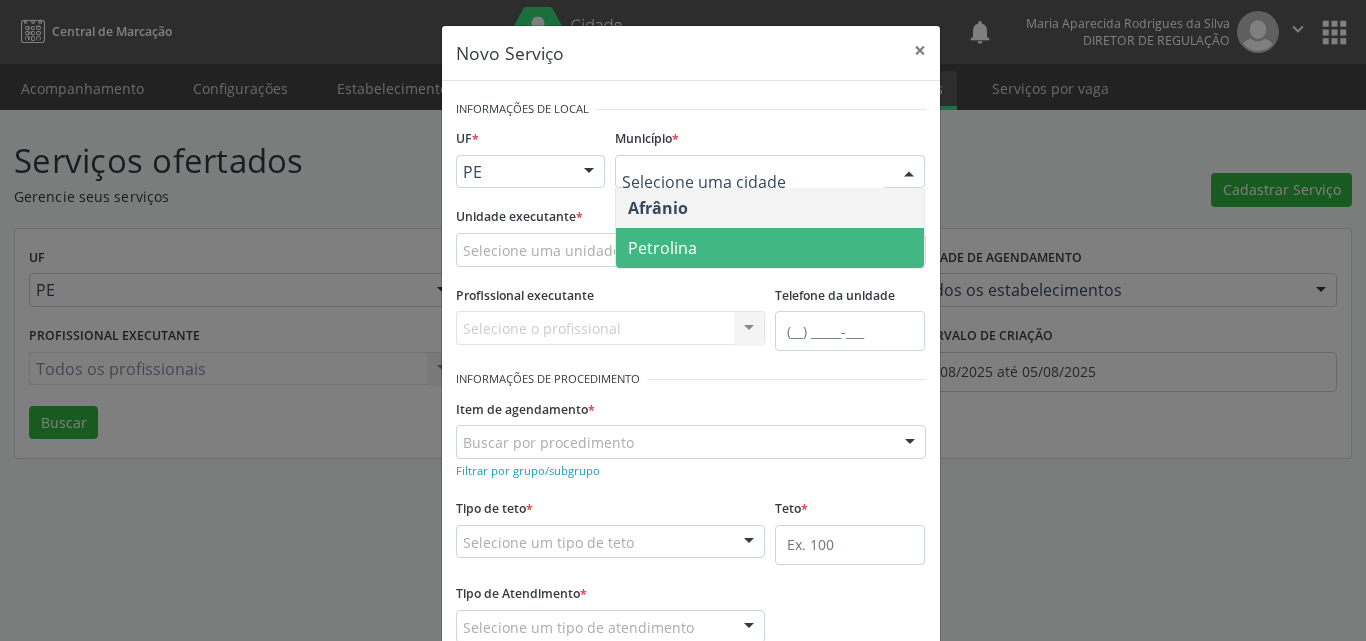 click on "Petrolina" at bounding box center (770, 248) 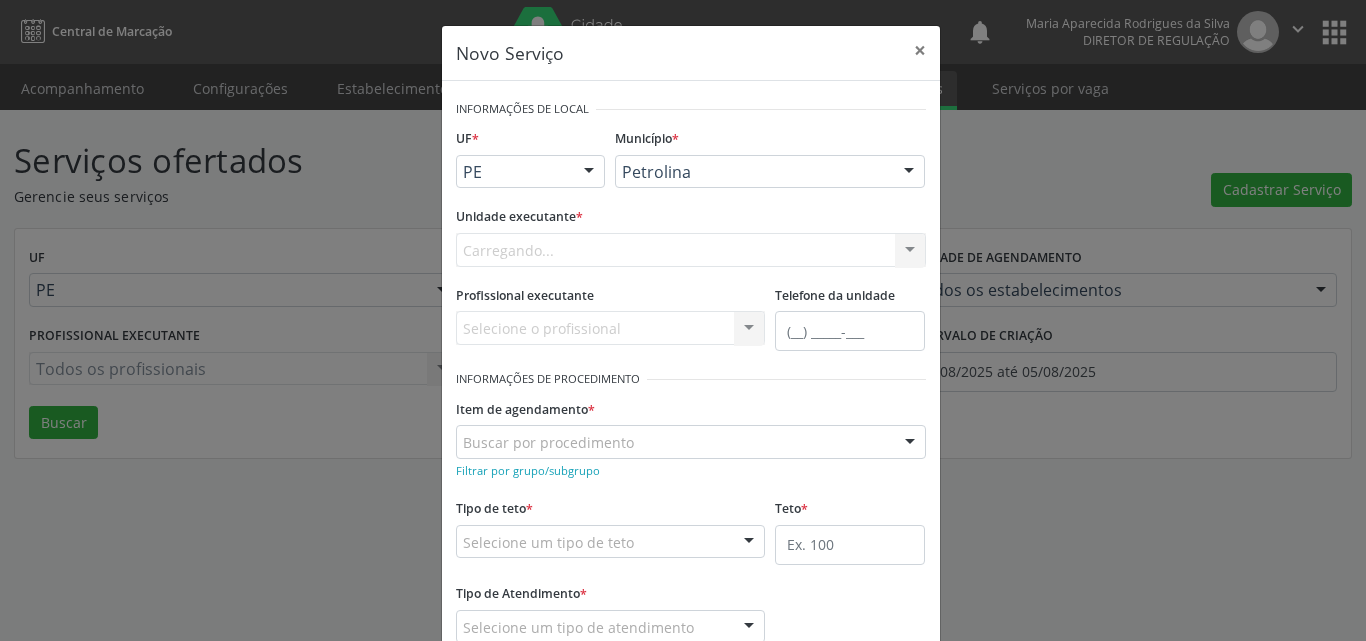 click on "Carregando...
Academia da Saude de Afranio   Academia da Saude do Bairro Roberto Luis   Academia da Saude do Distrito de Cachoeira do Roberto   Academia da Saude do Distrito de Extrema   Academia da Saude do Jose Ramos   Alves Landim   Ambulatorio Municipal de Saude   Caf Central de Abastecimento Farmaceutico   Centro de Atencao Psicossocial de Afranio Pe   Centro de Especialidades   Cime   Cuidar   Equipe de Atencao Basica Prisional Tipo I com Saude Mental   Esf Ana Coelho Nonato   Esf Custodia Maria da Conceicao   Esf Isabel Gomes   Esf Jose Ramos   Esf Jose e Maria Rodrigues de Macedo   Esf Maria Dilurdes da Silva   Esf Maria da Silva Pereira   Esf Rosalia Cavalcanti Gomes   Esf de Barra das Melancias   Esf de Extrema   Farmacia Basica do Municipio de Afranio   Hospital Municipal Maria Coelho Cavalcanti Rodrigues   Hospital de Campanha Covid 19 Ambulatorio Municipal   Laboratorio de Protese Dentario   Lid Laboratorio de Investigacoes e Diagnosticos               Selac" at bounding box center [691, 250] 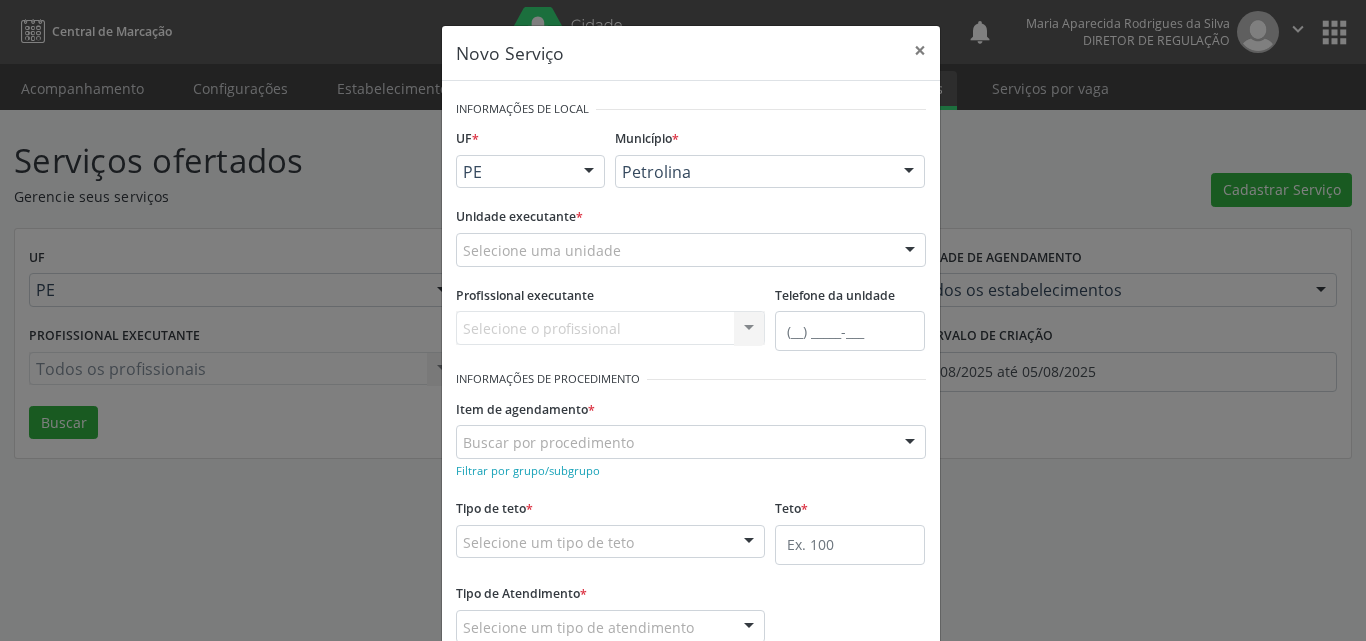 click on "Selecione uma unidade" at bounding box center (691, 250) 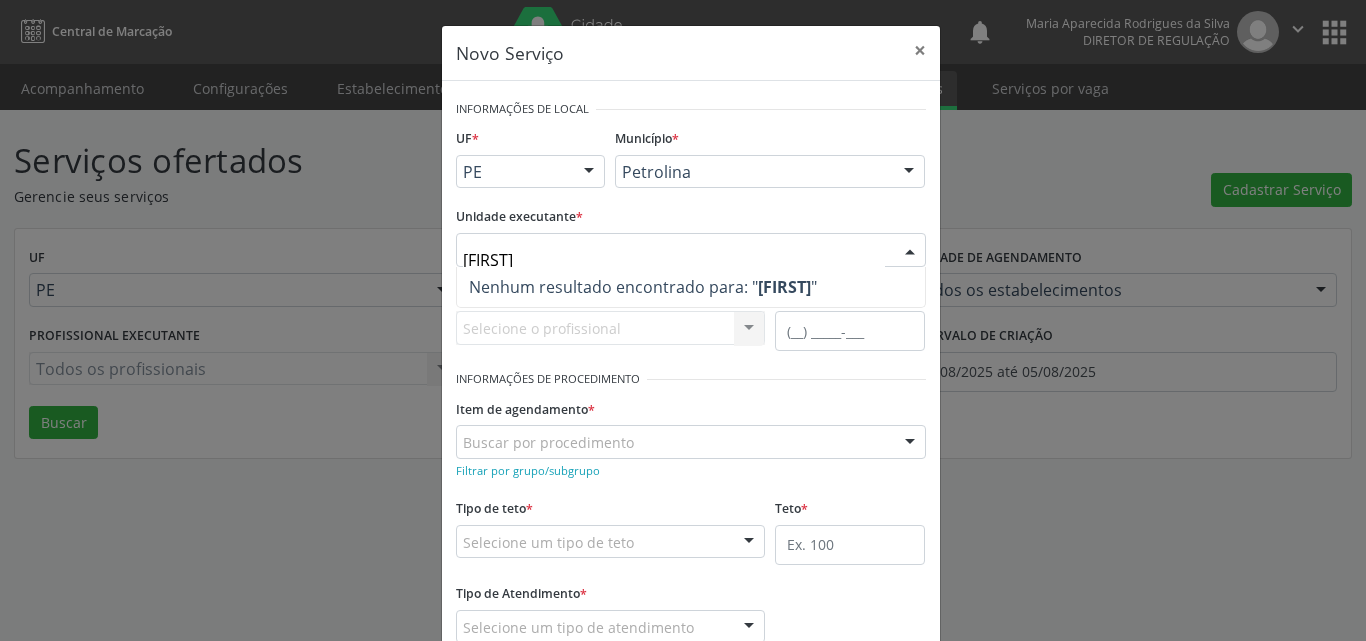 drag, startPoint x: 512, startPoint y: 255, endPoint x: 543, endPoint y: 257, distance: 31.06445 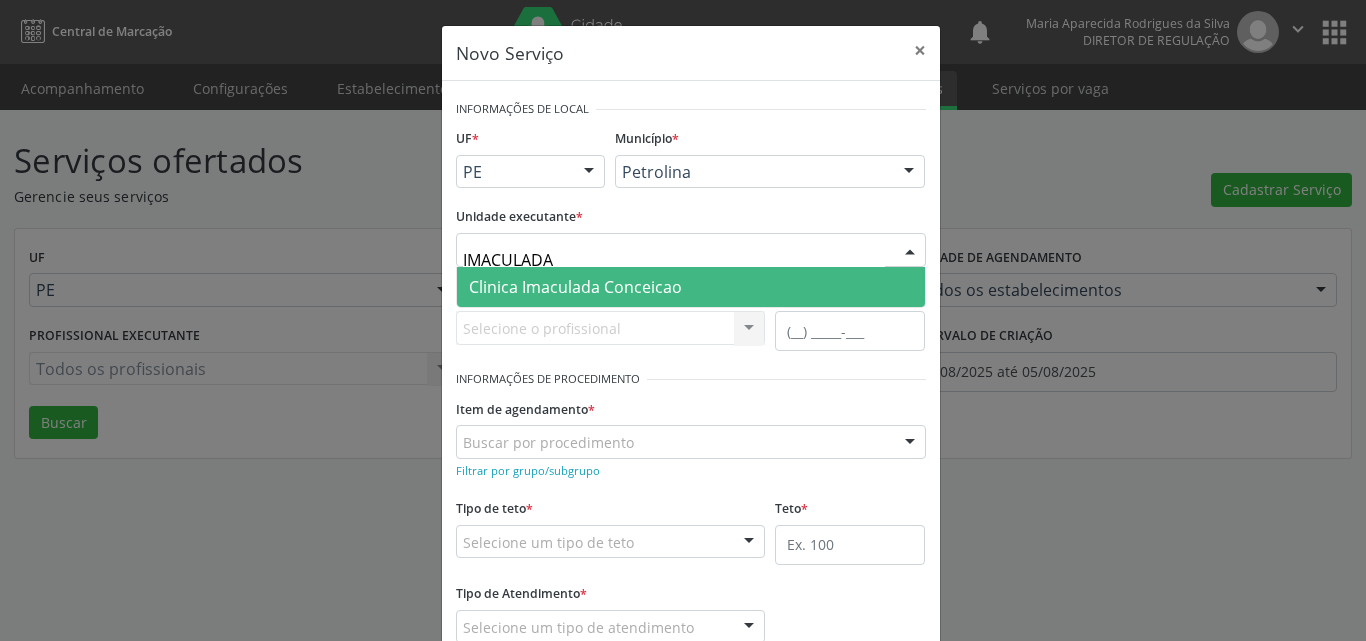 click on "Clinica Imaculada Conceicao" at bounding box center [575, 287] 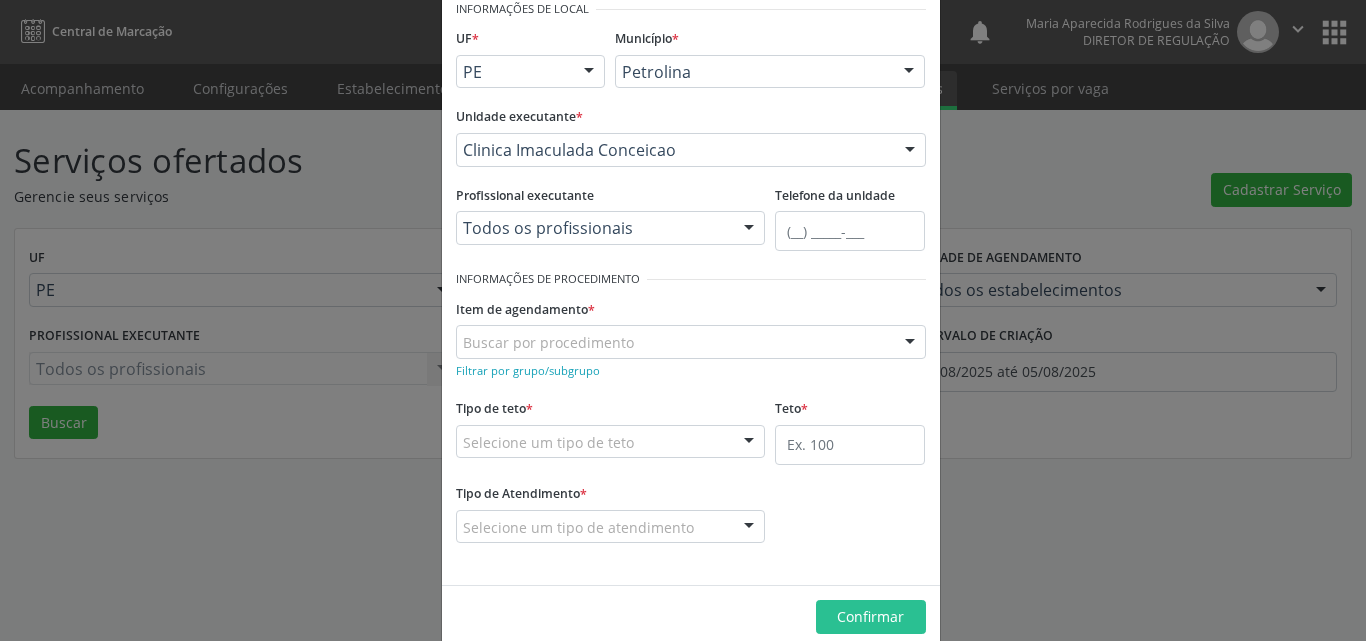 scroll, scrollTop: 132, scrollLeft: 0, axis: vertical 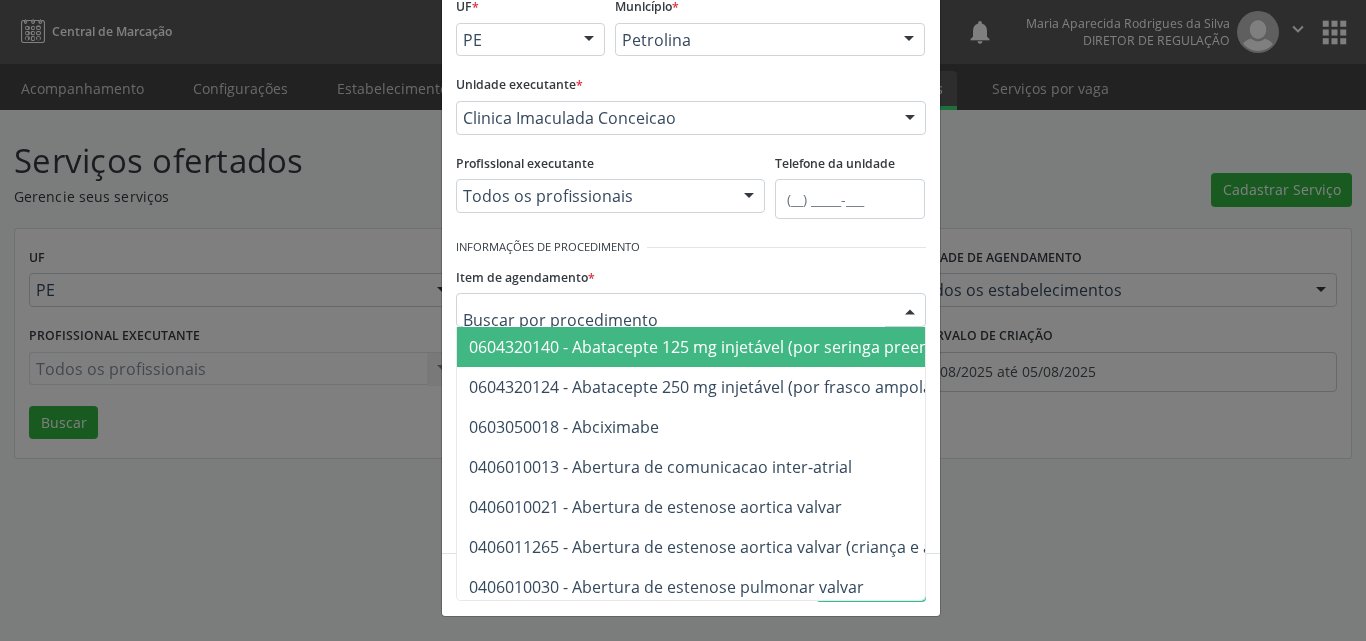 click at bounding box center (691, 310) 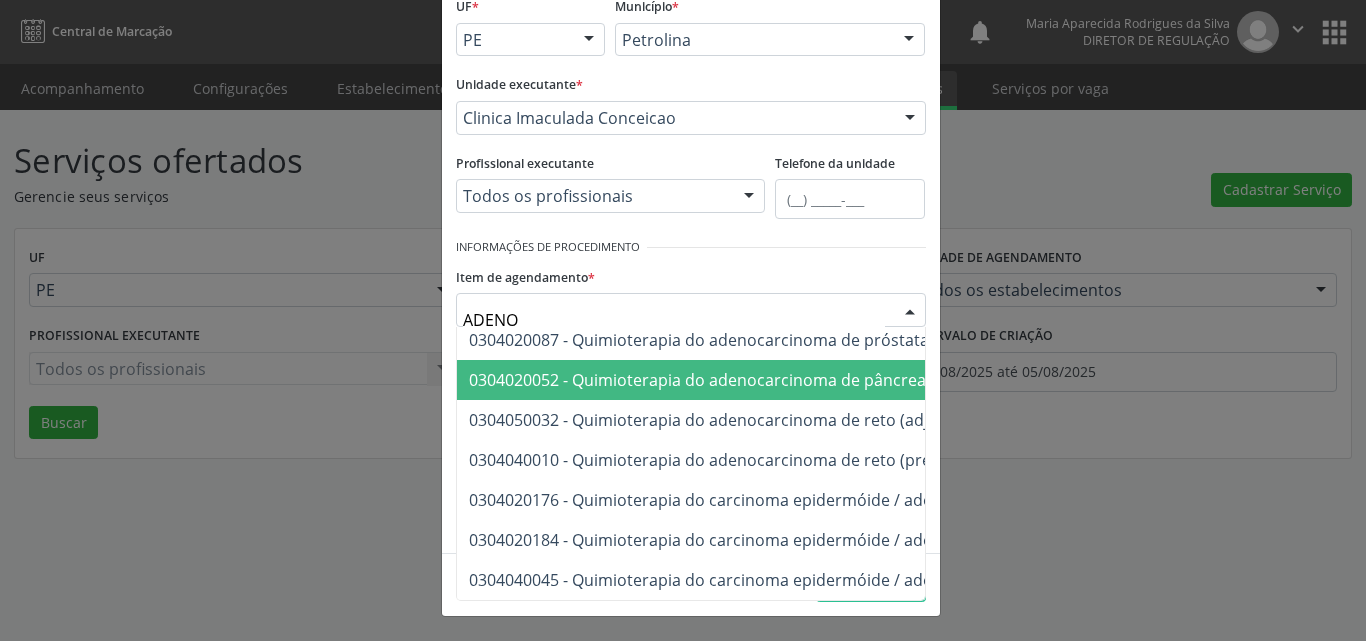 scroll, scrollTop: 742, scrollLeft: 0, axis: vertical 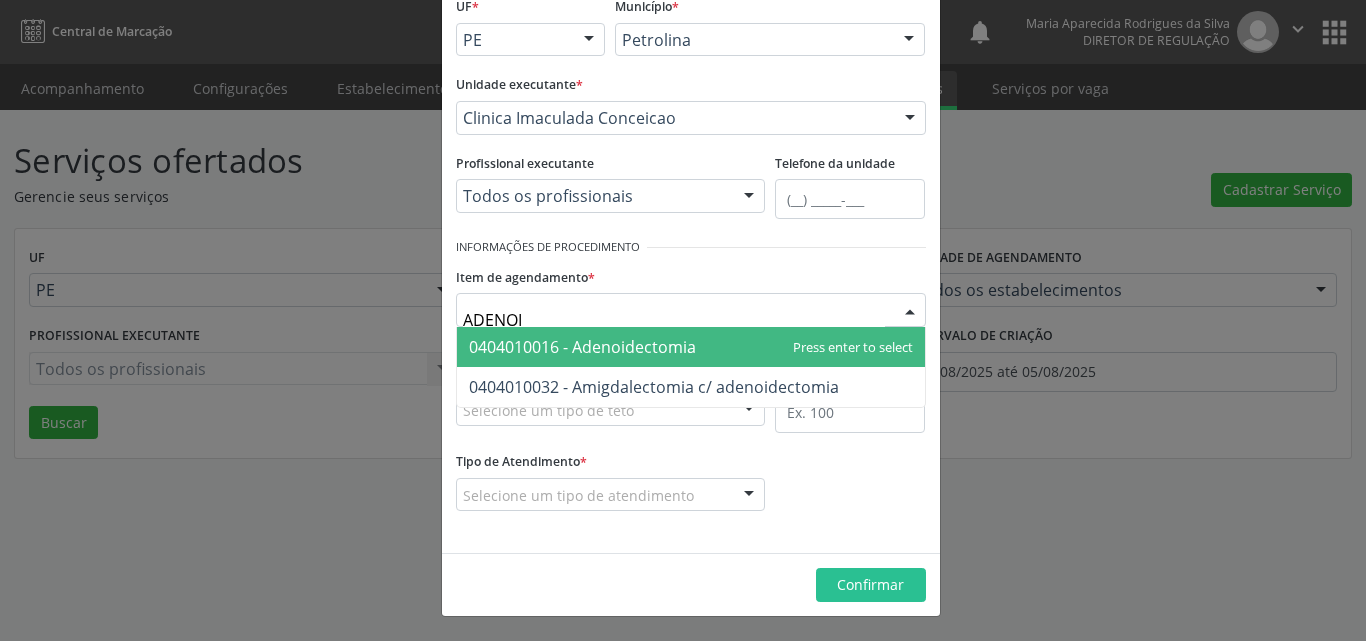 click on "0404010016 - Adenoidectomia" at bounding box center [691, 347] 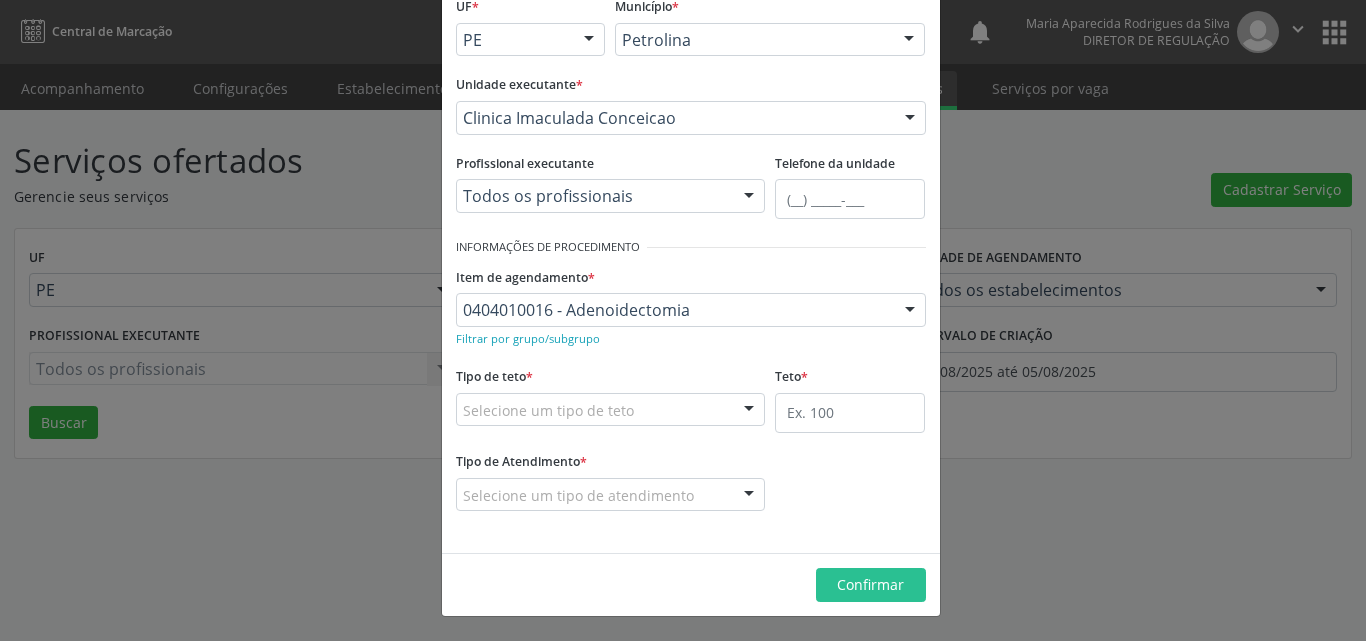 click on "Selecione um tipo de teto" at bounding box center [611, 410] 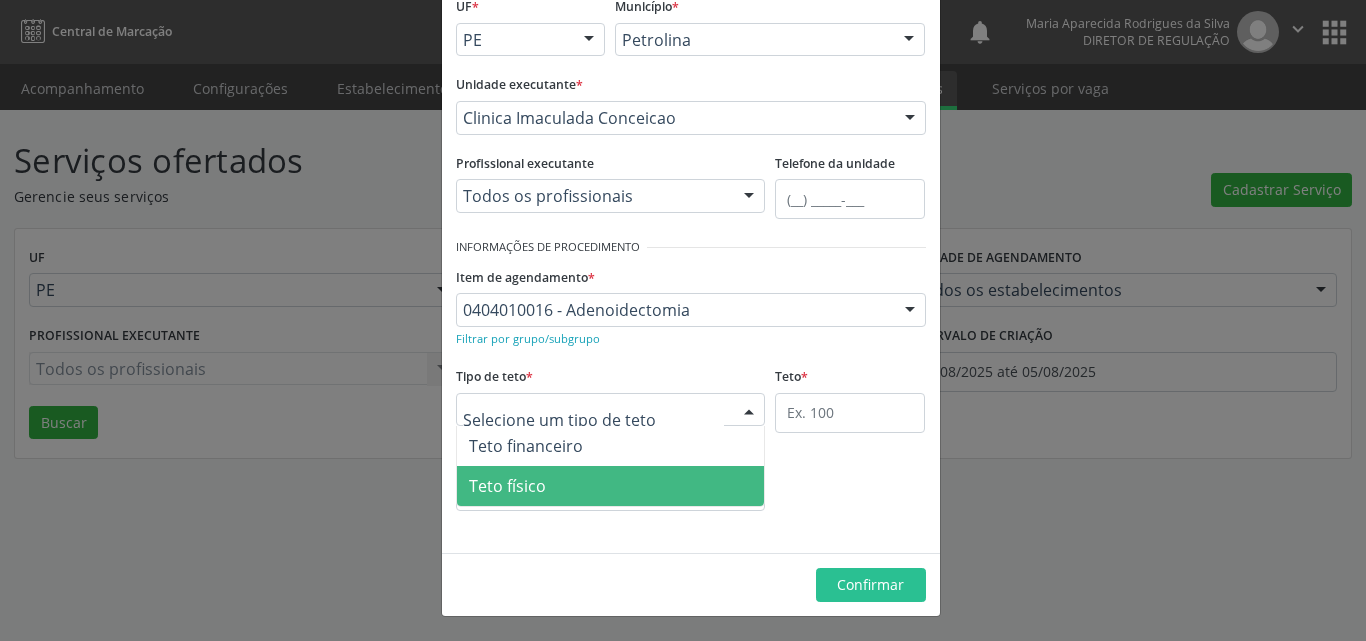click on "Teto físico" at bounding box center [611, 486] 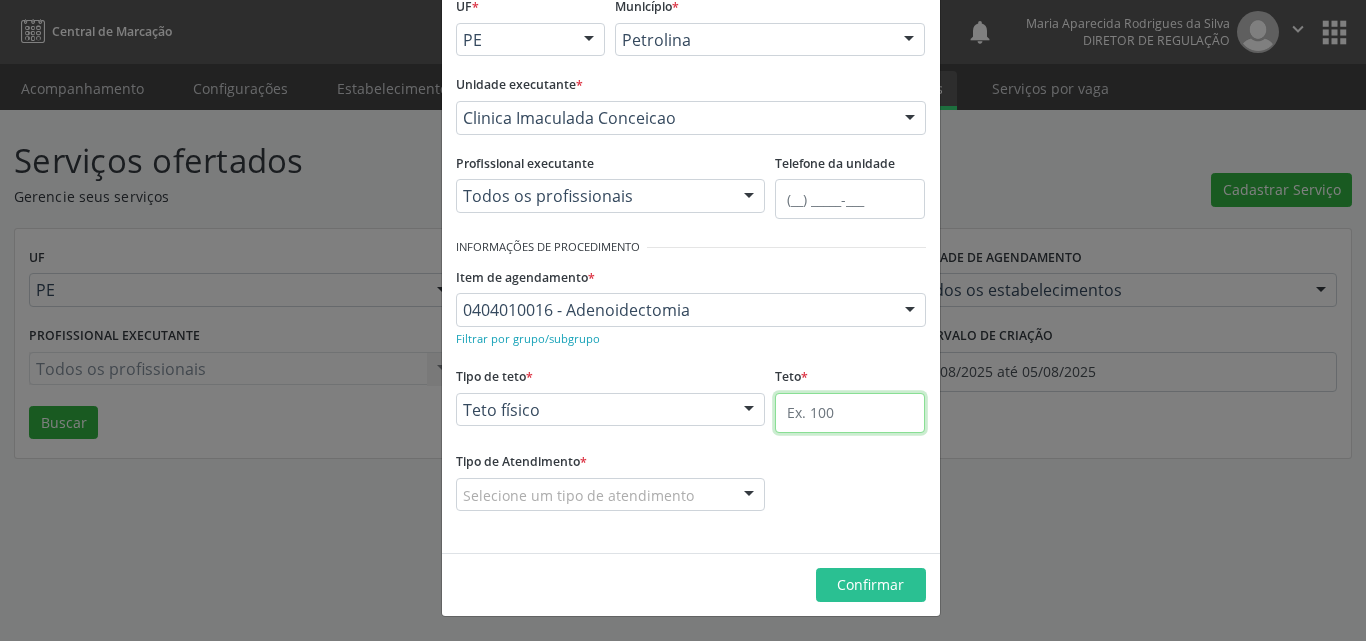 click at bounding box center [850, 413] 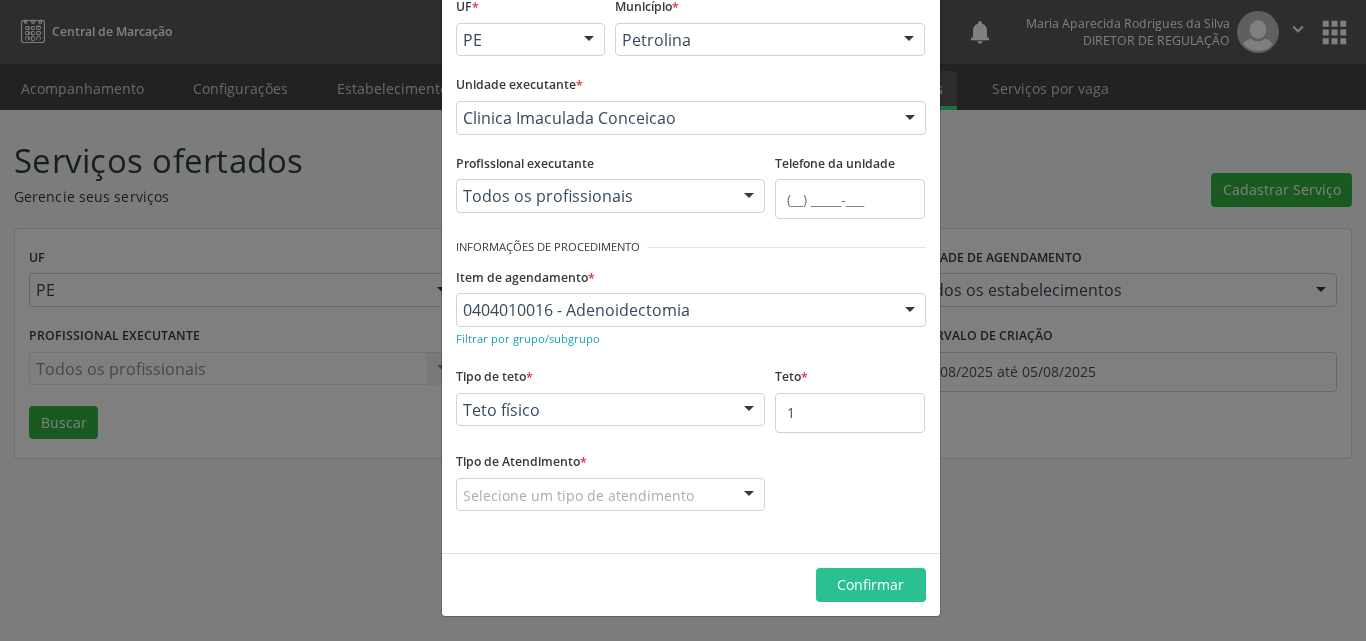 click on "Selecione um tipo de atendimento" at bounding box center (611, 495) 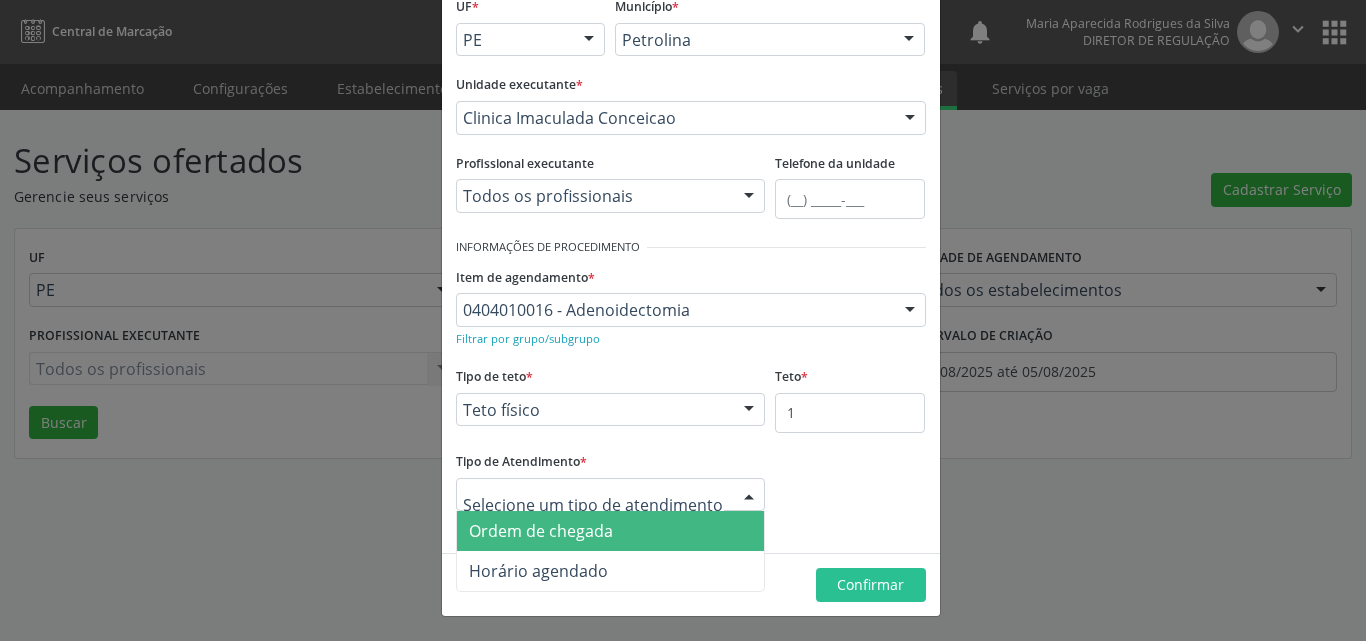 click on "Ordem de chegada" at bounding box center (611, 531) 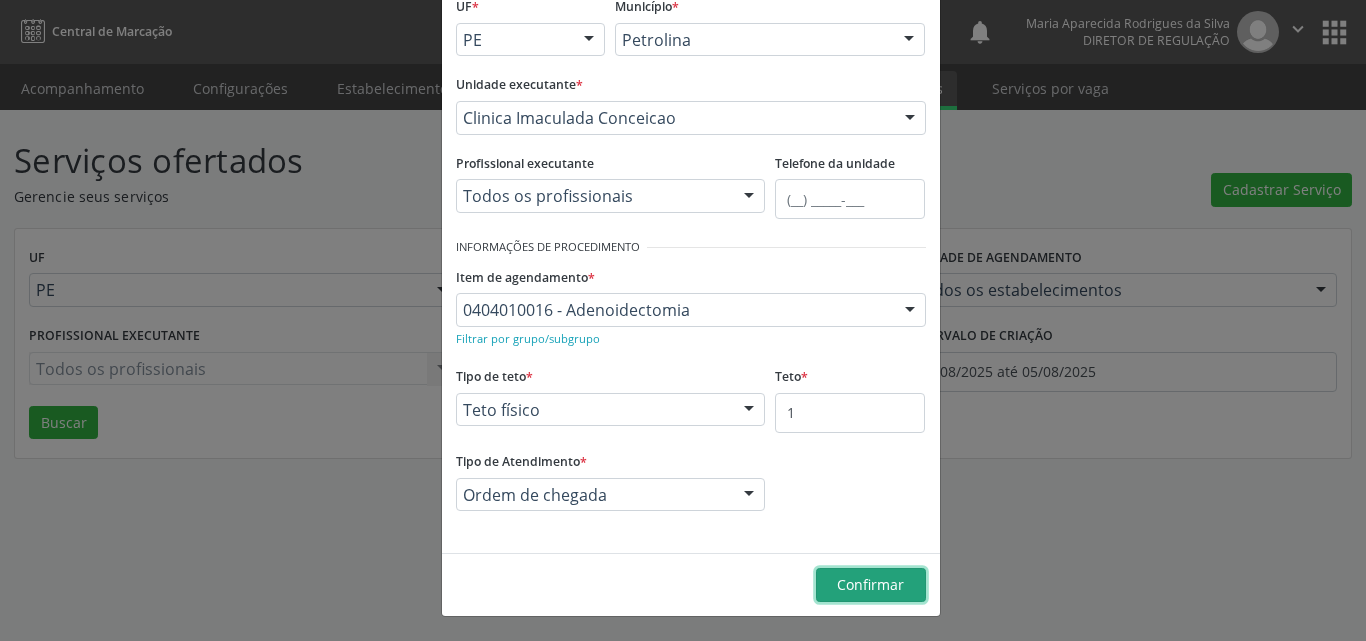 click on "Confirmar" at bounding box center (870, 584) 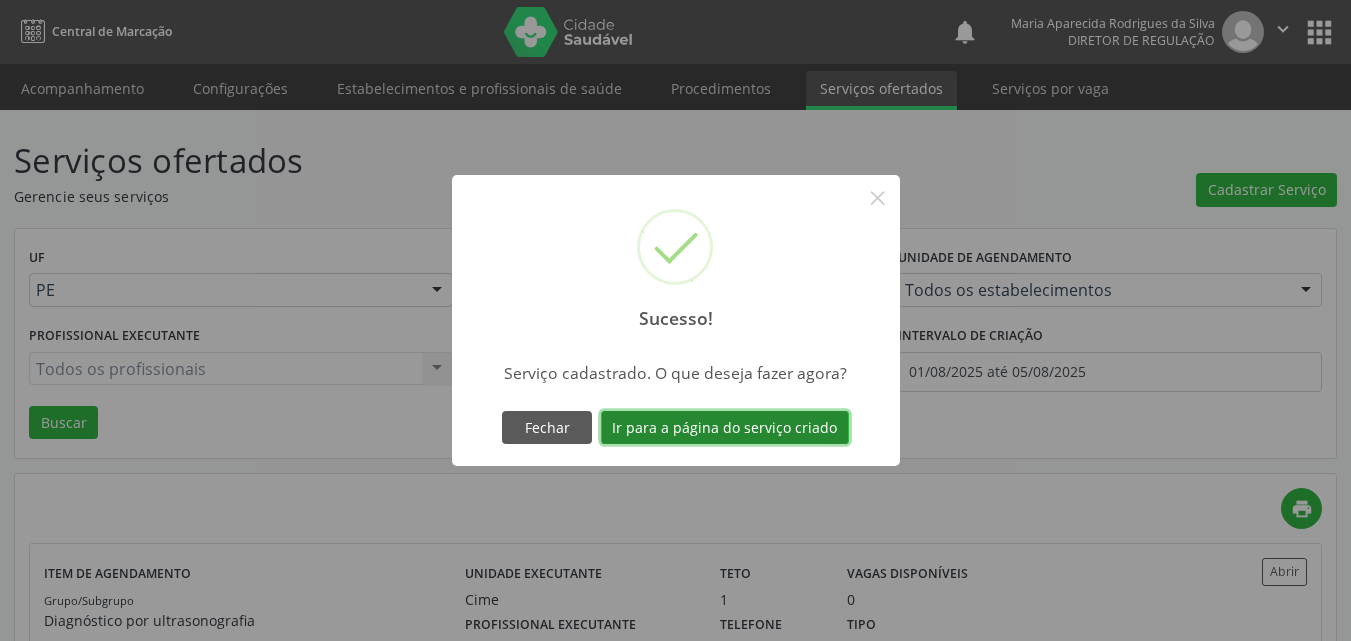 click on "Ir para a página do serviço criado" at bounding box center [725, 428] 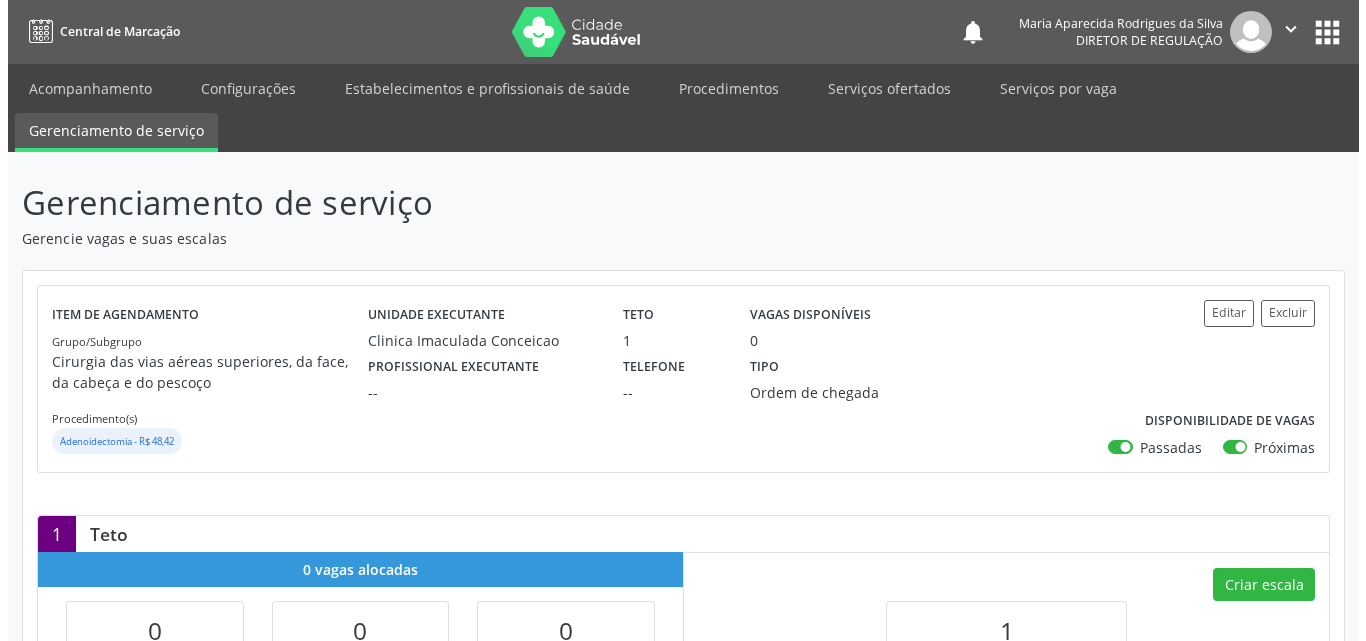 scroll, scrollTop: 200, scrollLeft: 0, axis: vertical 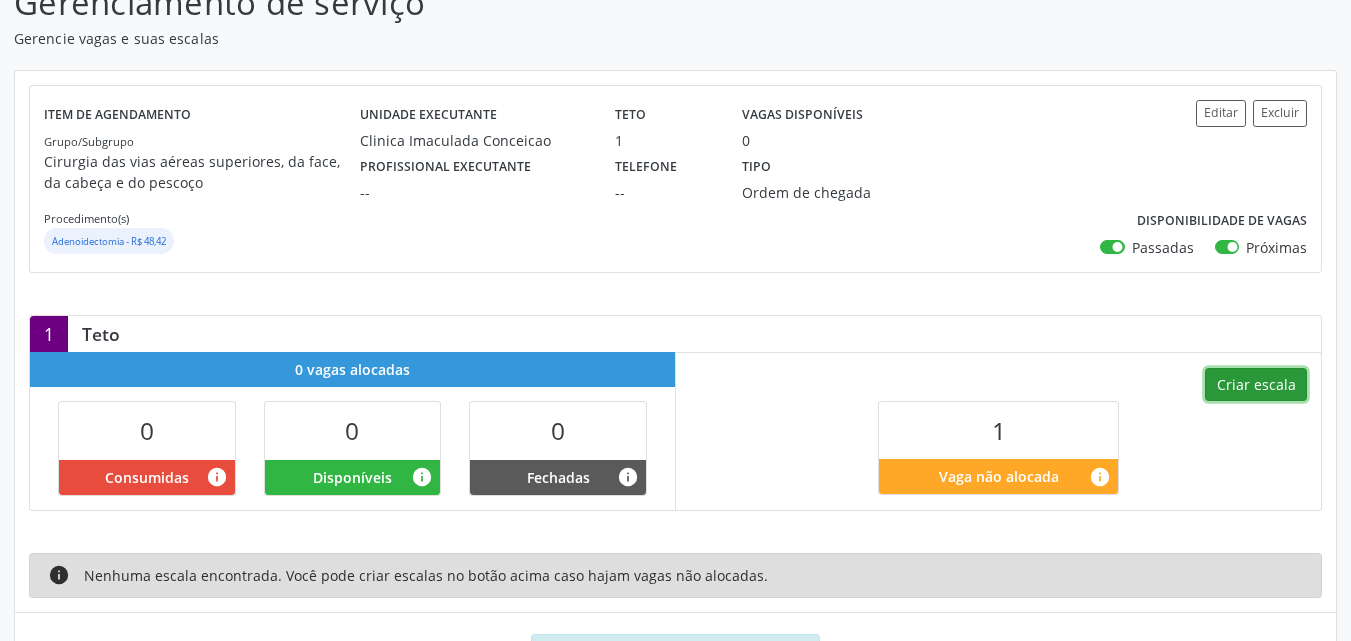 click on "Criar escala" at bounding box center (1256, 385) 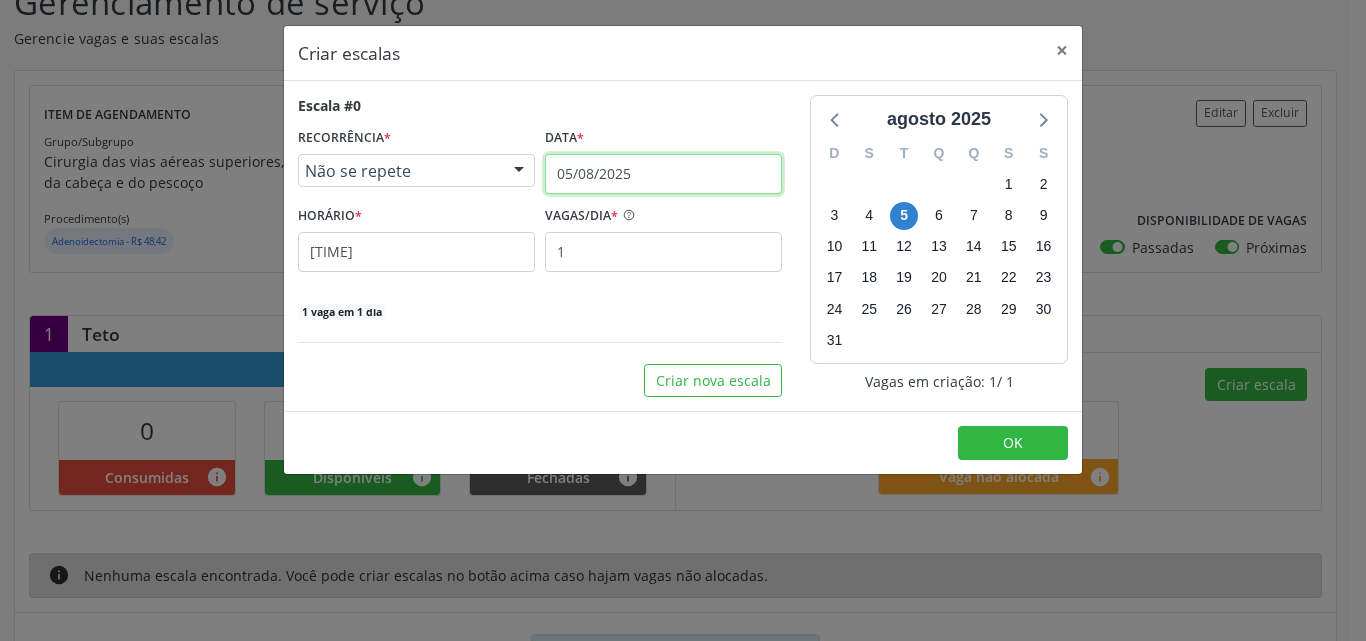 click on "05/08/2025" at bounding box center [663, 174] 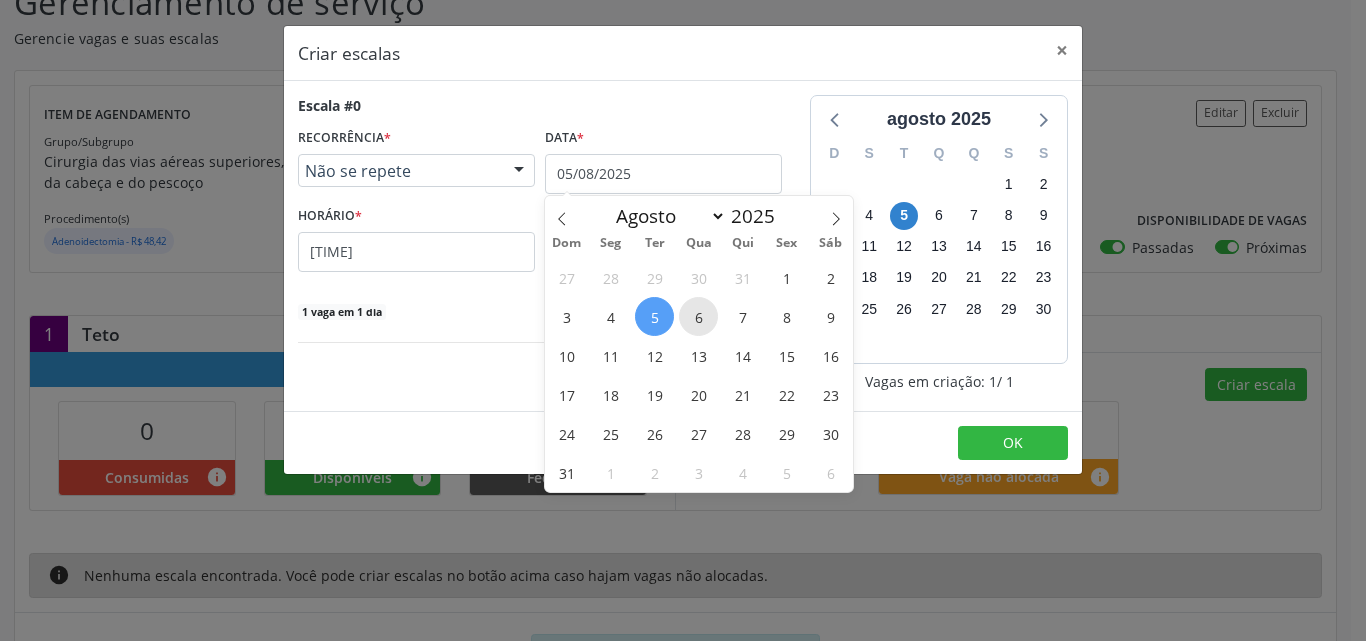 click on "6" at bounding box center (698, 316) 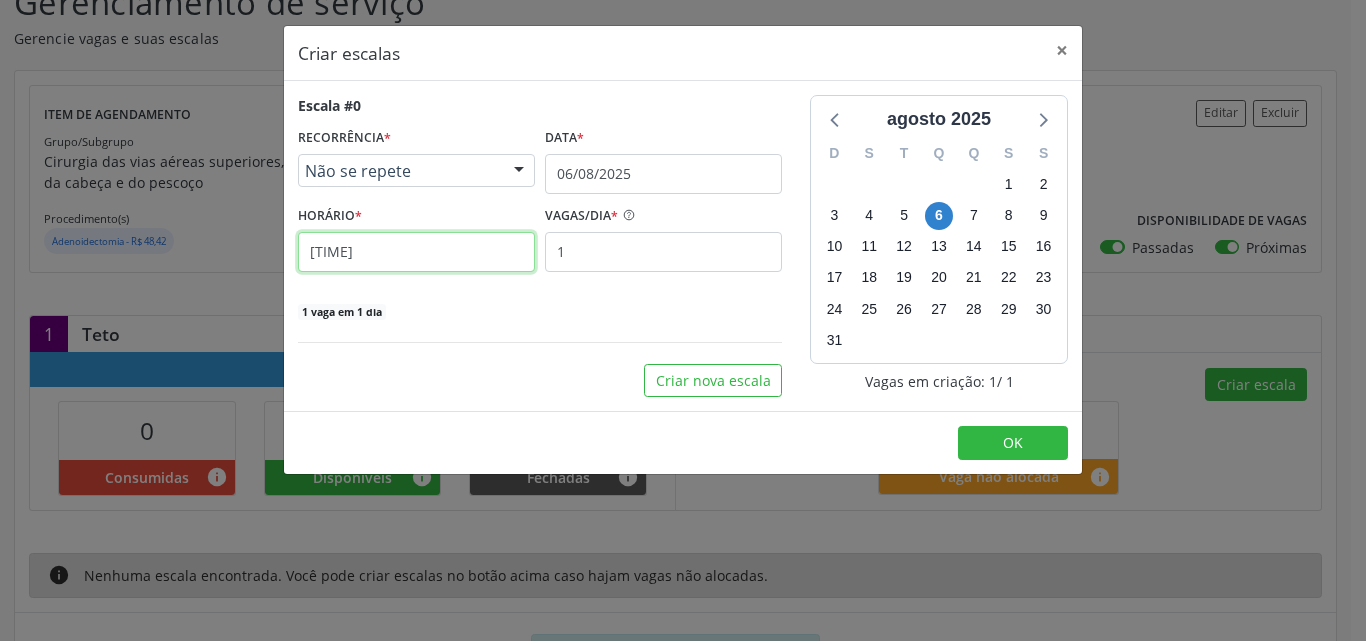 click on "14:50" at bounding box center (416, 252) 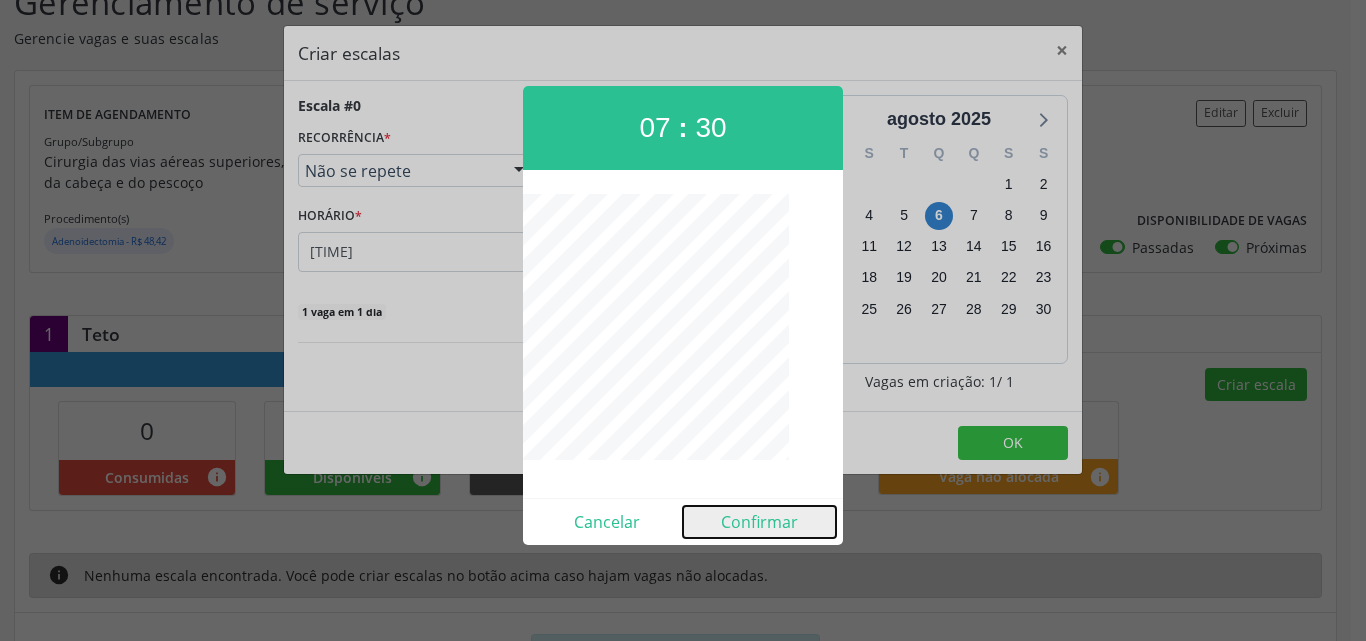 click on "Confirmar" at bounding box center [759, 522] 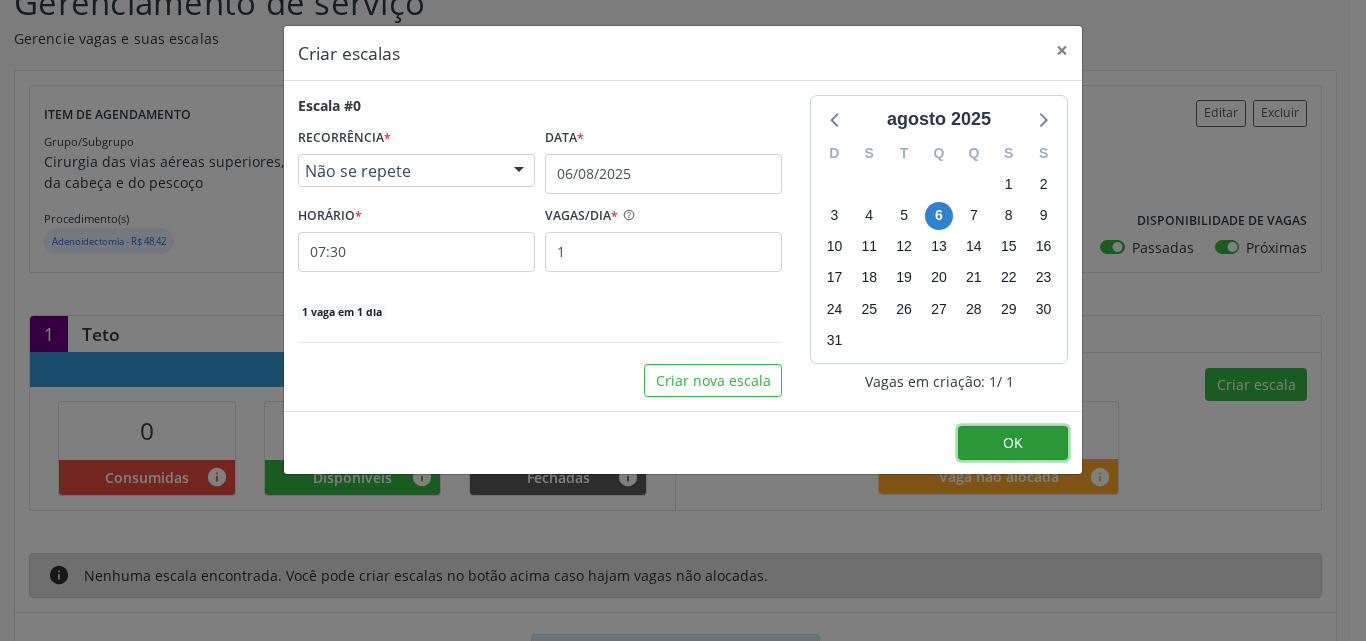 click on "OK" at bounding box center [1013, 442] 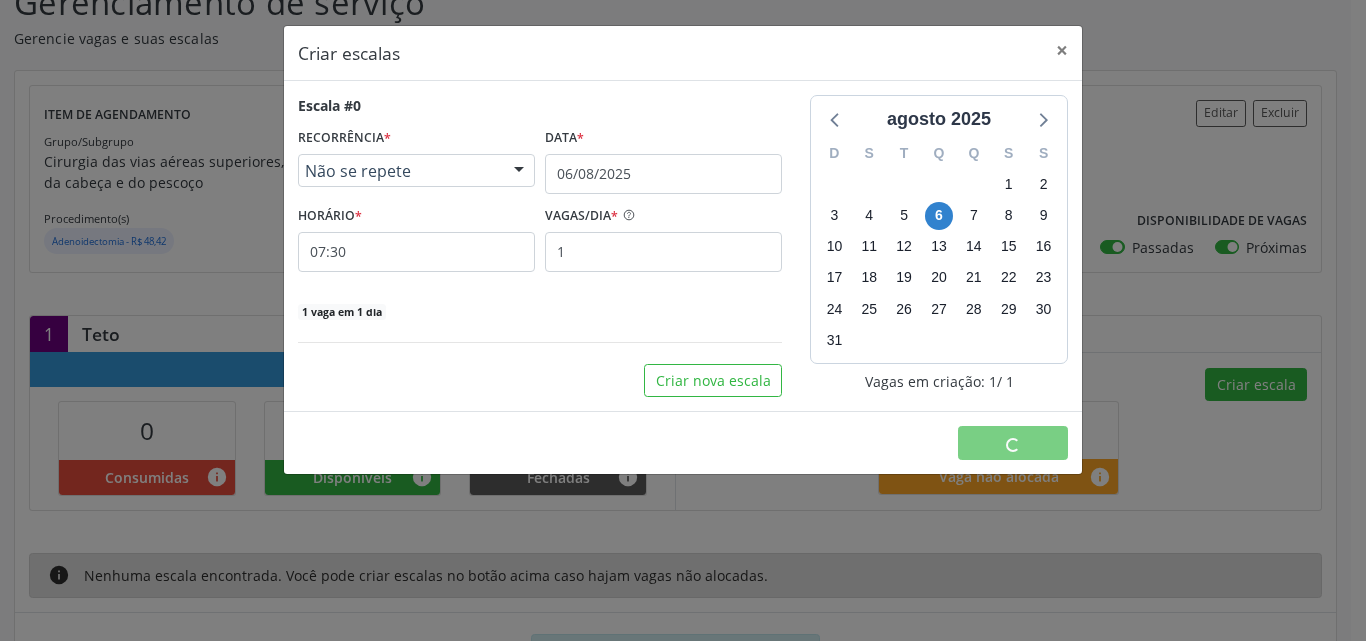scroll, scrollTop: 0, scrollLeft: 0, axis: both 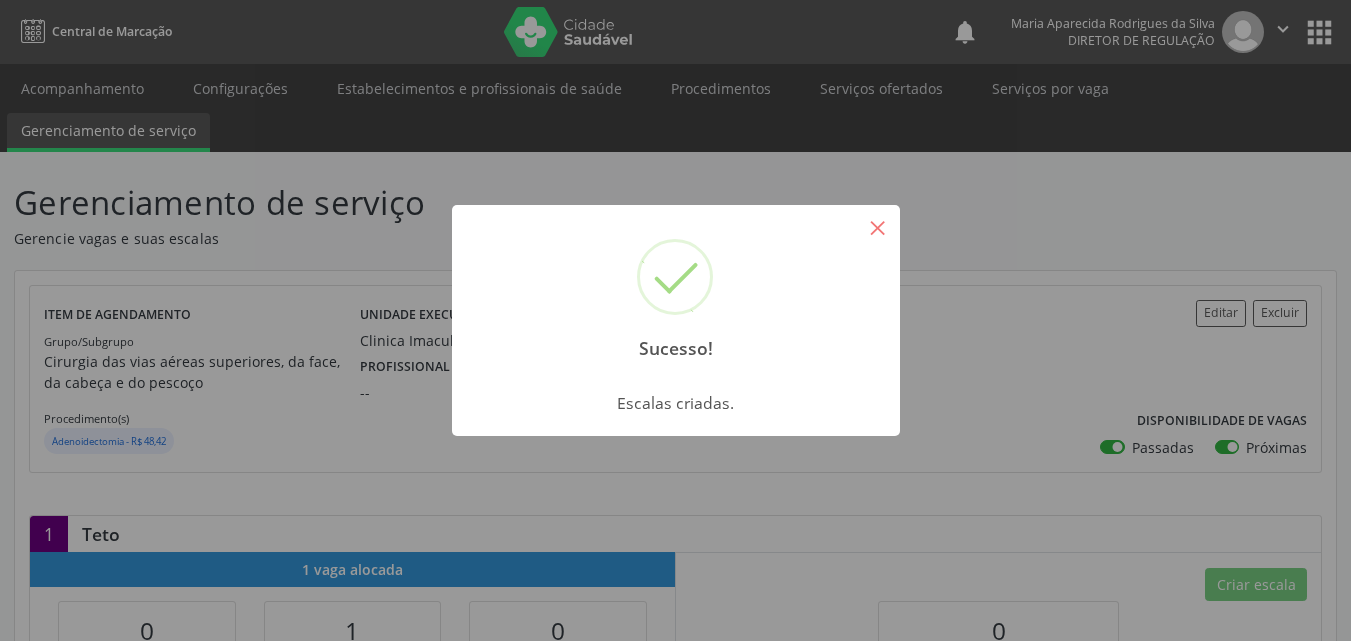 click on "×" at bounding box center (878, 227) 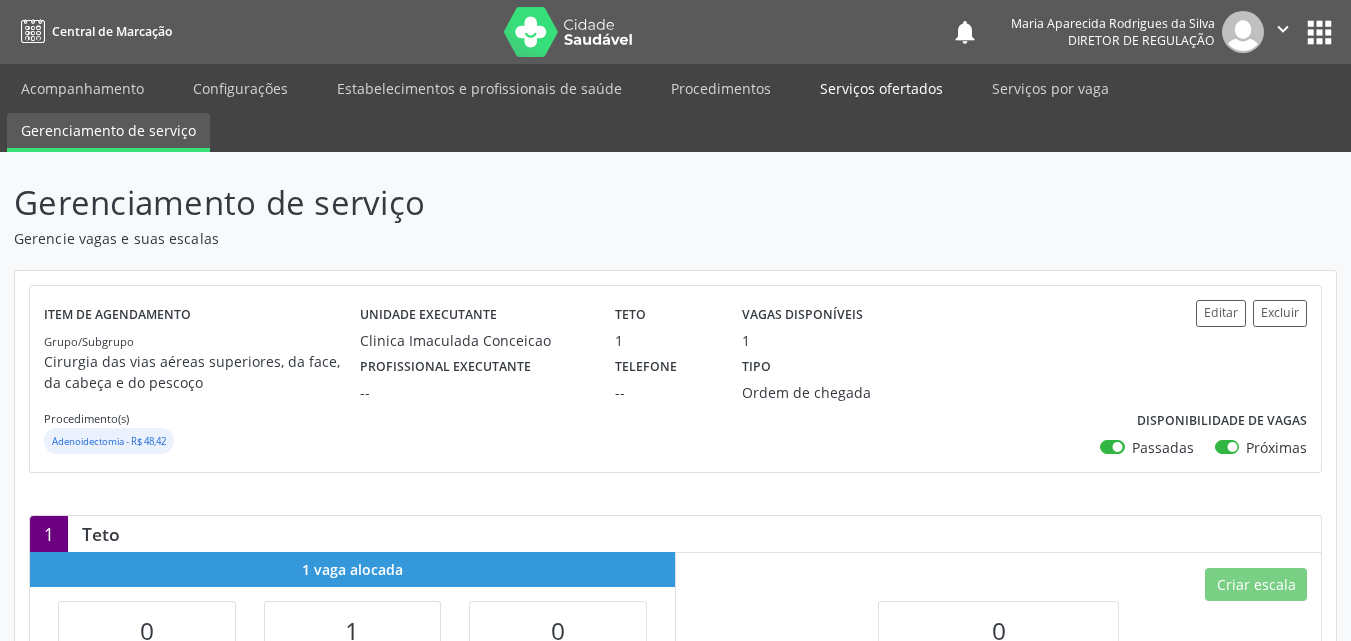 click on "Serviços ofertados" at bounding box center [881, 88] 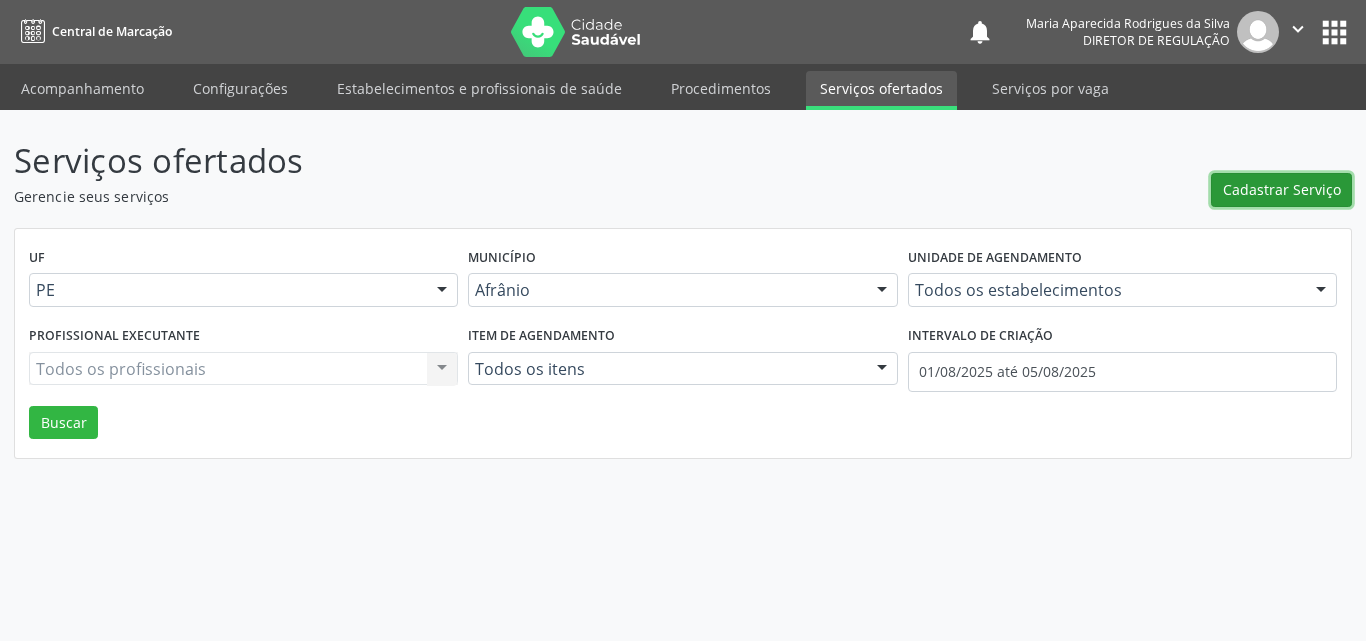 click on "Cadastrar Serviço" at bounding box center (1282, 189) 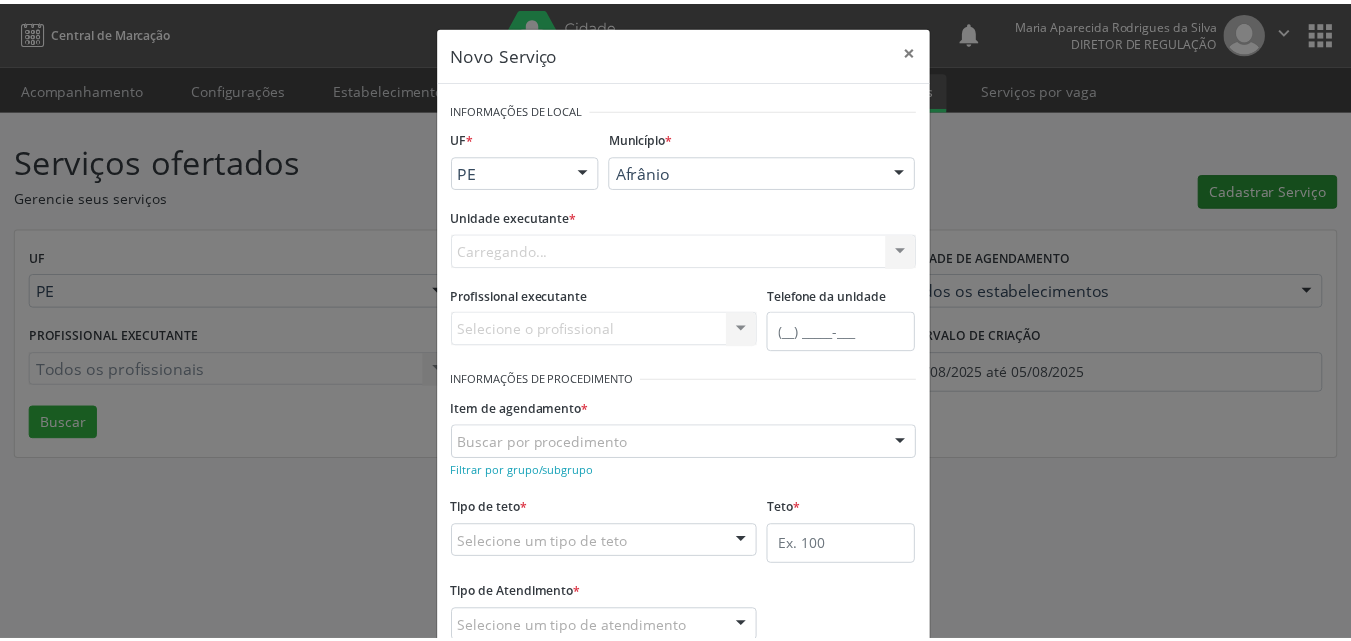 scroll, scrollTop: 0, scrollLeft: 0, axis: both 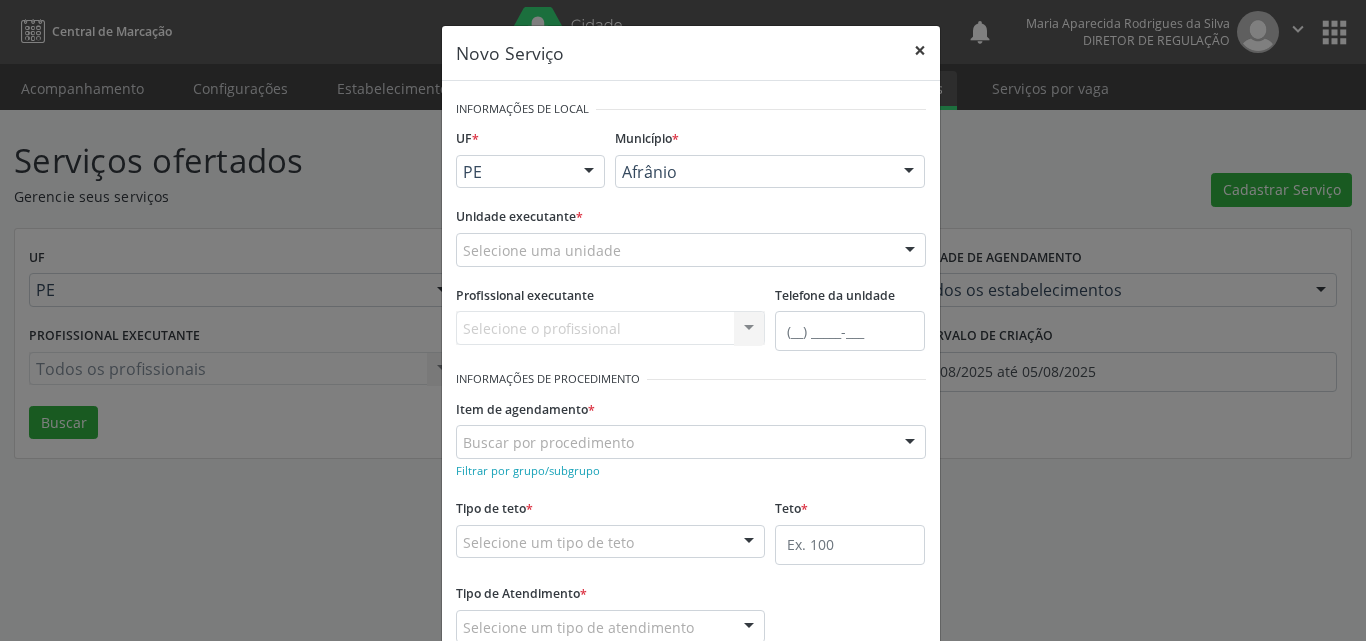 click on "×" at bounding box center [920, 50] 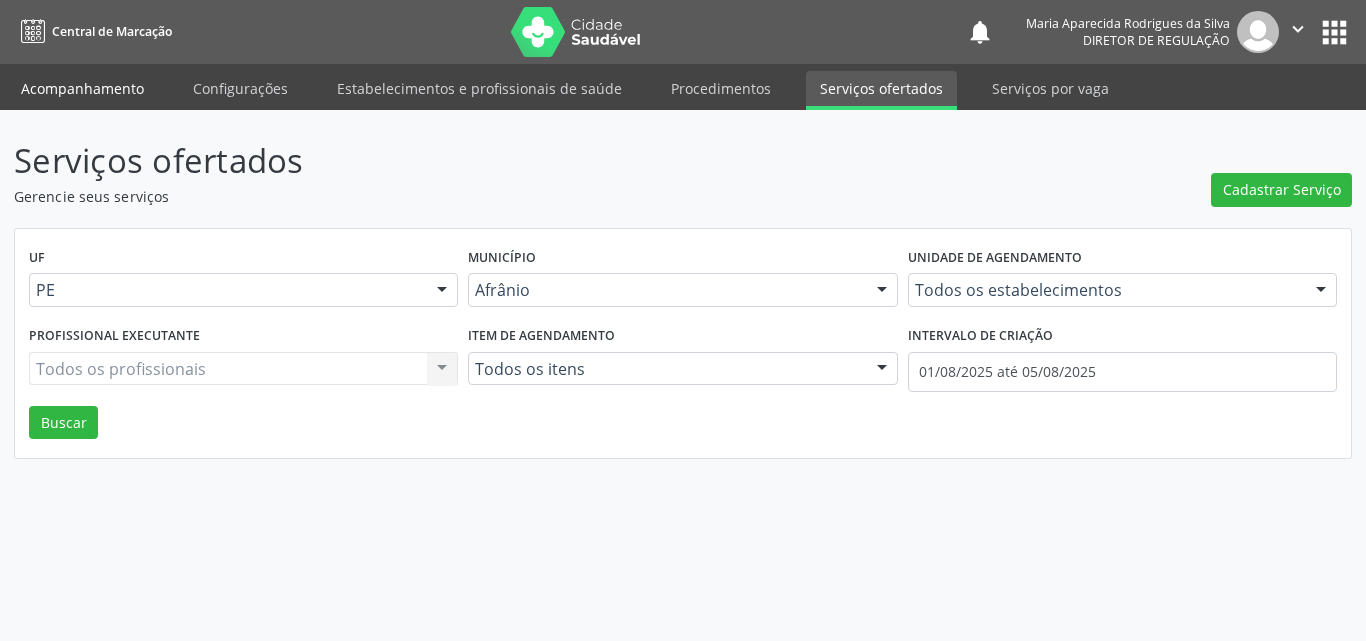 click on "Acompanhamento" at bounding box center (82, 88) 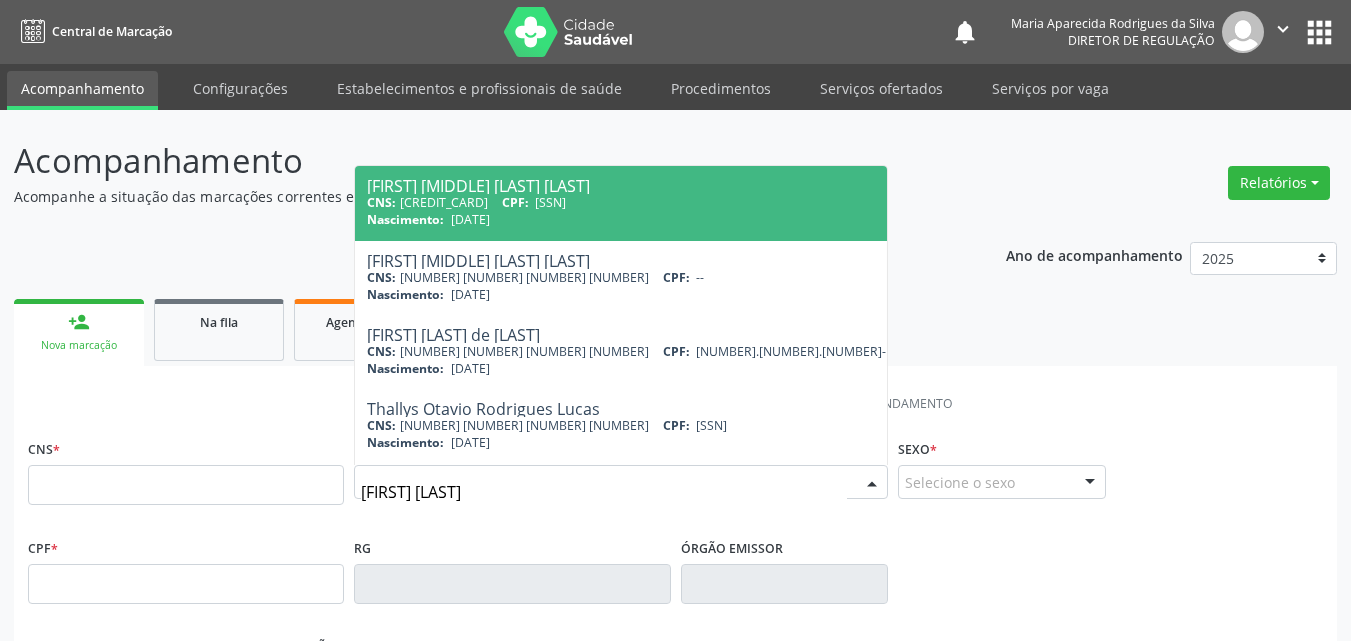 type on "THALLYS OTAVIO" 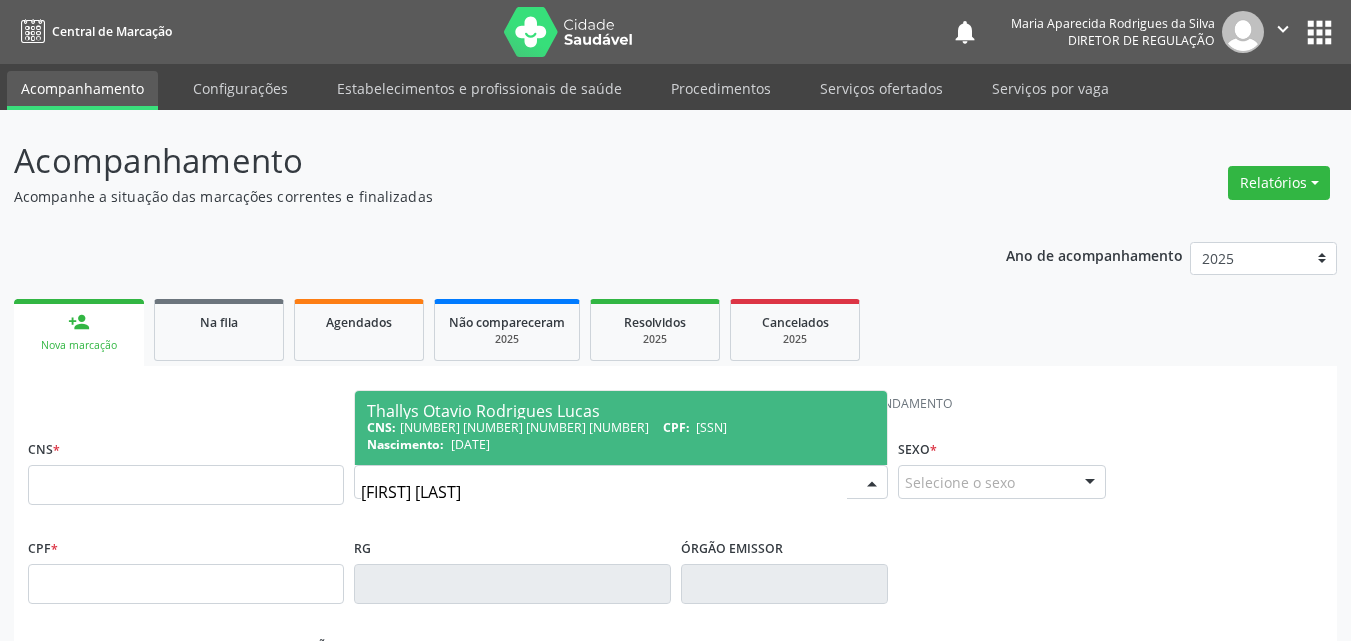 click on "CPF:" at bounding box center (676, 427) 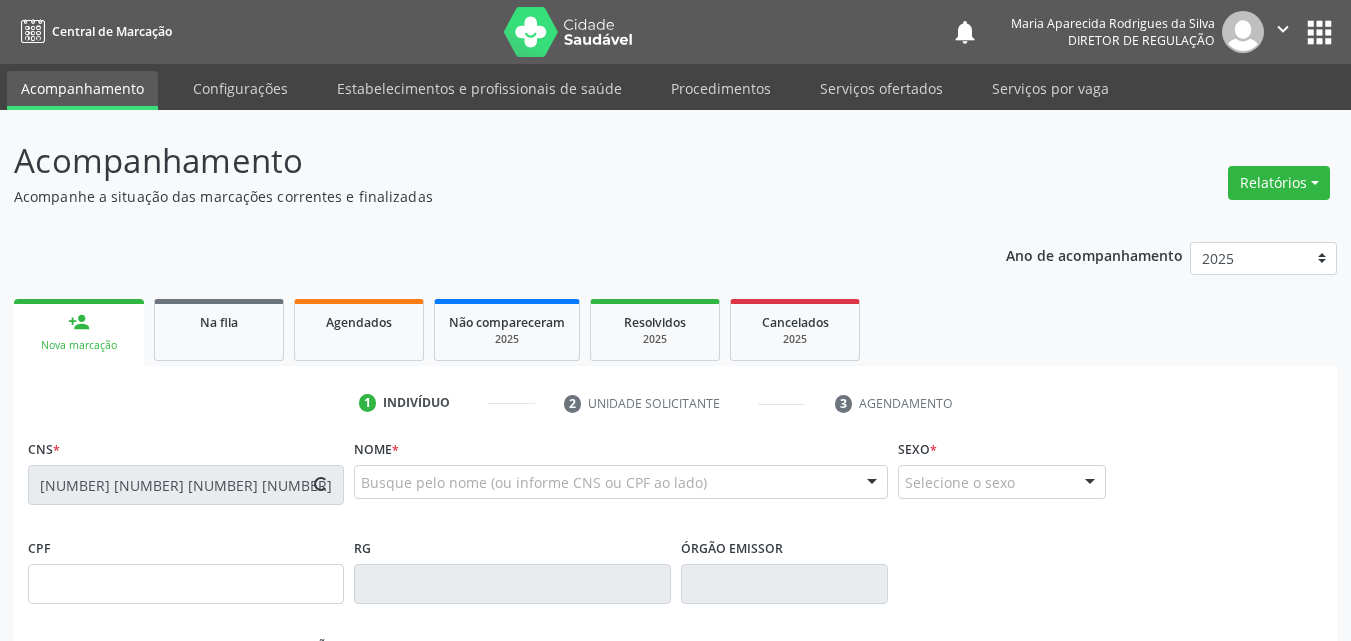 type on "167.819.904-46" 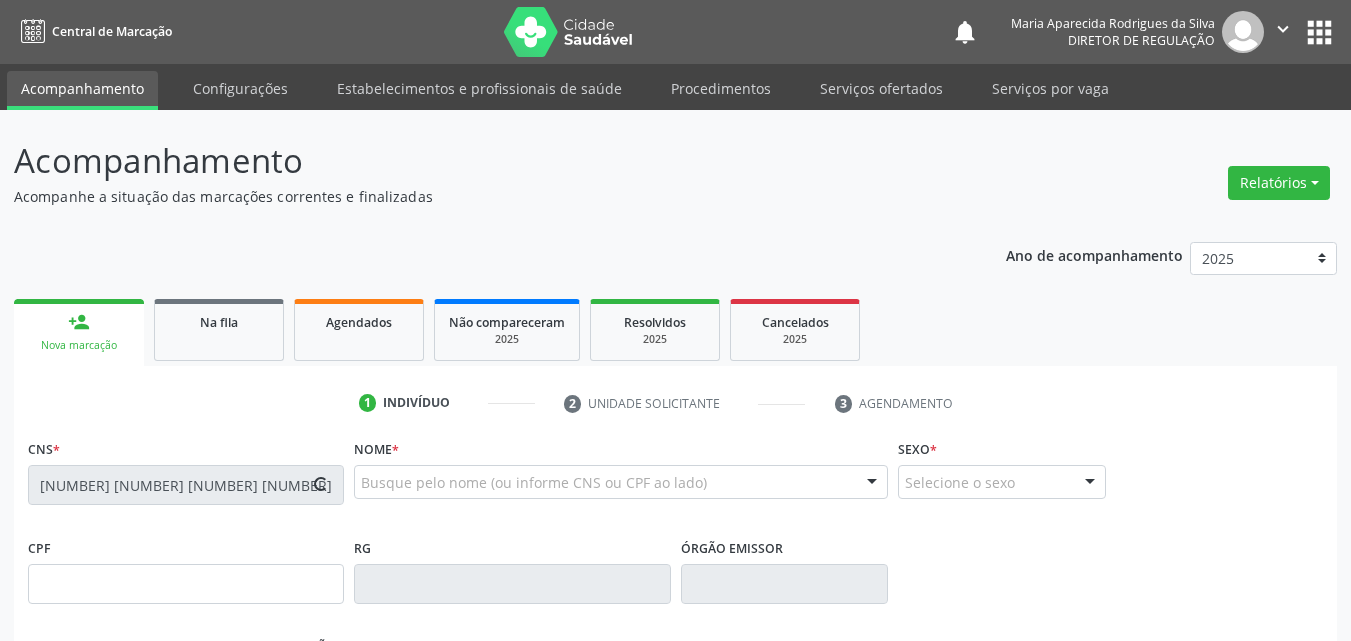 type on "24/10/2019" 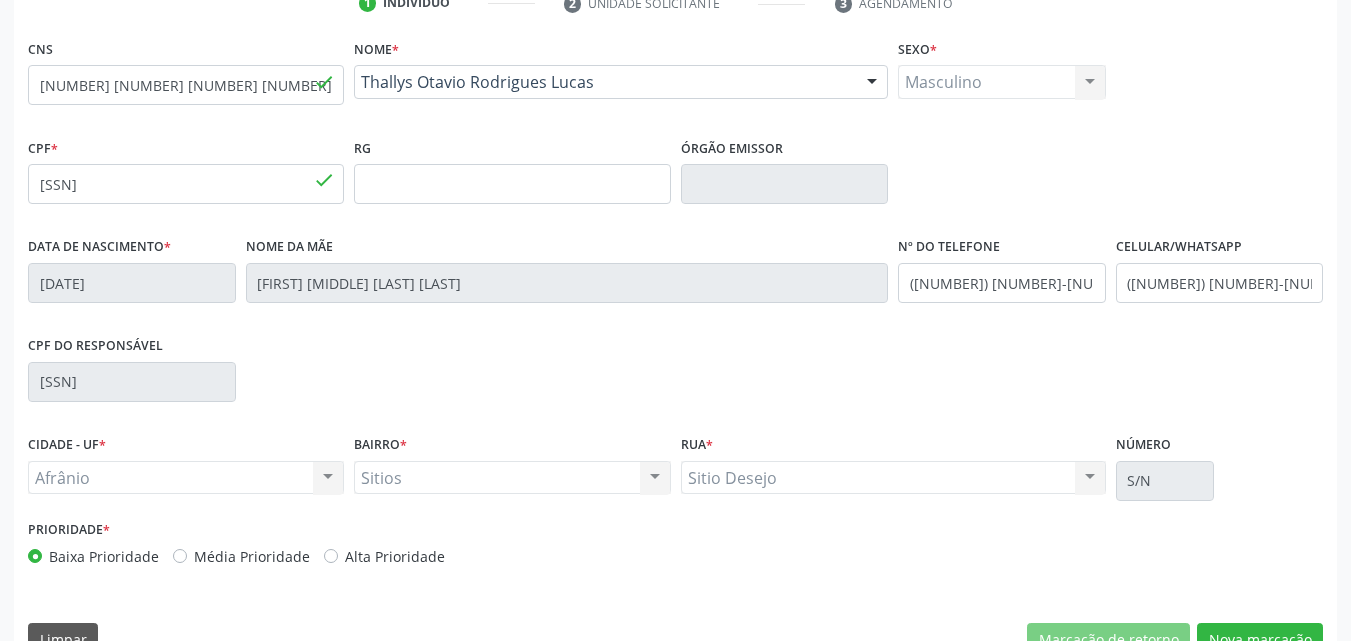 scroll, scrollTop: 443, scrollLeft: 0, axis: vertical 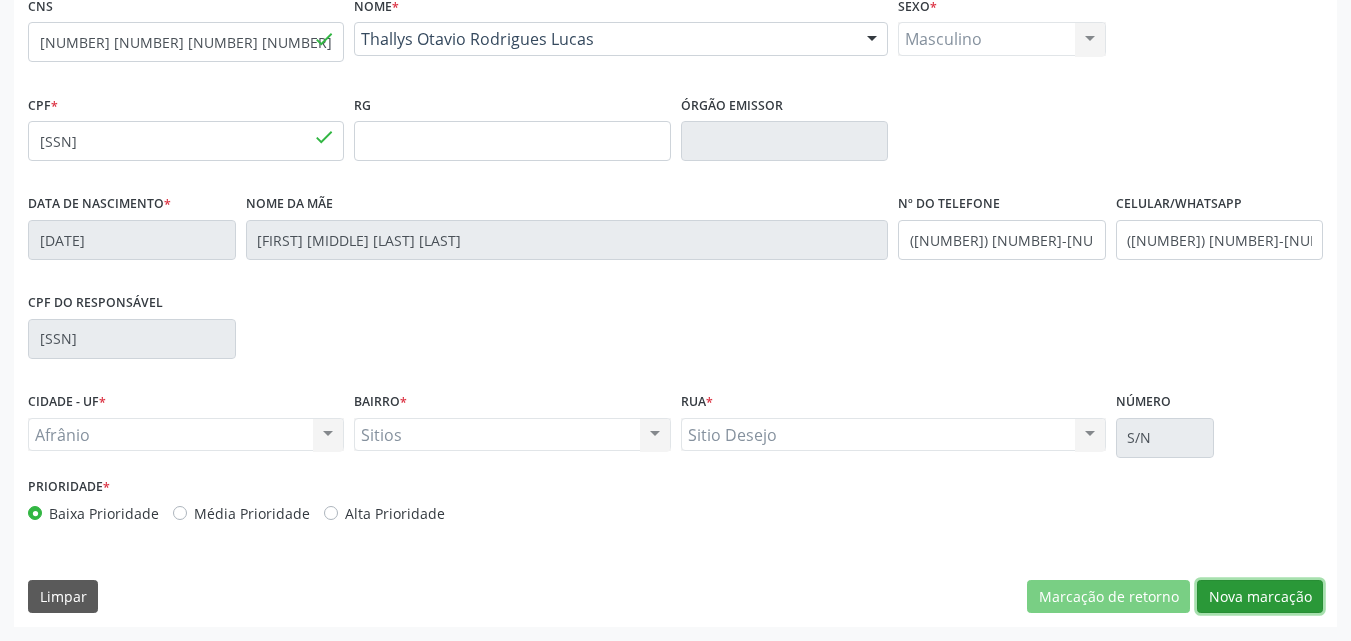 click on "Nova marcação" at bounding box center (1260, 597) 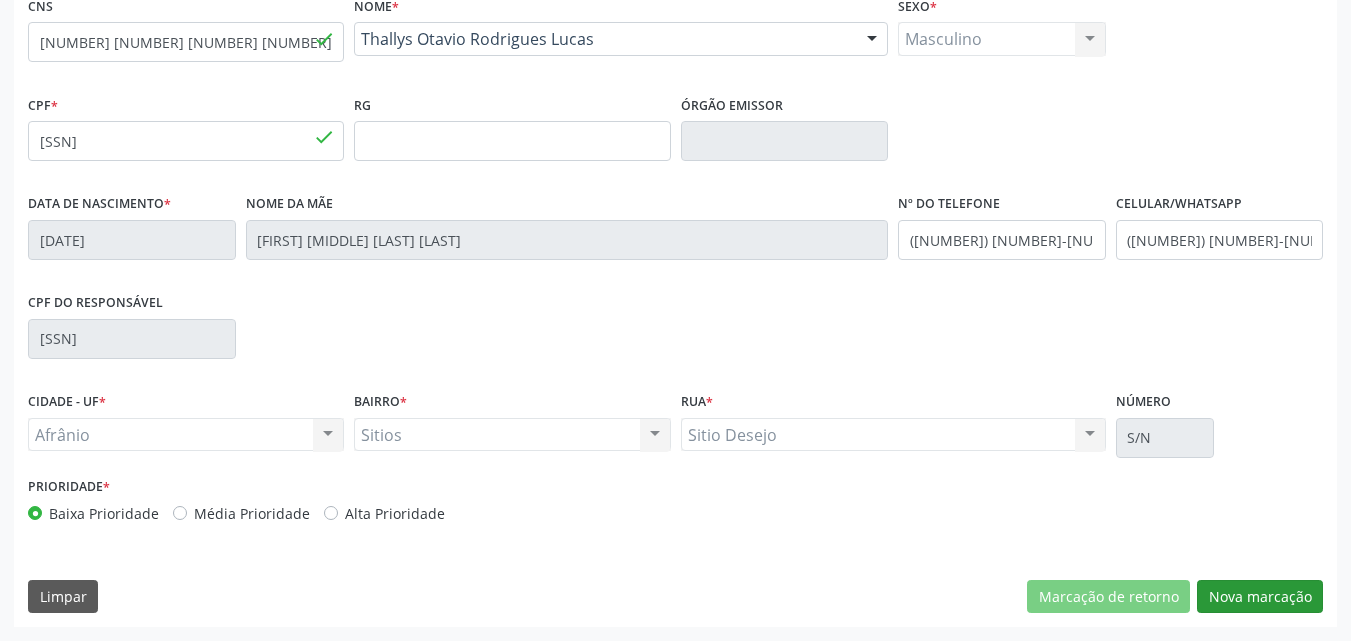 scroll, scrollTop: 265, scrollLeft: 0, axis: vertical 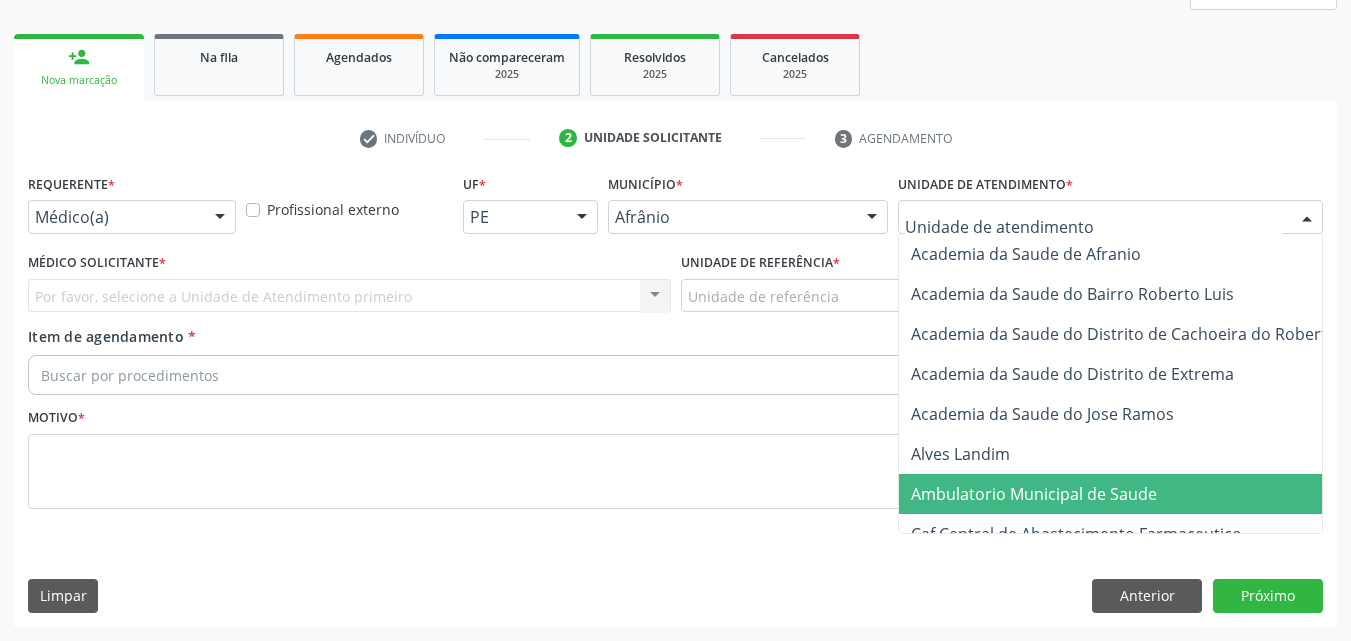 drag, startPoint x: 1000, startPoint y: 488, endPoint x: 986, endPoint y: 483, distance: 14.866069 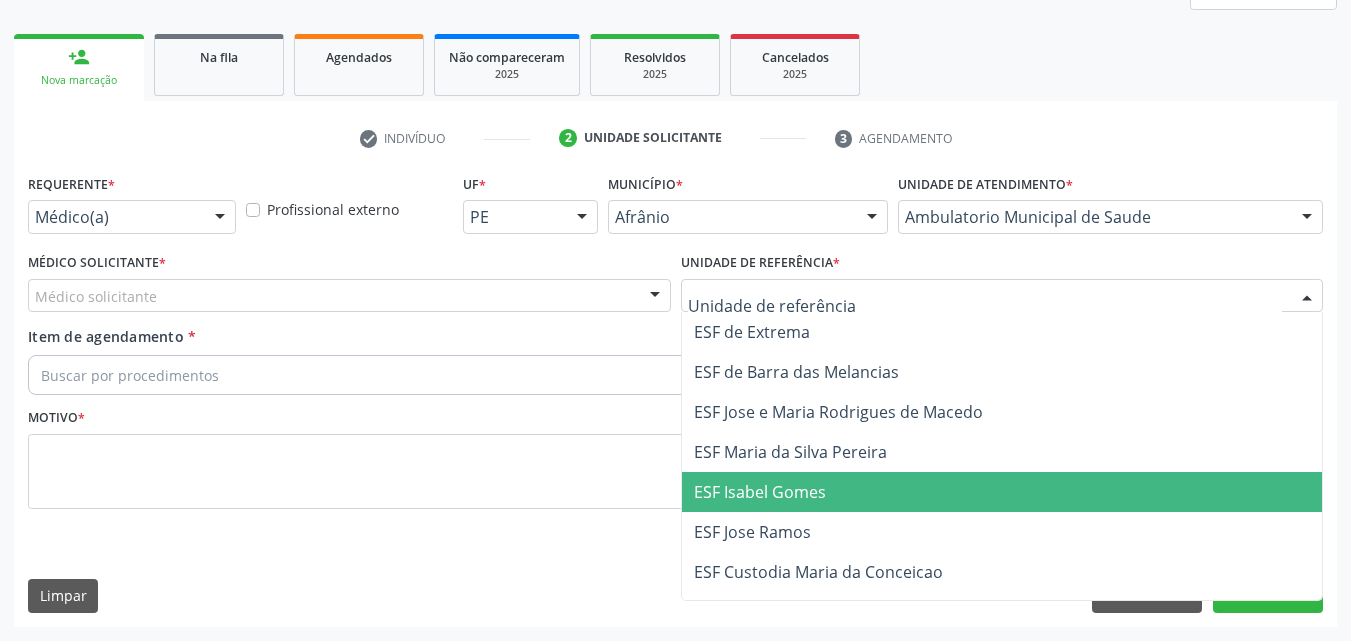 click on "ESF Isabel Gomes" at bounding box center (1002, 492) 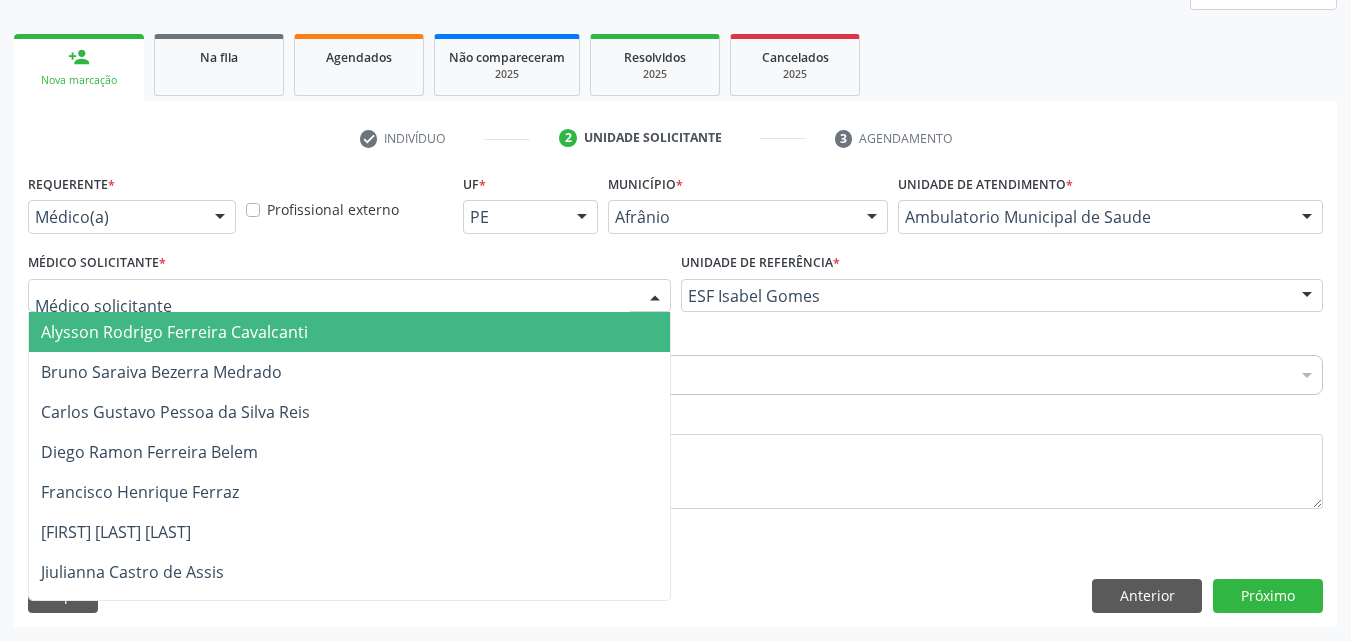 click at bounding box center (349, 296) 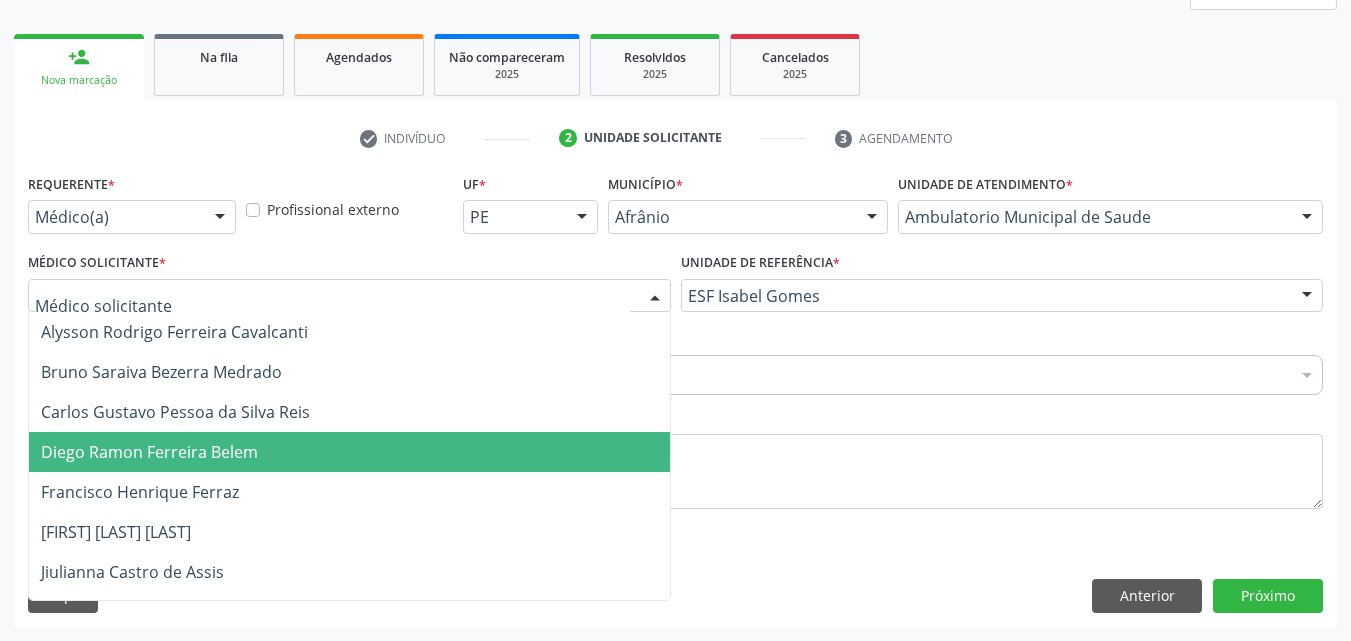 click on "Diego Ramon Ferreira Belem" at bounding box center [349, 452] 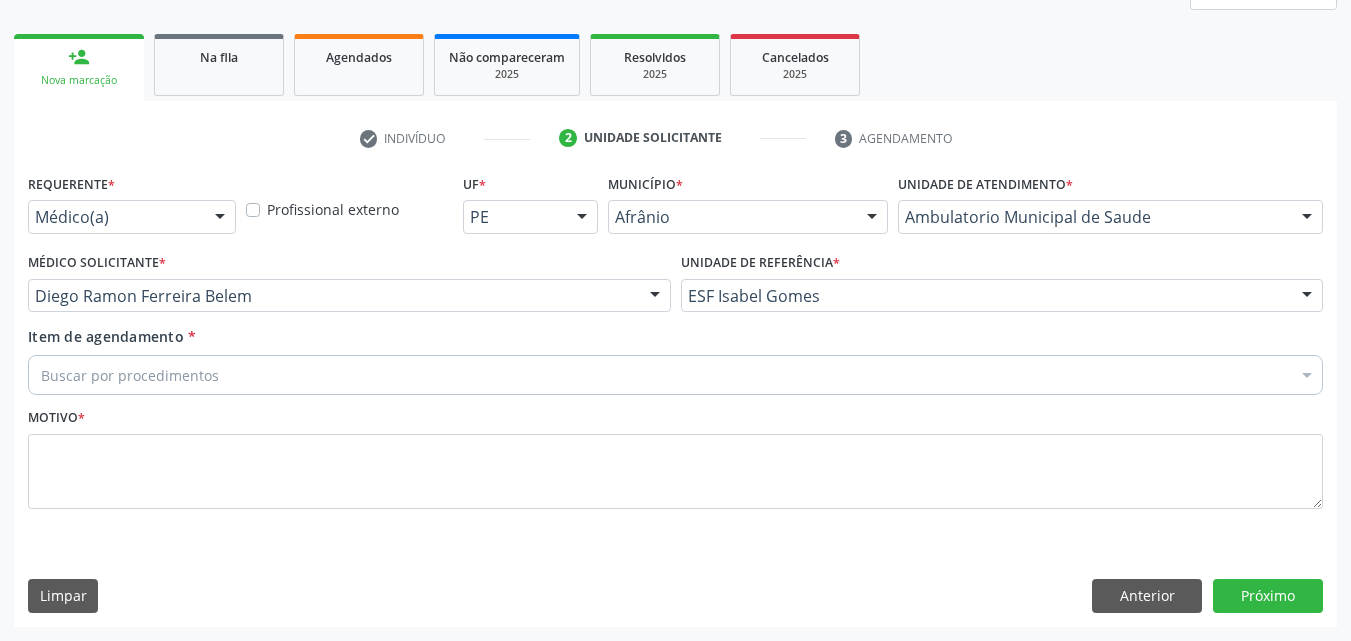 click on "Buscar por procedimentos" at bounding box center (675, 375) 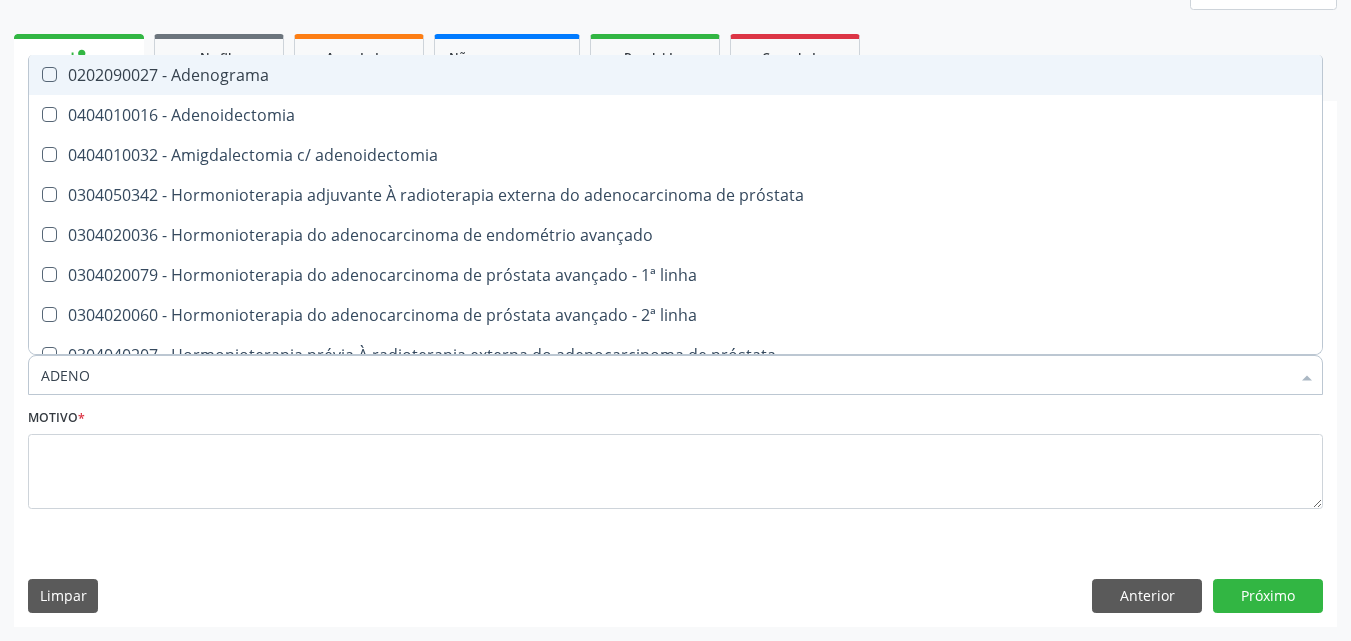 type on "ADENOI" 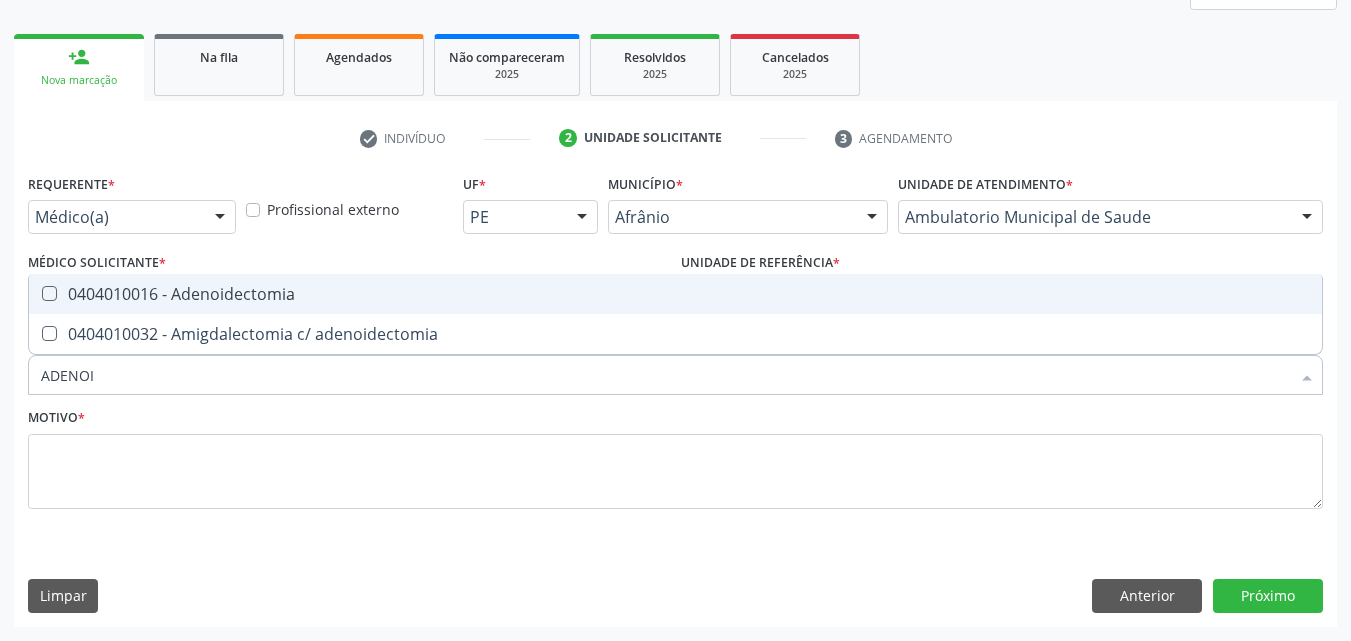 click on "0404010016 - Adenoidectomia" at bounding box center (675, 294) 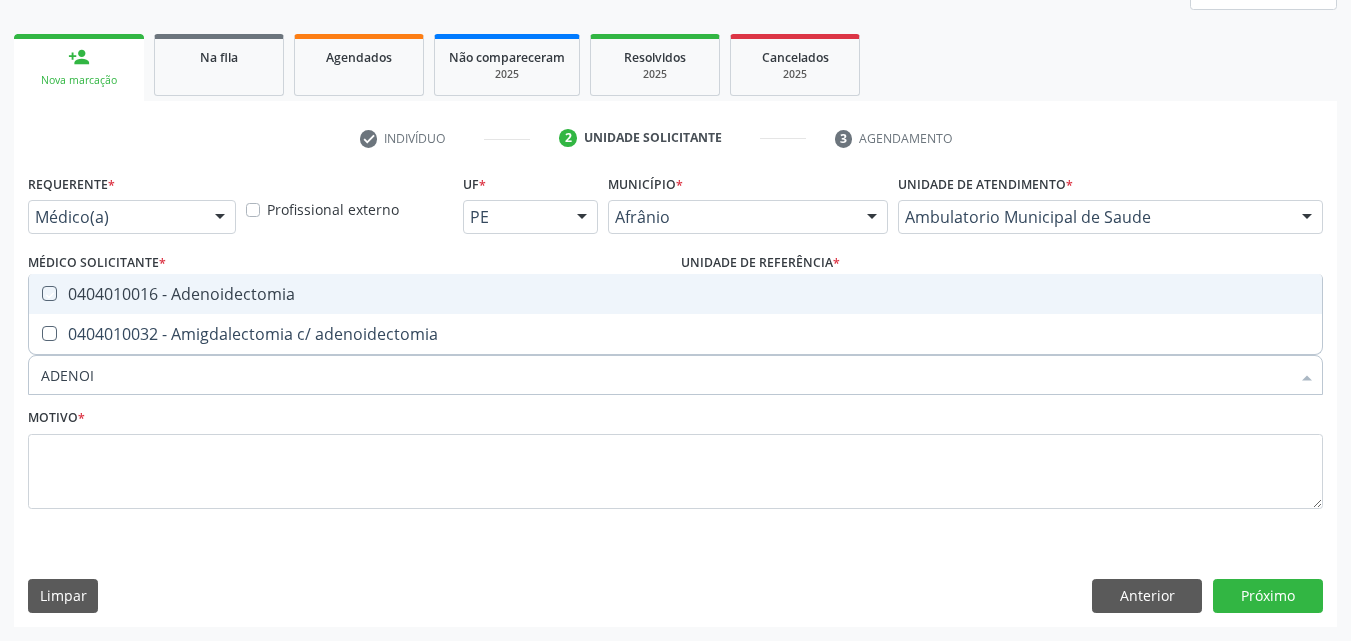 checkbox on "true" 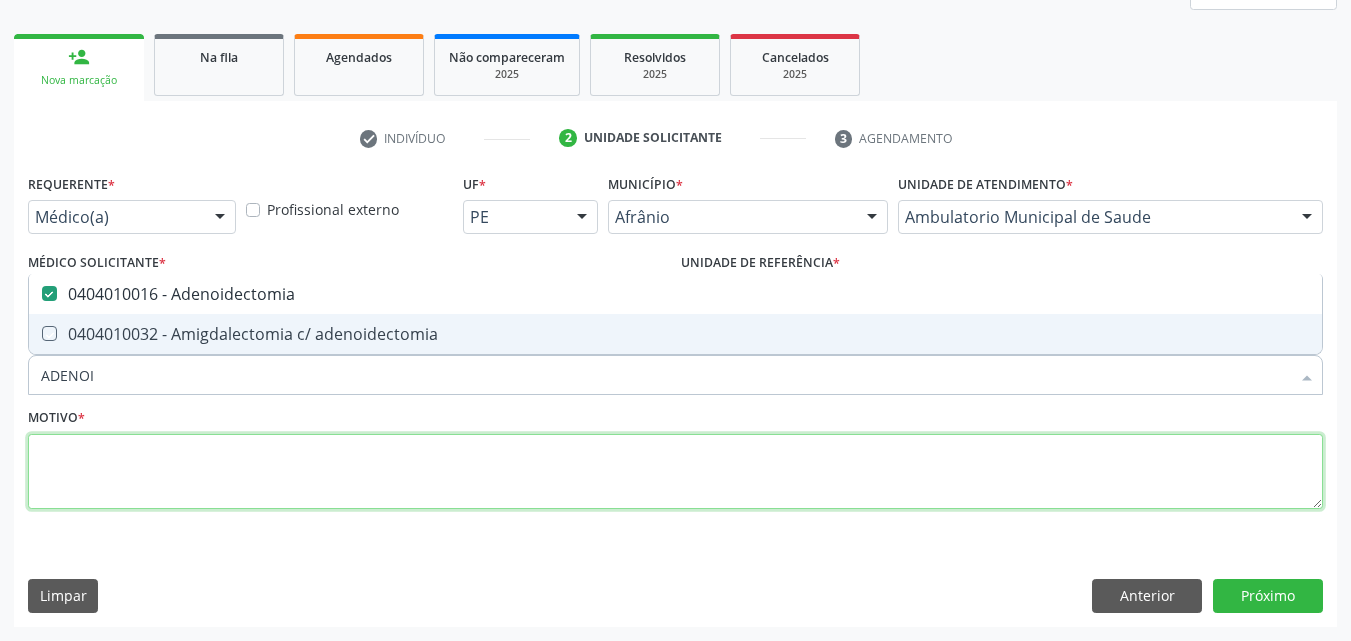 click at bounding box center [675, 472] 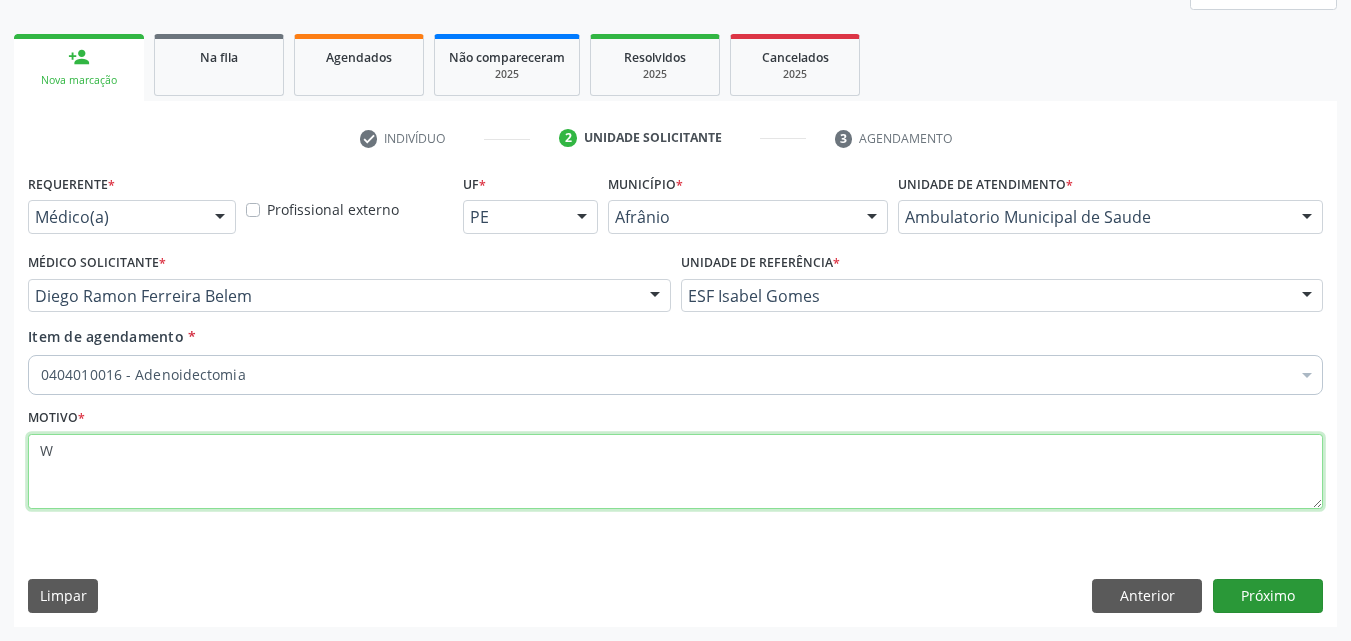 type on "W" 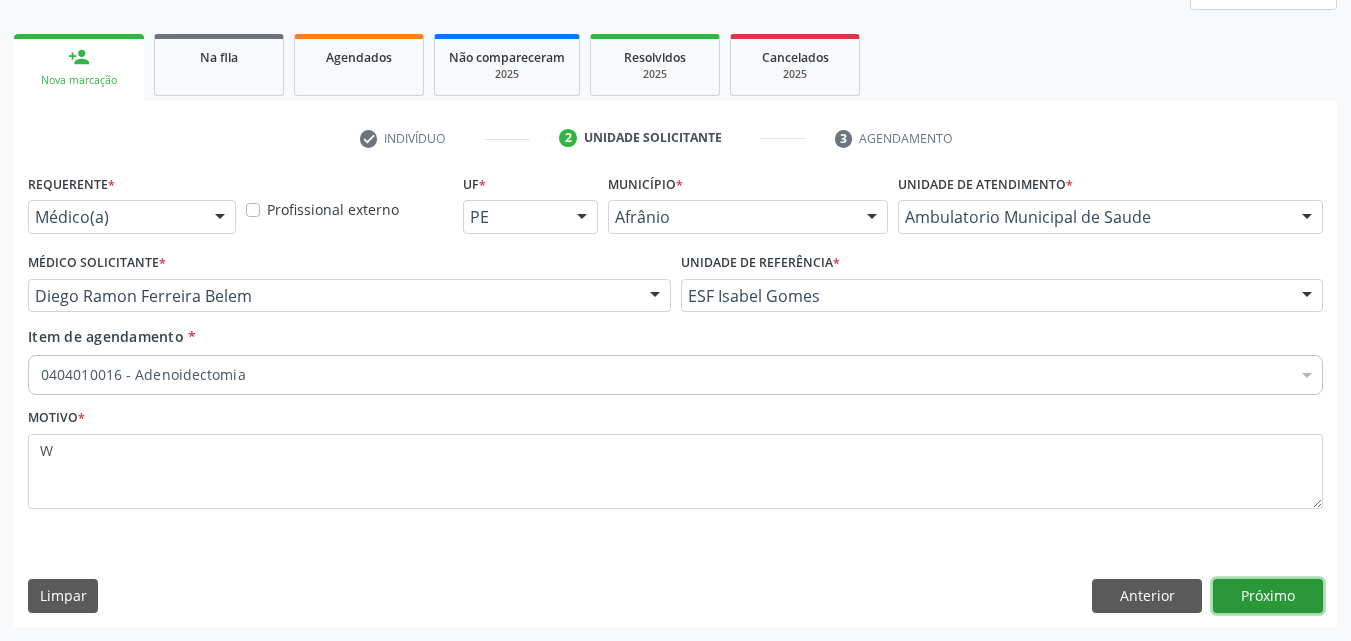 click on "Próximo" at bounding box center [1268, 596] 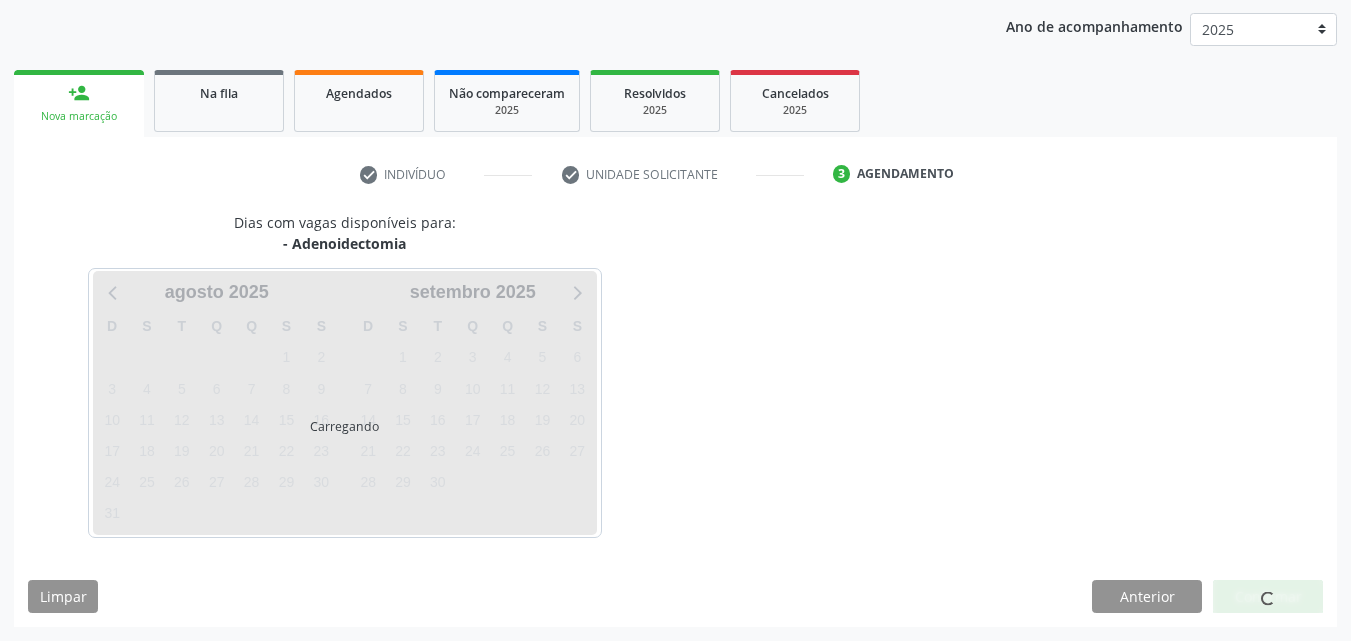 scroll, scrollTop: 229, scrollLeft: 0, axis: vertical 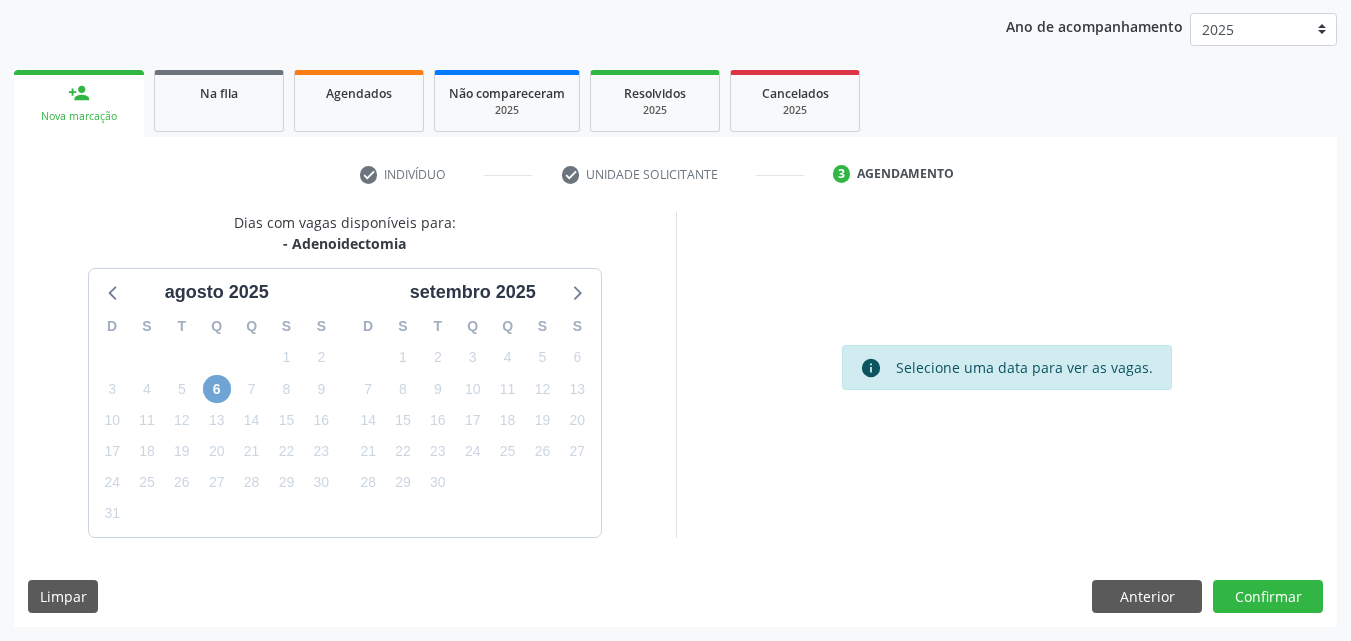 click on "6" at bounding box center [217, 389] 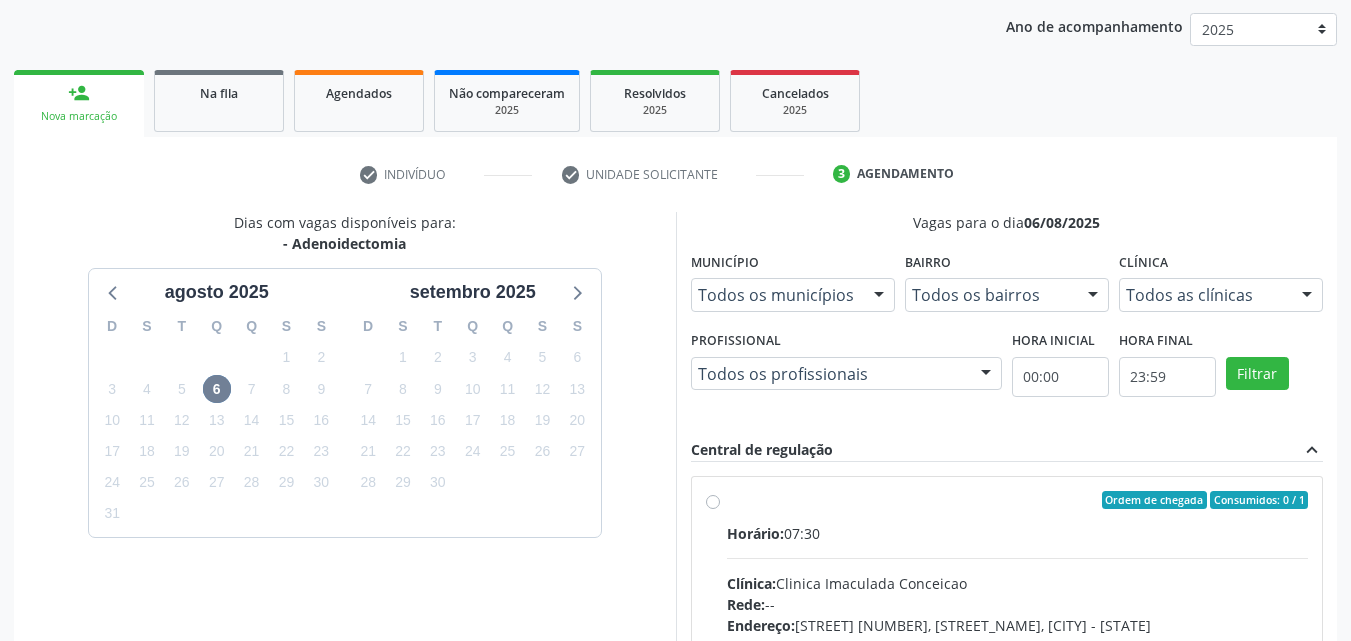 click on "Ordem de chegada
Consumidos: 0 / 1" at bounding box center [1018, 500] 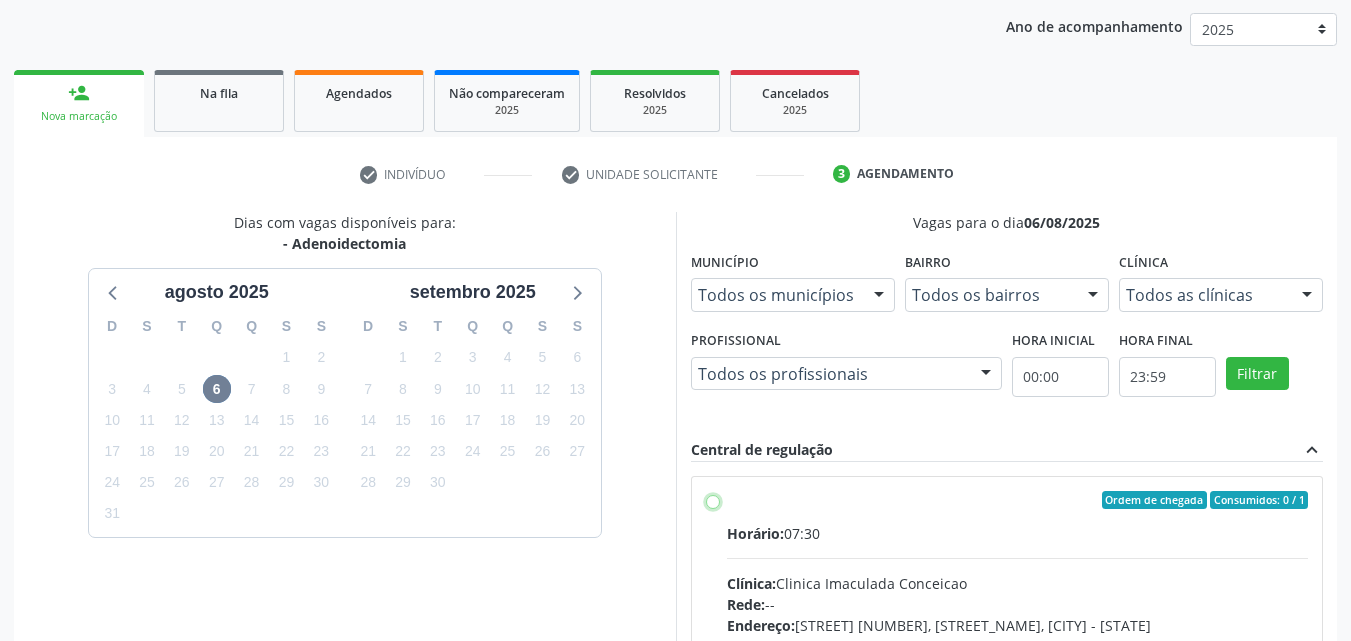 radio on "true" 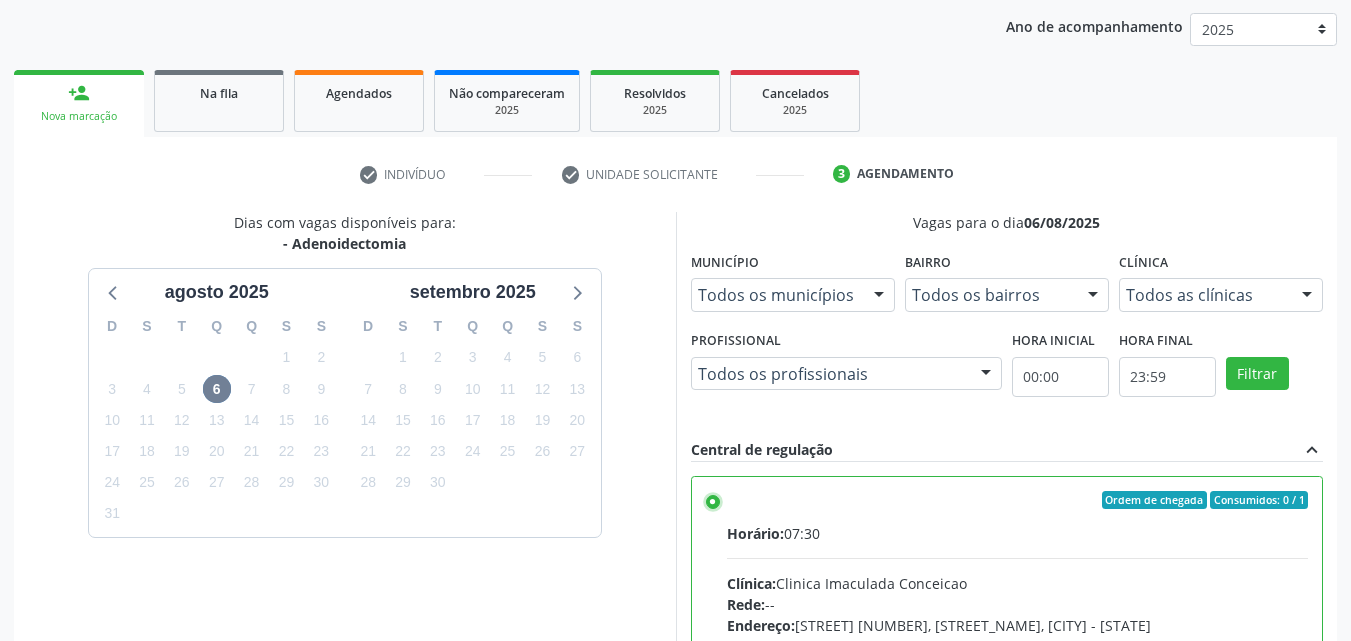 scroll, scrollTop: 99, scrollLeft: 0, axis: vertical 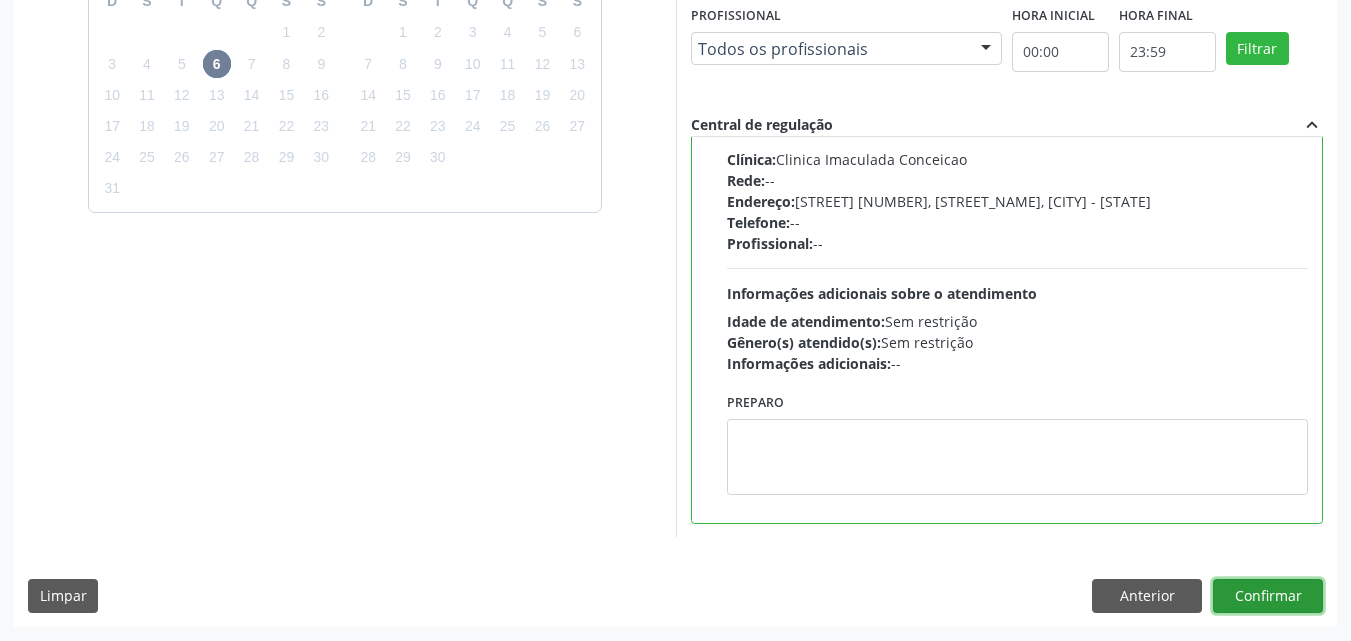 click on "Confirmar" at bounding box center (1268, 596) 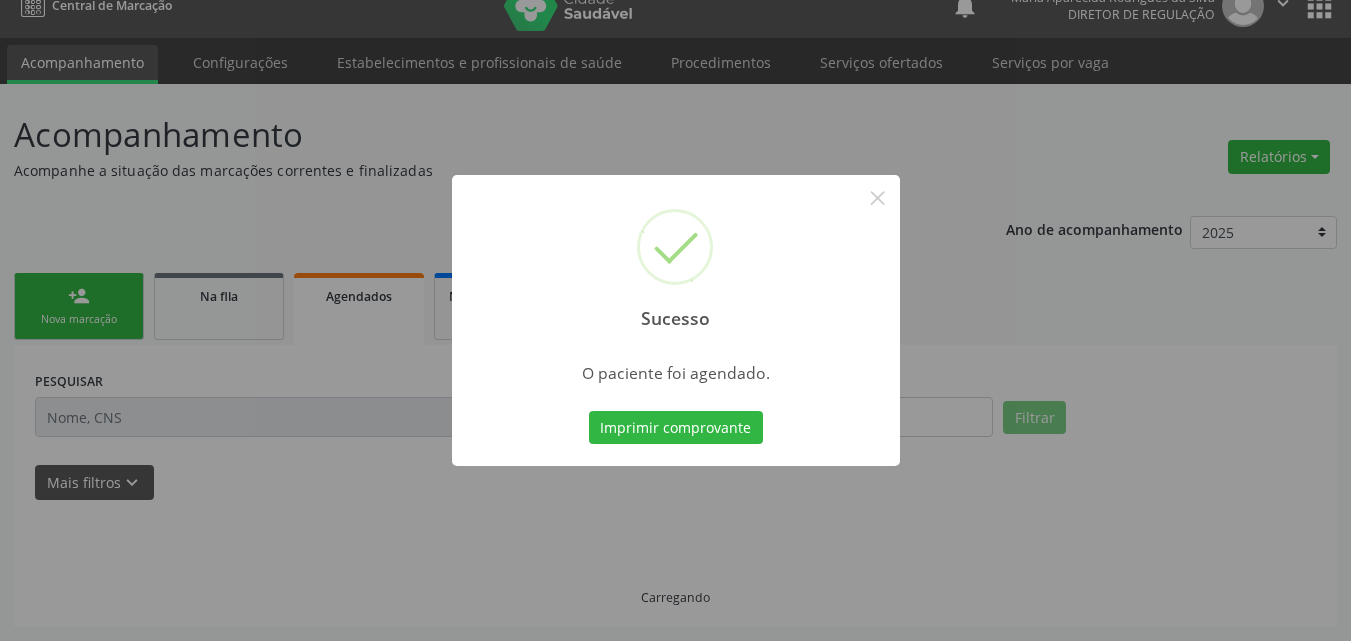 scroll, scrollTop: 26, scrollLeft: 0, axis: vertical 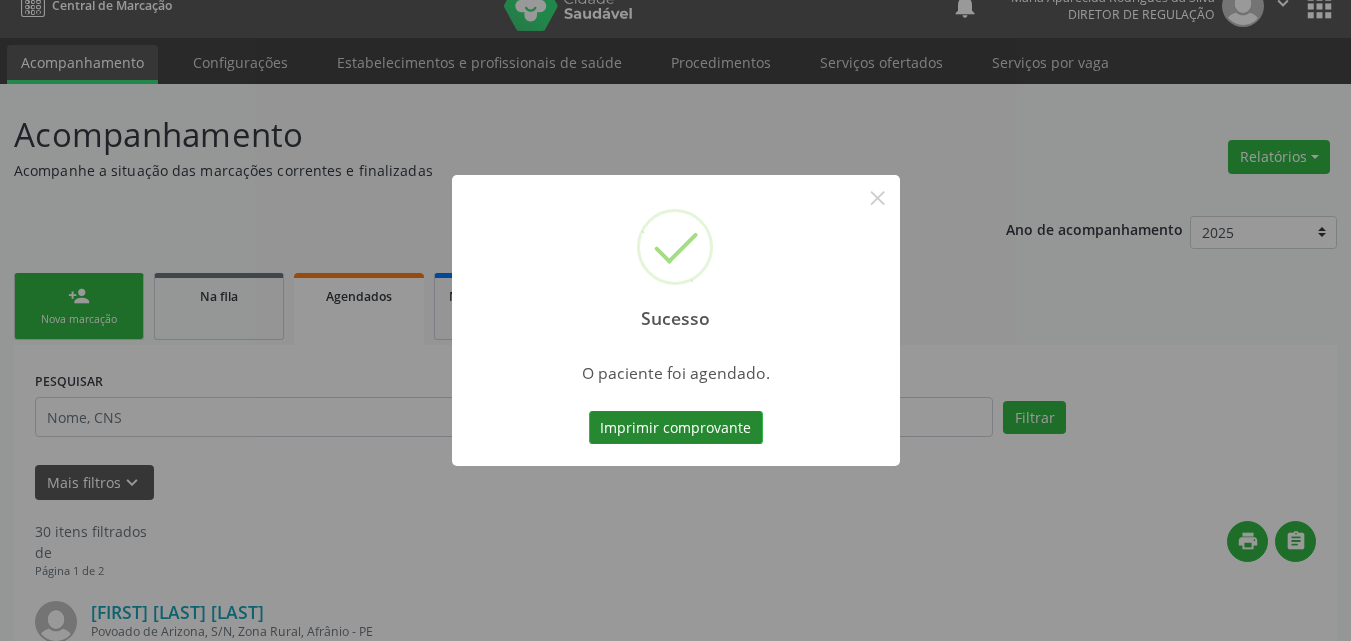 click on "Imprimir comprovante" at bounding box center (676, 428) 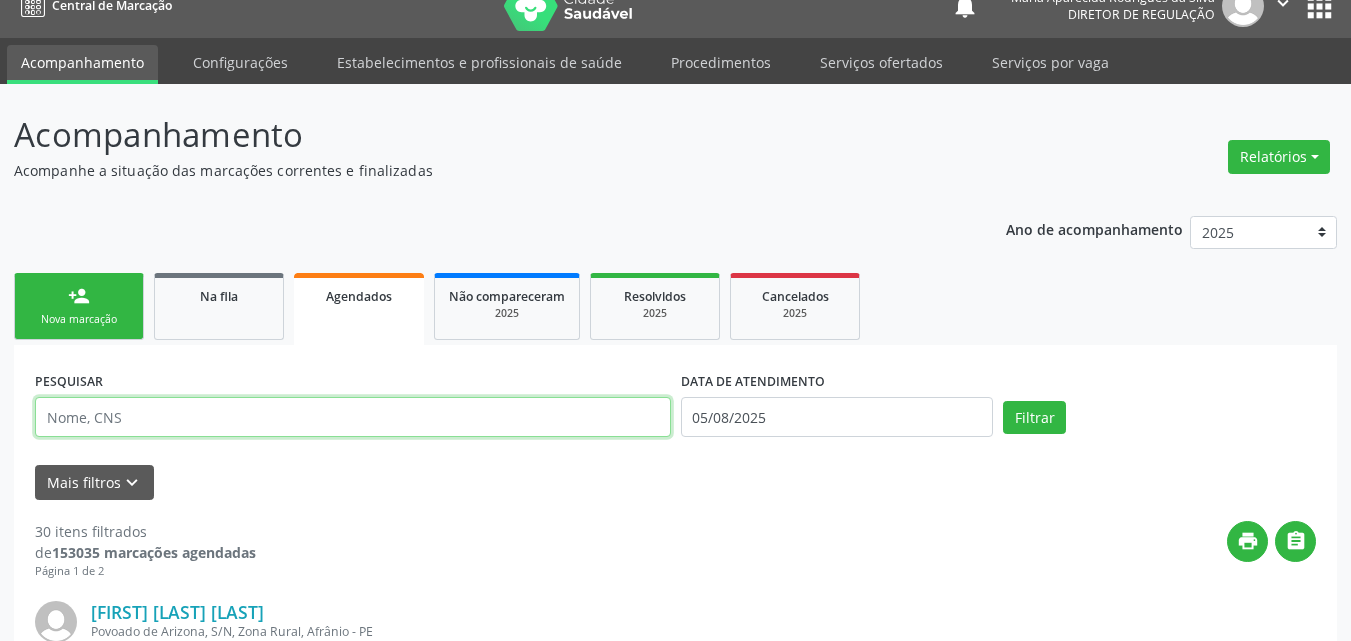 click at bounding box center [353, 417] 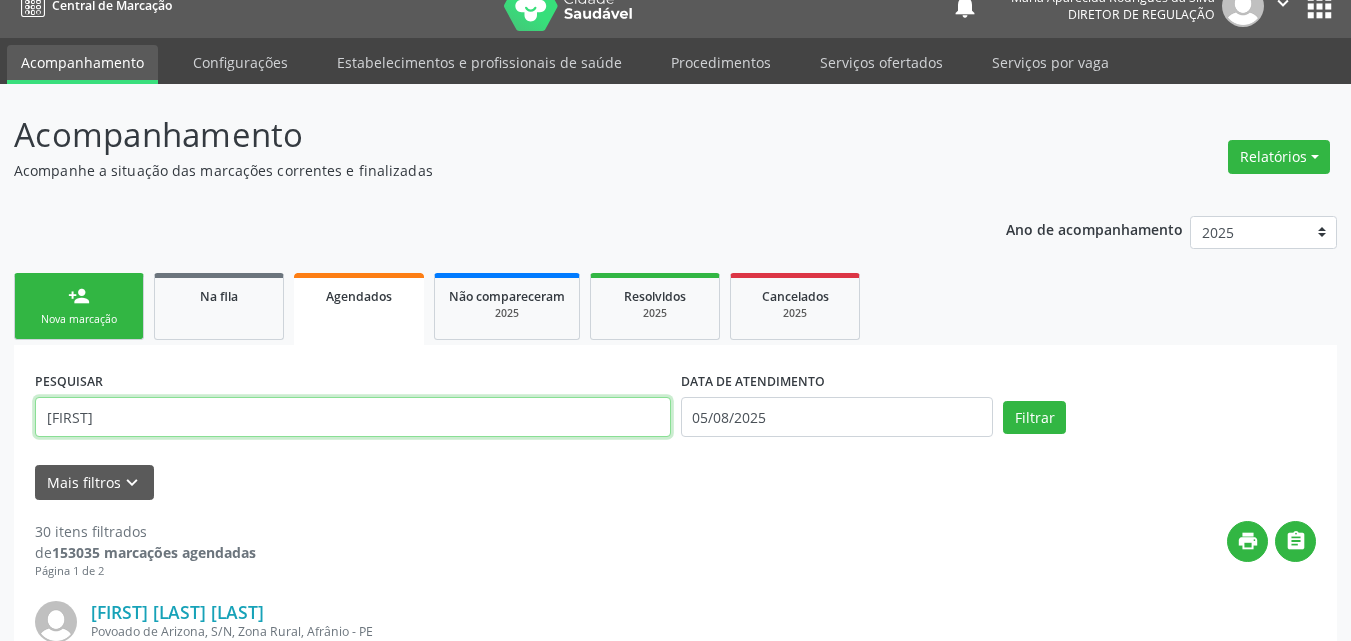 type on "ROSANGELA" 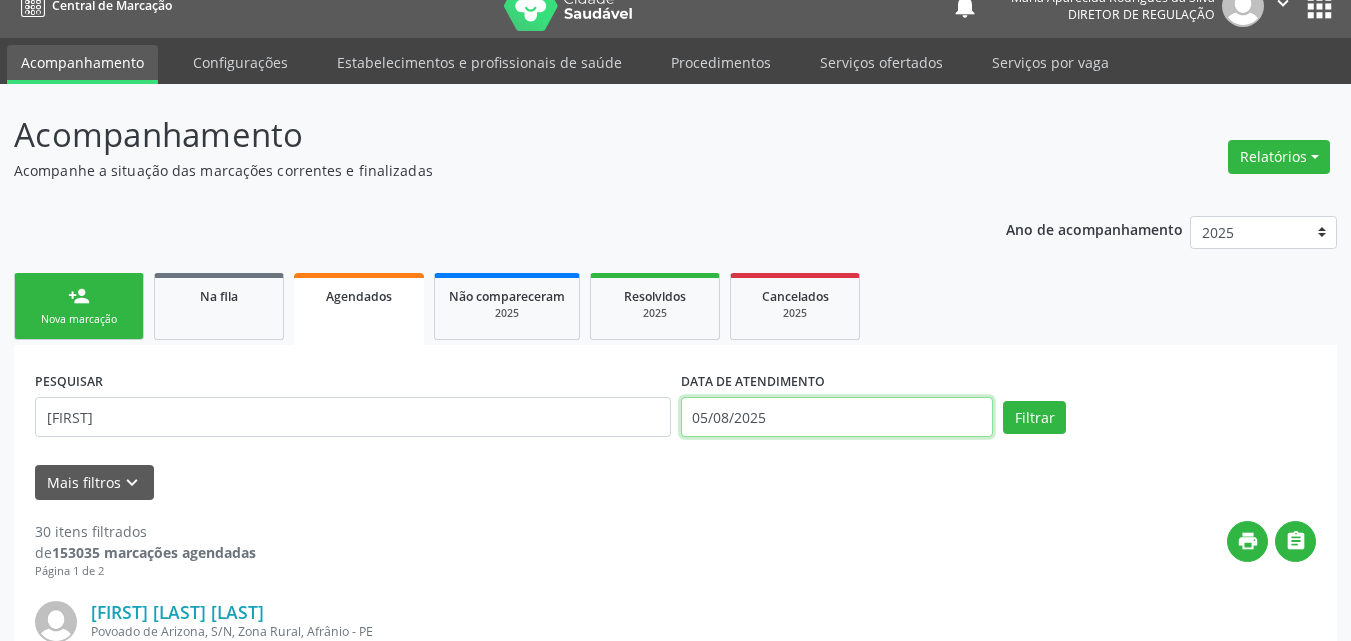click on "05/08/2025" at bounding box center [837, 417] 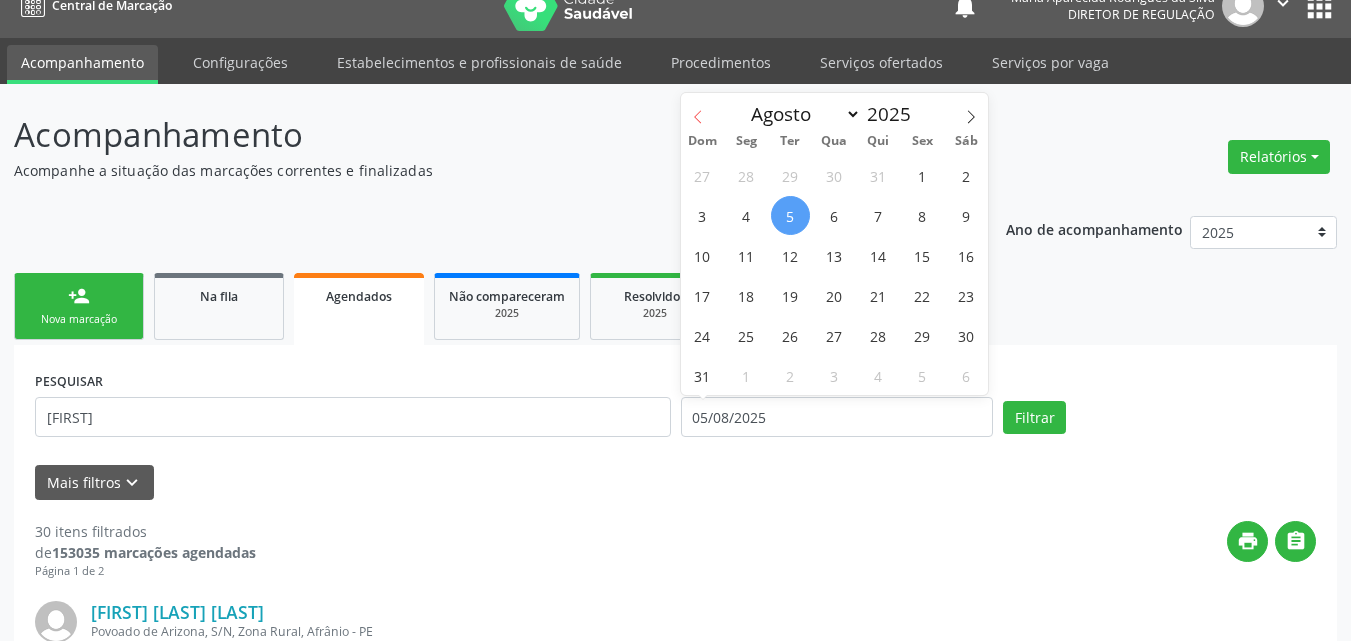 click 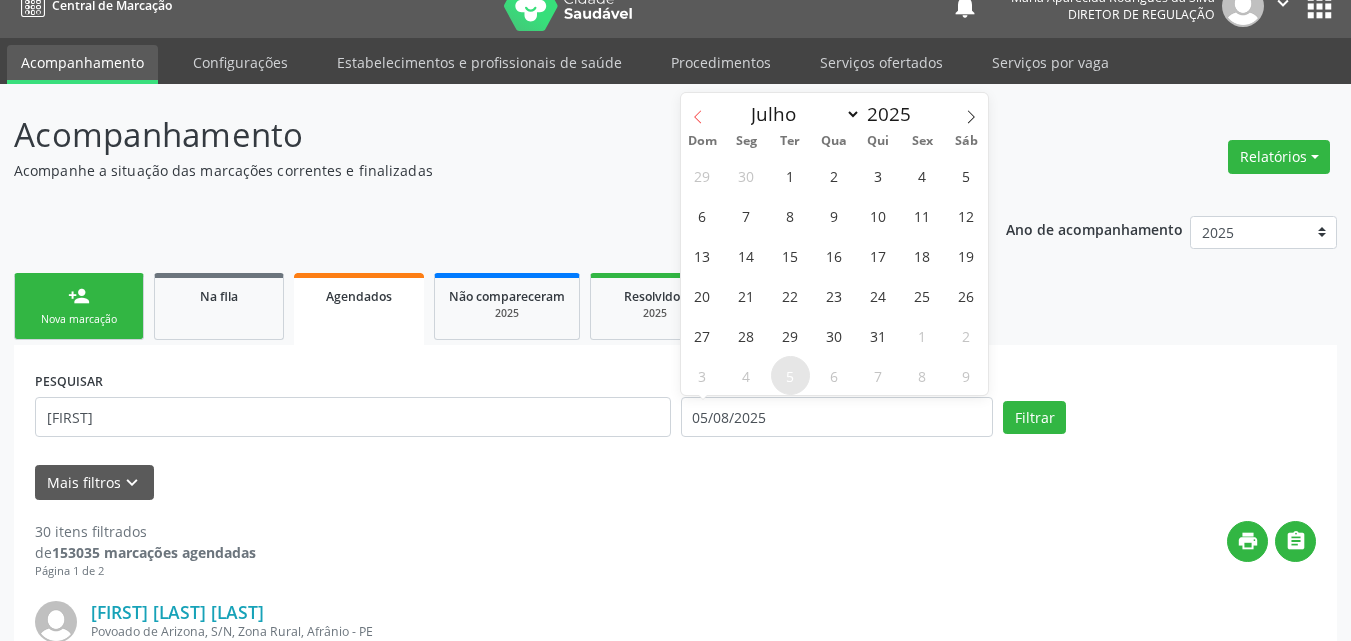 click 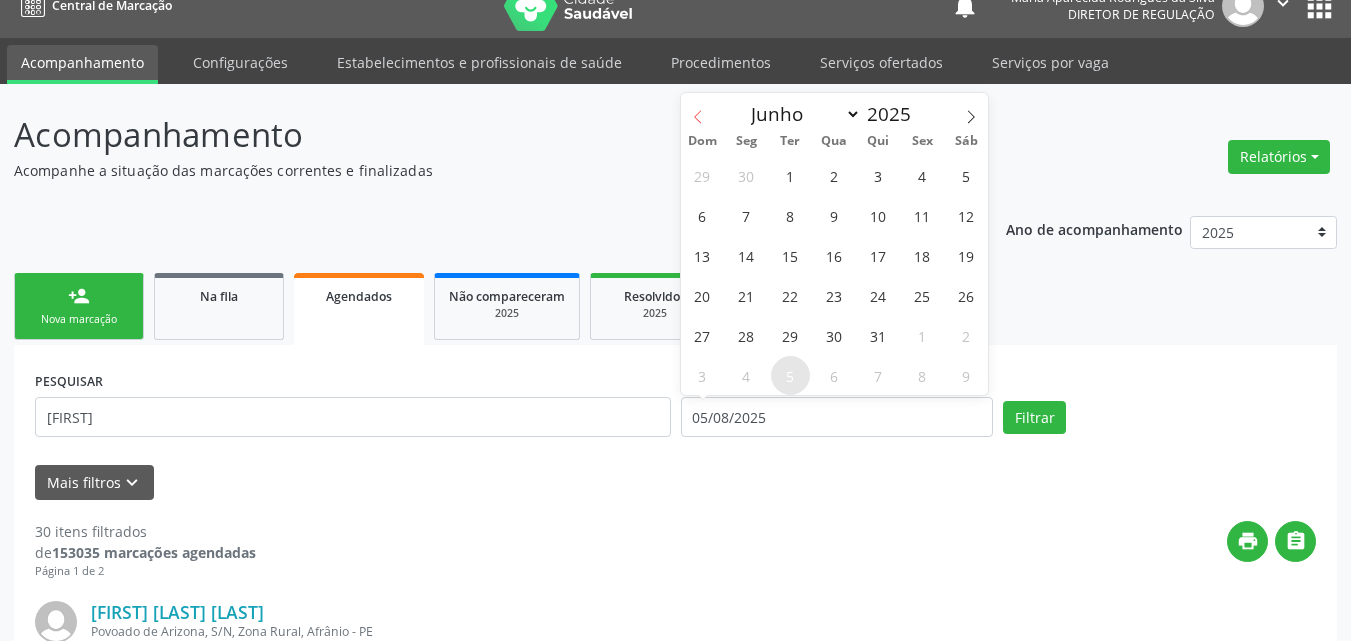 click 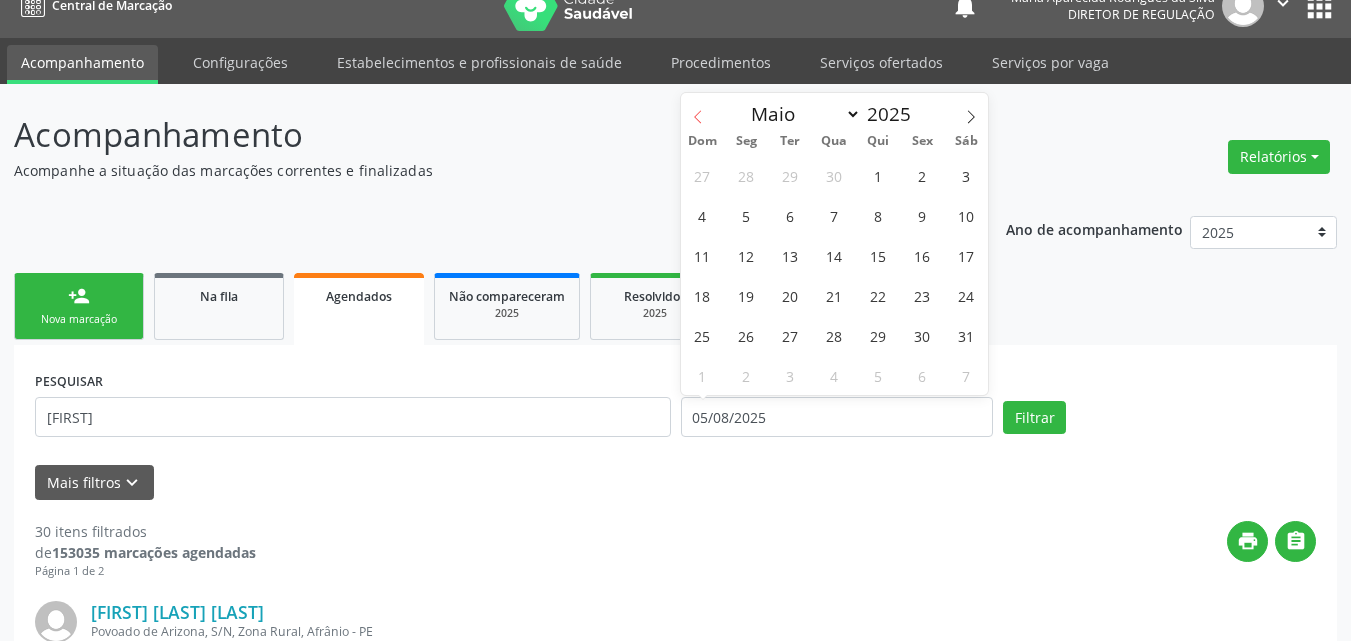 click 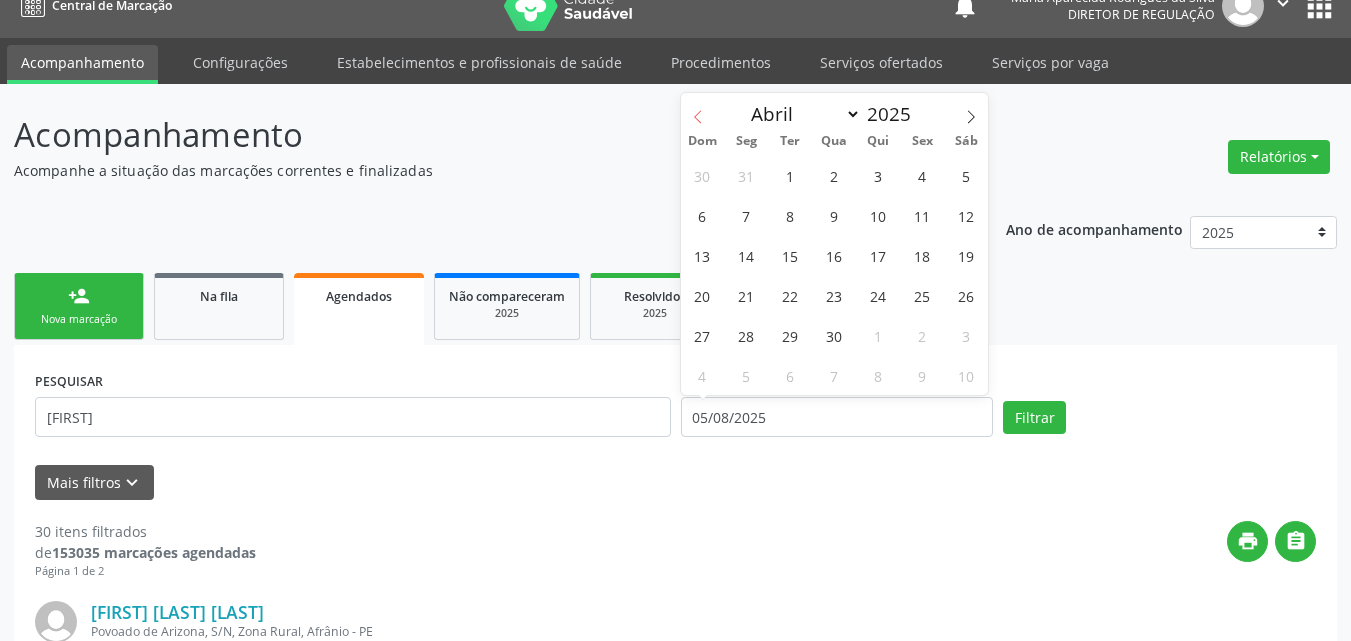click 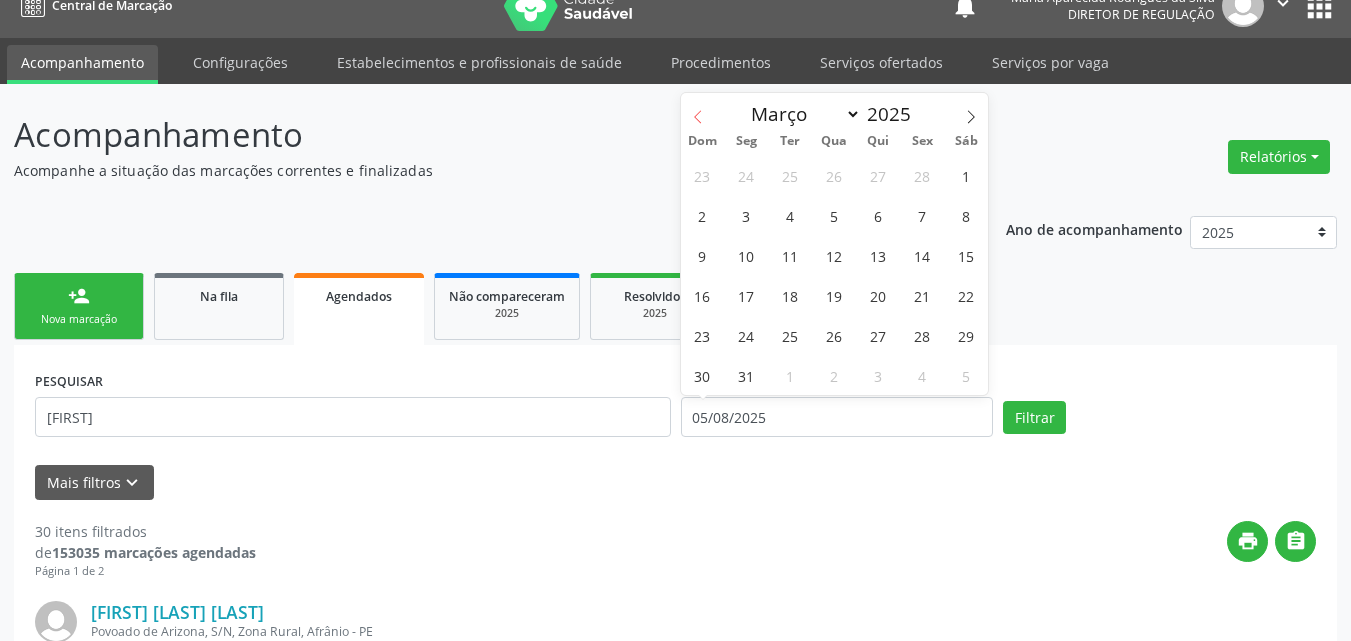 click 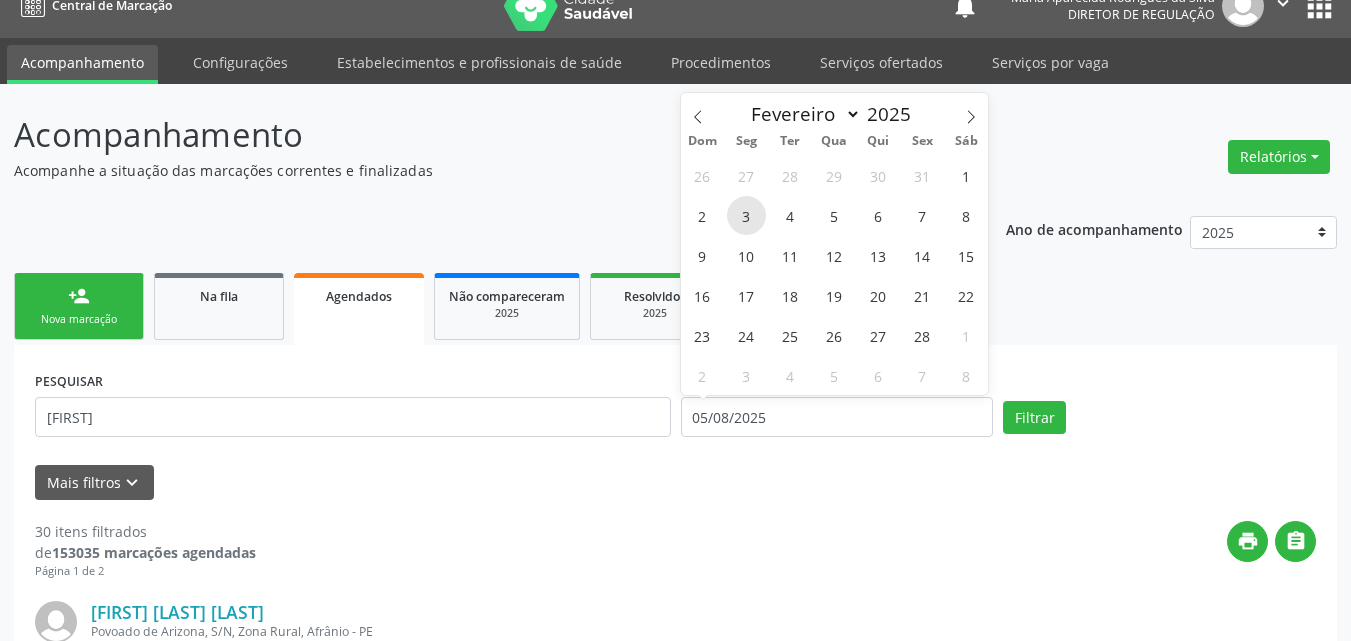 click on "3" at bounding box center [746, 215] 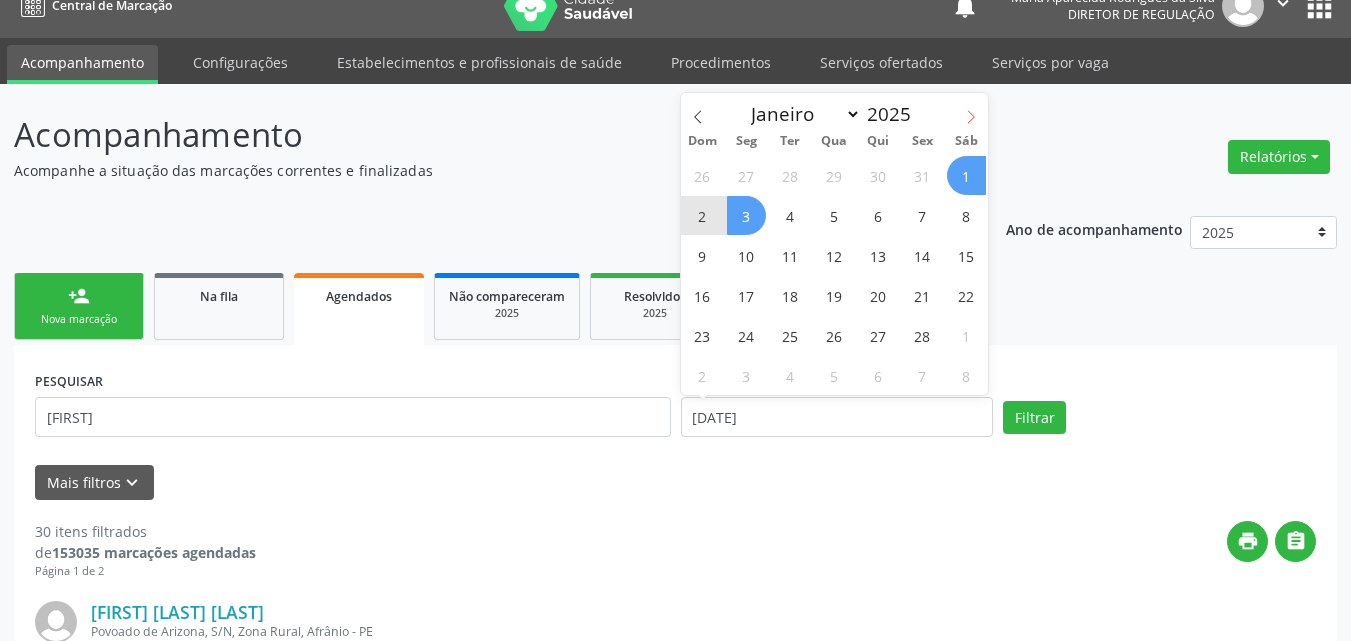 click 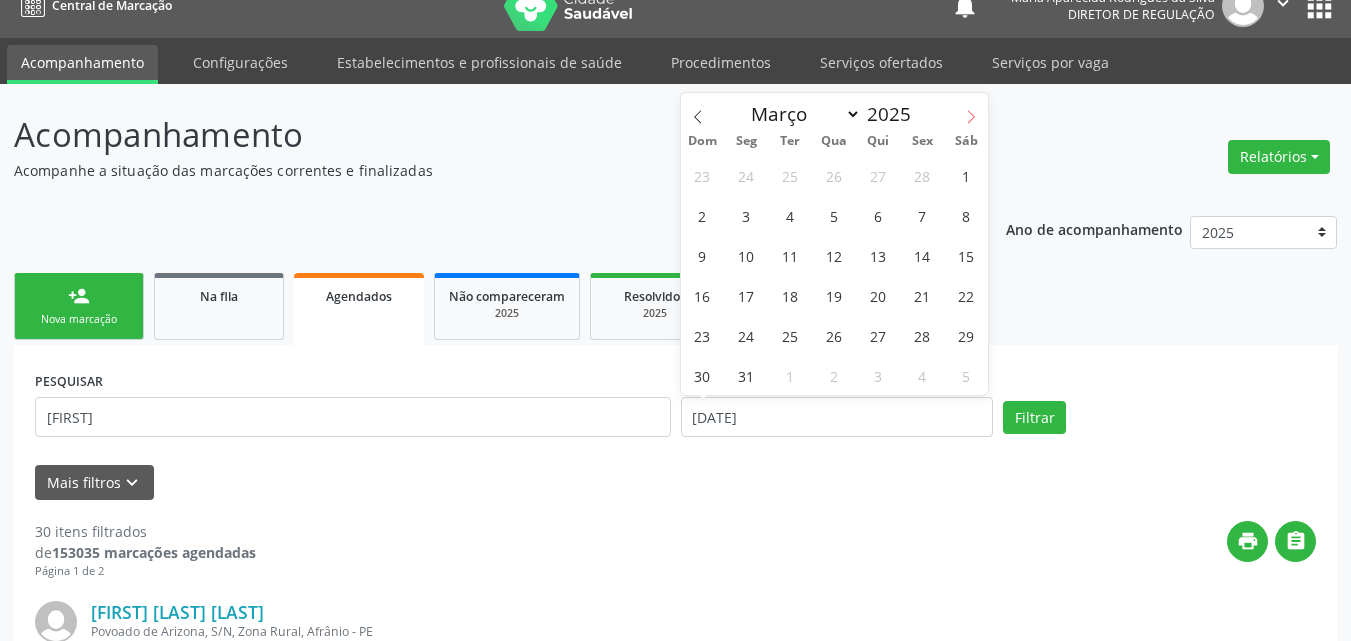 click 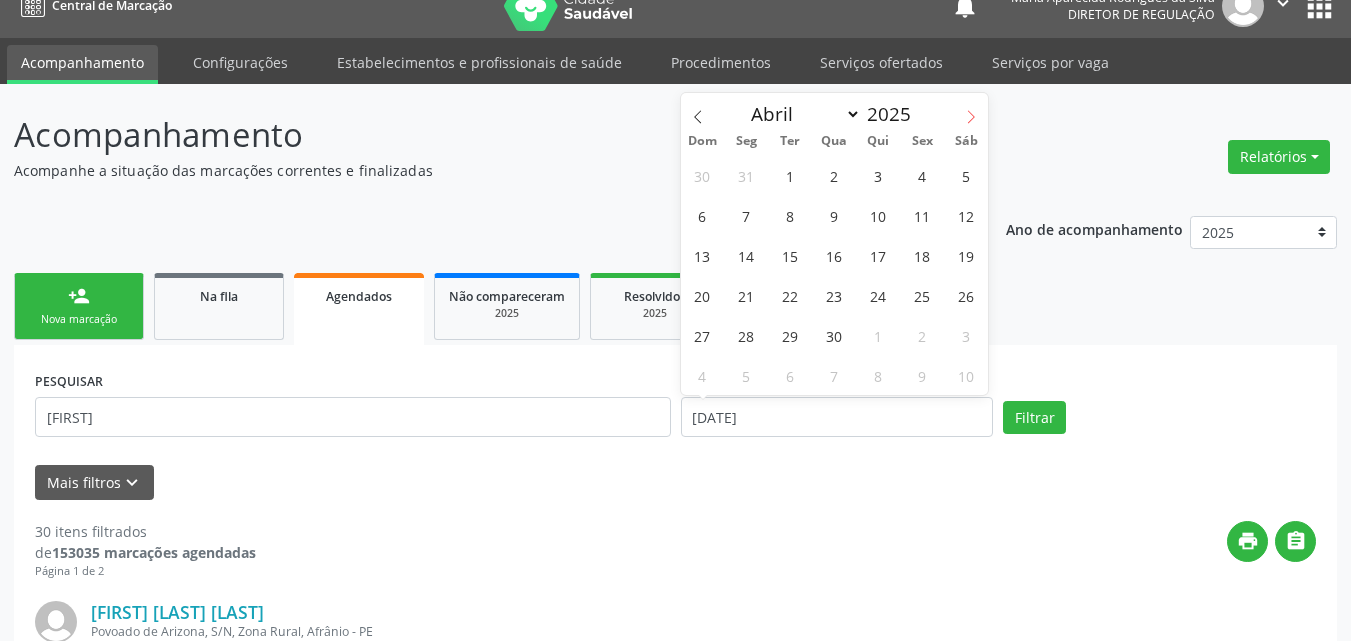 click 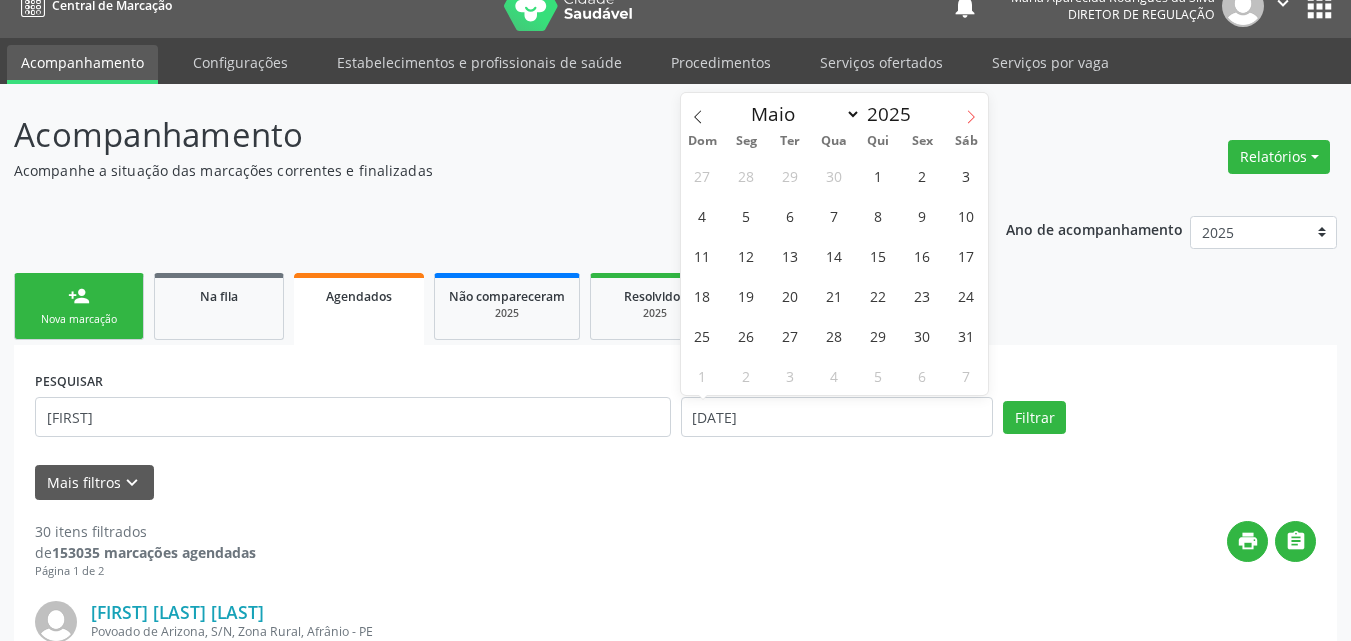 click 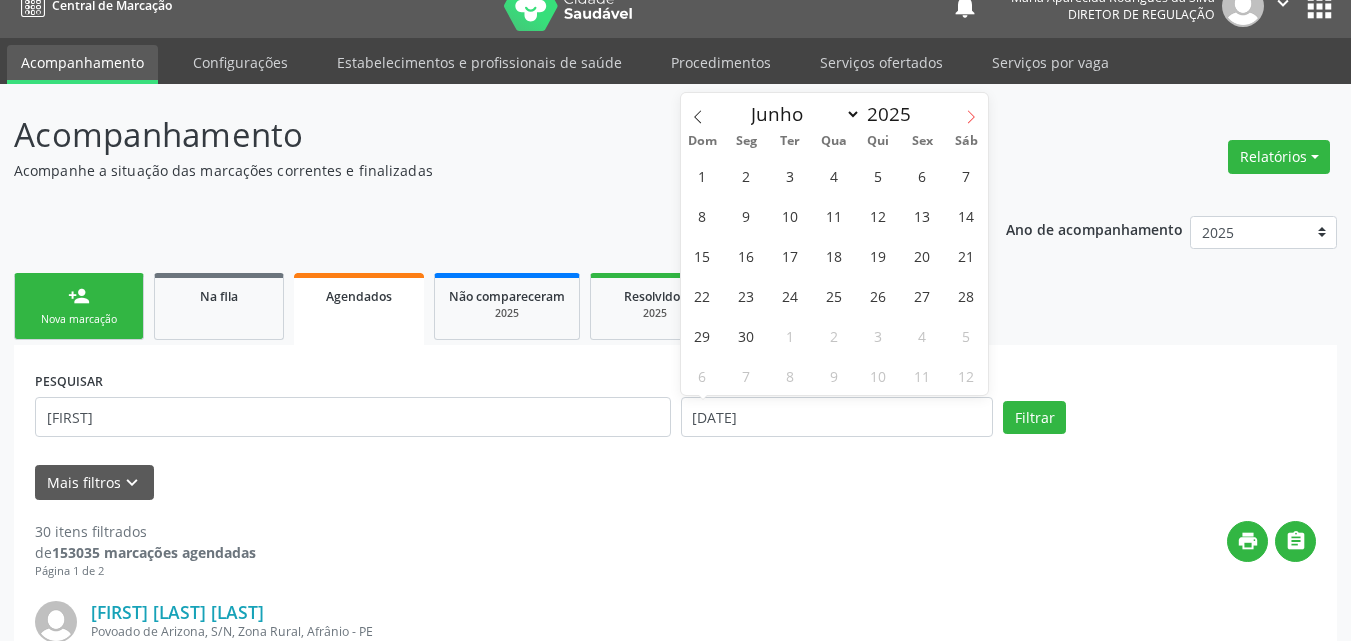 click 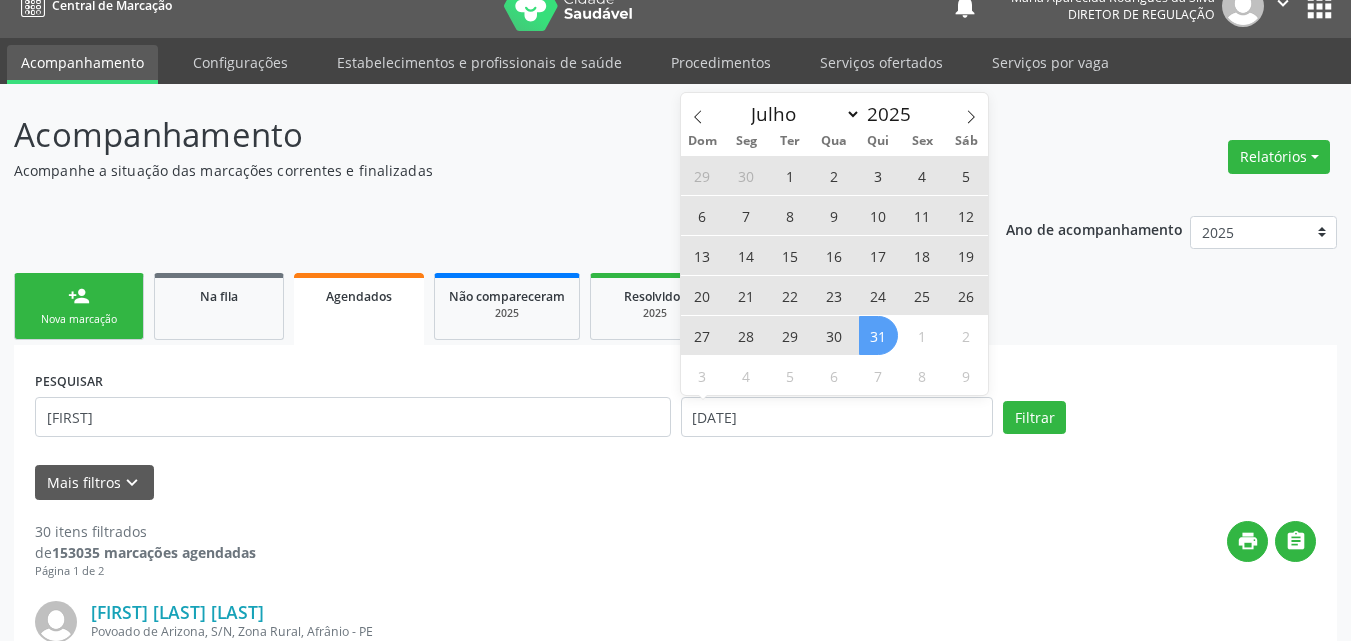 click on "31" at bounding box center (878, 335) 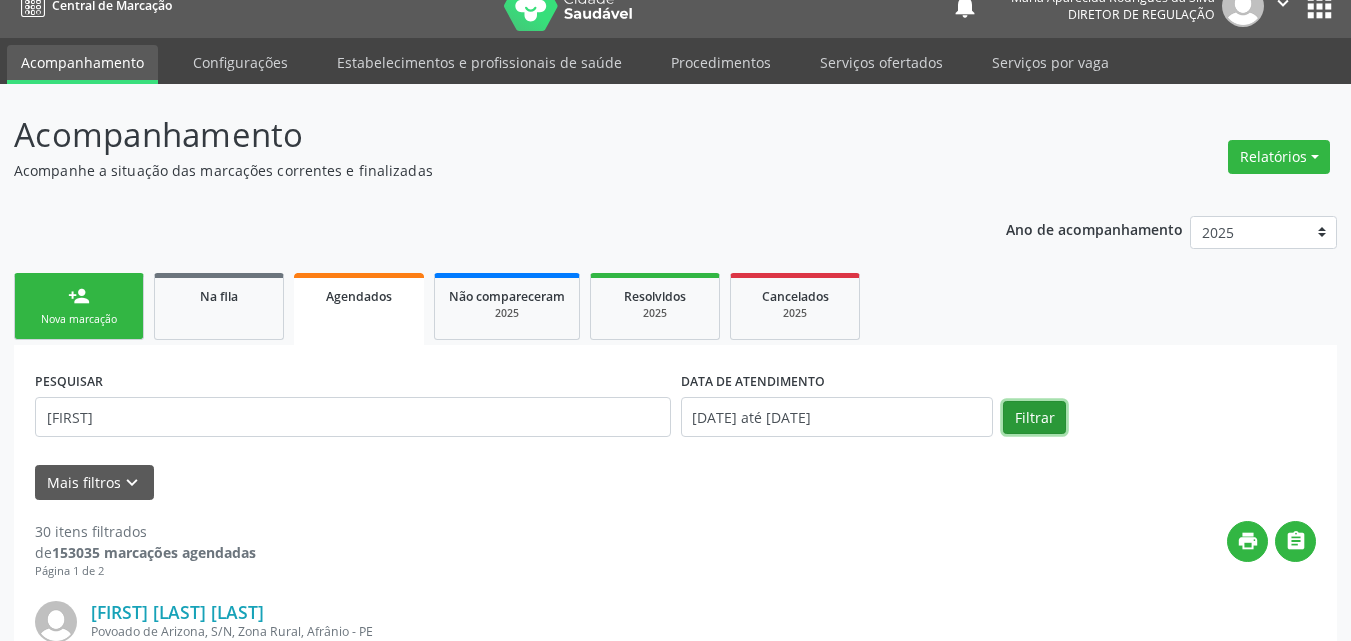 click on "Filtrar" at bounding box center [1034, 418] 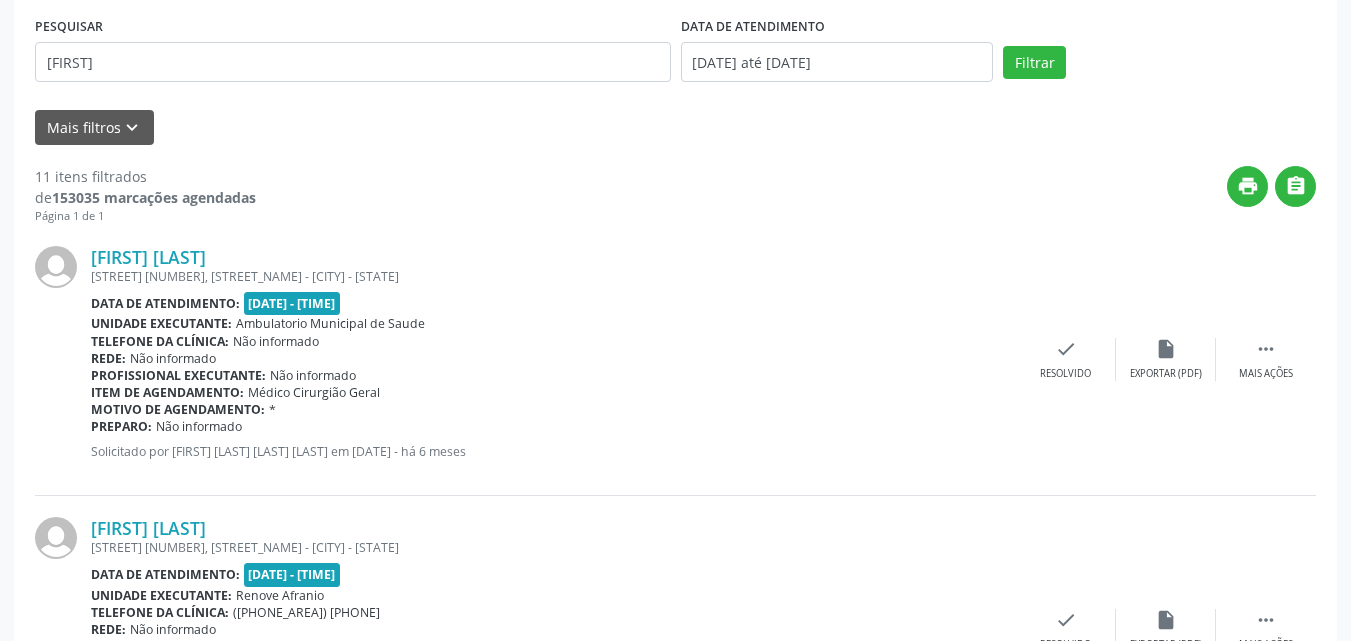 scroll, scrollTop: 281, scrollLeft: 0, axis: vertical 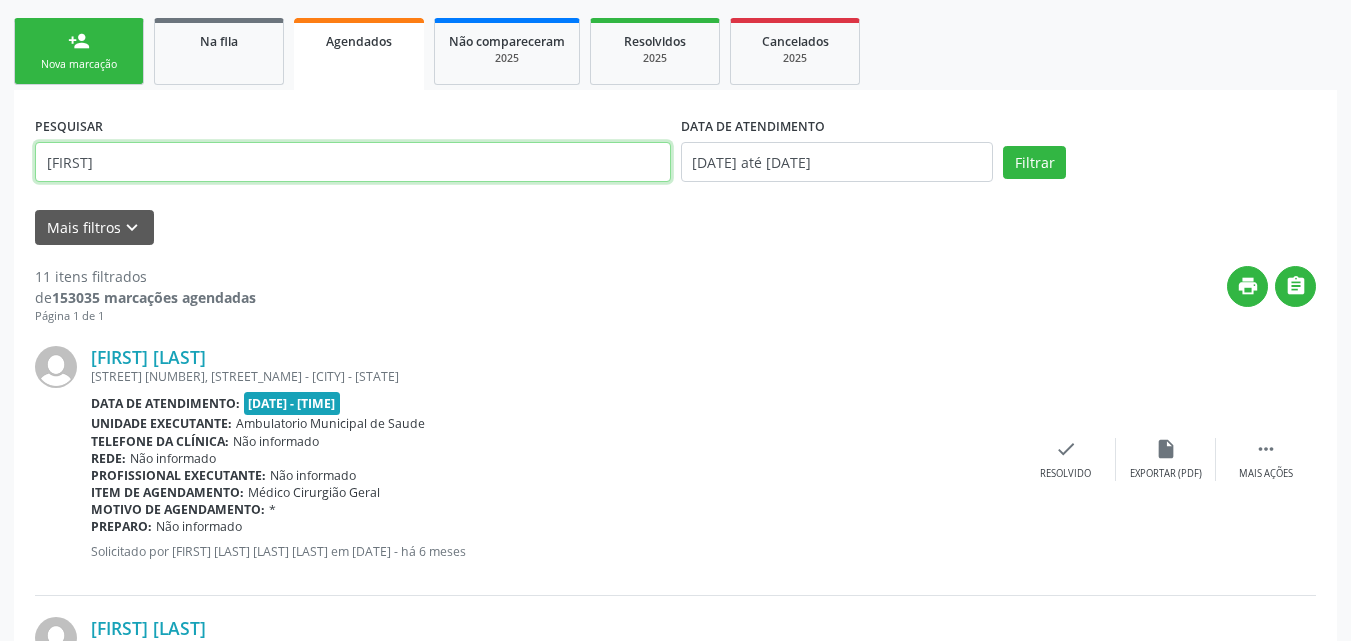 click on "ROSANGELA" at bounding box center [353, 162] 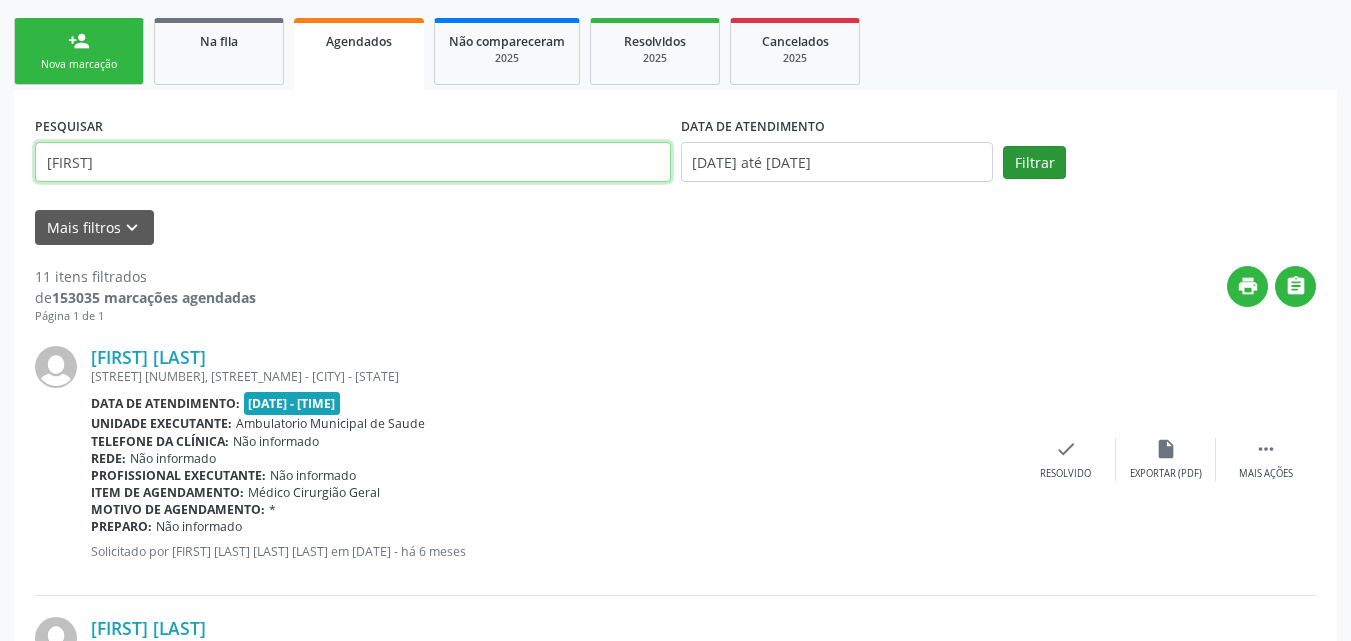 type on "ROZANGELA" 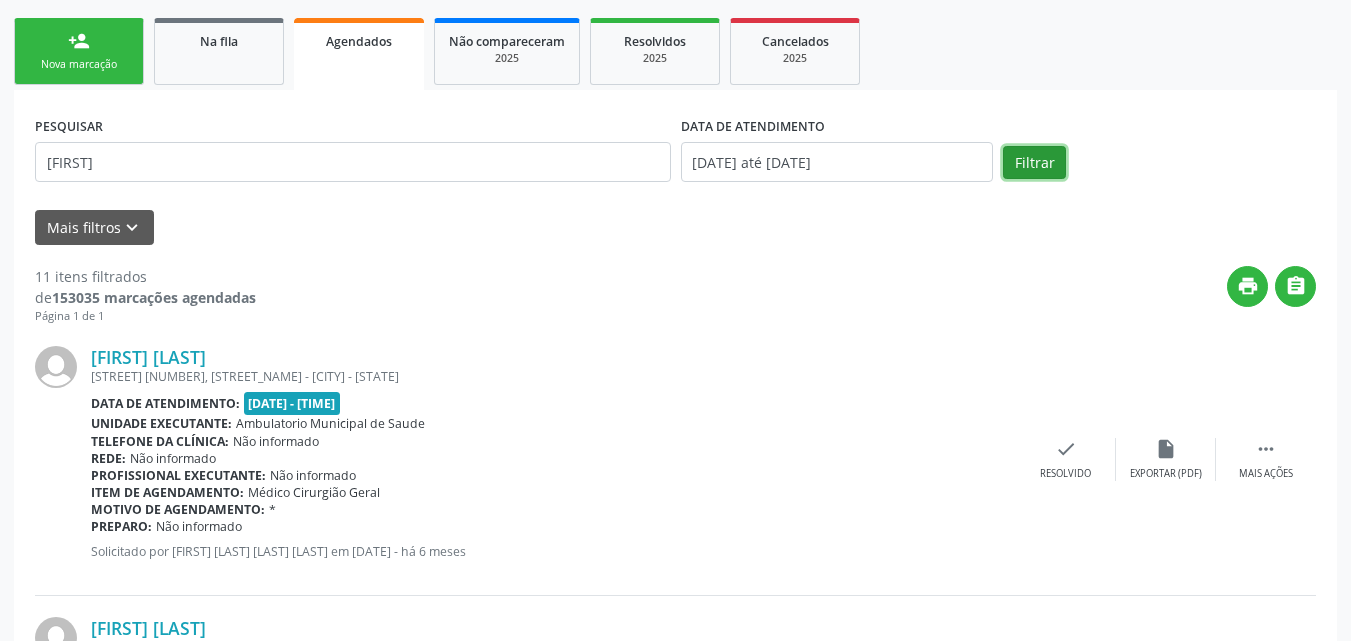 click on "Filtrar" at bounding box center [1034, 163] 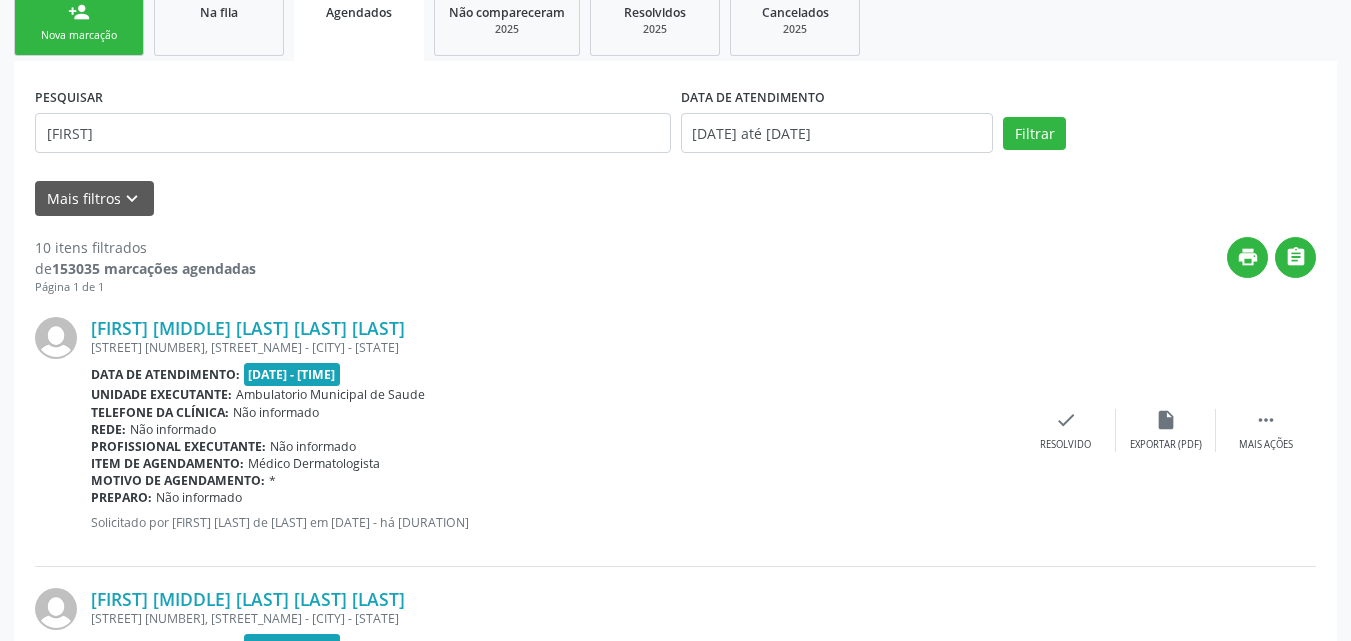 scroll, scrollTop: 110, scrollLeft: 0, axis: vertical 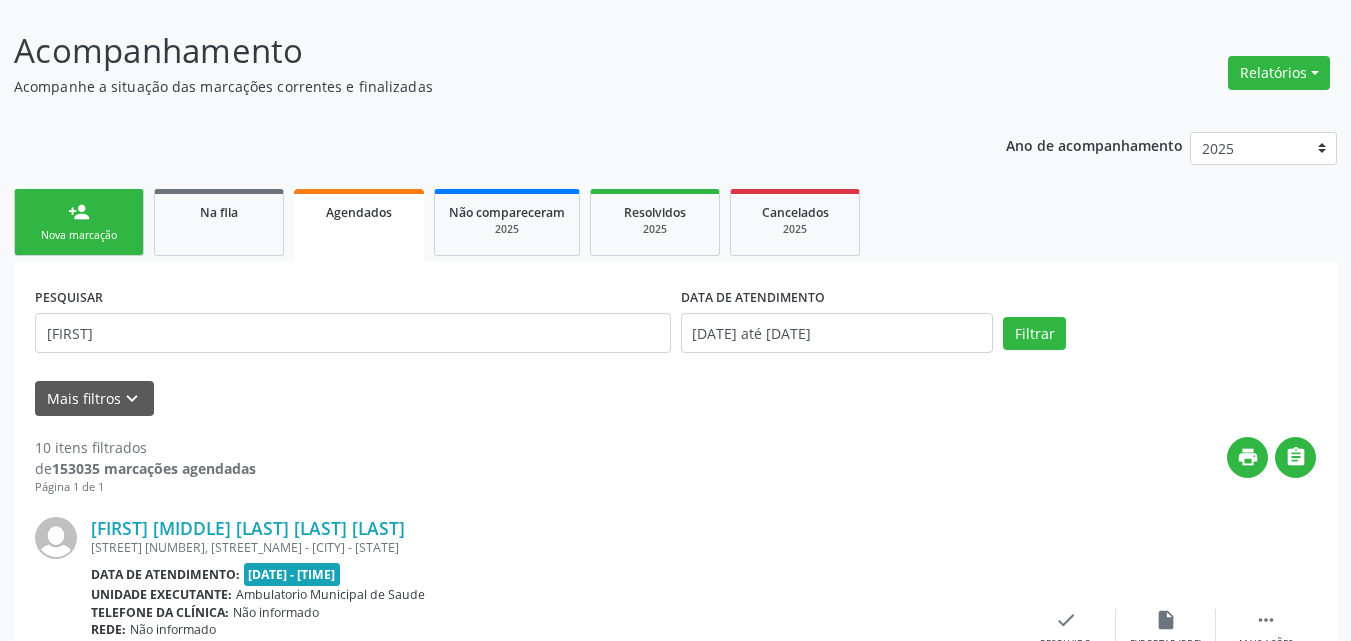 click on "Nova marcação" at bounding box center [79, 235] 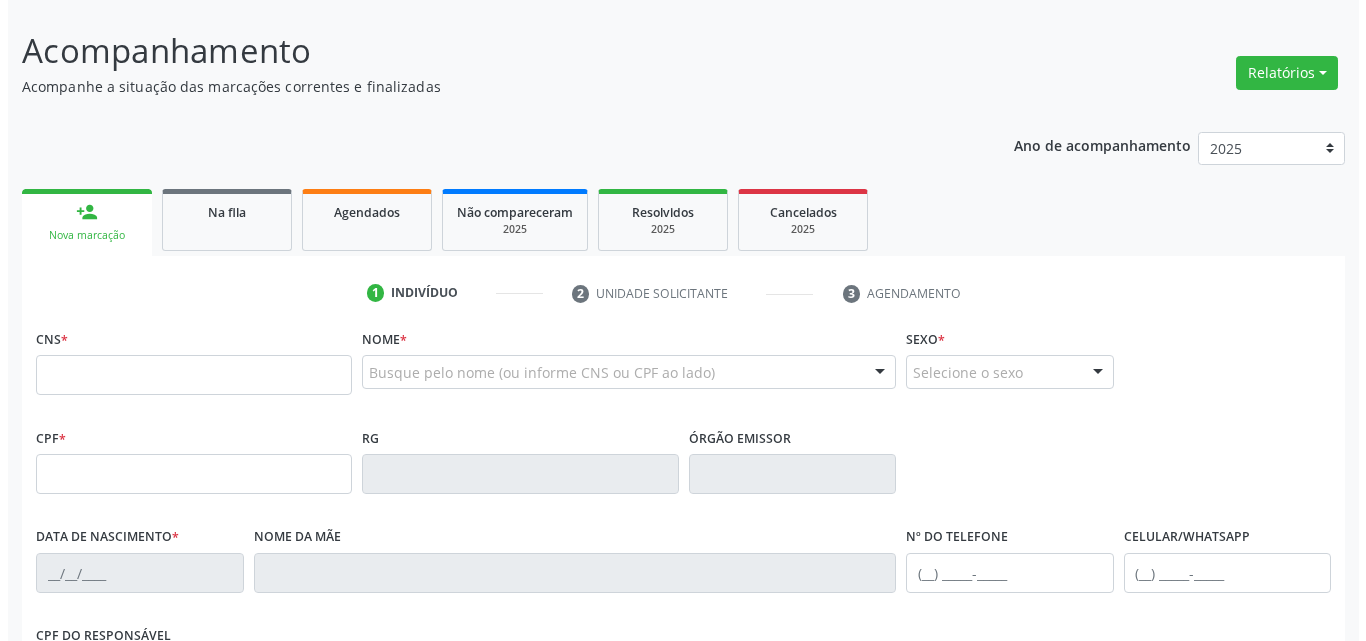 scroll, scrollTop: 0, scrollLeft: 0, axis: both 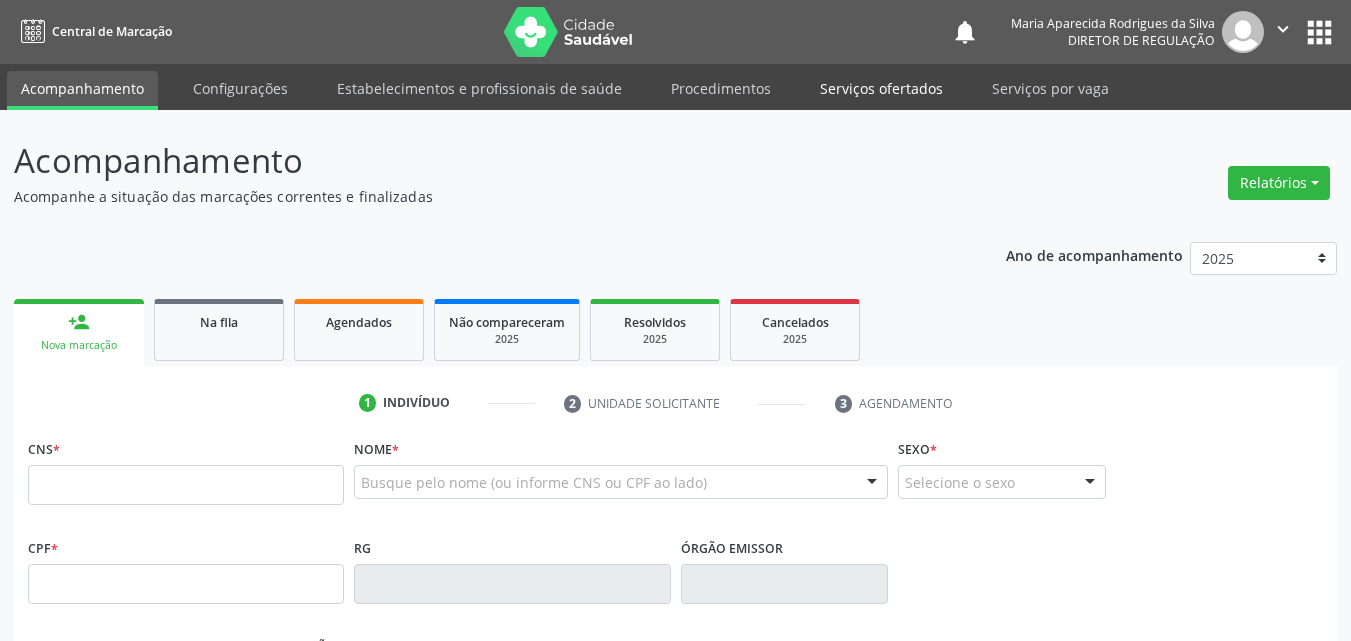 click on "Serviços ofertados" at bounding box center (881, 88) 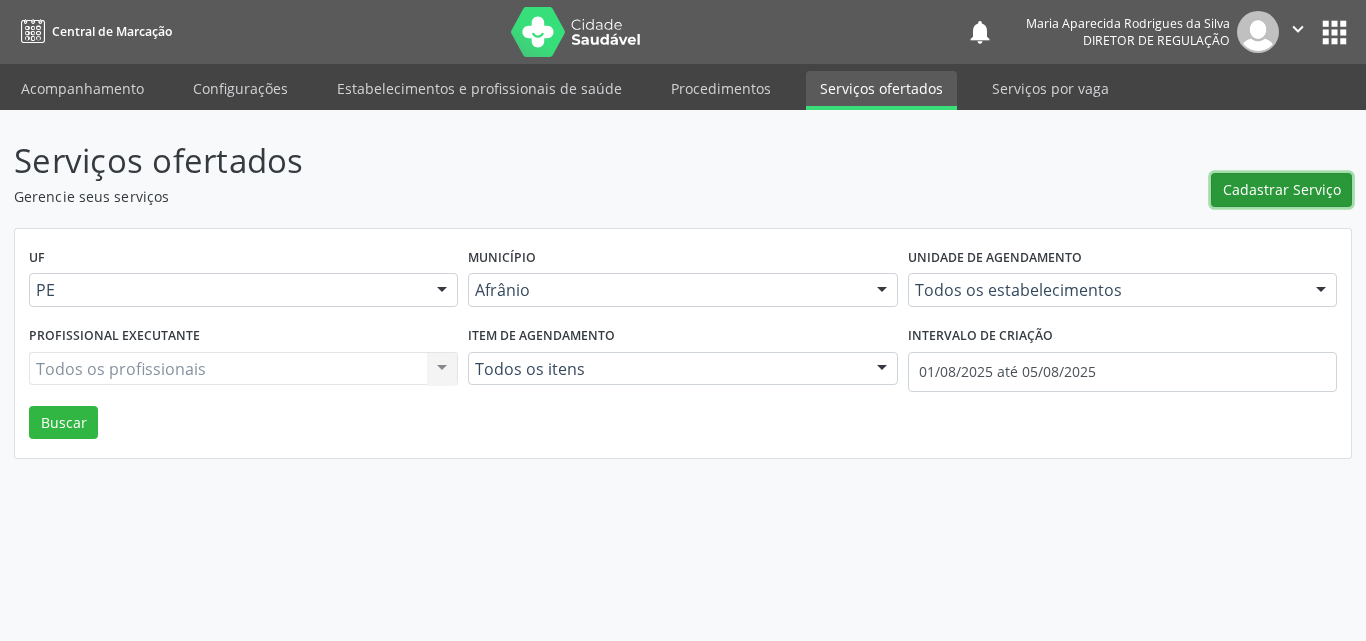 click on "Cadastrar Serviço" at bounding box center (1282, 189) 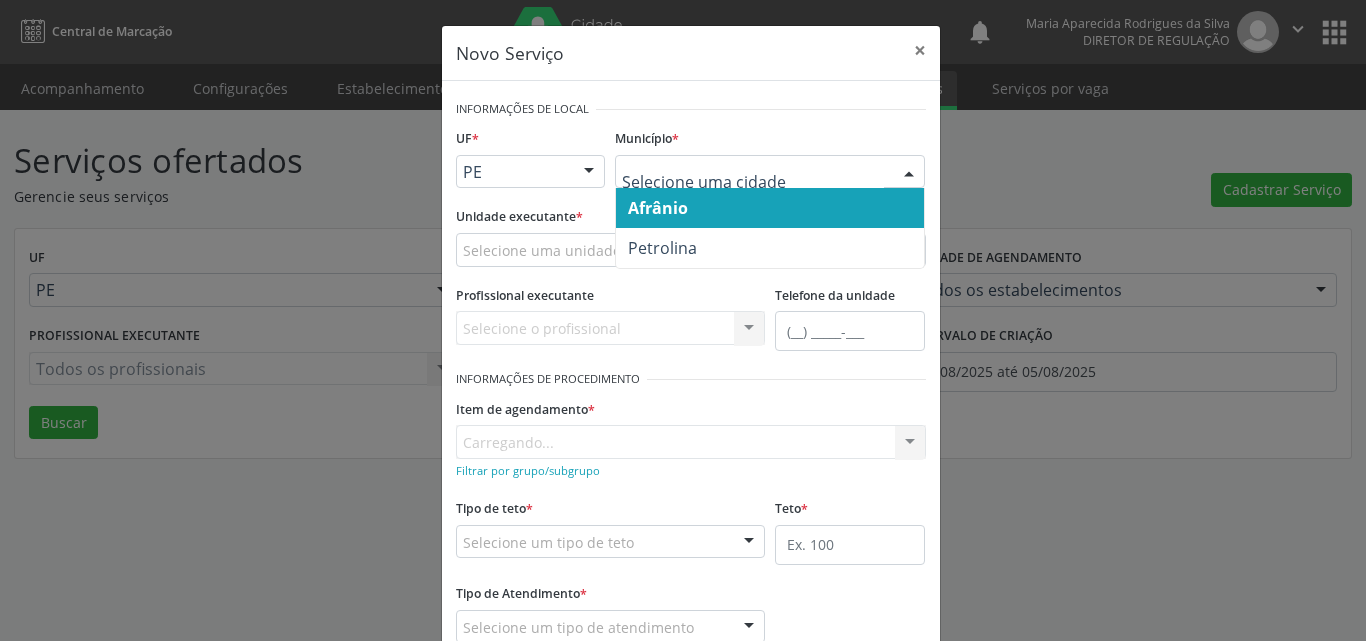 click on "Petrolina" at bounding box center (770, 248) 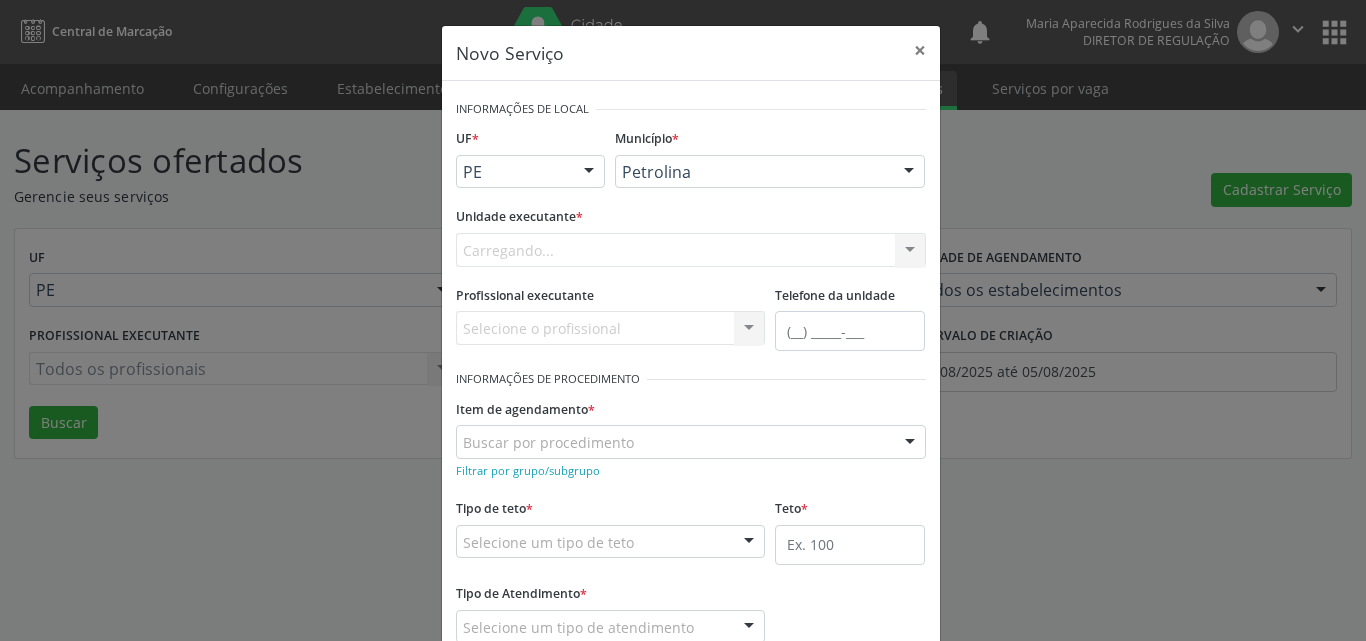 click on "Carregando...
Academia da Saude de Afranio   Academia da Saude do Bairro Roberto Luis   Academia da Saude do Distrito de Cachoeira do Roberto   Academia da Saude do Distrito de Extrema   Academia da Saude do Jose Ramos   Alves Landim   Ambulatorio Municipal de Saude   Caf Central de Abastecimento Farmaceutico   Centro de Atencao Psicossocial de Afranio Pe   Centro de Especialidades   Cime   Cuidar   Equipe de Atencao Basica Prisional Tipo I com Saude Mental   Esf Ana Coelho Nonato   Esf Custodia Maria da Conceicao   Esf Isabel Gomes   Esf Jose Ramos   Esf Jose e Maria Rodrigues de Macedo   Esf Maria Dilurdes da Silva   Esf Maria da Silva Pereira   Esf Rosalia Cavalcanti Gomes   Esf de Barra das Melancias   Esf de Extrema   Farmacia Basica do Municipio de Afranio   Hospital Municipal Maria Coelho Cavalcanti Rodrigues   Hospital de Campanha Covid 19 Ambulatorio Municipal   Laboratorio de Protese Dentario   Lid Laboratorio de Investigacoes e Diagnosticos               Selac" at bounding box center (691, 250) 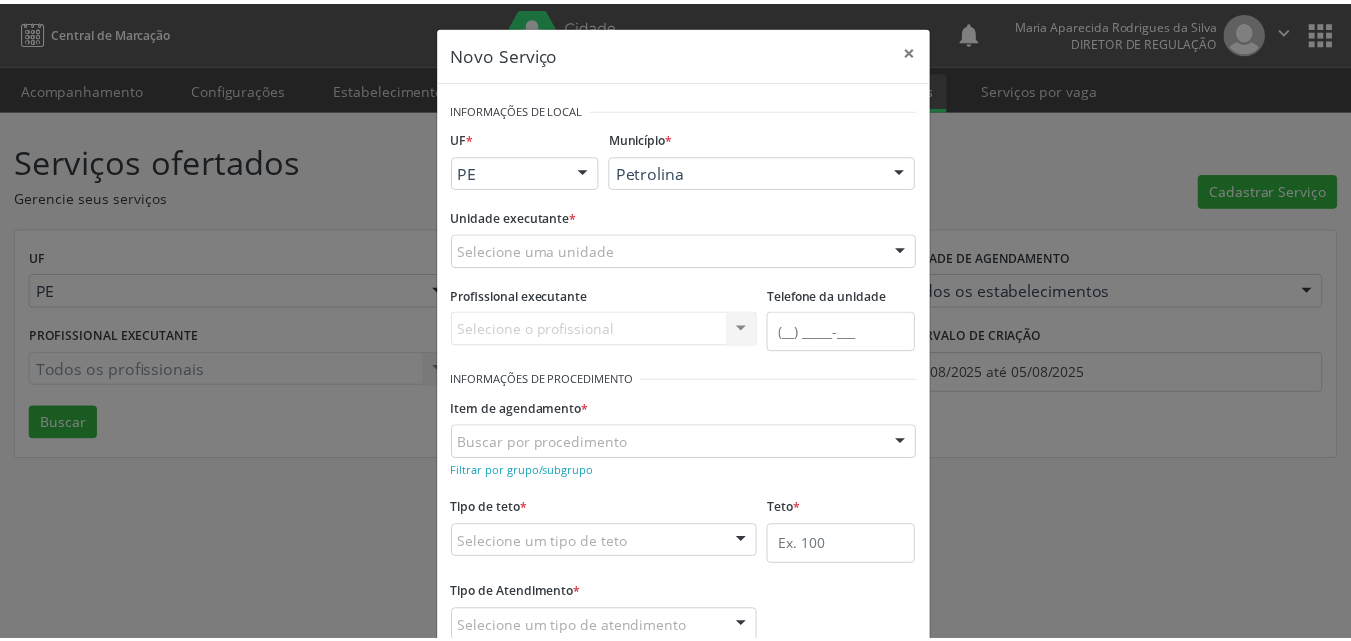 scroll, scrollTop: 132, scrollLeft: 0, axis: vertical 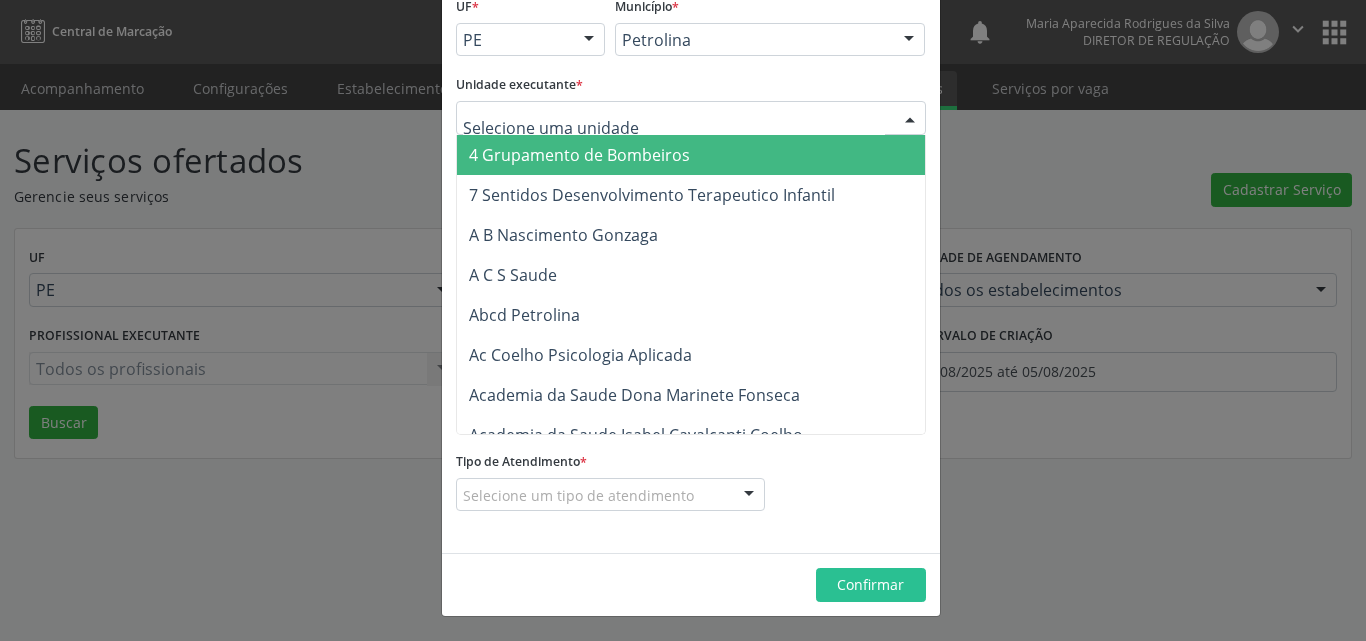 click at bounding box center [691, 118] 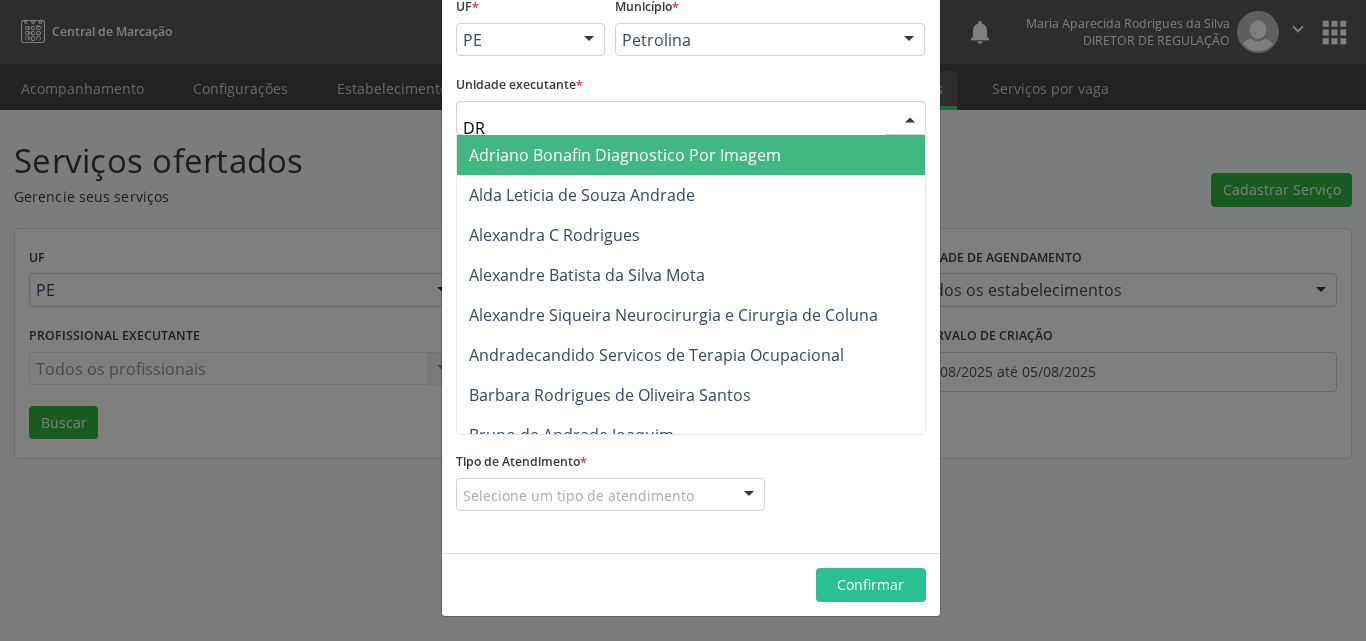 type on "DR D" 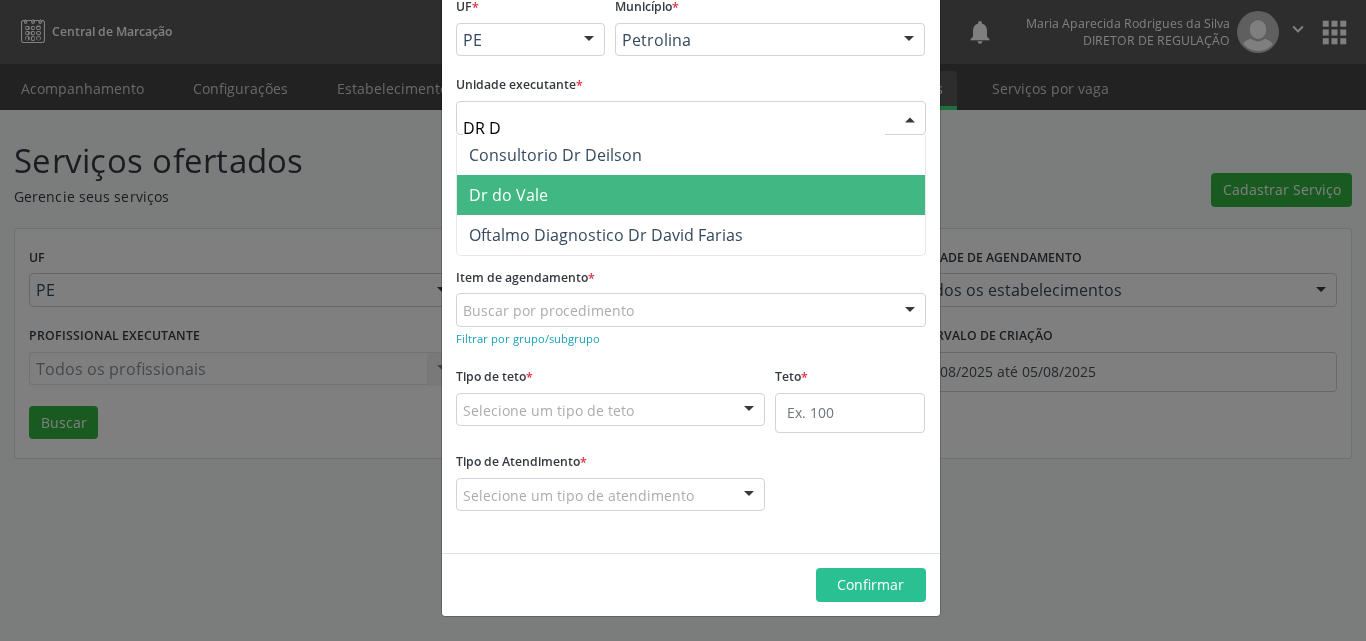 click on "Dr do Vale" at bounding box center (691, 195) 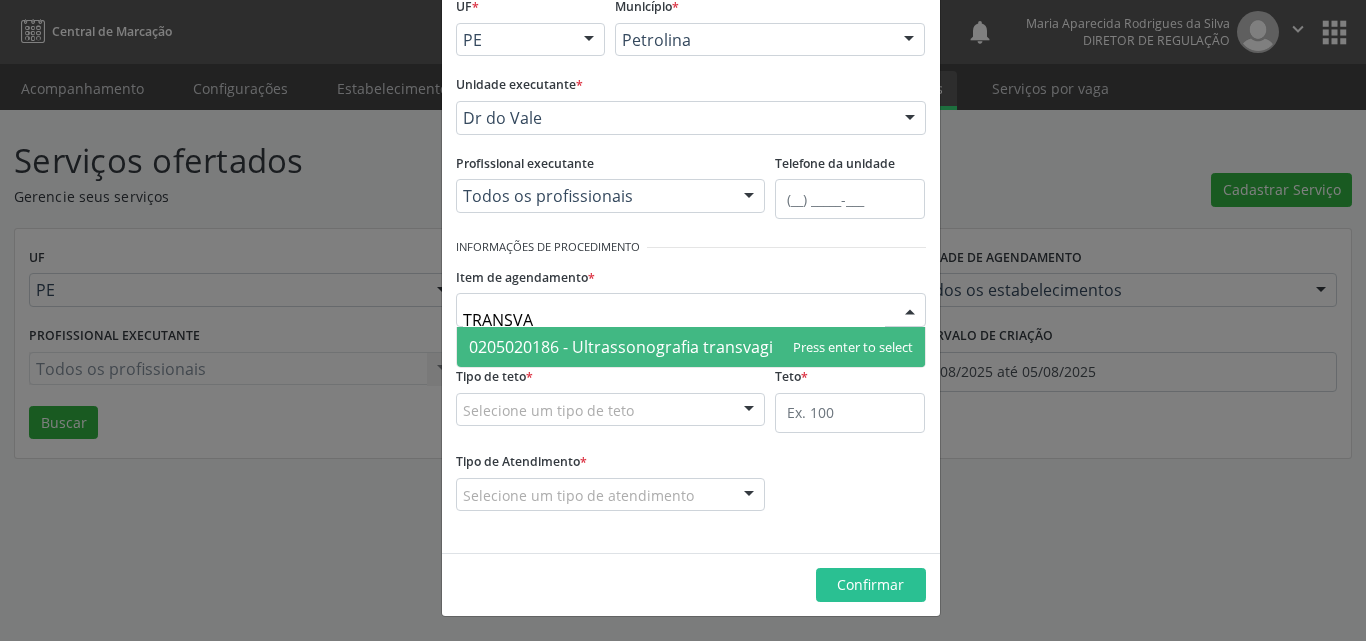 type on "TRANSVAG" 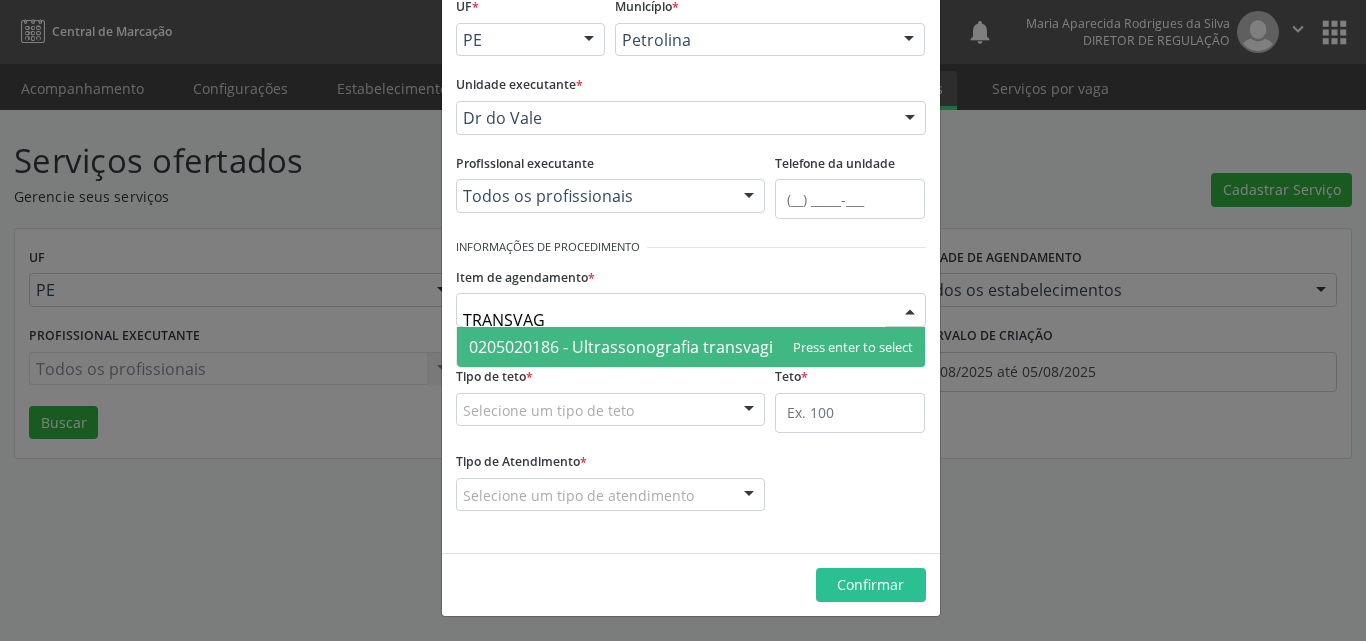 click on "0205020186 - Ultrassonografia transvaginal" at bounding box center [632, 347] 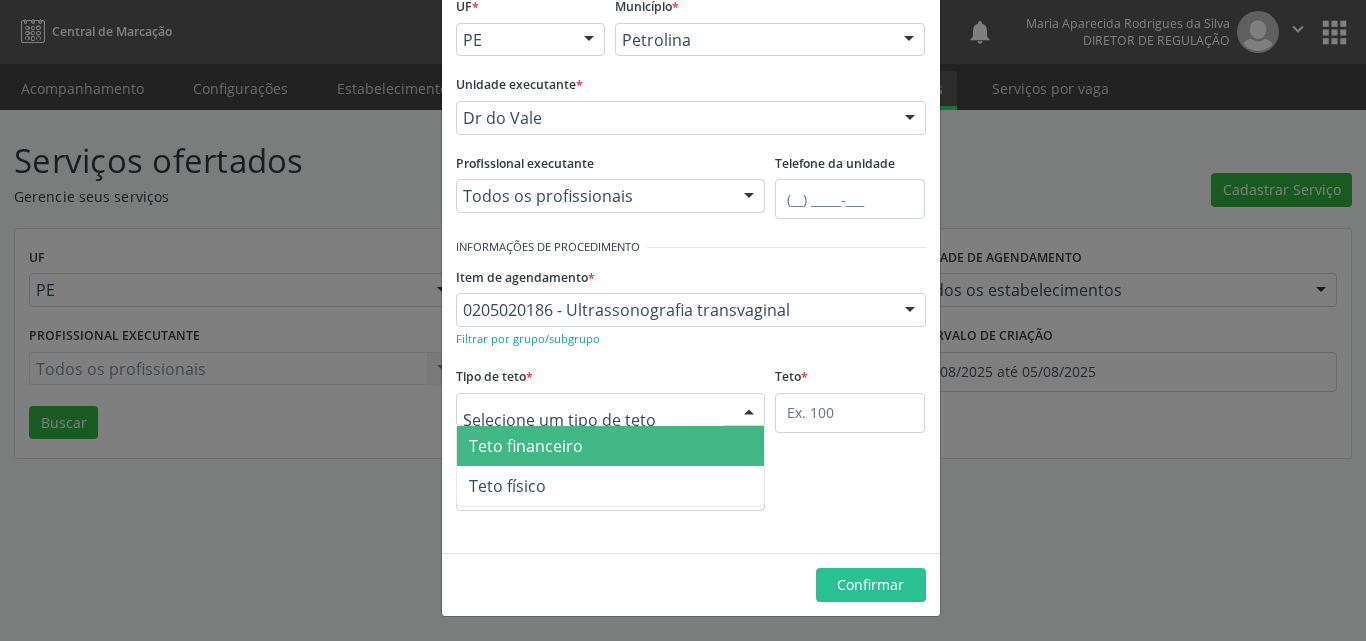 click at bounding box center (611, 410) 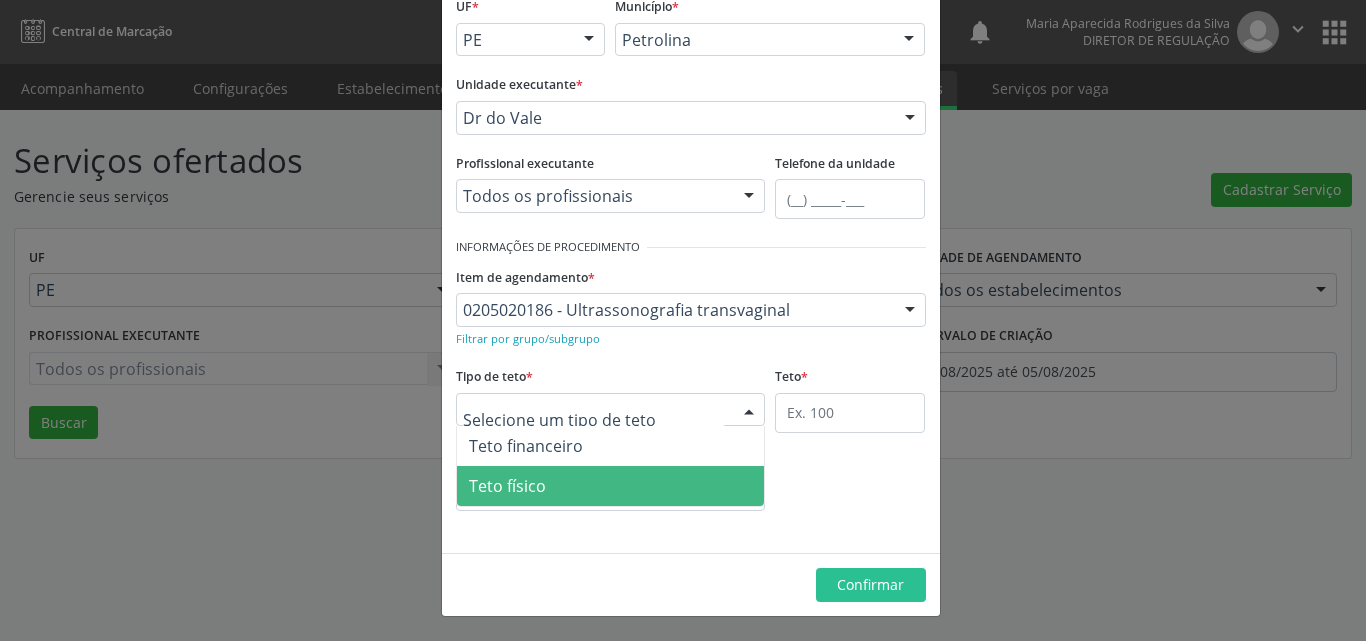 click on "Teto físico" at bounding box center (611, 486) 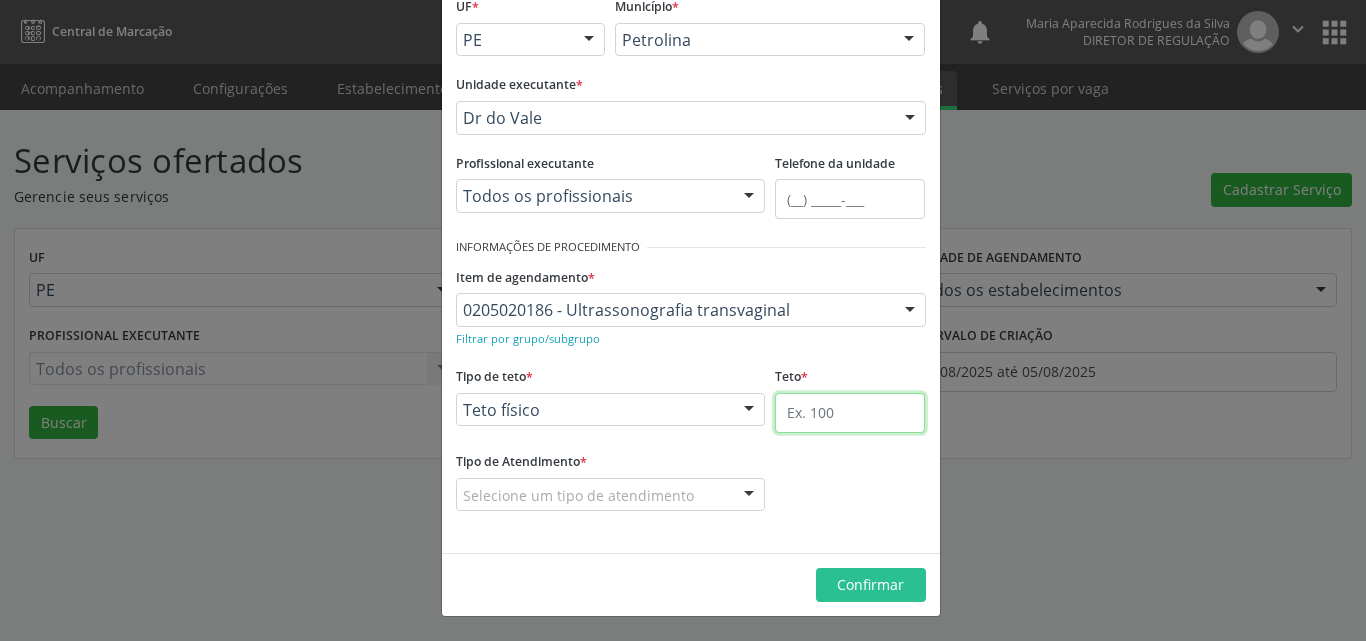 click at bounding box center [850, 413] 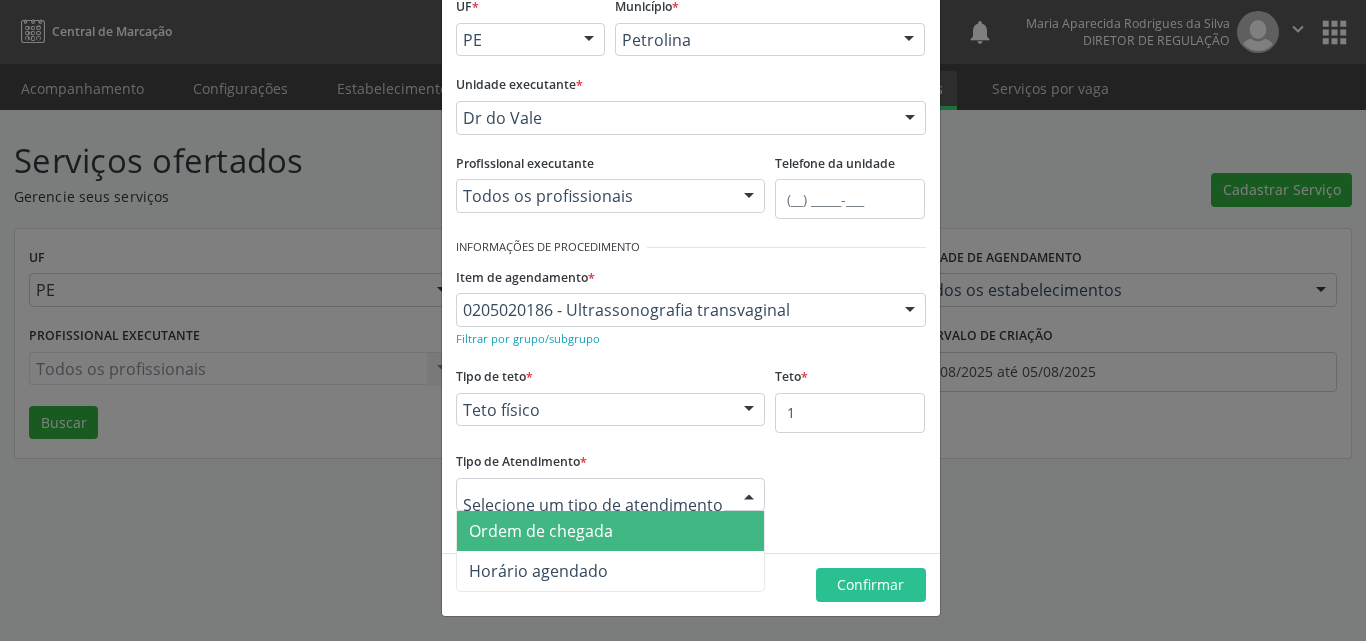 click at bounding box center (611, 495) 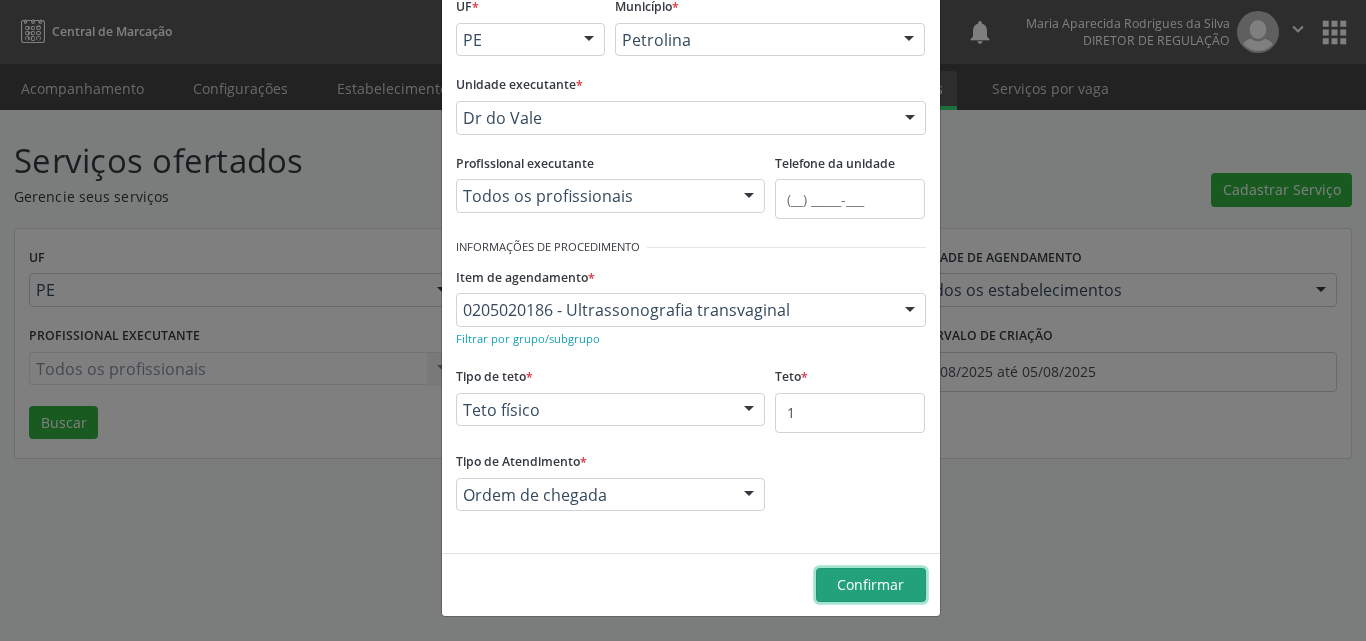 click on "Confirmar" at bounding box center (870, 584) 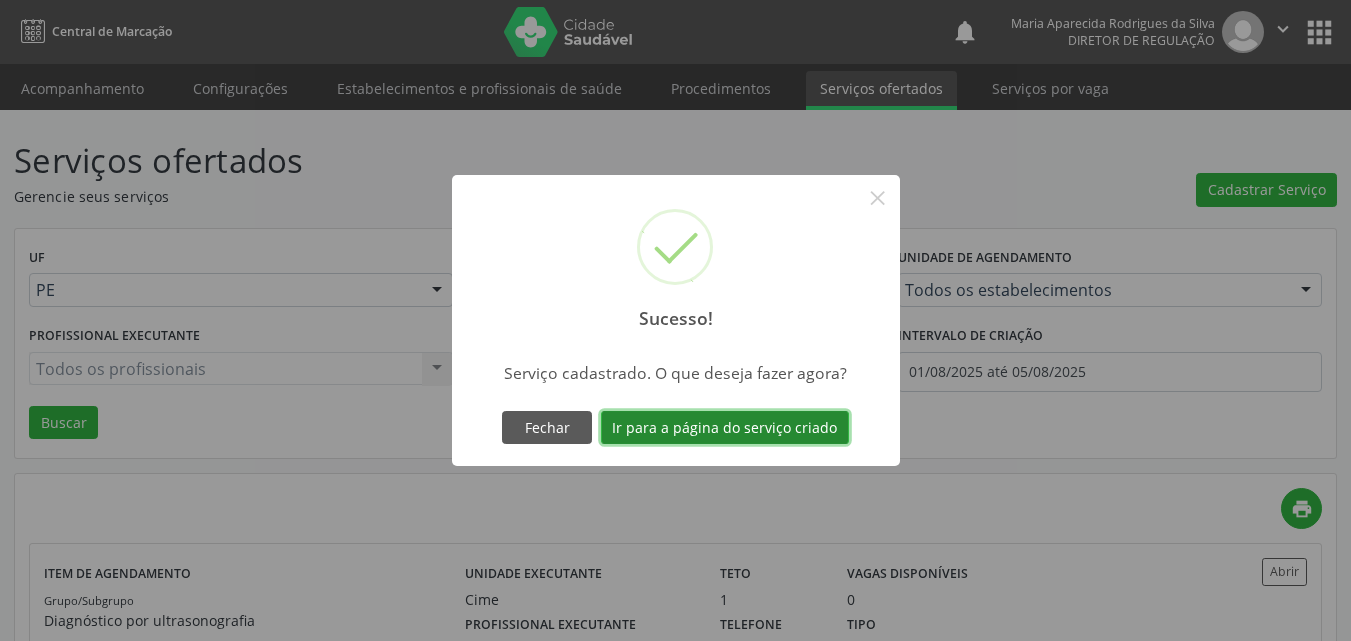 click on "Ir para a página do serviço criado" at bounding box center (725, 428) 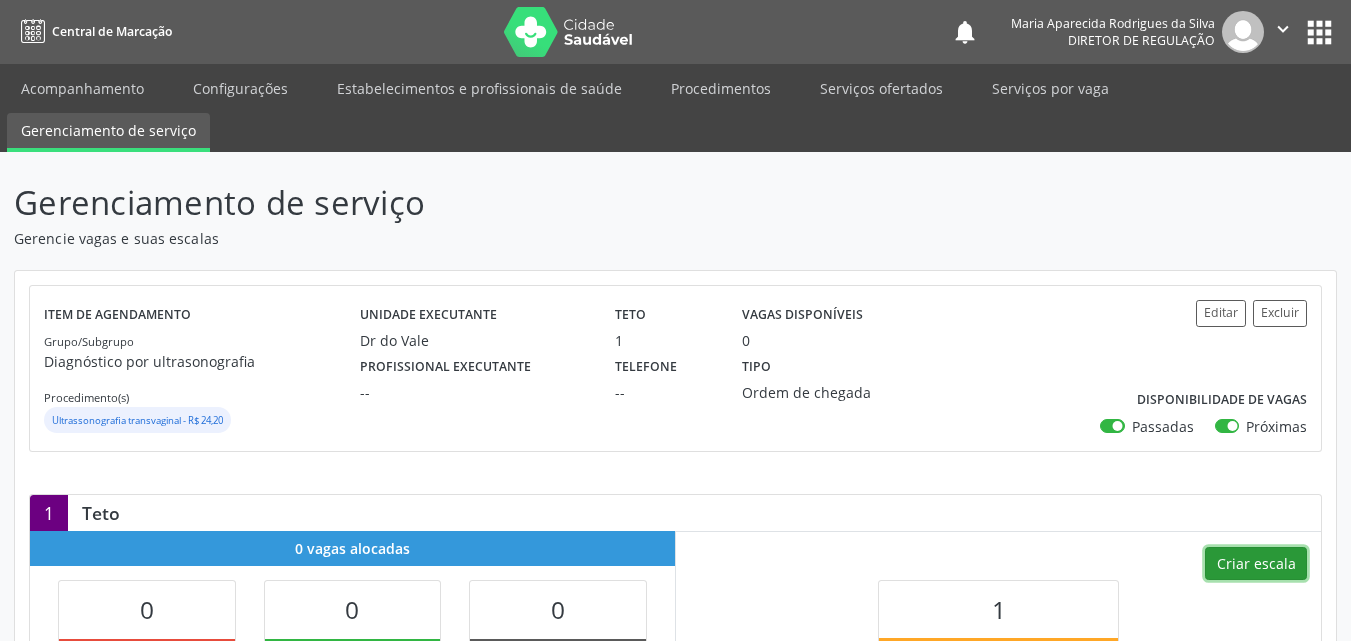click on "Criar escala" at bounding box center (1256, 564) 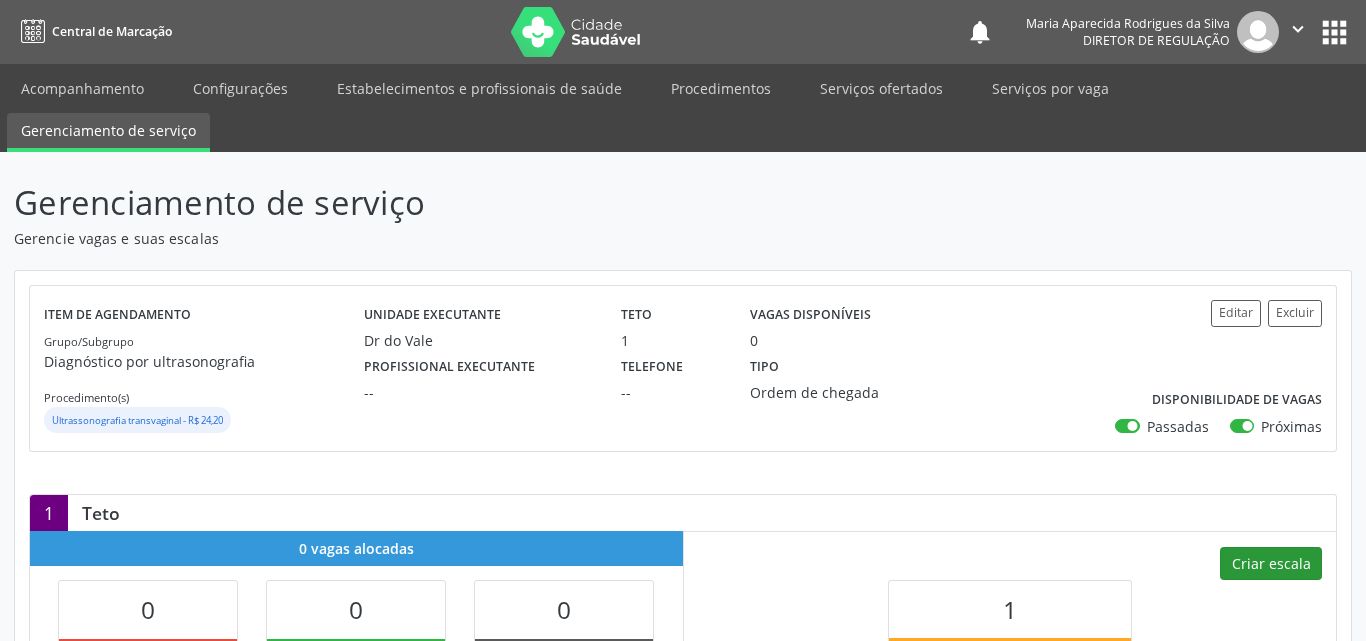 select on "7" 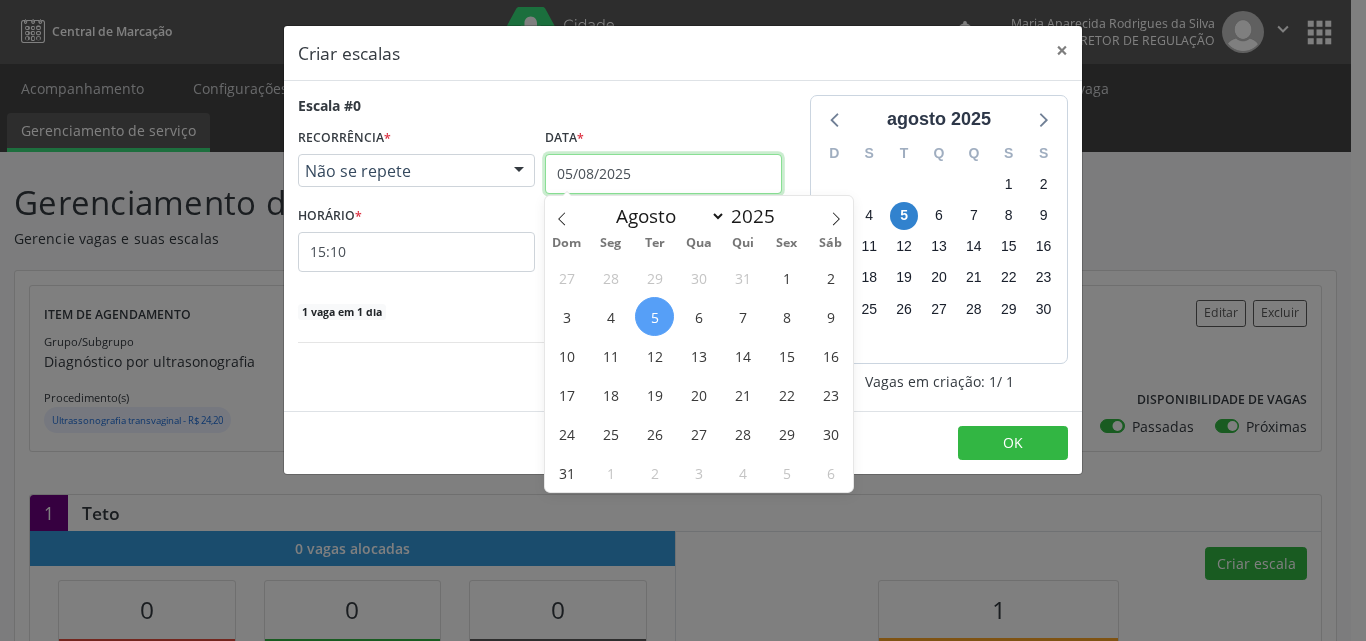 click on "05/08/2025" at bounding box center (663, 174) 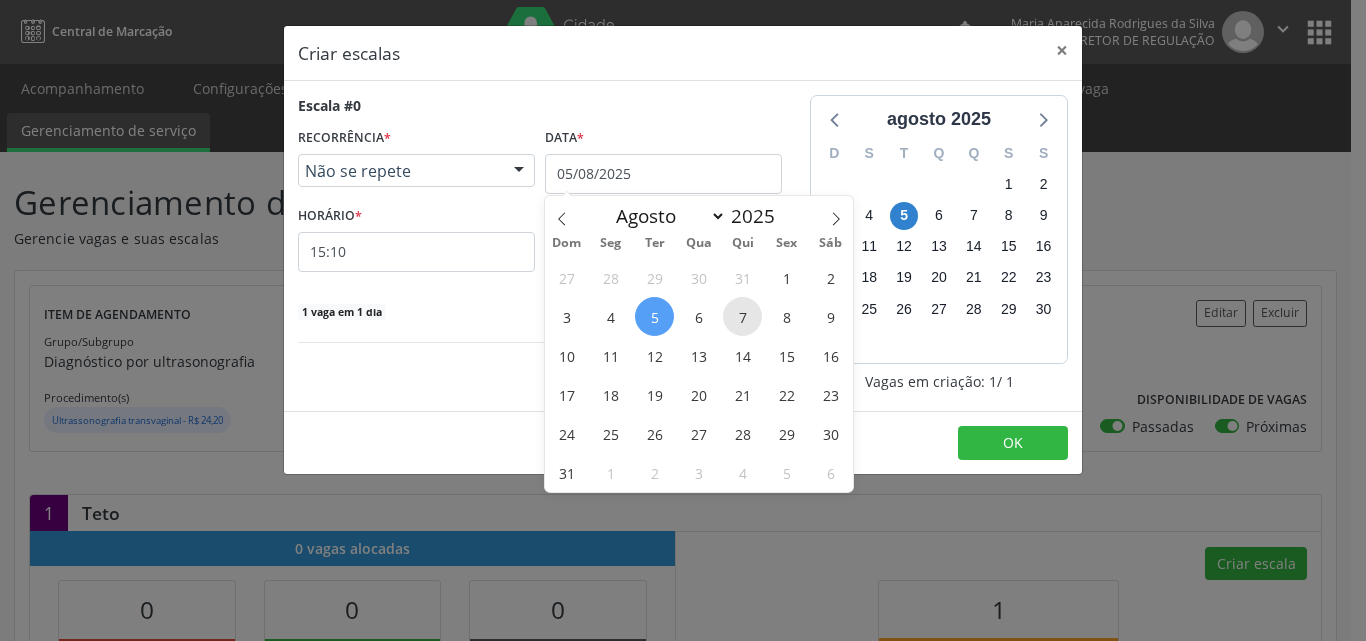 click on "7" at bounding box center (742, 316) 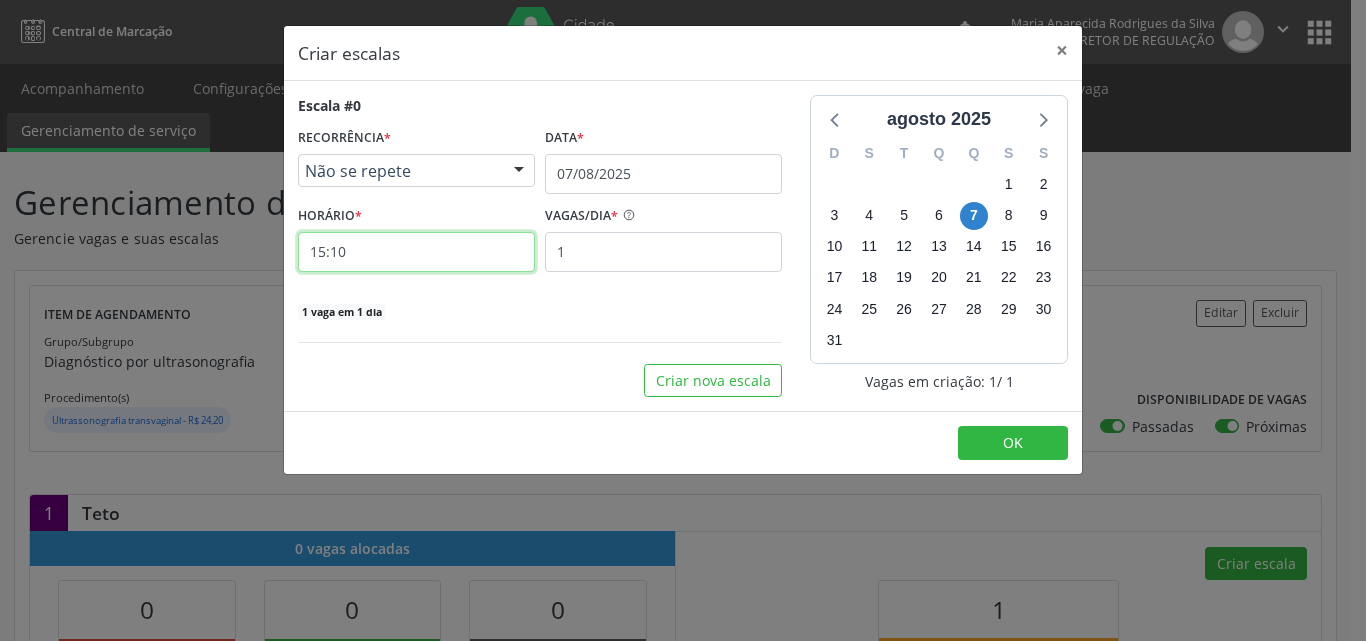 click on "15:10" at bounding box center (416, 252) 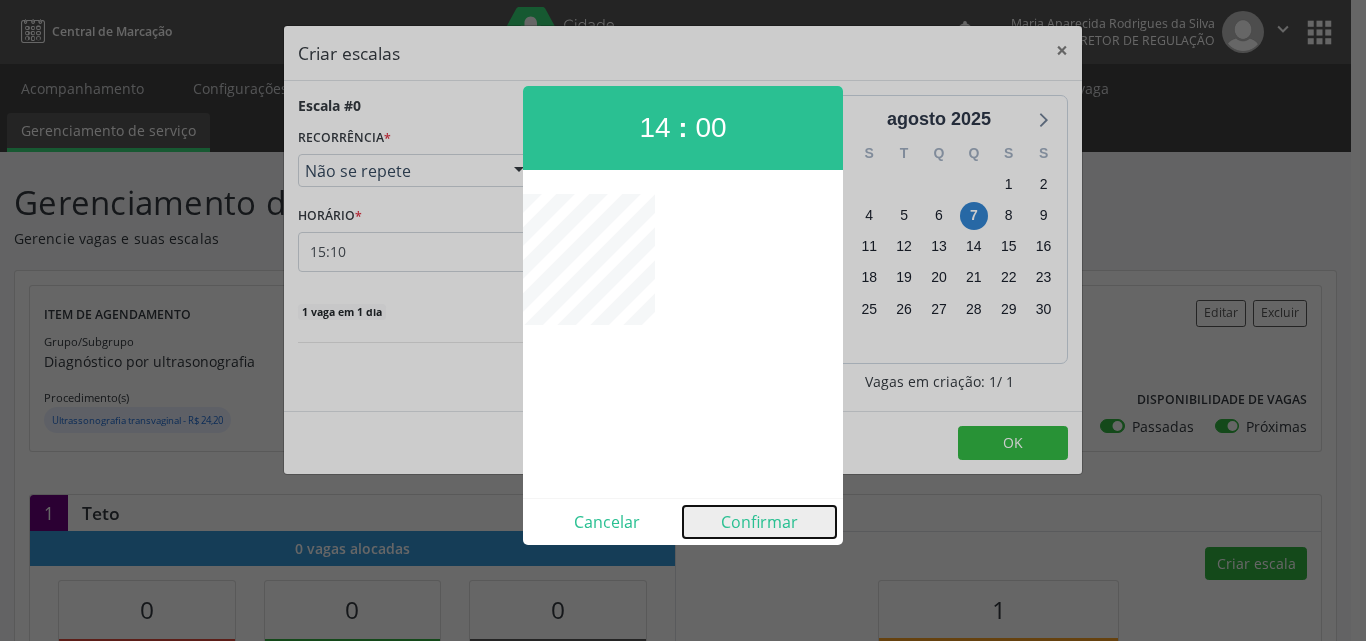 click on "Confirmar" at bounding box center (759, 522) 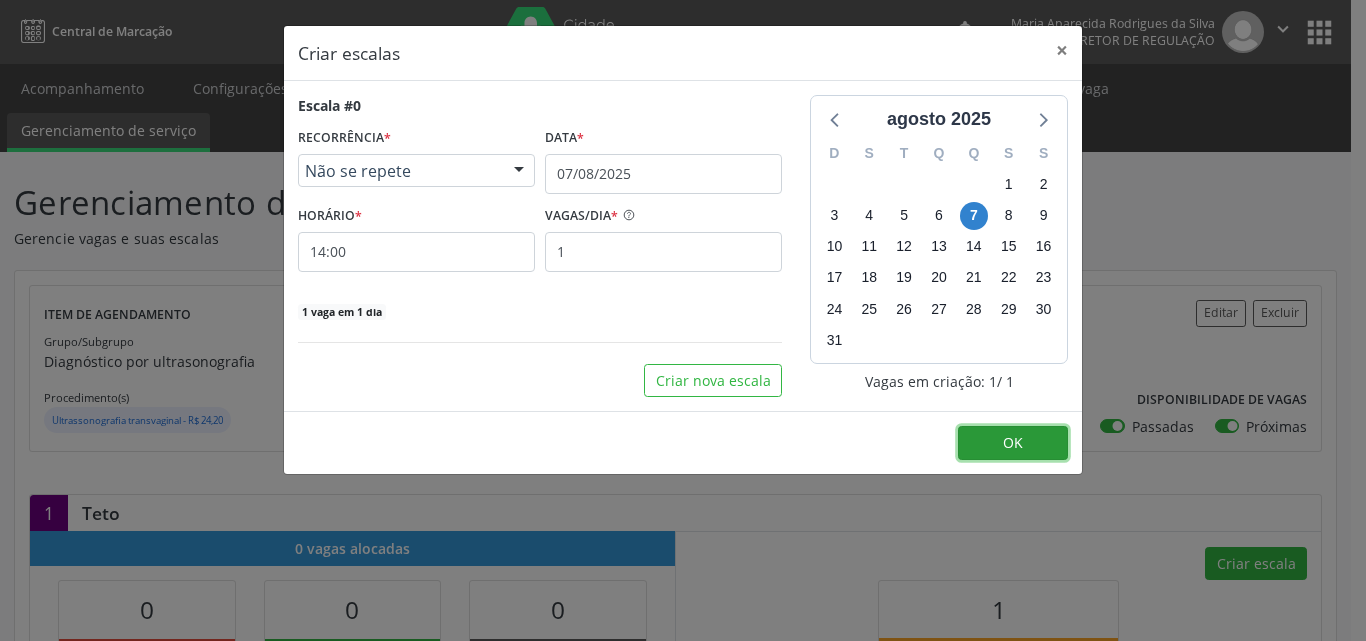 click on "OK" at bounding box center (1013, 442) 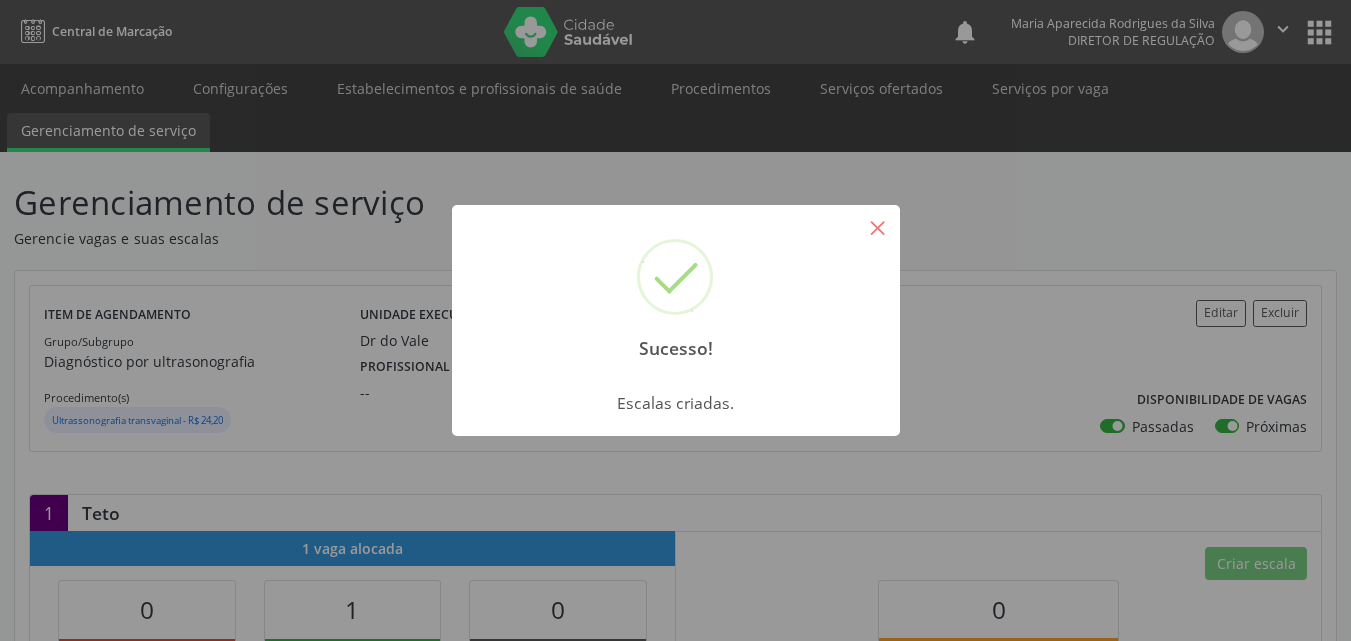 click on "×" at bounding box center (878, 227) 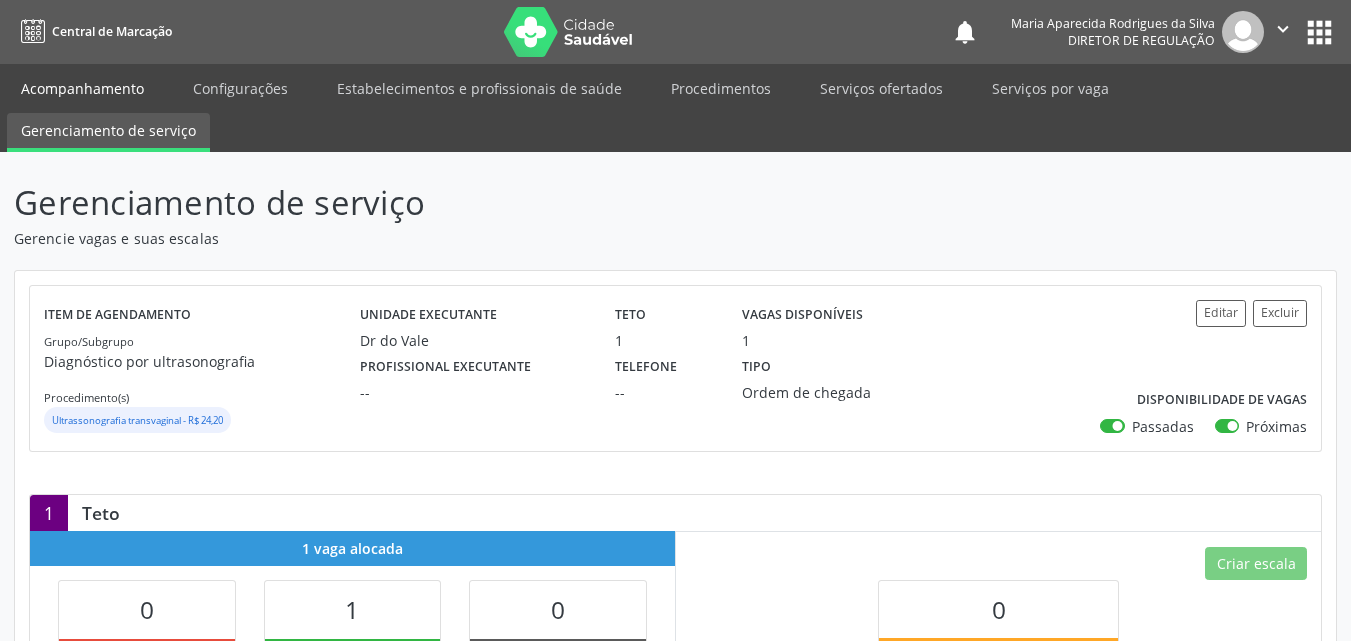 click on "Acompanhamento" at bounding box center [82, 88] 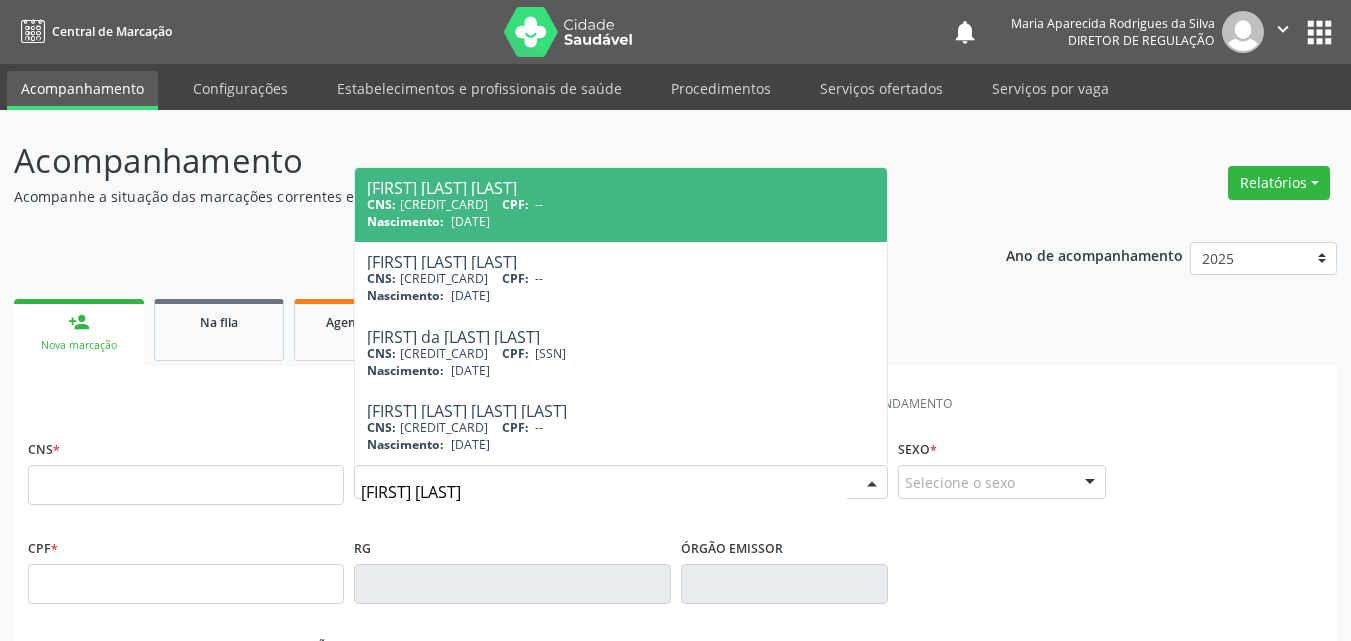 type on "LUCILIA DA SILVA" 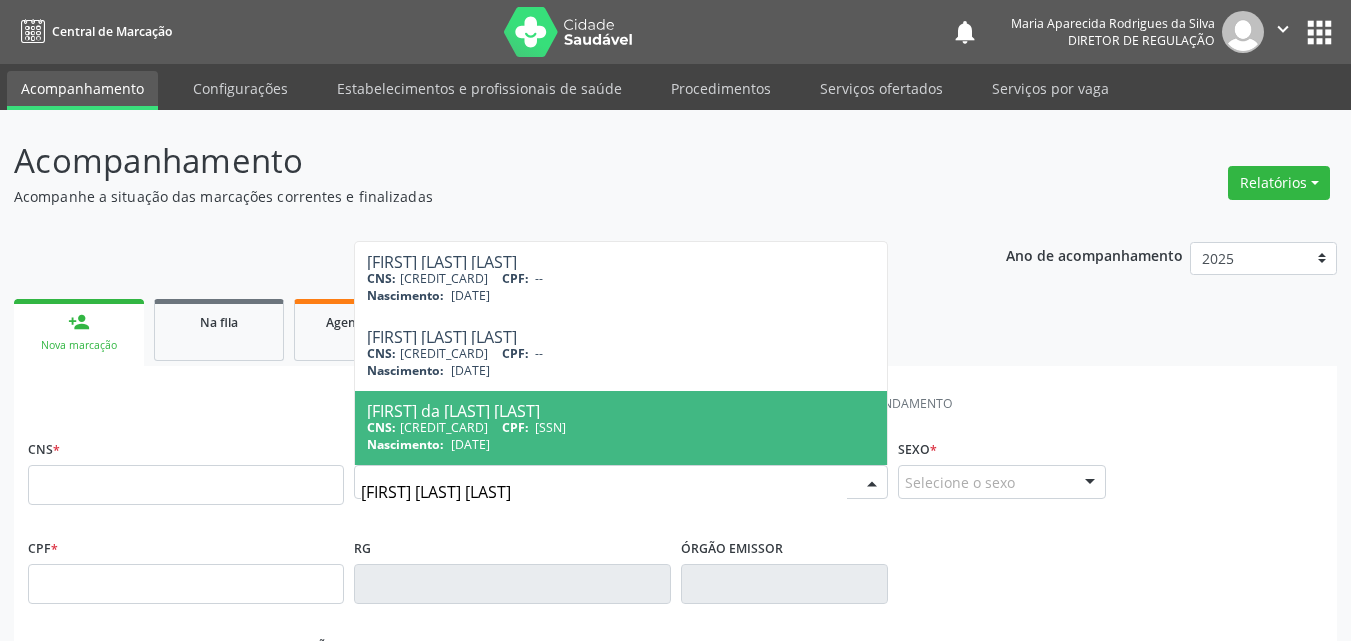 click on "Lucilia da Silva Santos
CNS:
700 2009 3047 4530
CPF:
332.888.318-56
Nascimento:
01/09/1983" at bounding box center (621, 428) 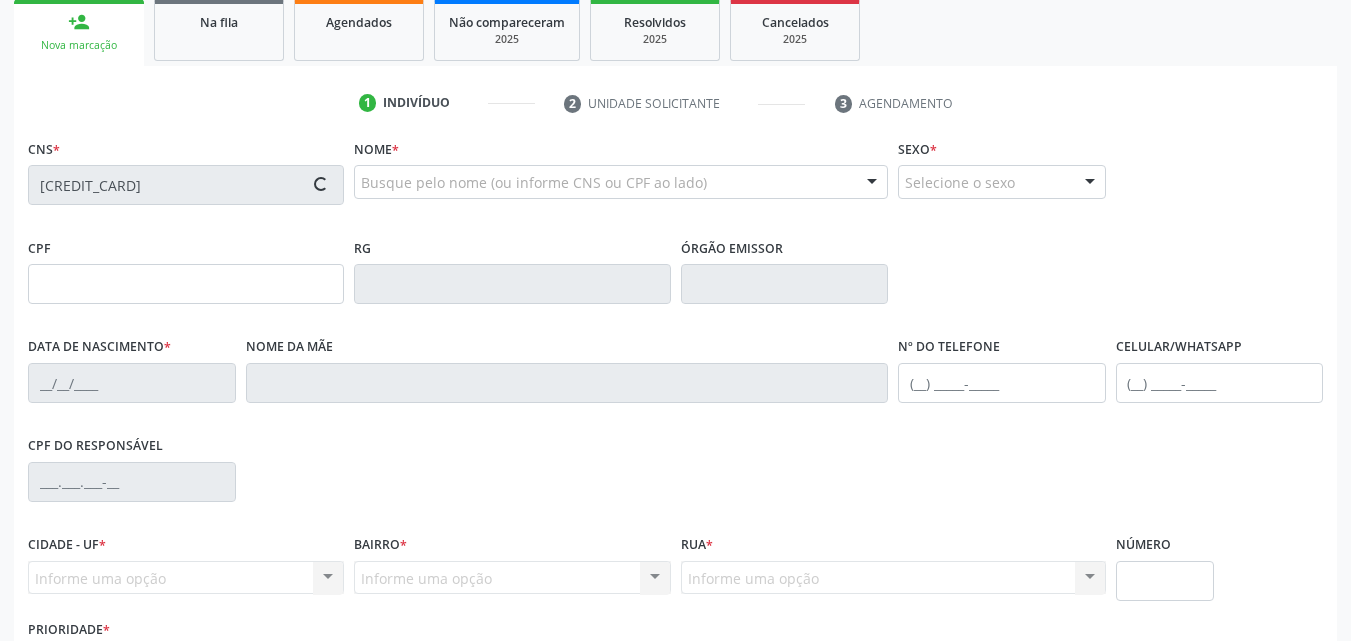 type on "332.888.318-56" 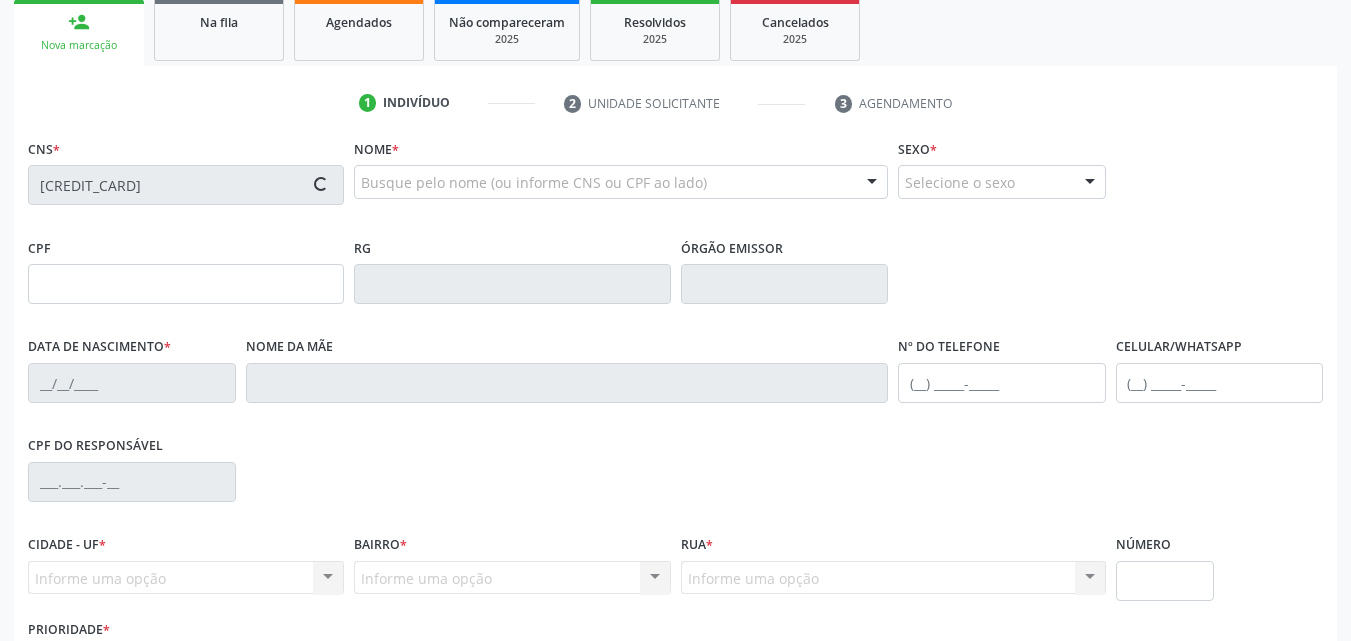 type on "01/09/1983" 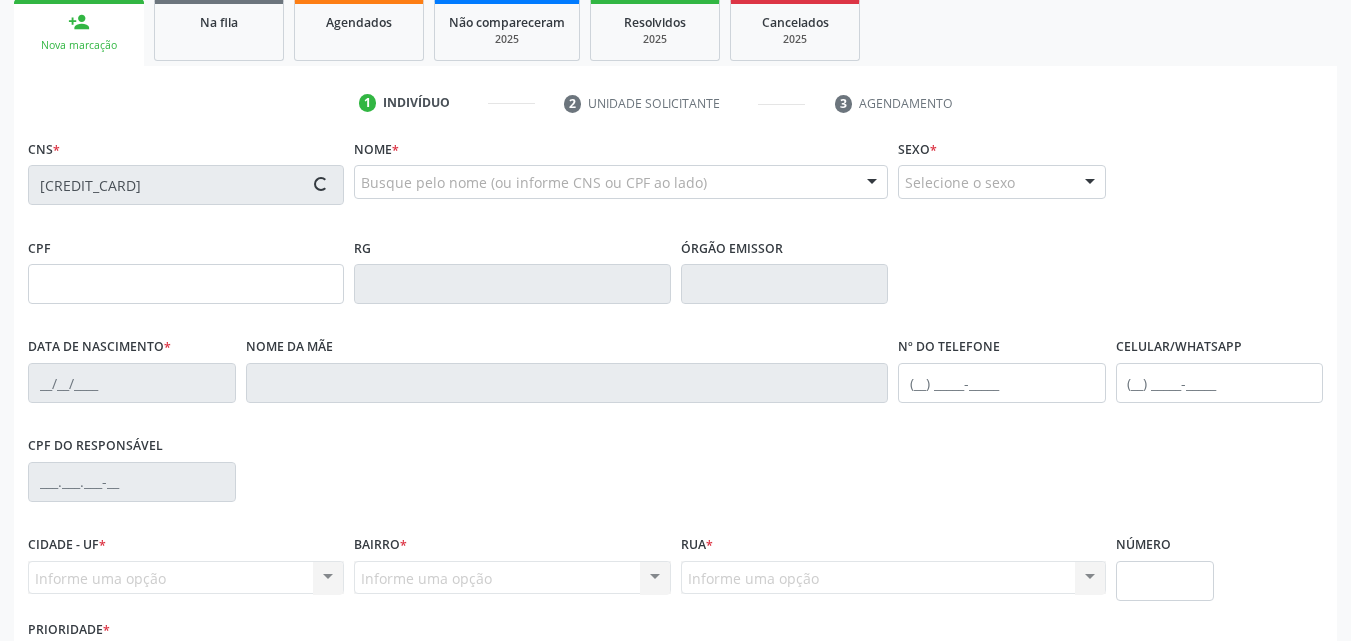 type on "S/N" 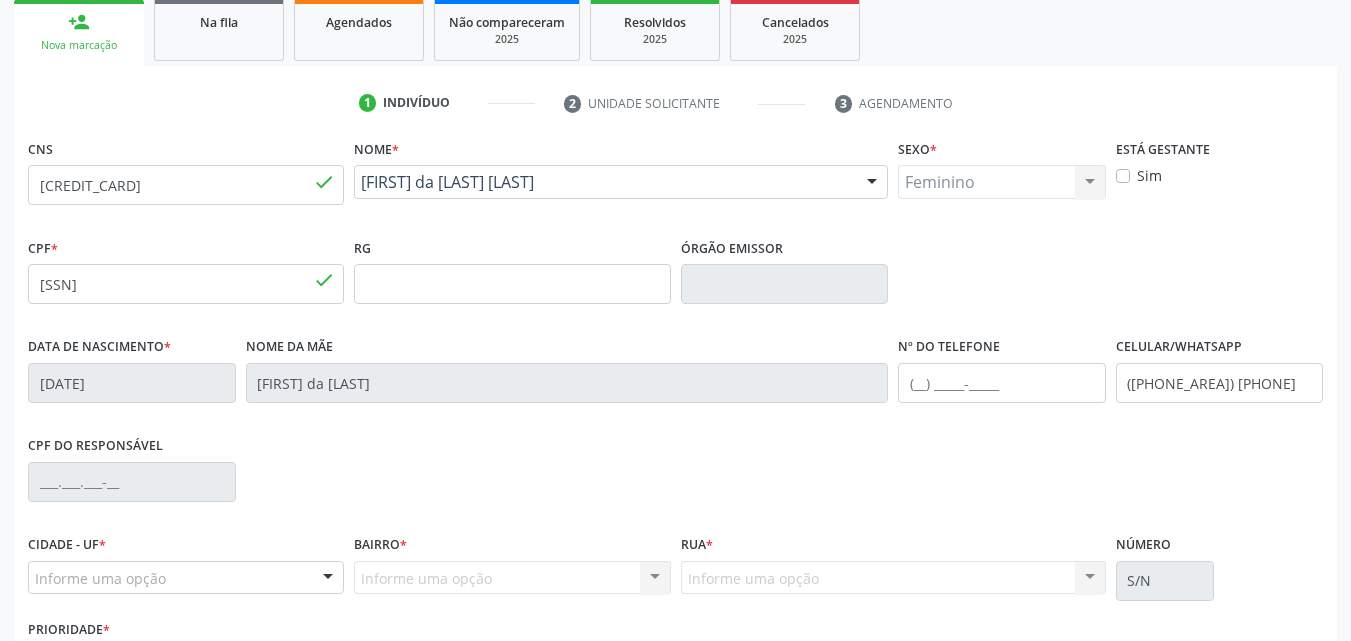 scroll, scrollTop: 443, scrollLeft: 0, axis: vertical 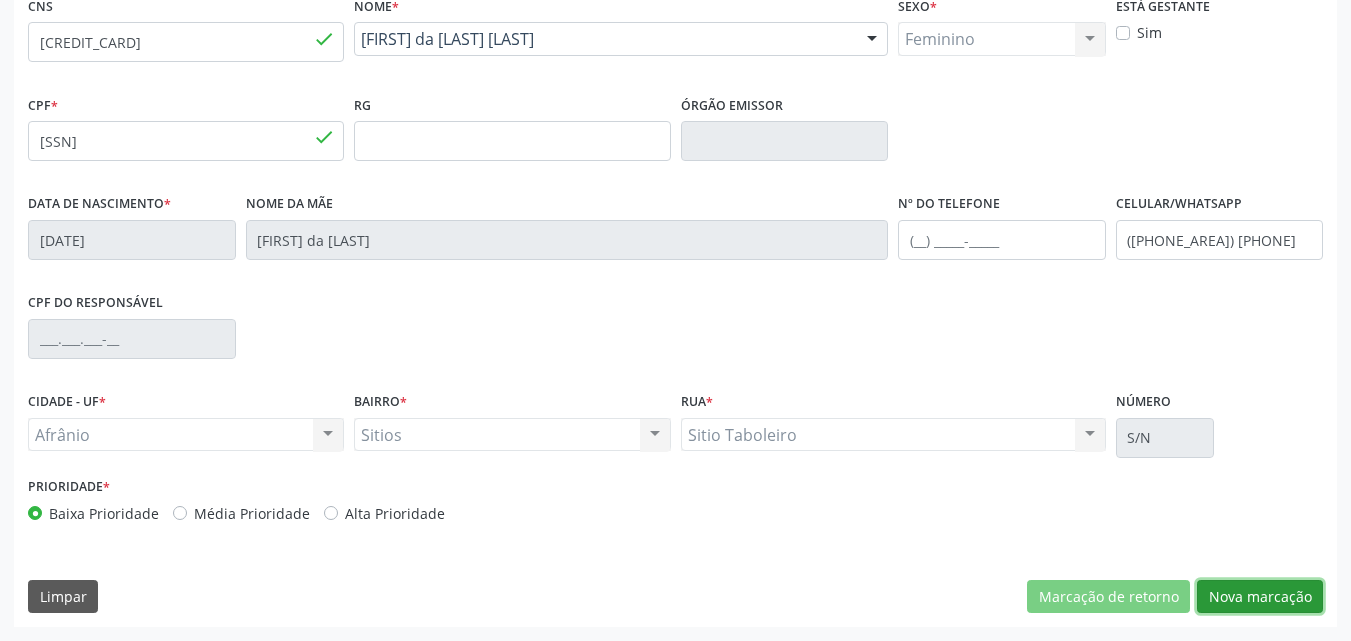 click on "Nova marcação" at bounding box center [1260, 597] 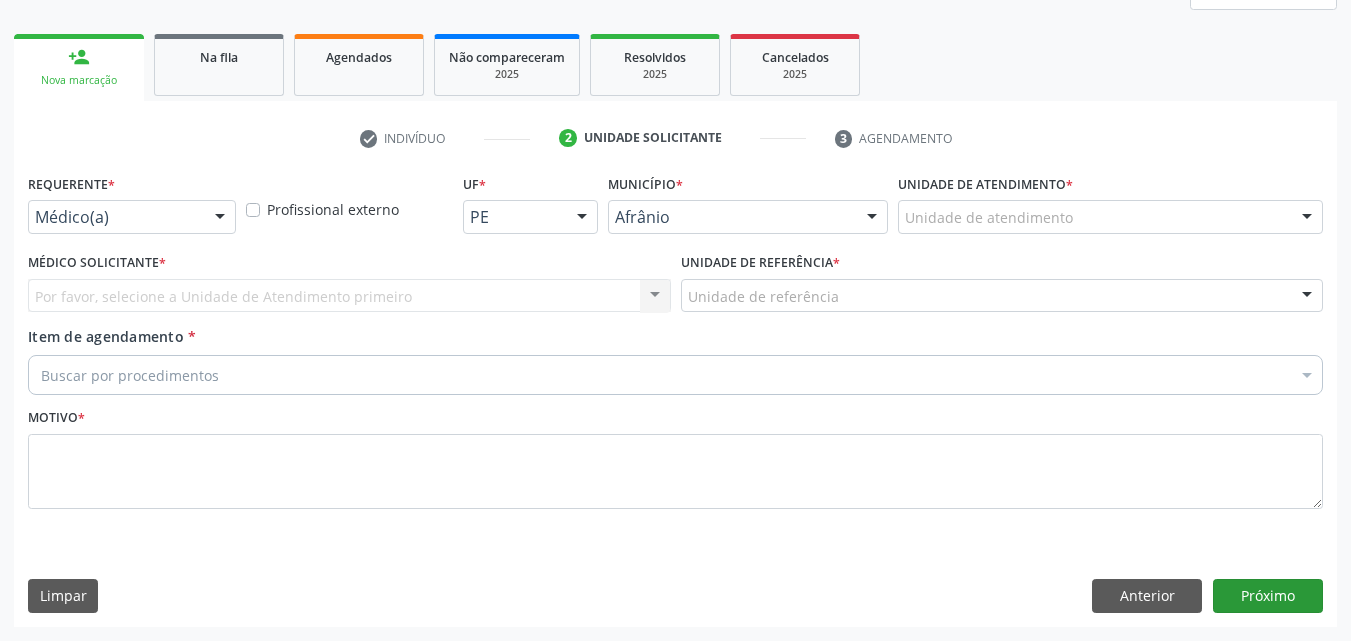 scroll, scrollTop: 265, scrollLeft: 0, axis: vertical 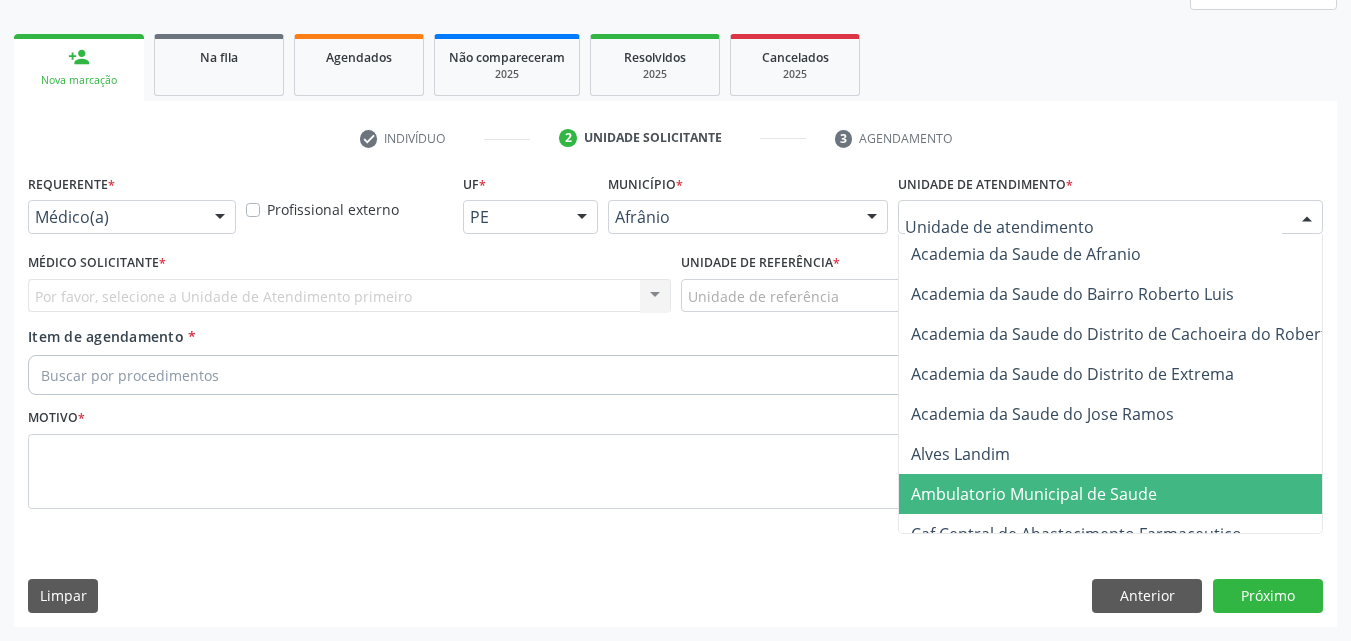 click on "Ambulatorio Municipal de Saude" at bounding box center (1034, 494) 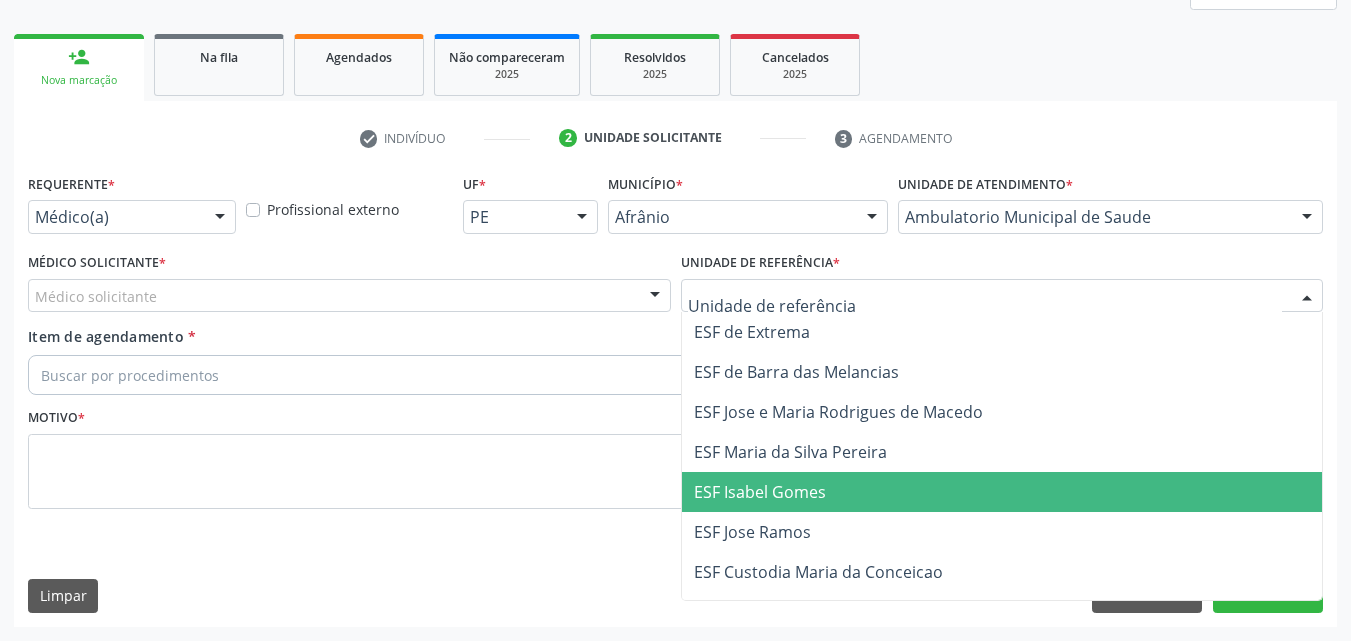 click on "ESF Isabel Gomes" at bounding box center (760, 492) 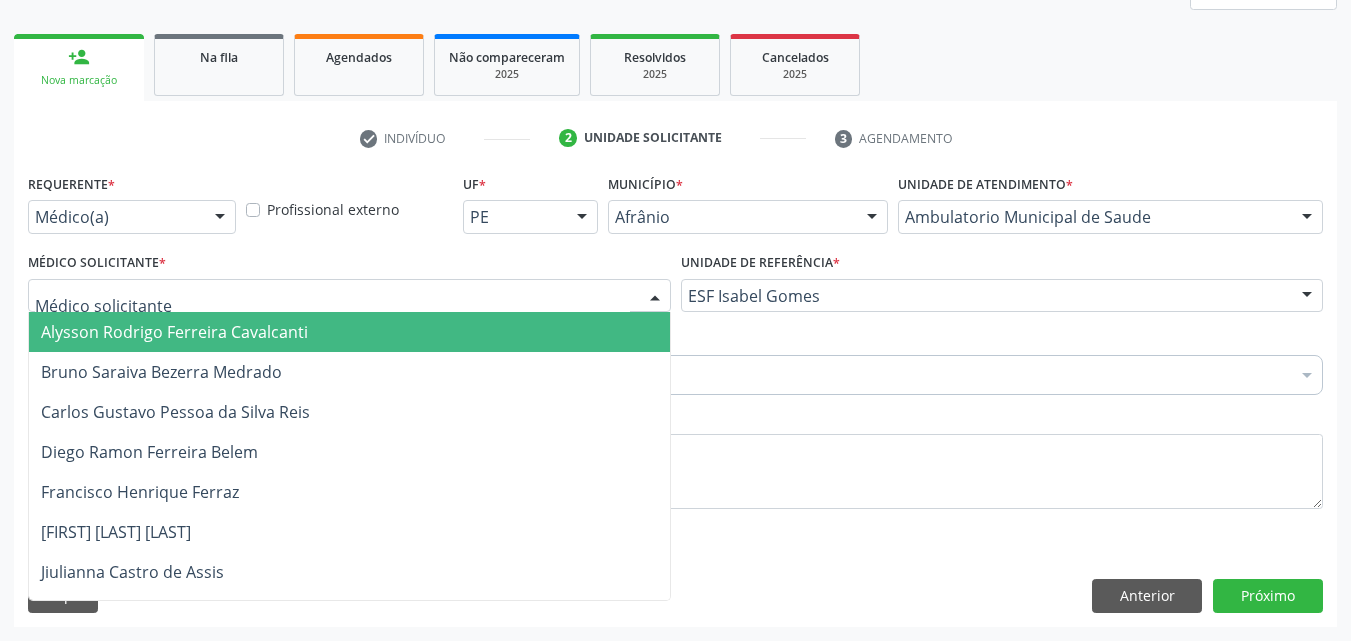 click at bounding box center [349, 296] 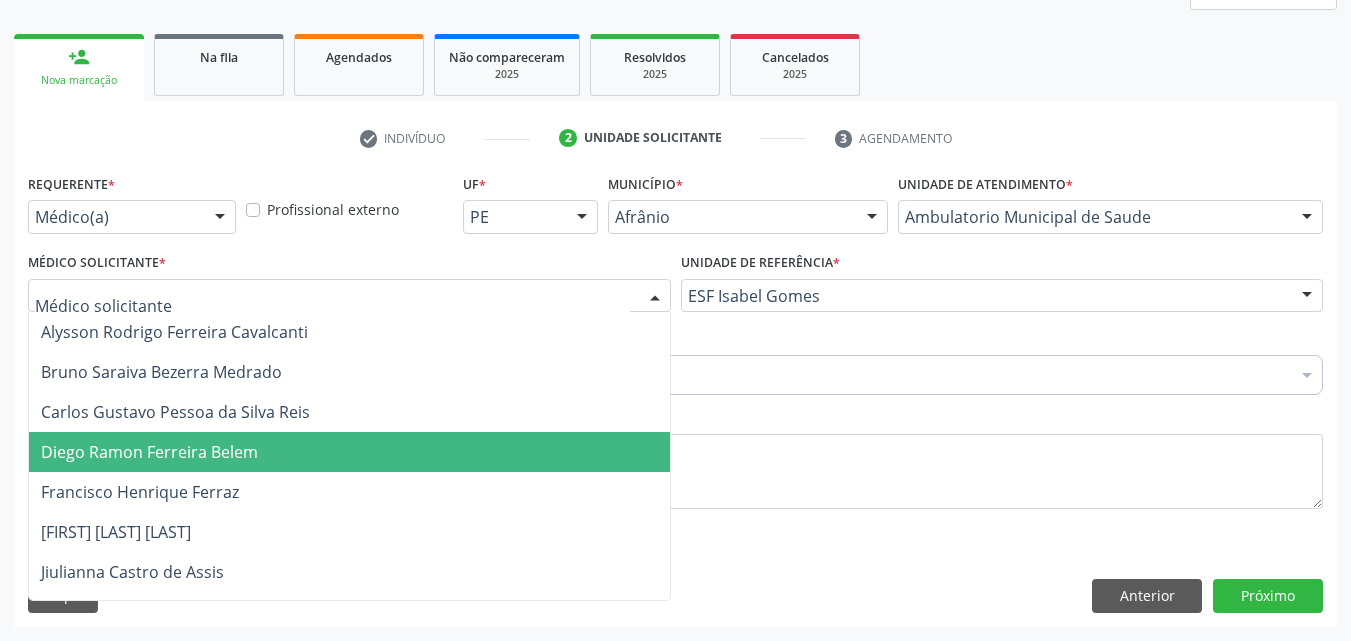 click on "Diego Ramon Ferreira Belem" at bounding box center (349, 452) 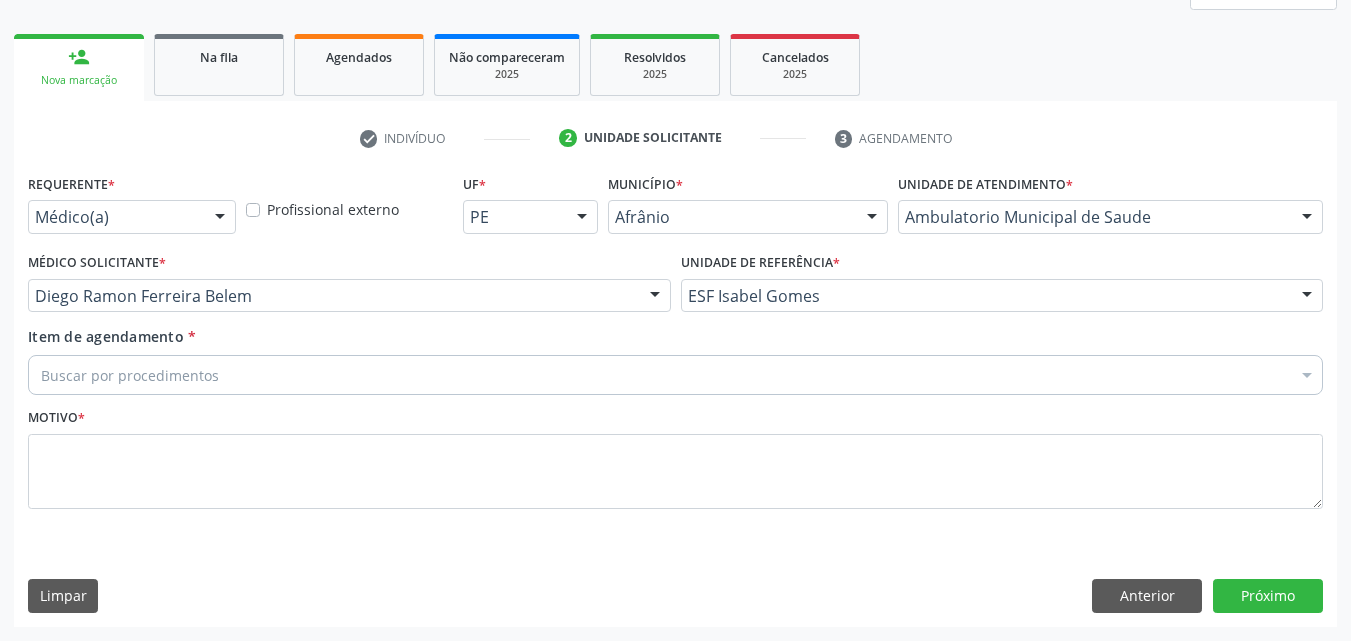 click on "Buscar por procedimentos" at bounding box center [675, 375] 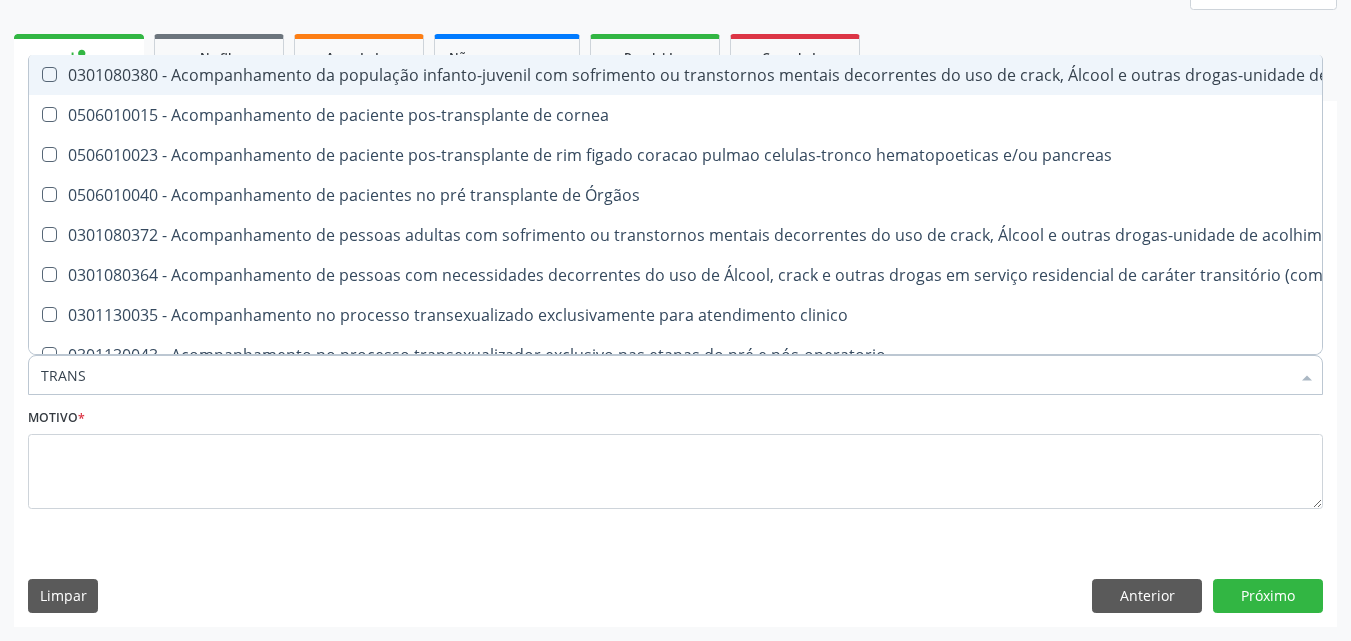 type on "TRANSV" 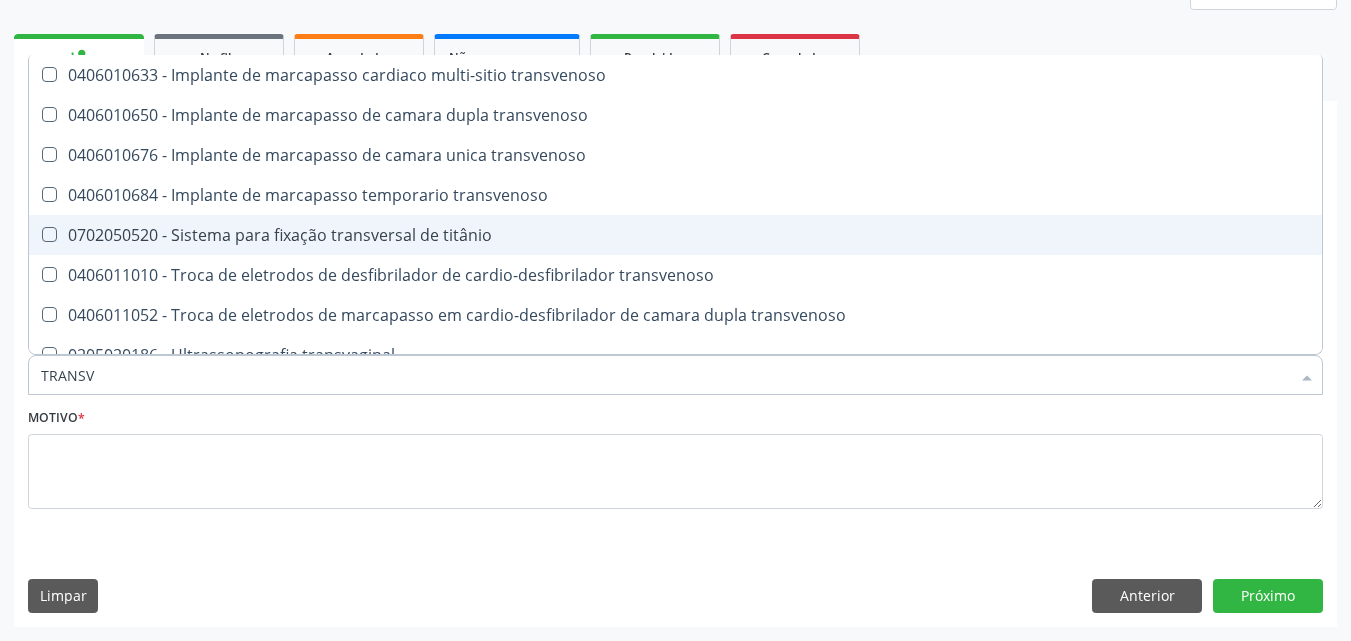 scroll, scrollTop: 221, scrollLeft: 0, axis: vertical 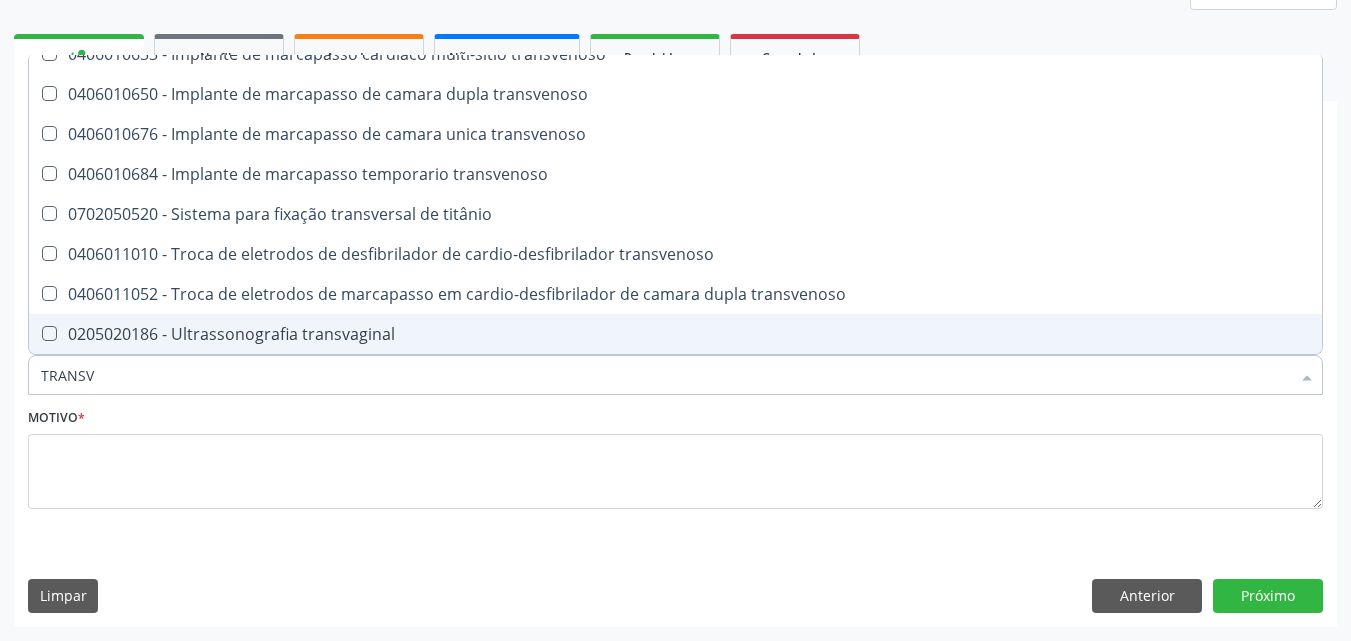 click on "0205020186 - Ultrassonografia transvaginal" at bounding box center (675, 334) 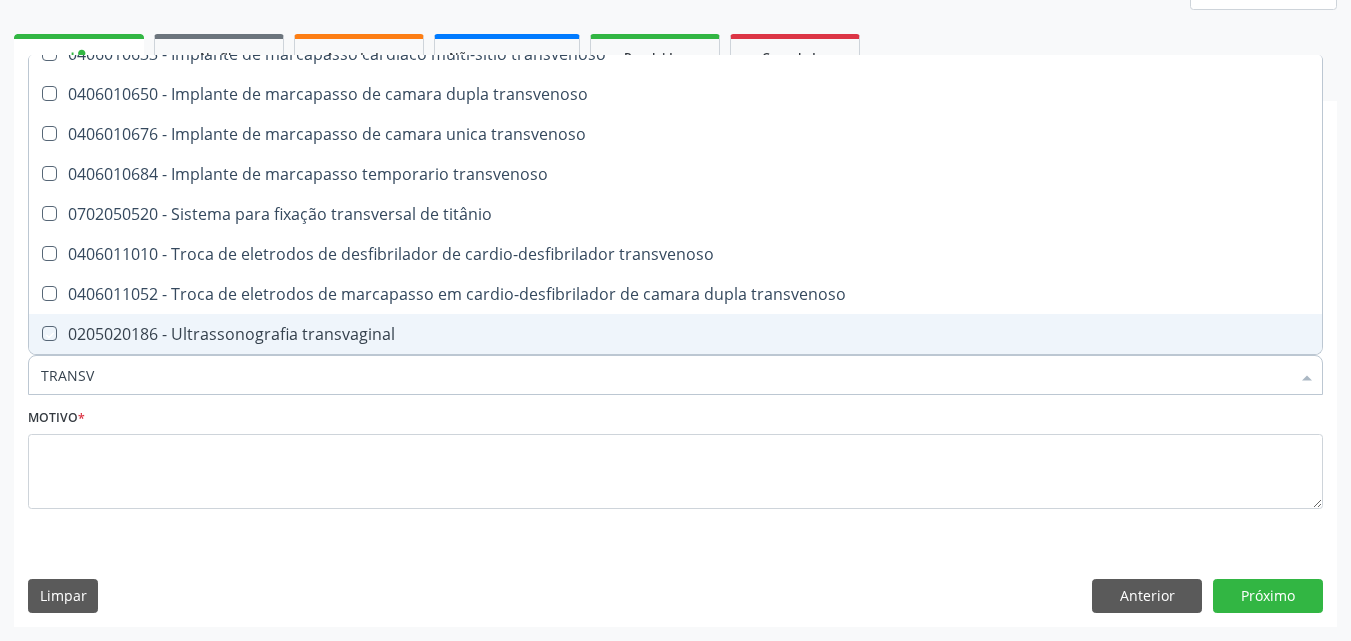 checkbox on "true" 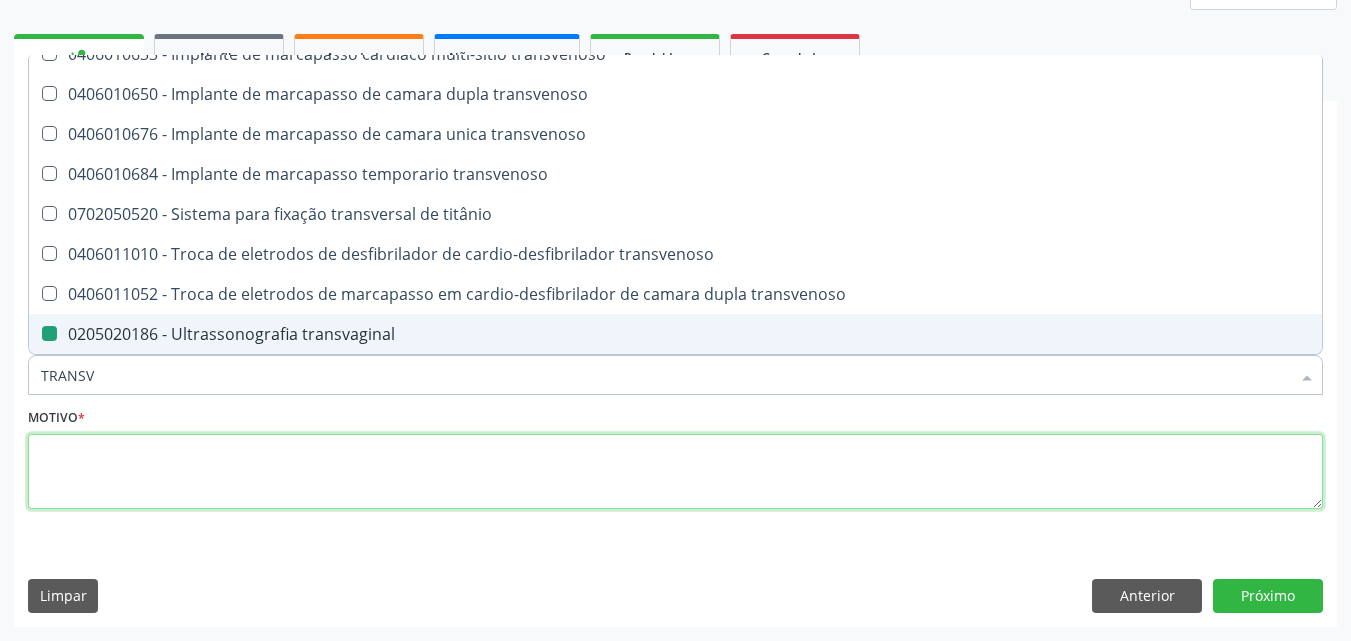 click at bounding box center (675, 472) 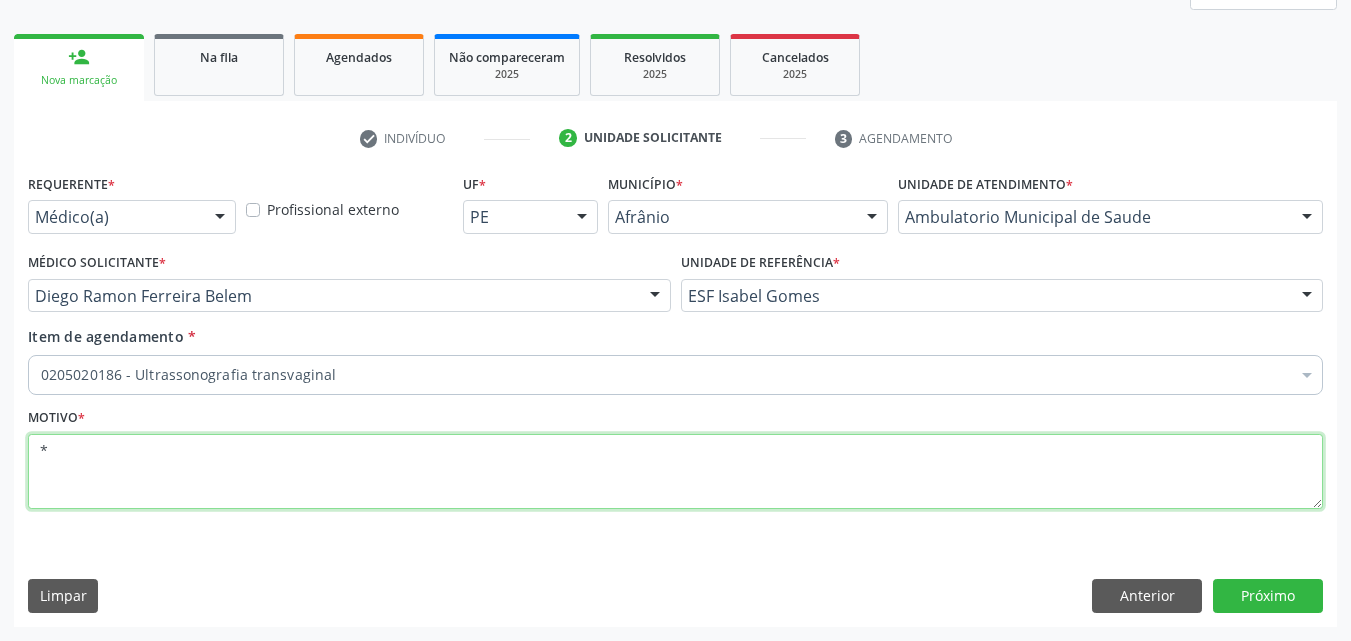 scroll, scrollTop: 0, scrollLeft: 0, axis: both 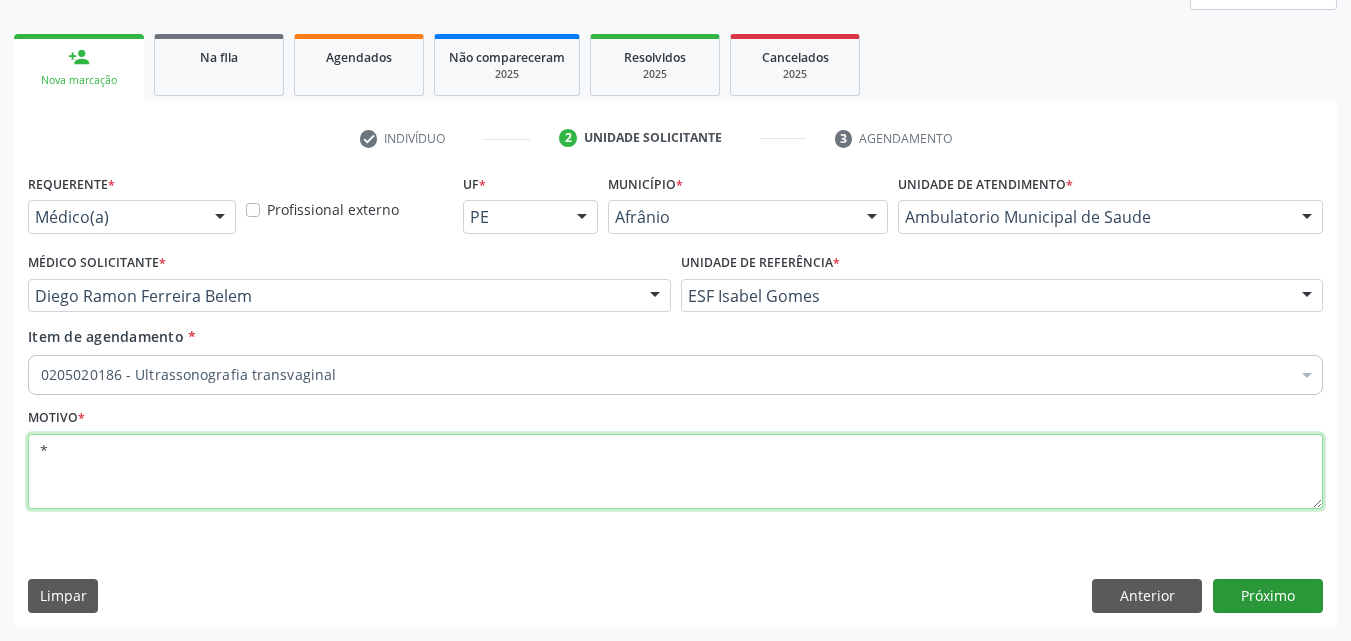 type on "*" 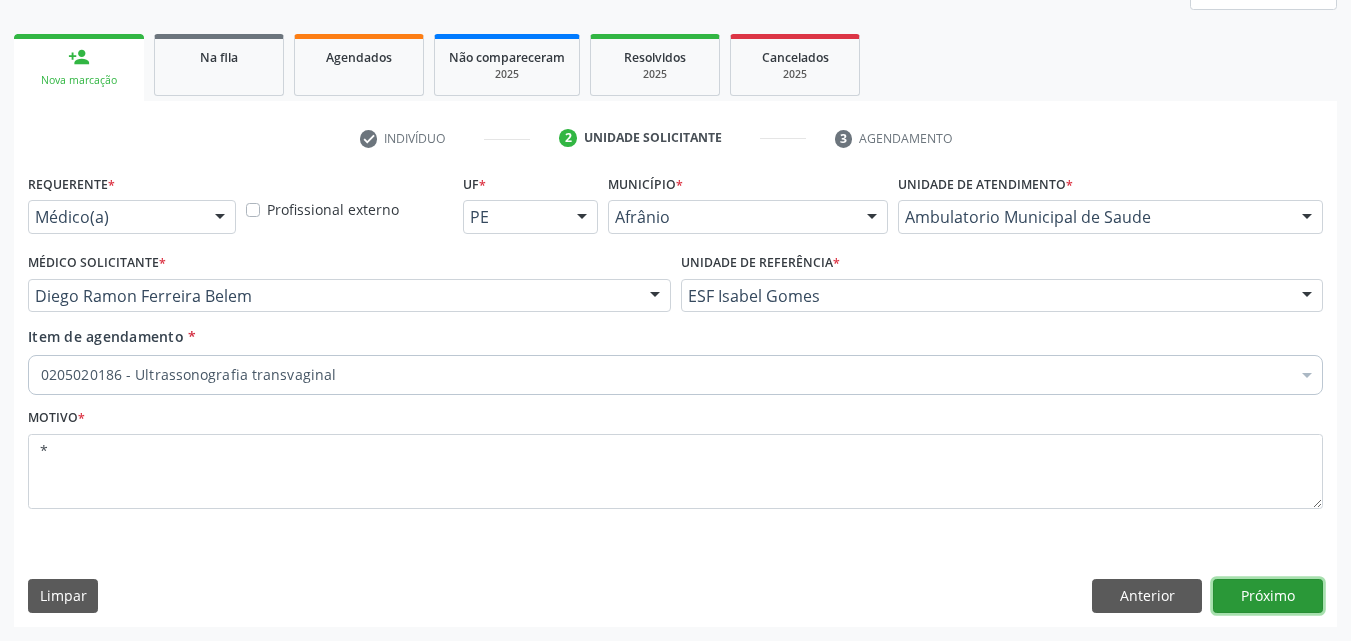 click on "Próximo" at bounding box center (1268, 596) 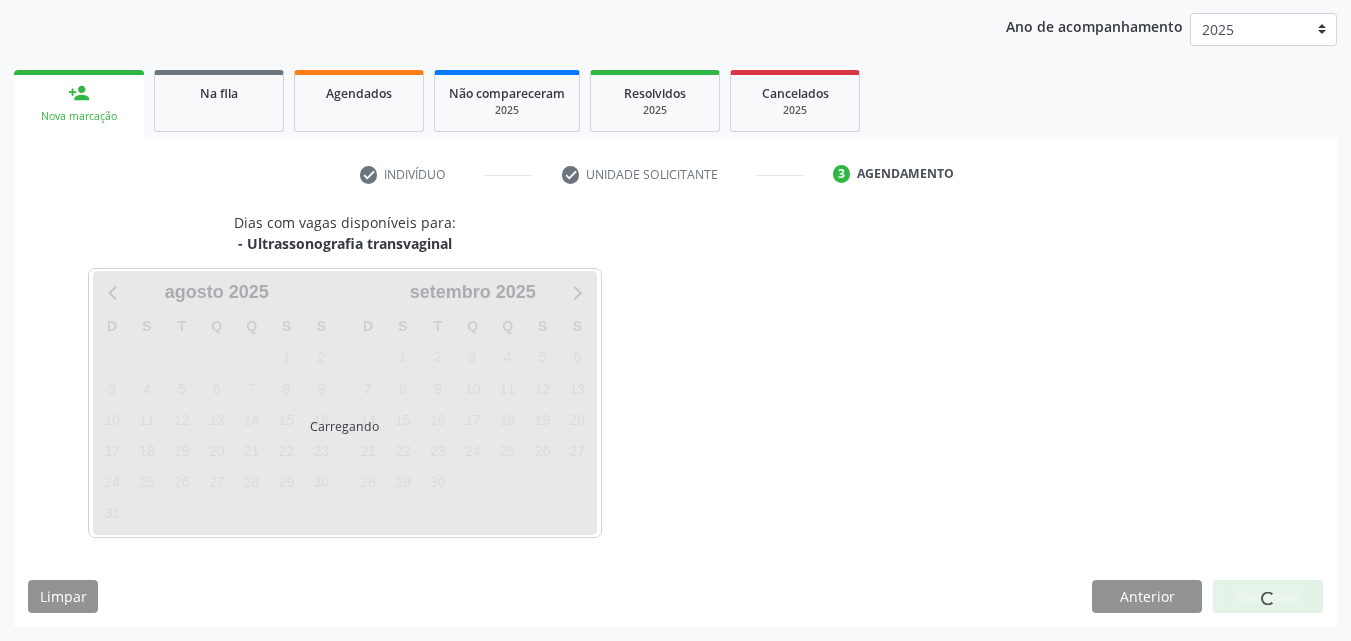 scroll, scrollTop: 229, scrollLeft: 0, axis: vertical 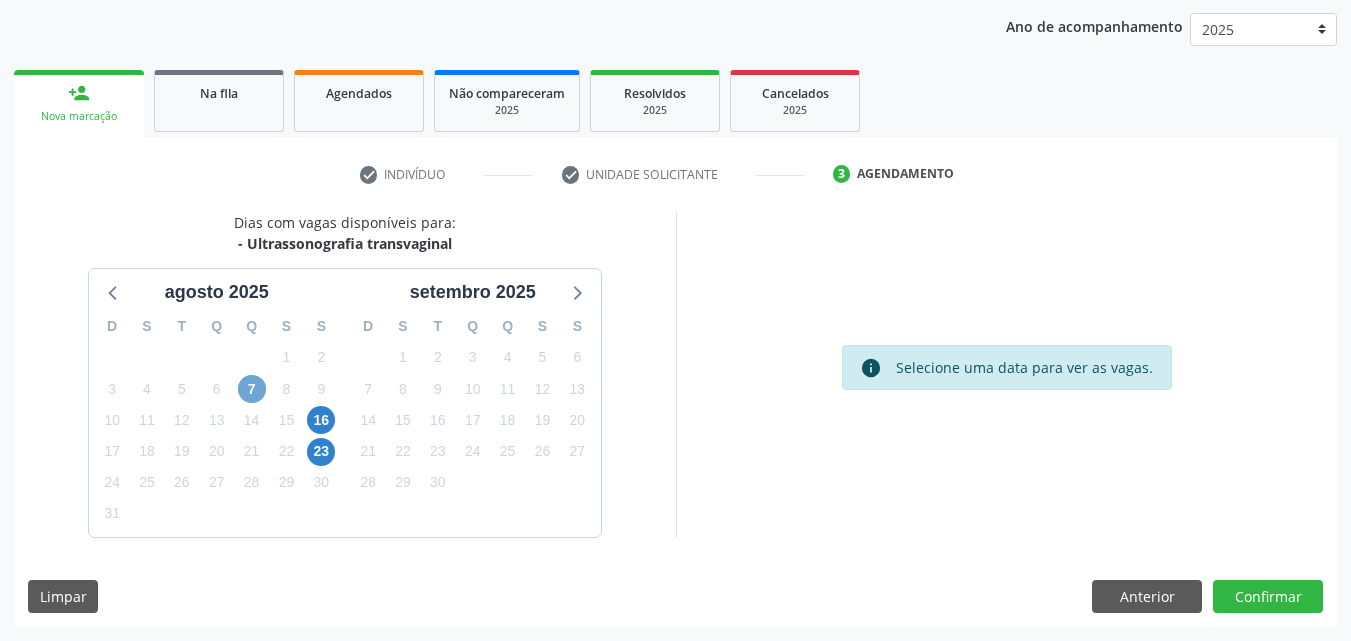 click on "7" at bounding box center [252, 389] 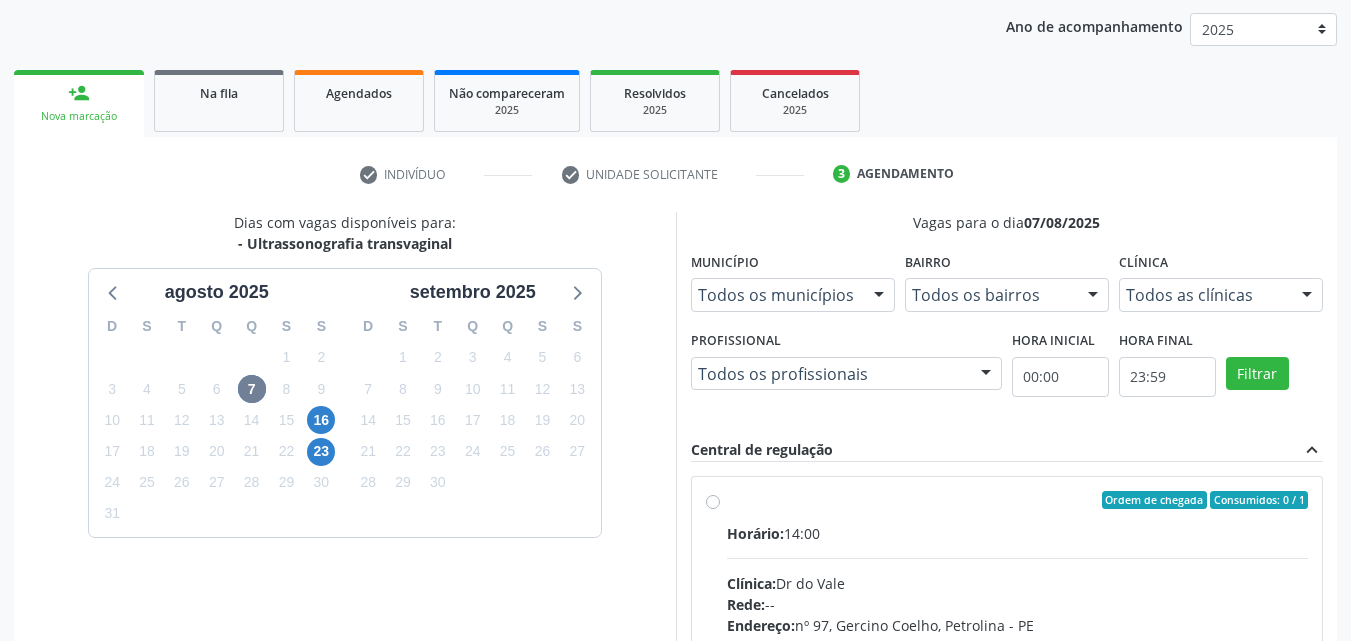 click on "Ordem de chegada
Consumidos: 0 / 1" at bounding box center [1018, 500] 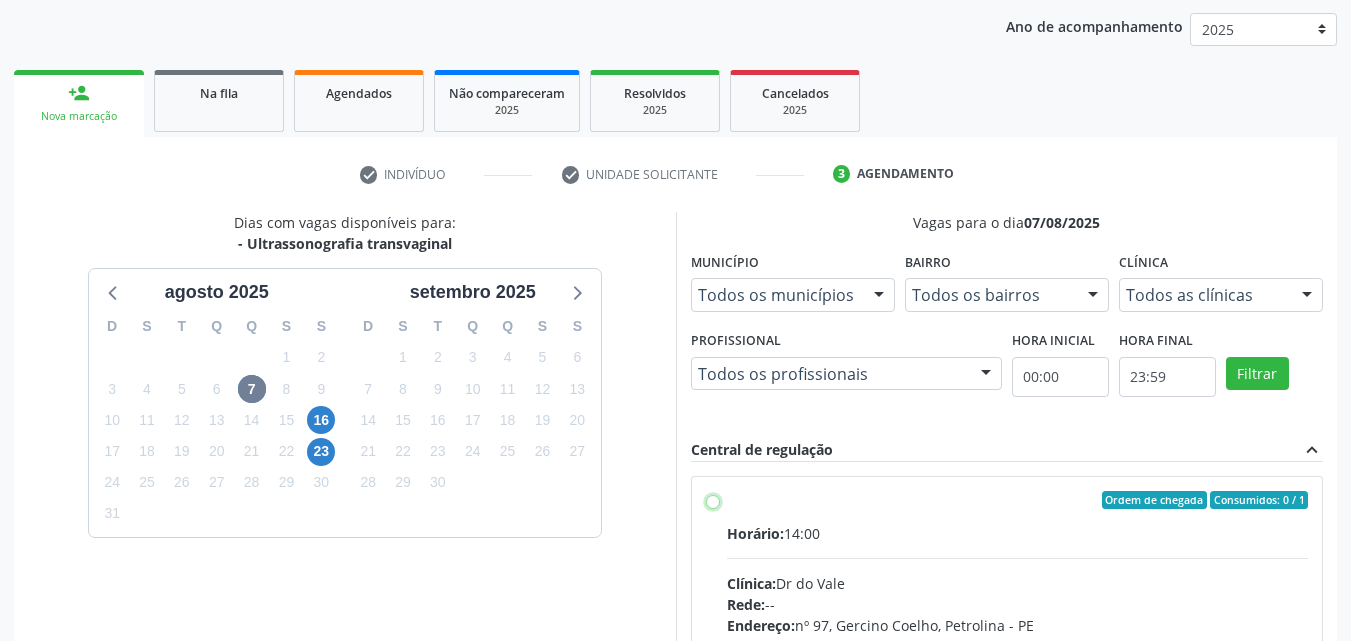 radio on "true" 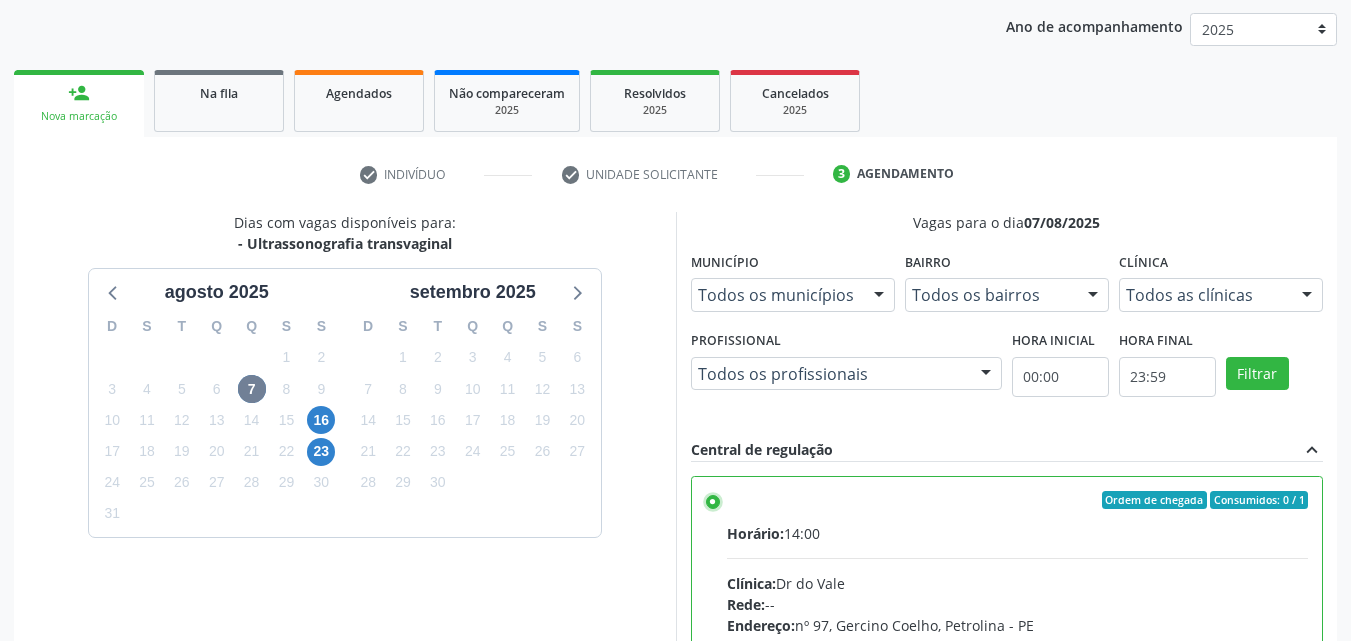 scroll, scrollTop: 329, scrollLeft: 0, axis: vertical 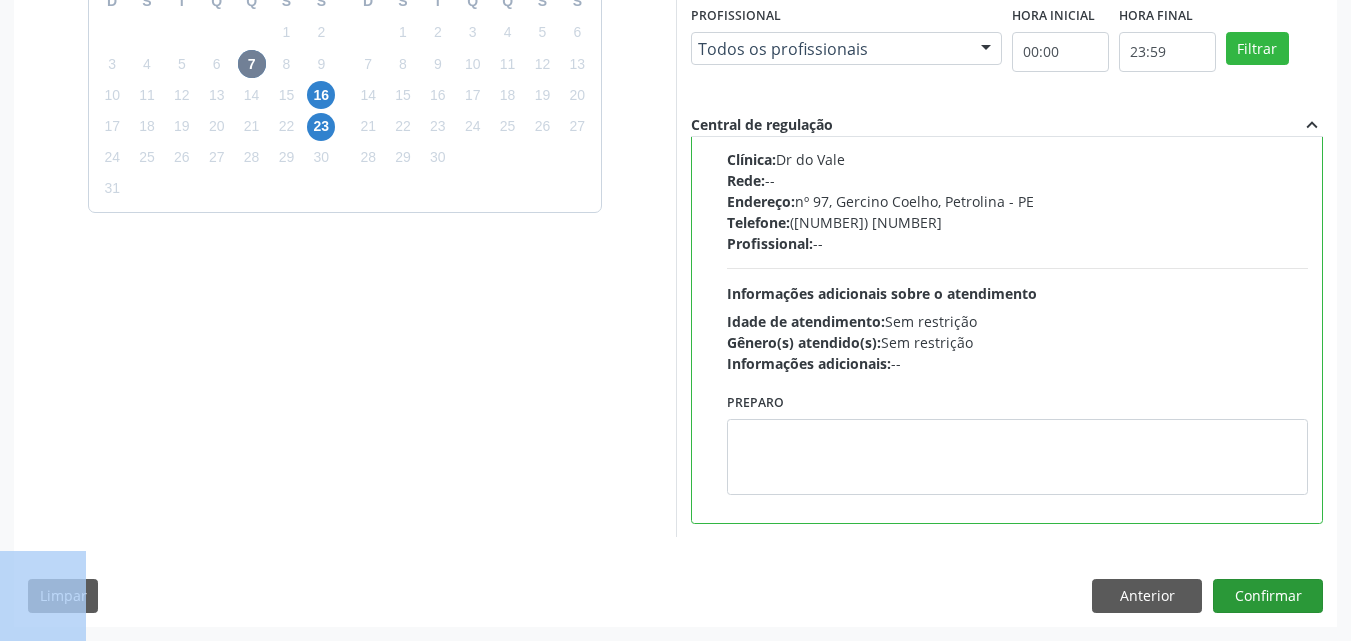 drag, startPoint x: 1245, startPoint y: 581, endPoint x: 1251, endPoint y: 592, distance: 12.529964 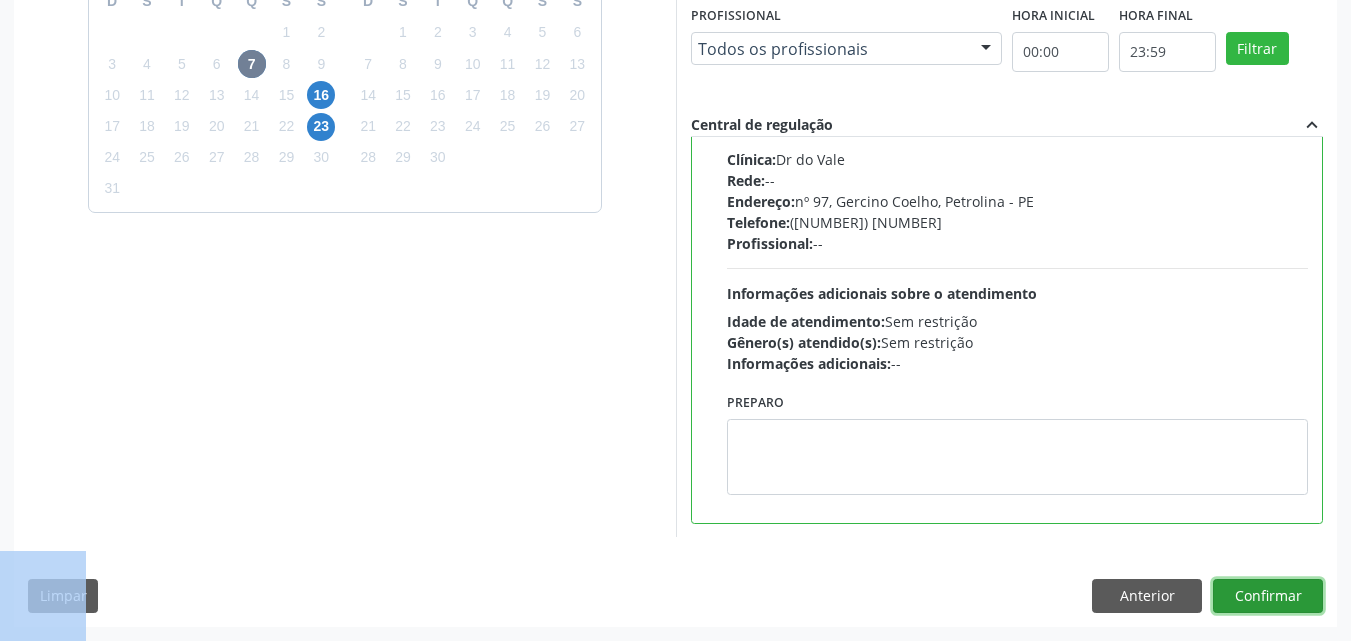 click on "Confirmar" at bounding box center [1268, 596] 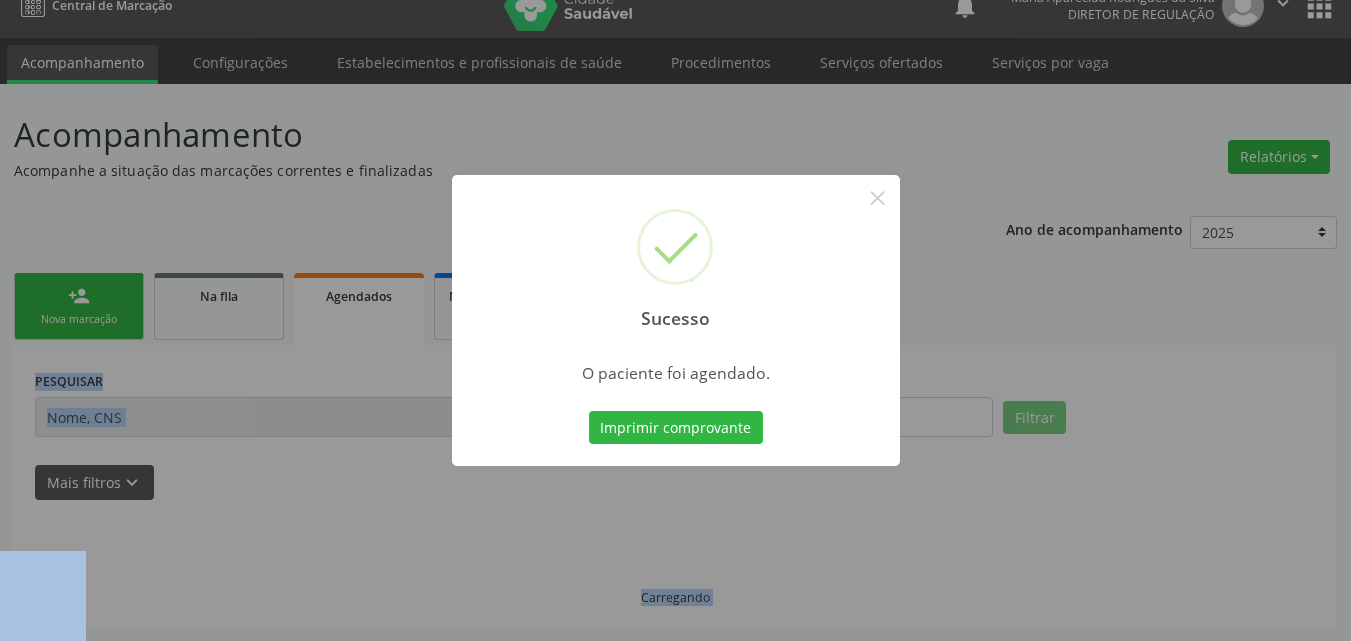 scroll, scrollTop: 26, scrollLeft: 0, axis: vertical 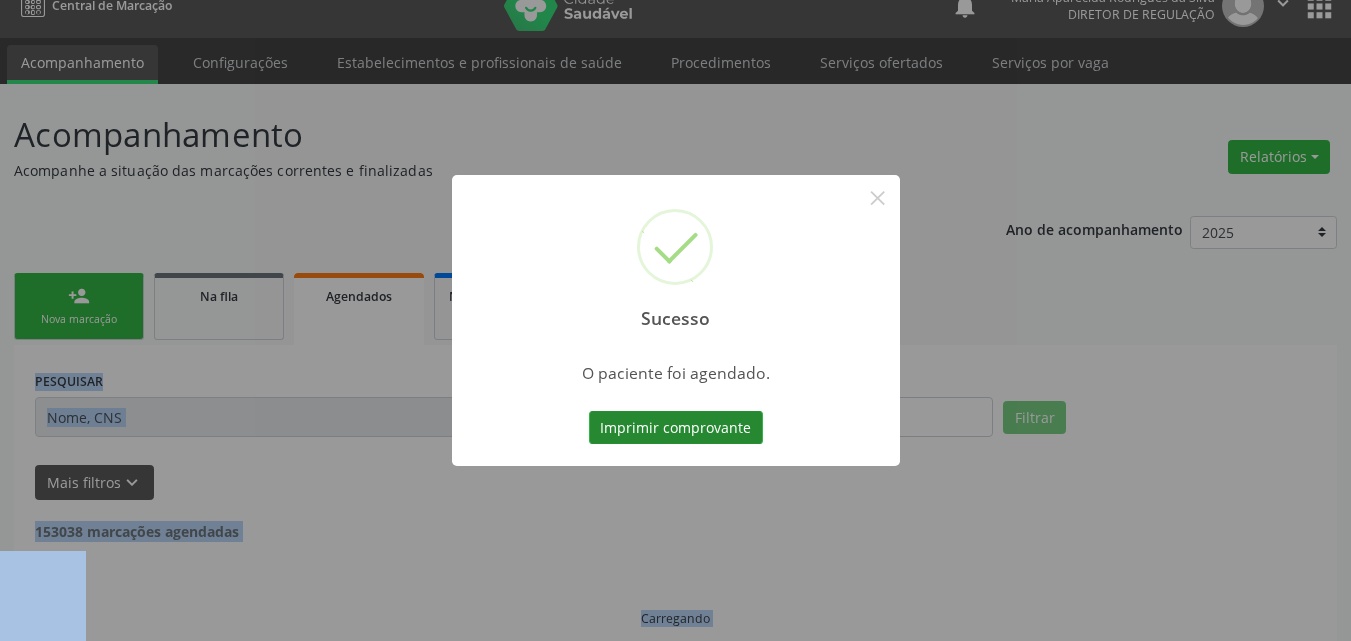click on "Imprimir comprovante" at bounding box center [676, 428] 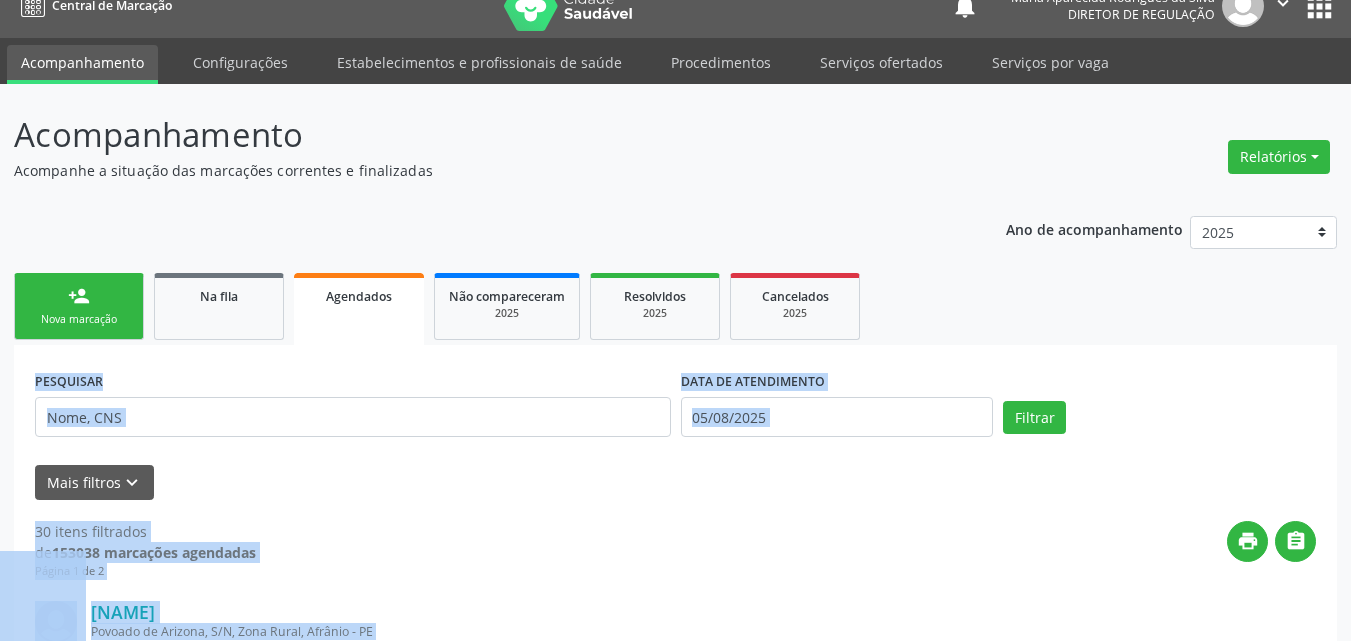 scroll, scrollTop: 26, scrollLeft: 0, axis: vertical 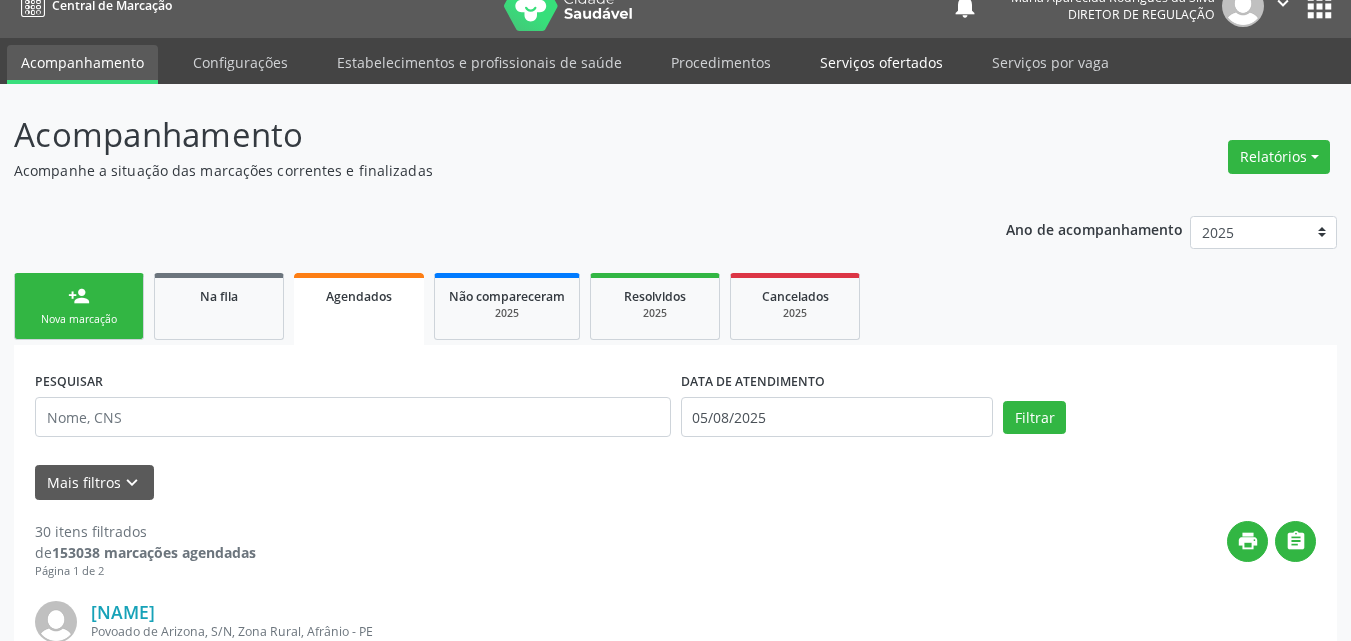 click on "Serviços ofertados" at bounding box center (881, 62) 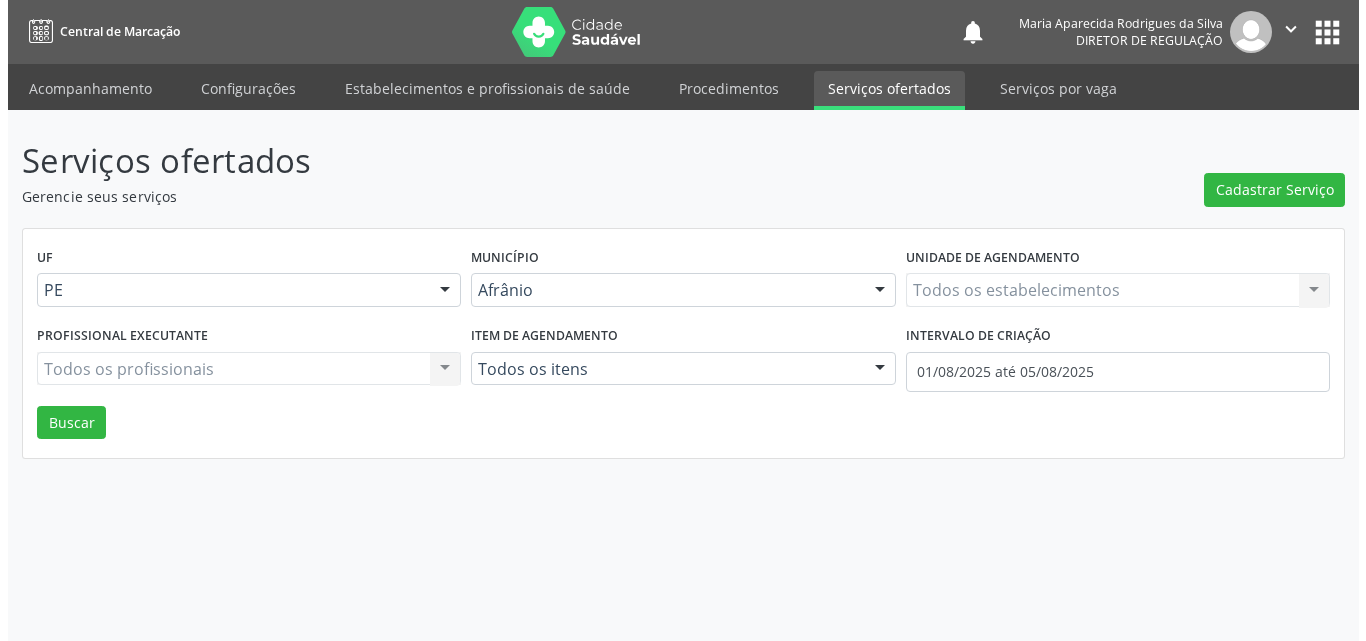 scroll, scrollTop: 0, scrollLeft: 0, axis: both 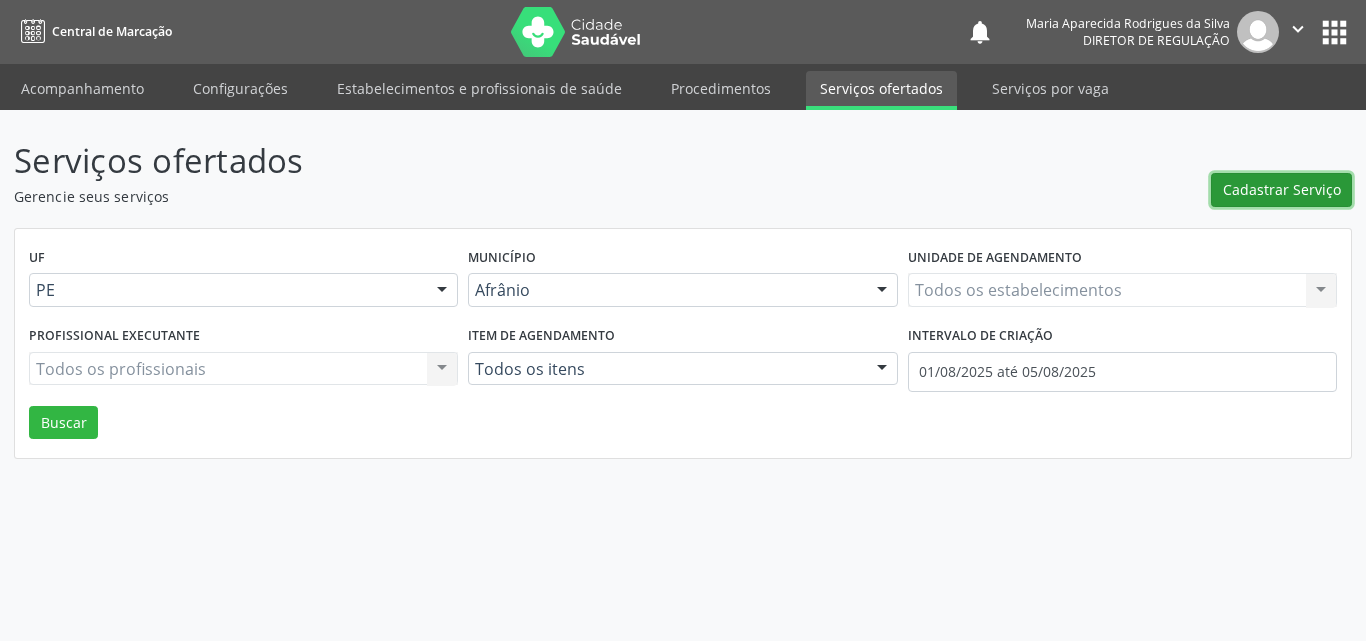 click on "Cadastrar Serviço" at bounding box center (1282, 189) 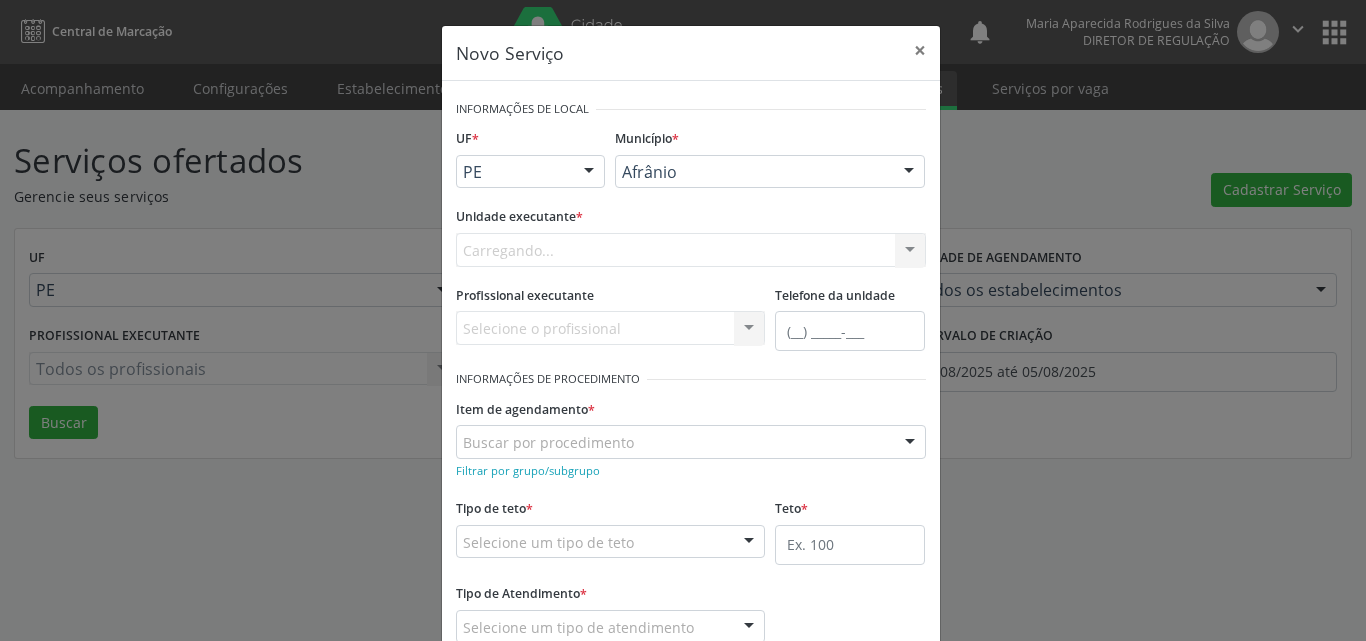 scroll, scrollTop: 0, scrollLeft: 0, axis: both 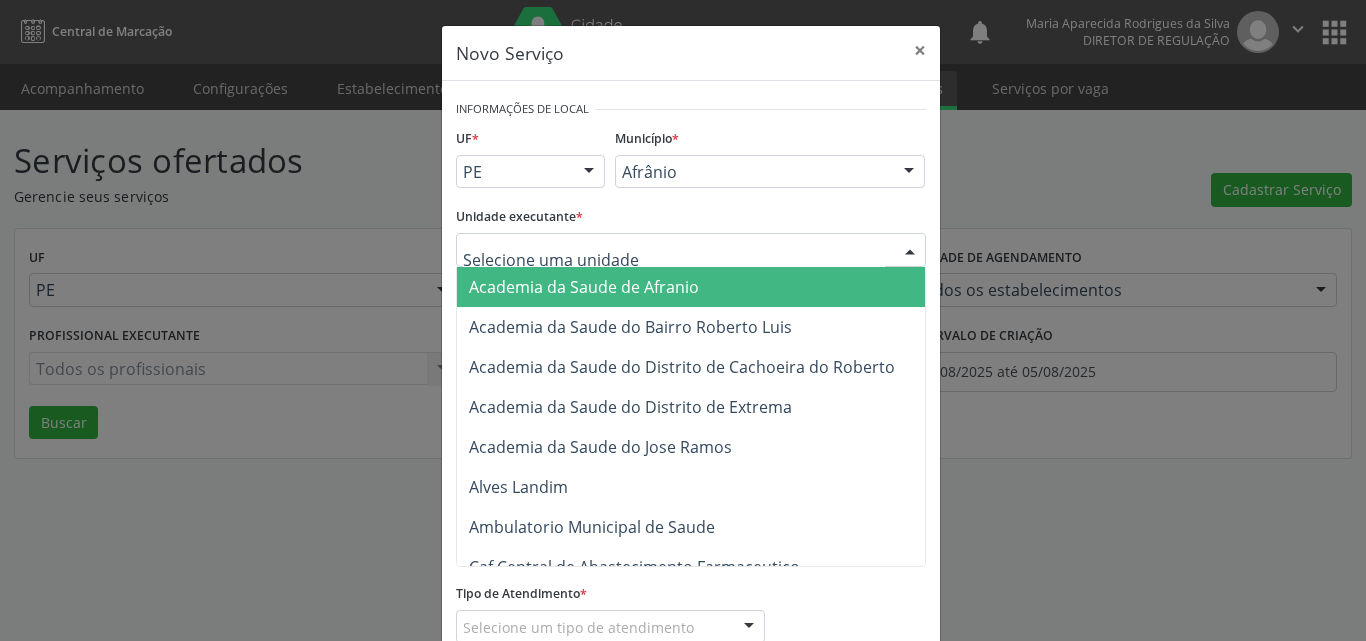 click at bounding box center (691, 250) 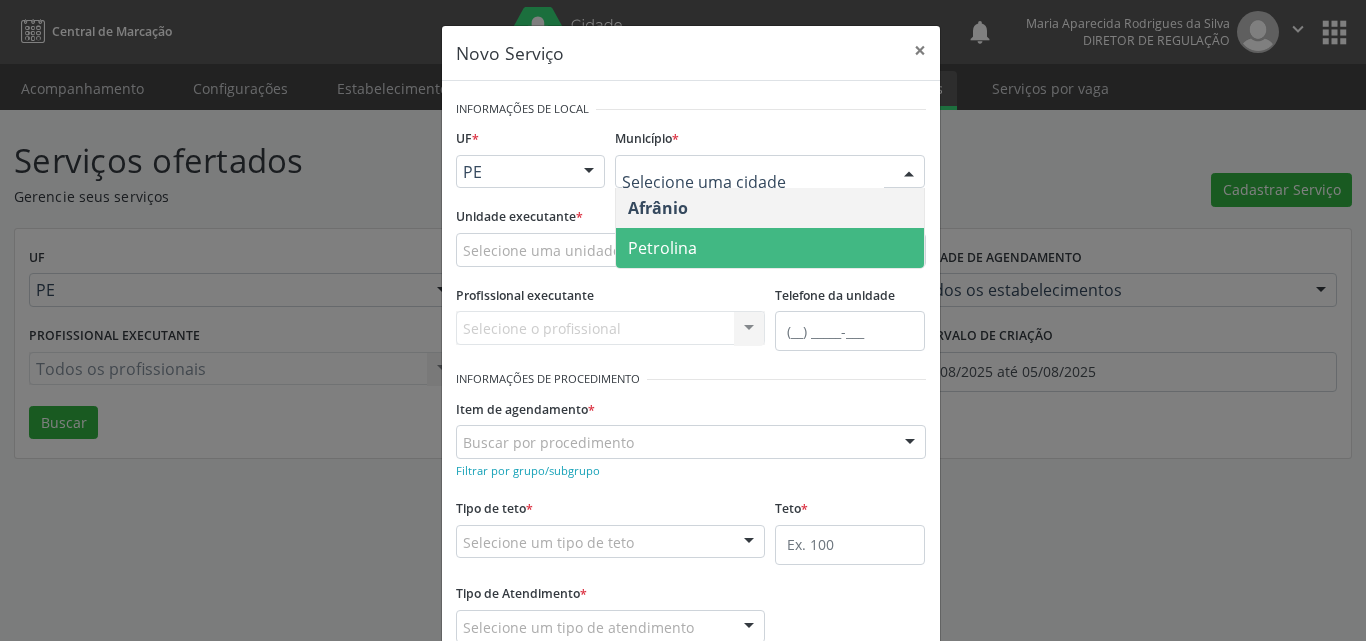 click on "Petrolina" at bounding box center [770, 248] 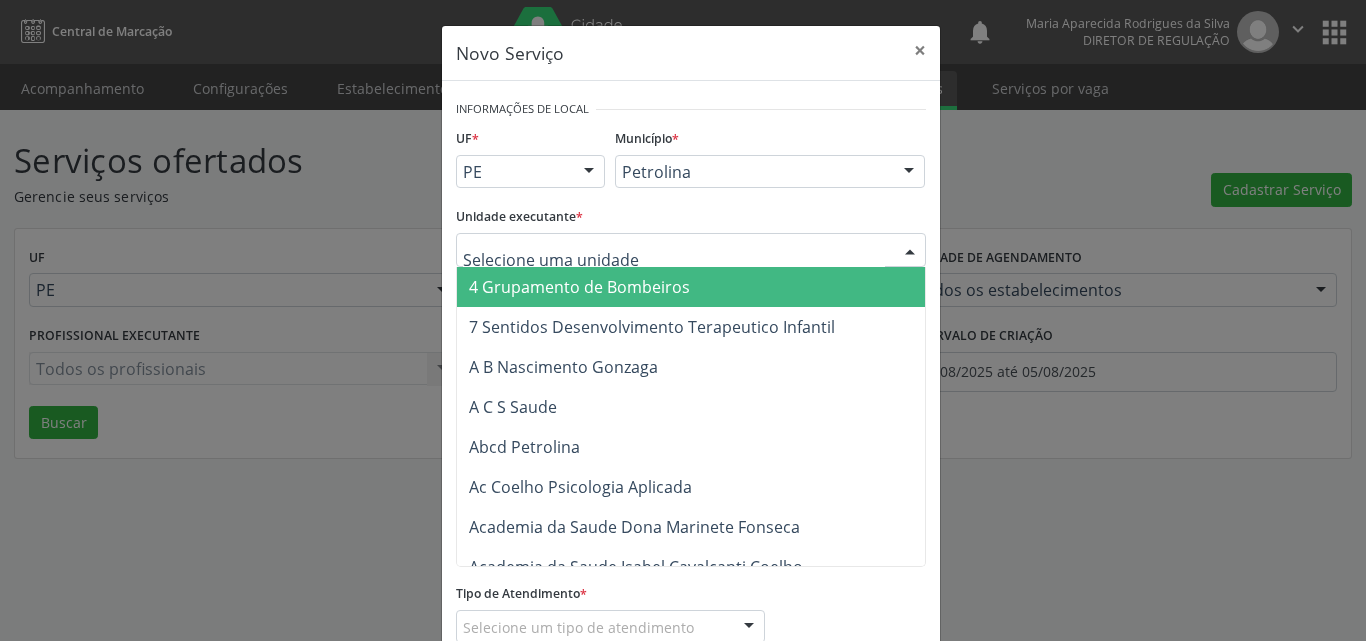 click at bounding box center (691, 250) 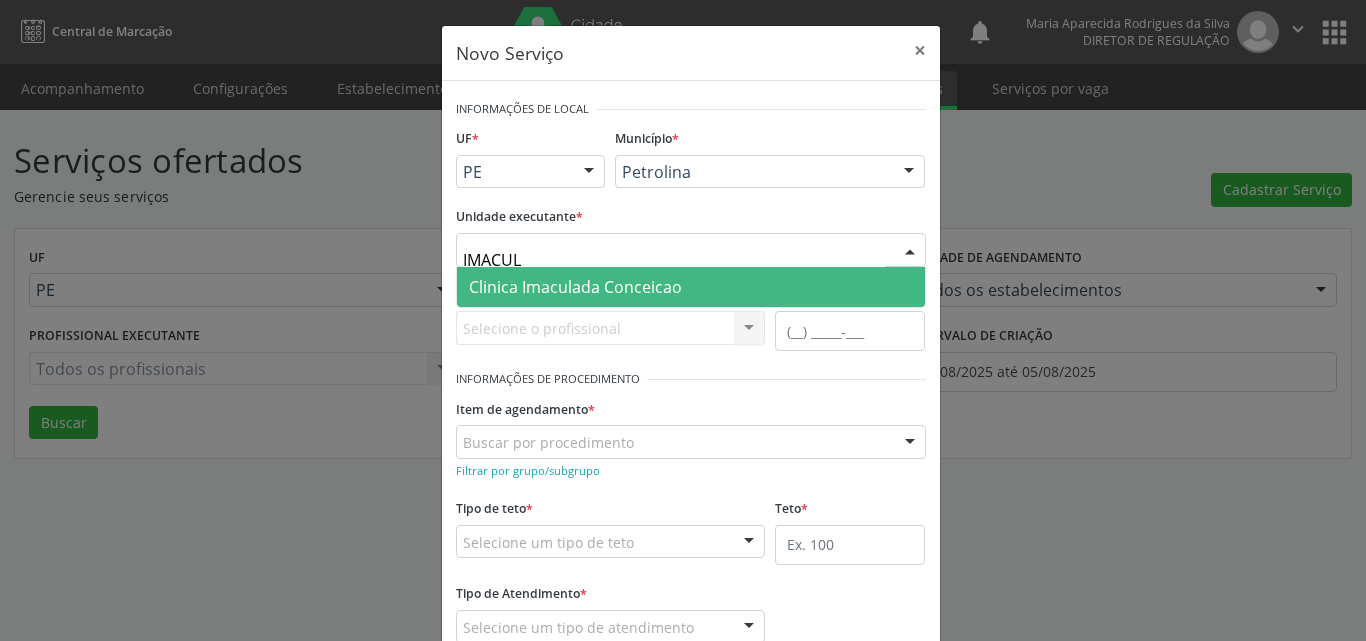 type on "IMACULA" 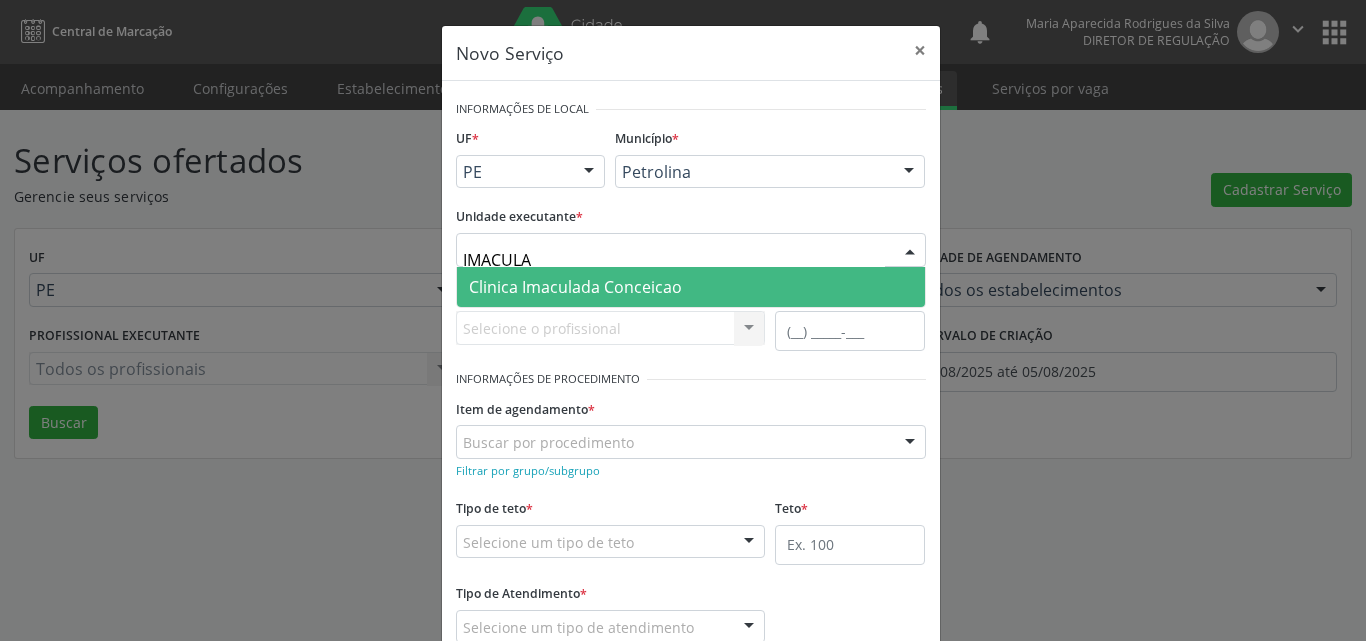 click on "Clinica Imaculada Conceicao" at bounding box center [691, 287] 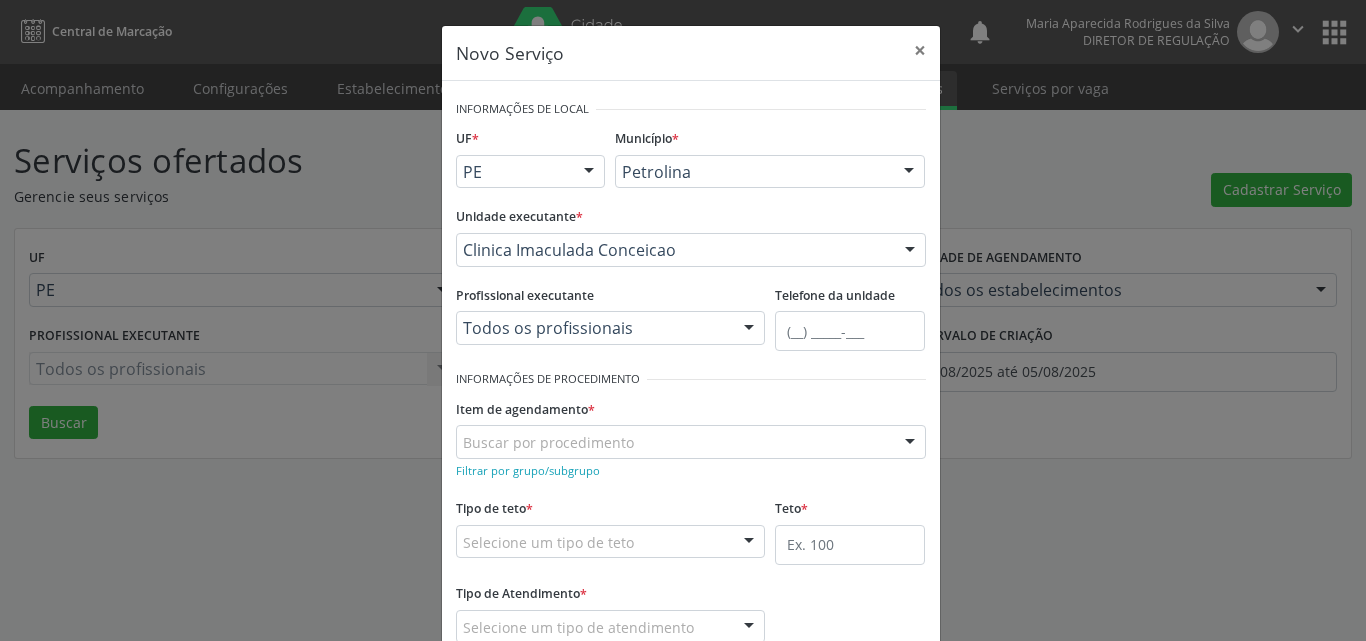 click on "Buscar por procedimento" at bounding box center [691, 442] 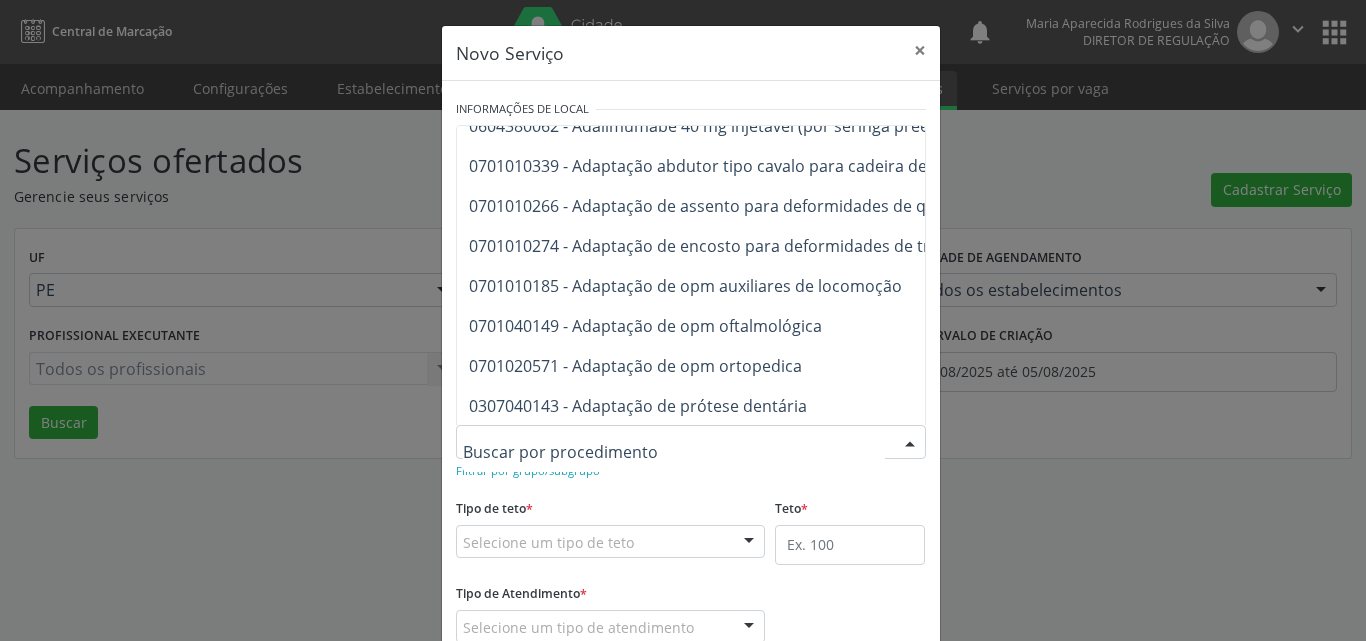 scroll, scrollTop: 2500, scrollLeft: 0, axis: vertical 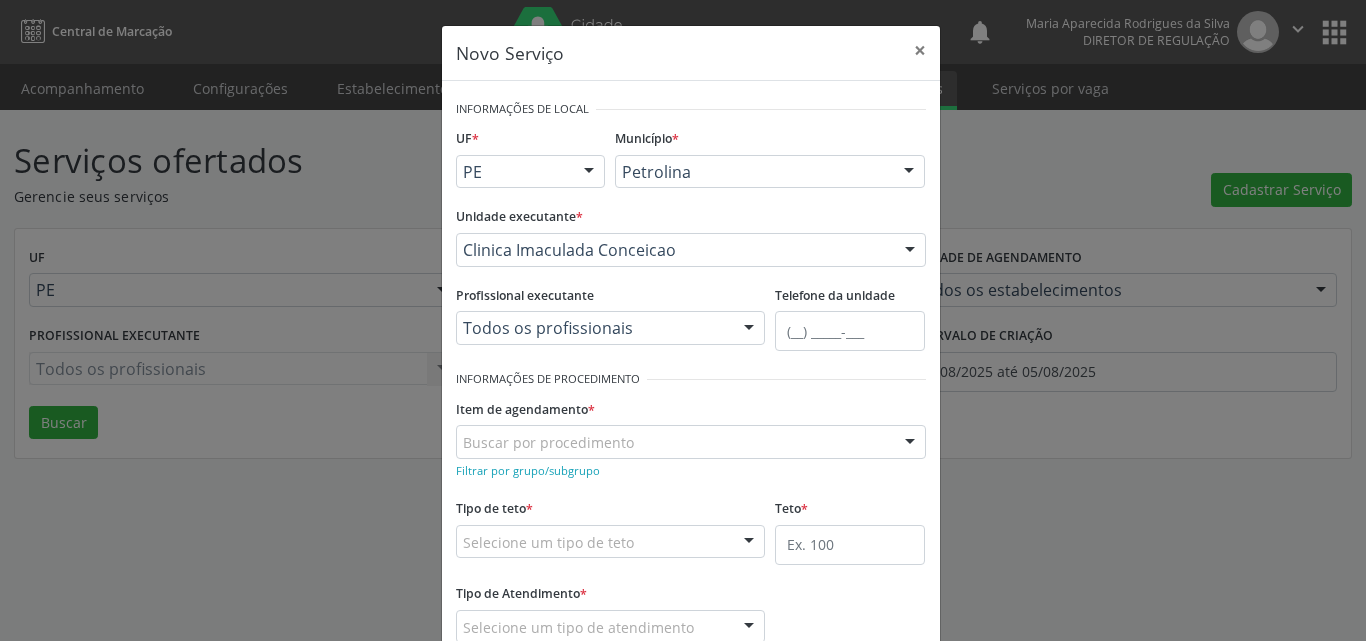 click on "Buscar por procedimento" at bounding box center [691, 442] 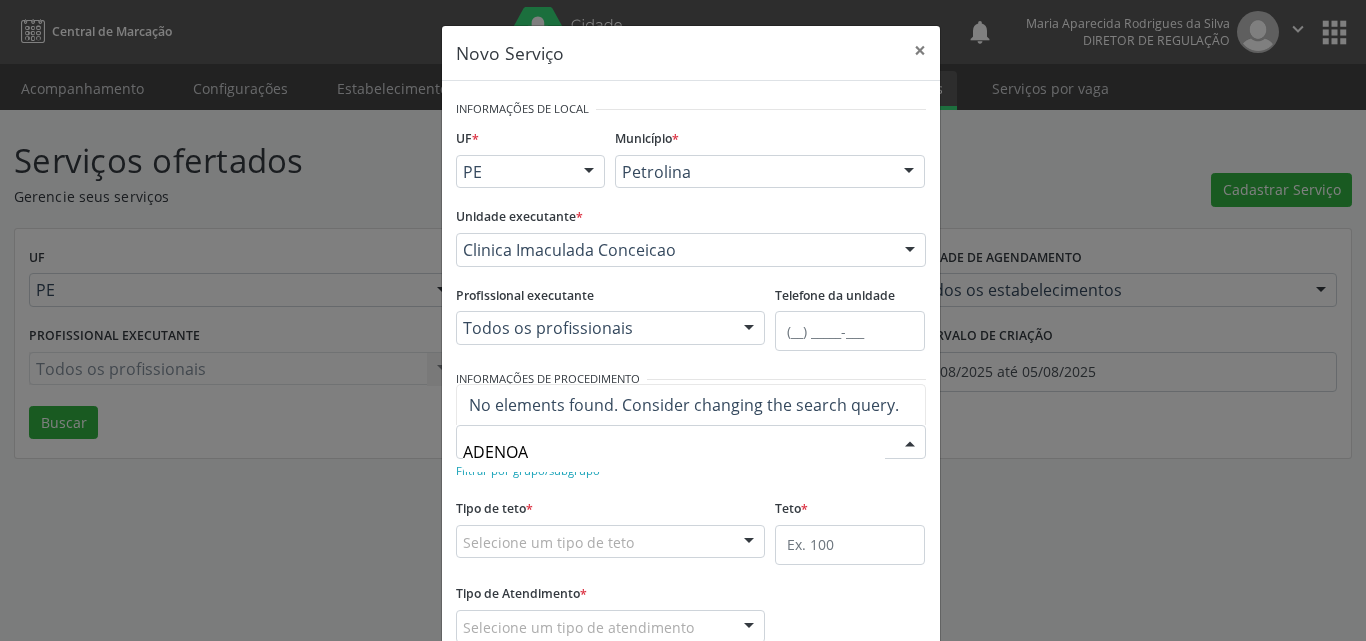 scroll, scrollTop: 0, scrollLeft: 0, axis: both 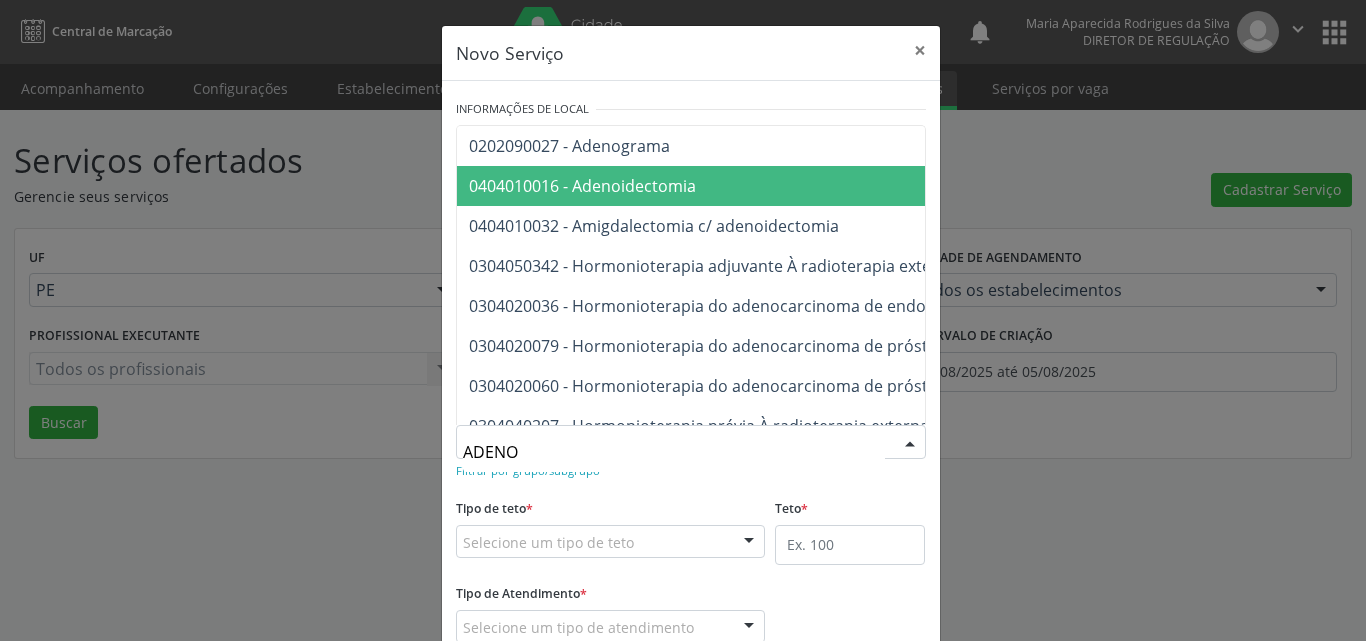 click on "0404010016 - Adenoidectomia" at bounding box center (582, 186) 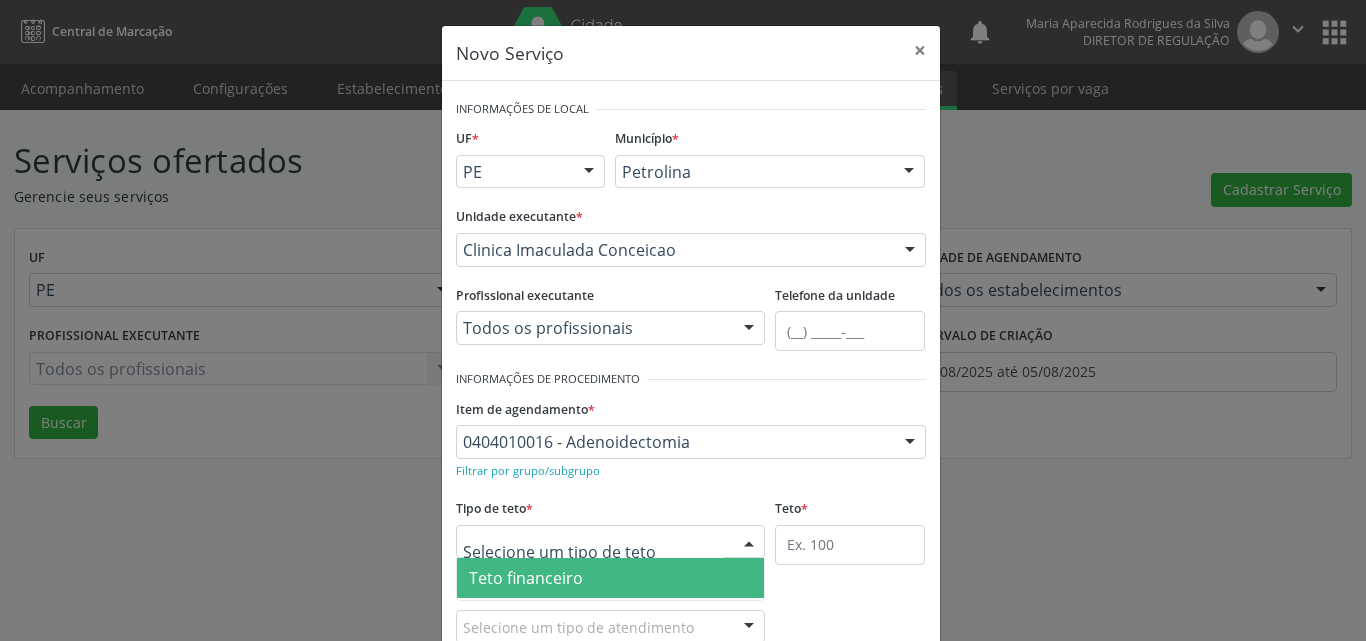 click on "Teto financeiro   Teto físico
Nenhum resultado encontrado para: "   "
Não há nenhuma opção para ser exibida." at bounding box center [611, 542] 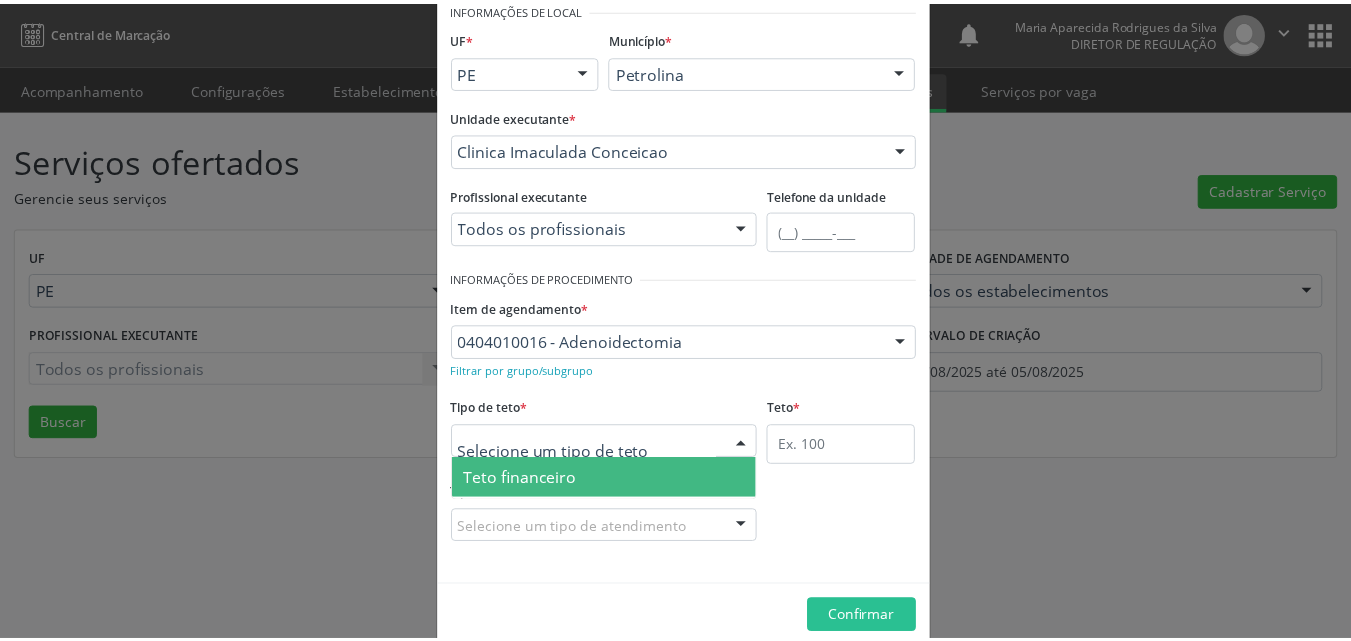 scroll, scrollTop: 38, scrollLeft: 0, axis: vertical 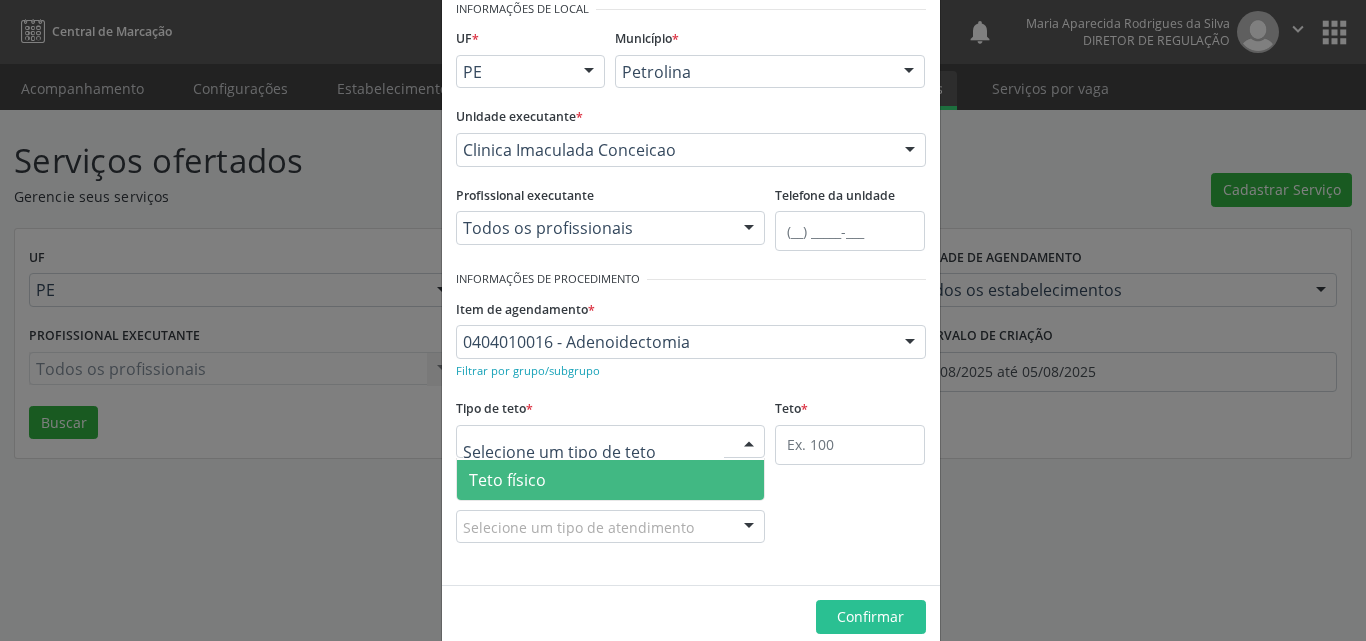 click on "Teto físico" at bounding box center [611, 480] 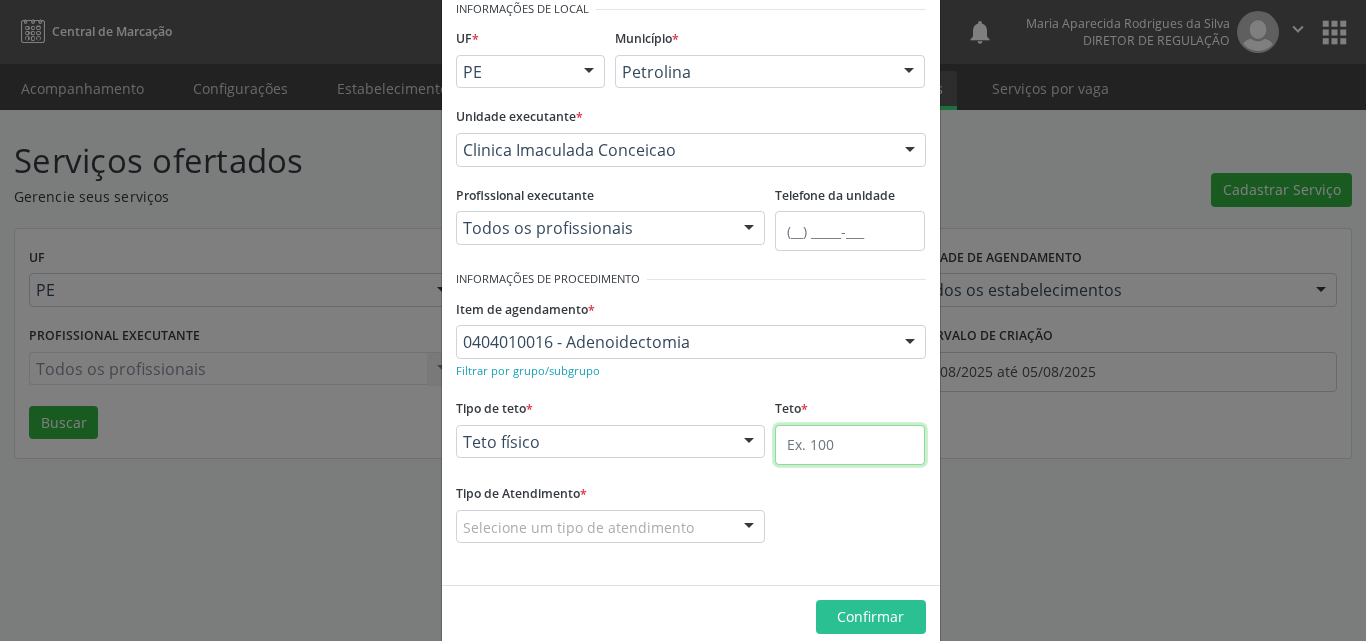 click at bounding box center [850, 445] 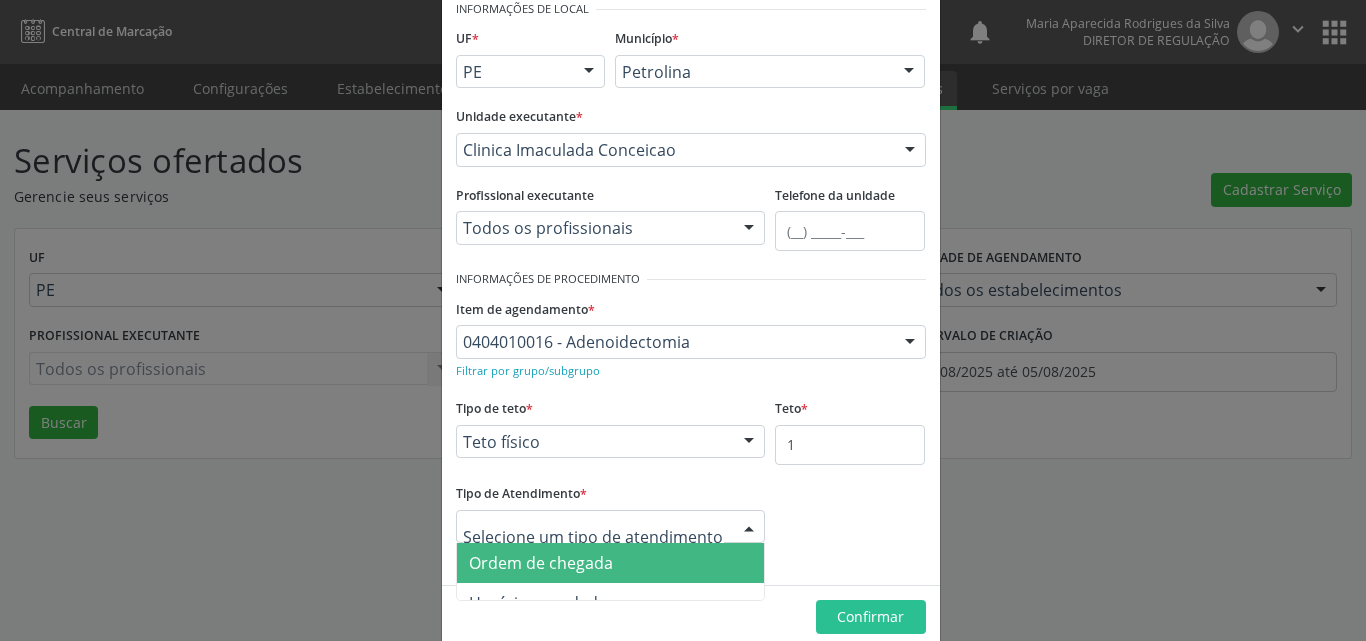 click on "Ordem de chegada" at bounding box center [611, 563] 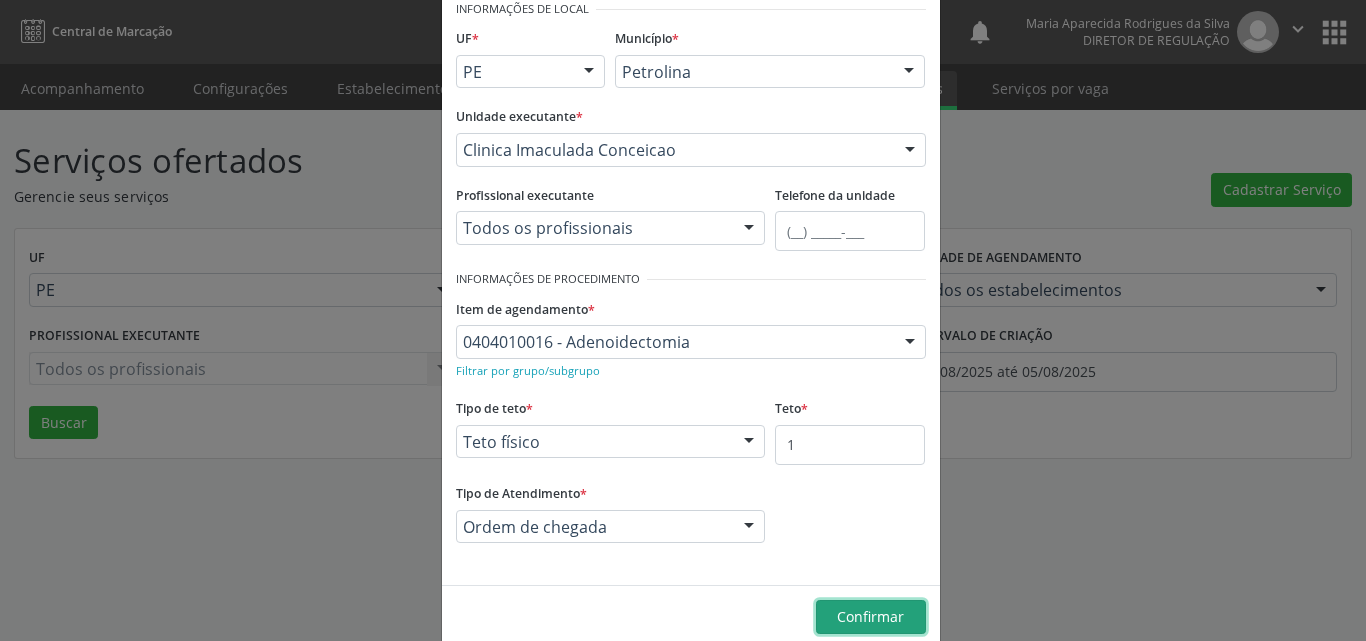 click on "Confirmar" at bounding box center (870, 616) 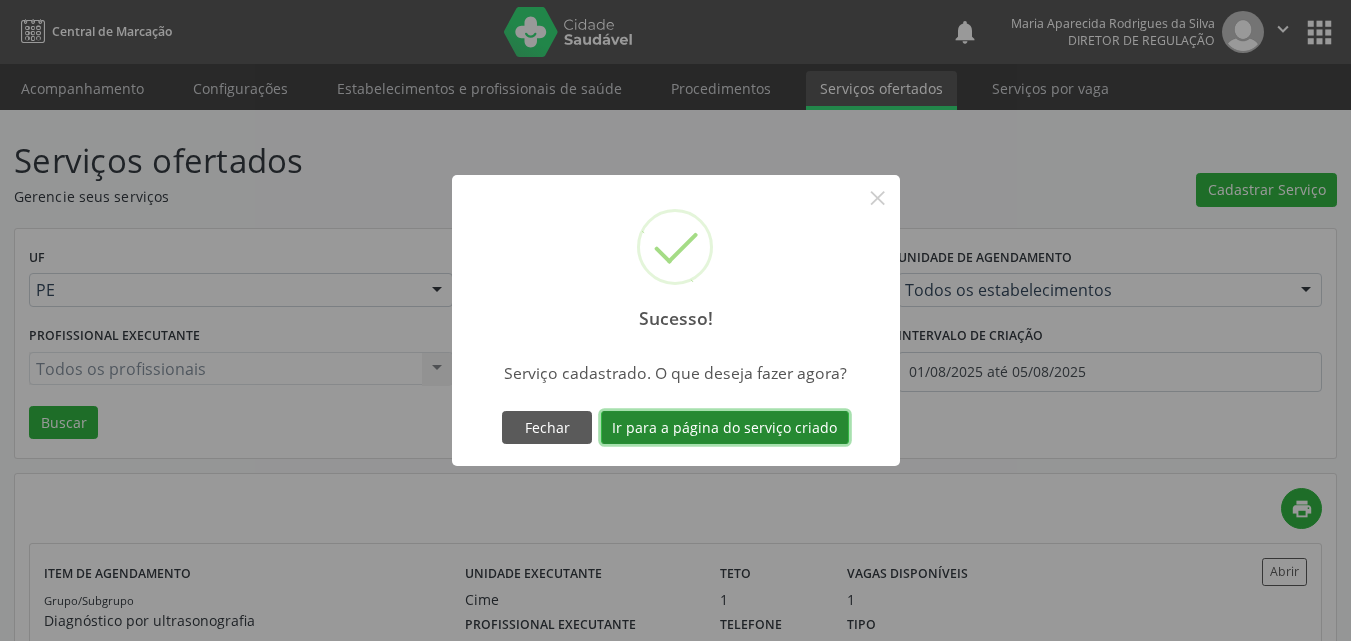 click on "Ir para a página do serviço criado" at bounding box center (725, 428) 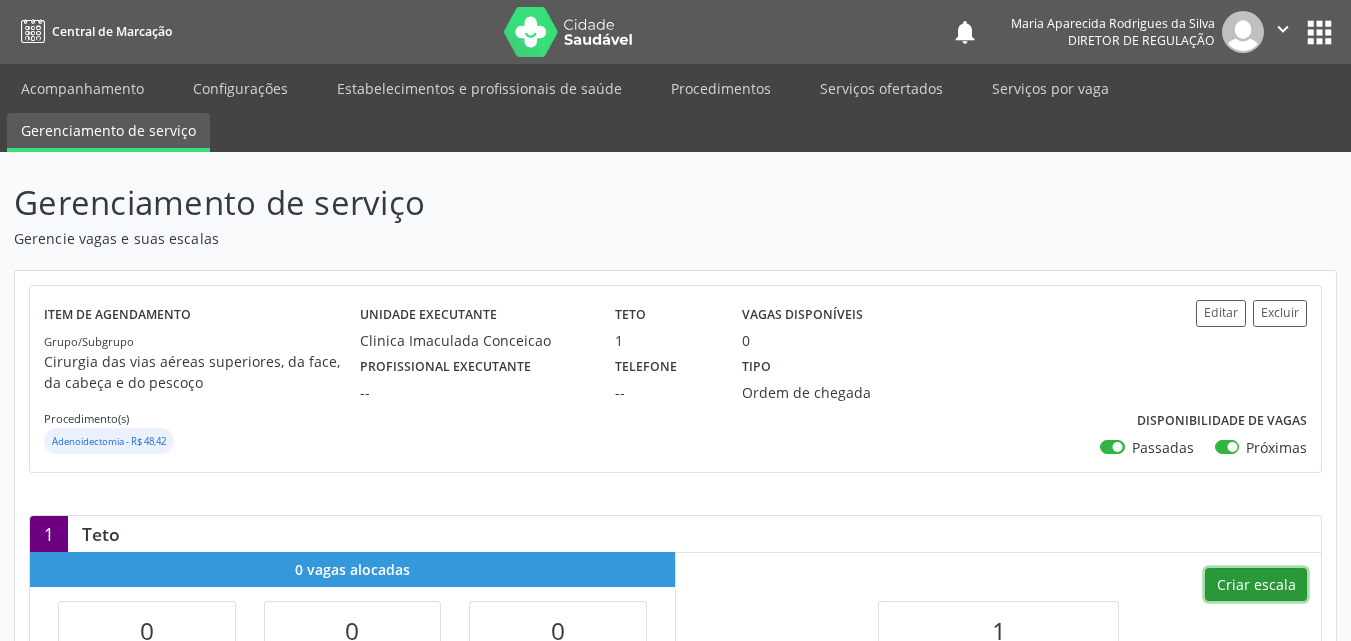 click on "Criar escala" at bounding box center [1256, 585] 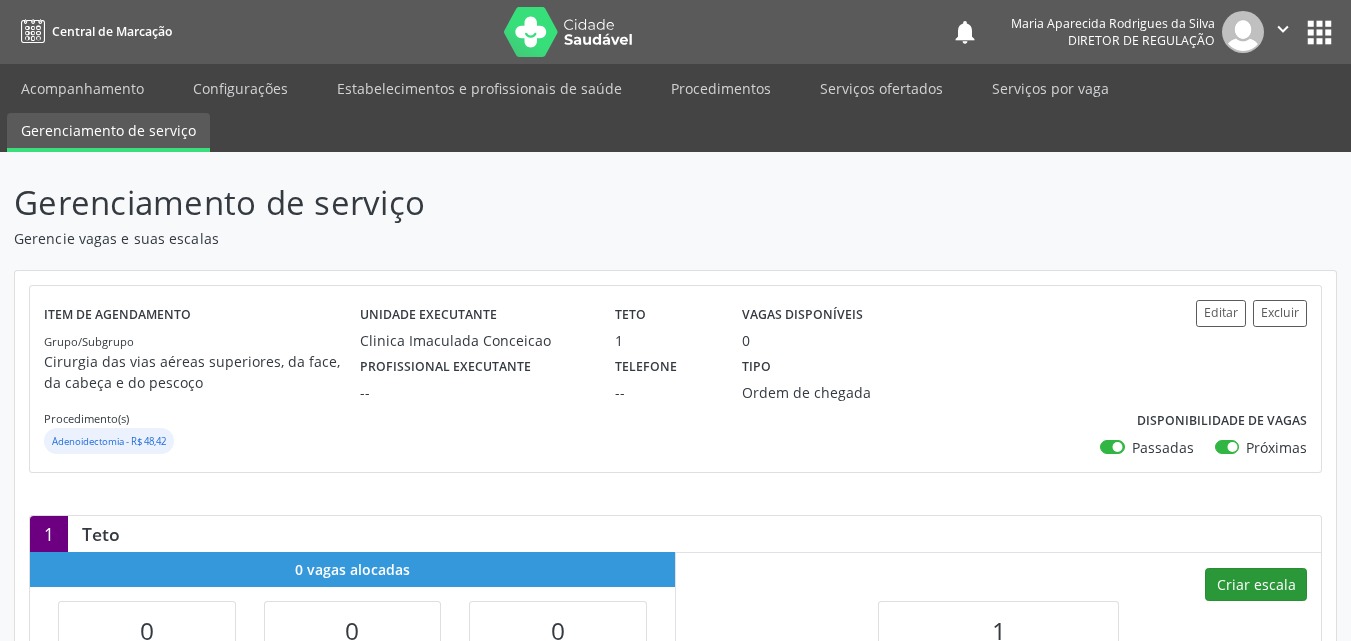 select on "7" 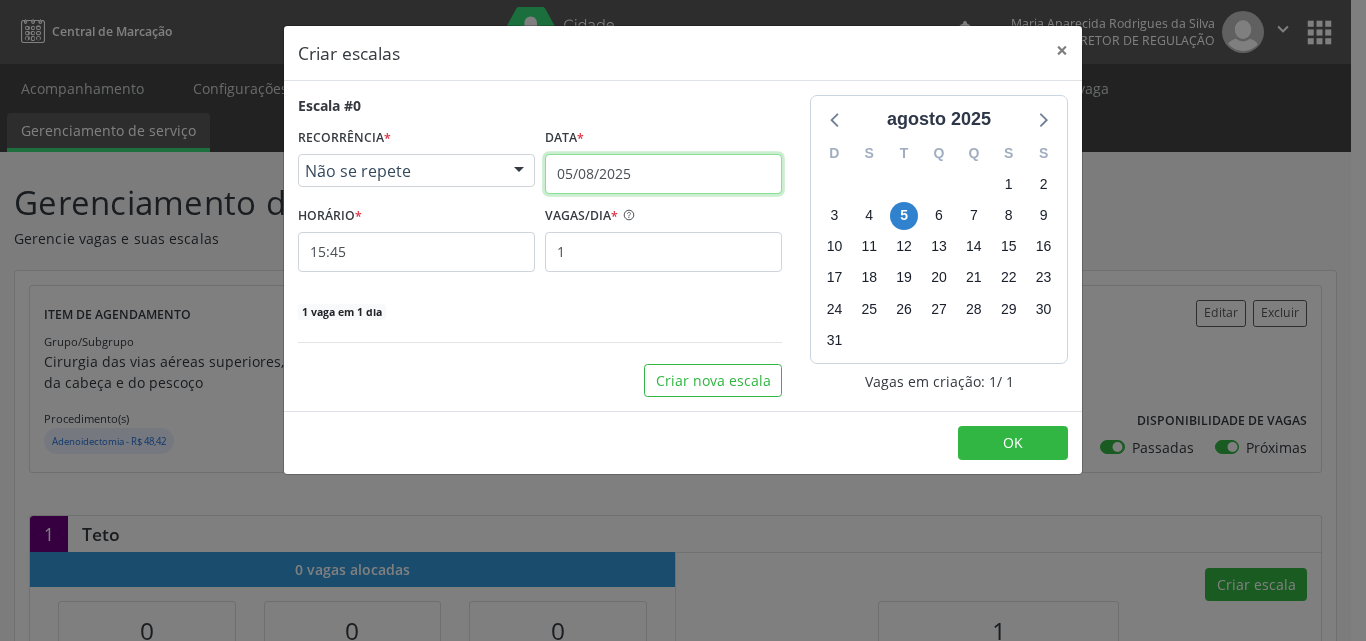 click on "05/08/2025" at bounding box center [663, 174] 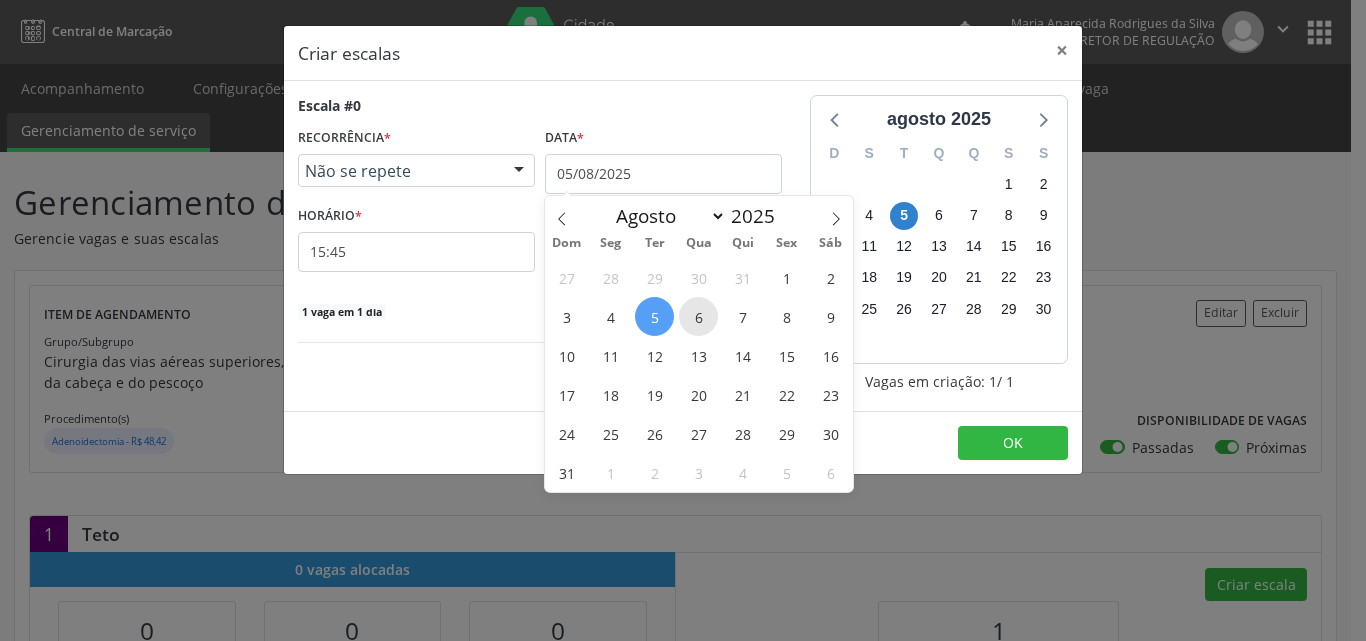 click on "6" at bounding box center (698, 316) 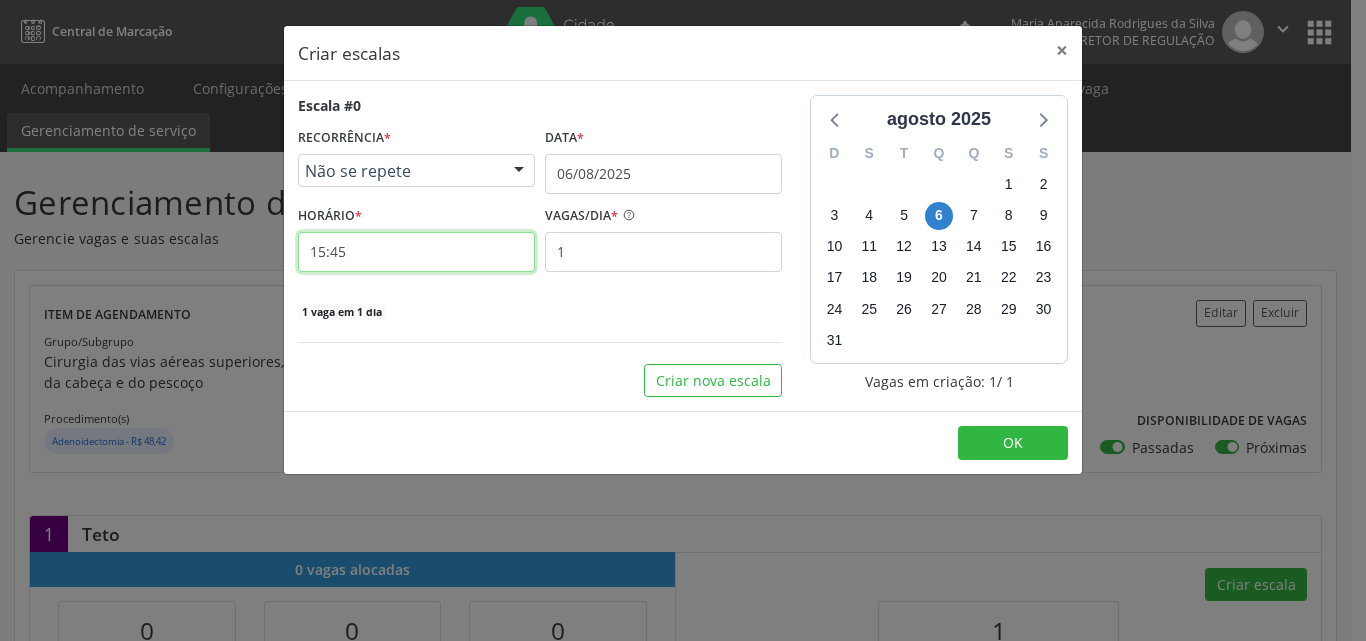 click on "15:45" at bounding box center (416, 252) 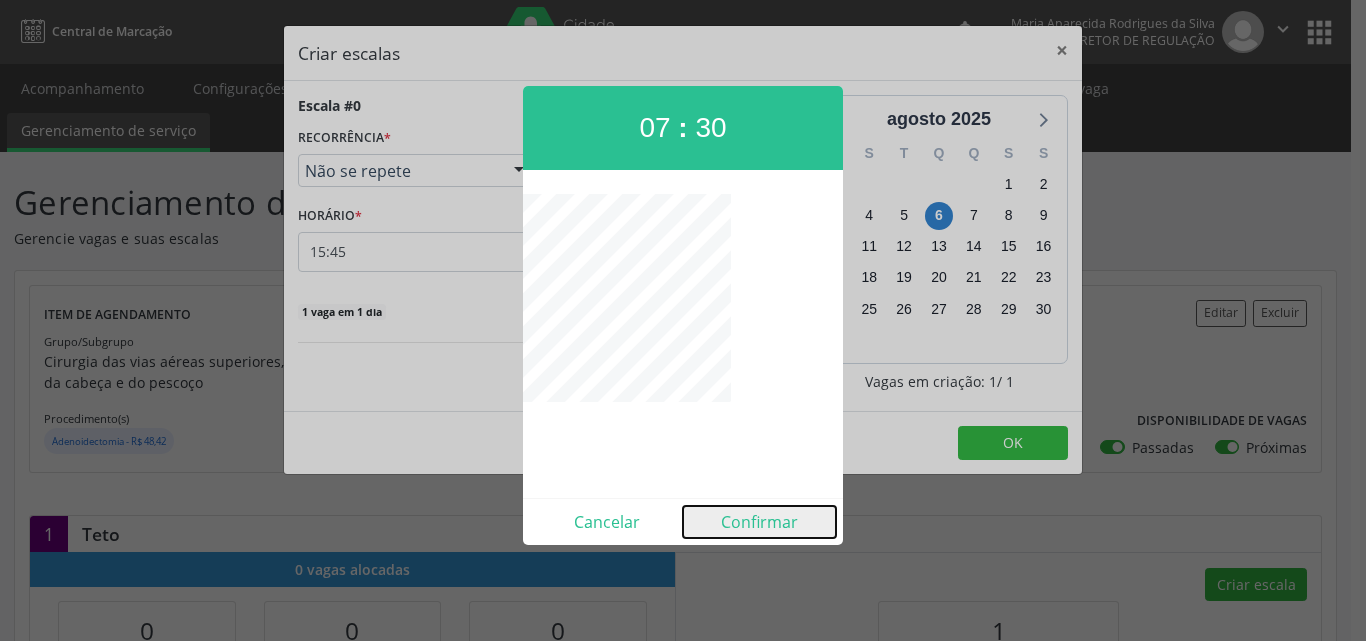 click on "Confirmar" at bounding box center (759, 522) 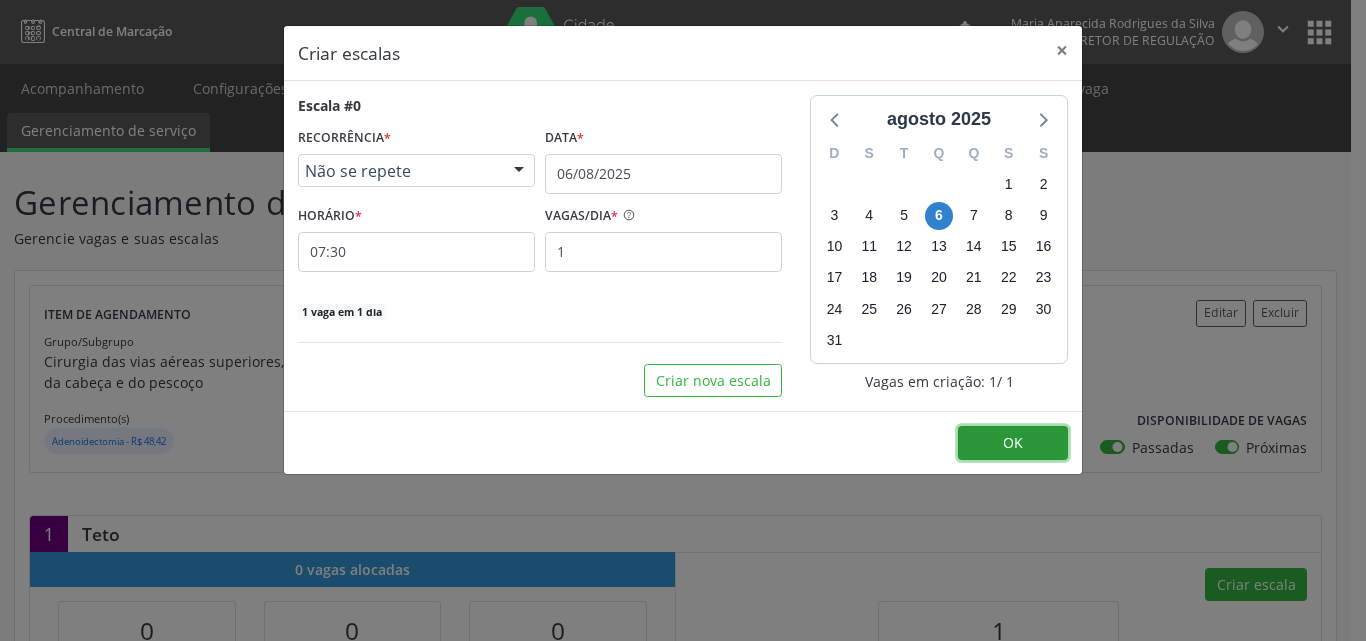 click on "OK" at bounding box center (1013, 442) 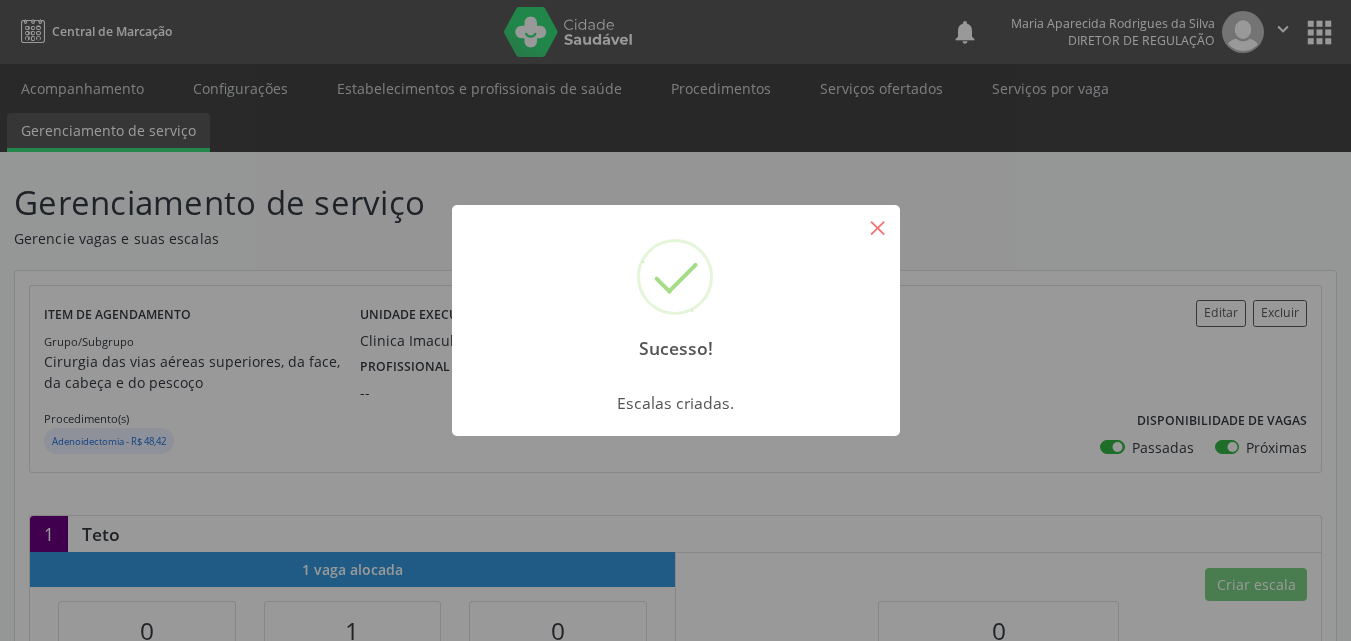 click on "×" at bounding box center (878, 227) 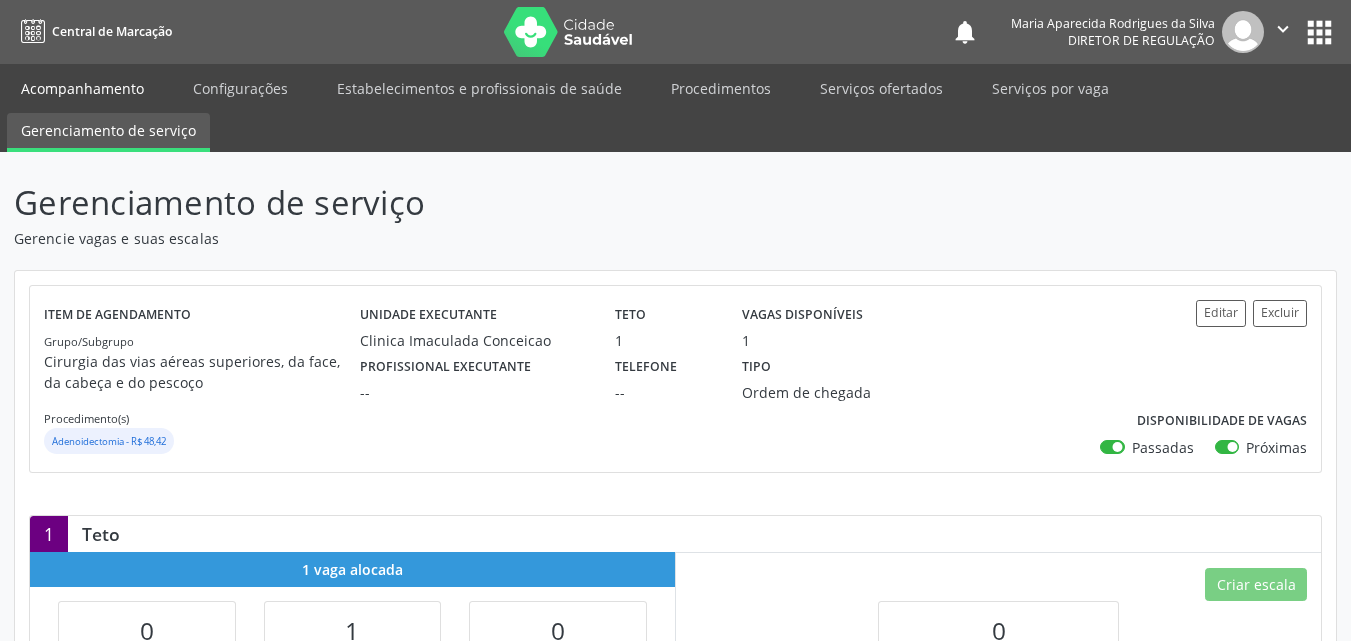 click on "Acompanhamento" at bounding box center (82, 88) 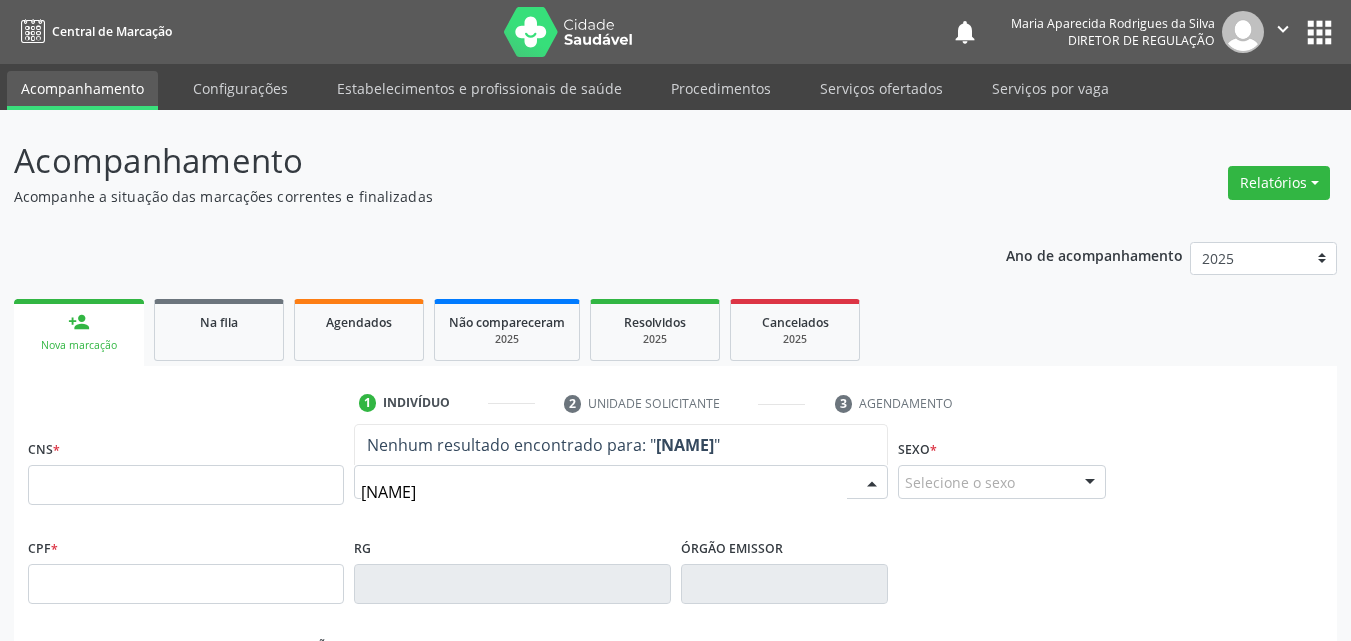 type on "[NAME]" 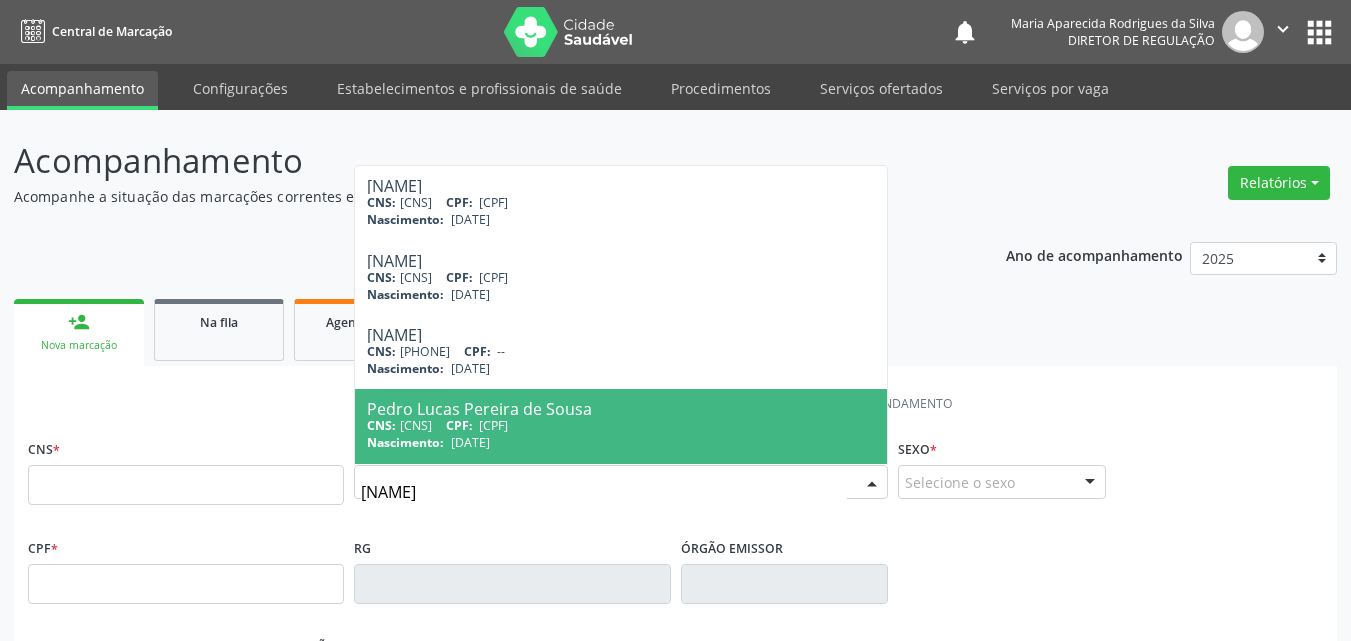 scroll, scrollTop: 40, scrollLeft: 0, axis: vertical 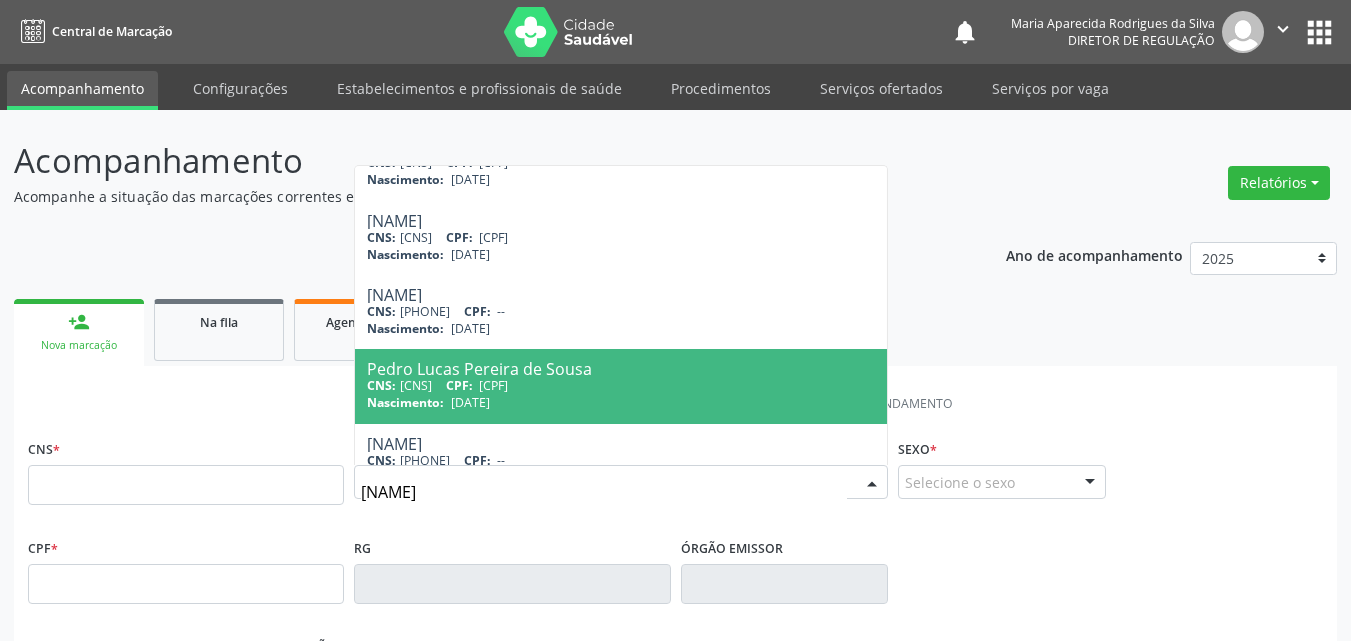click on "CNS:
[CNS]
CPF:
[CPF]" at bounding box center [621, 385] 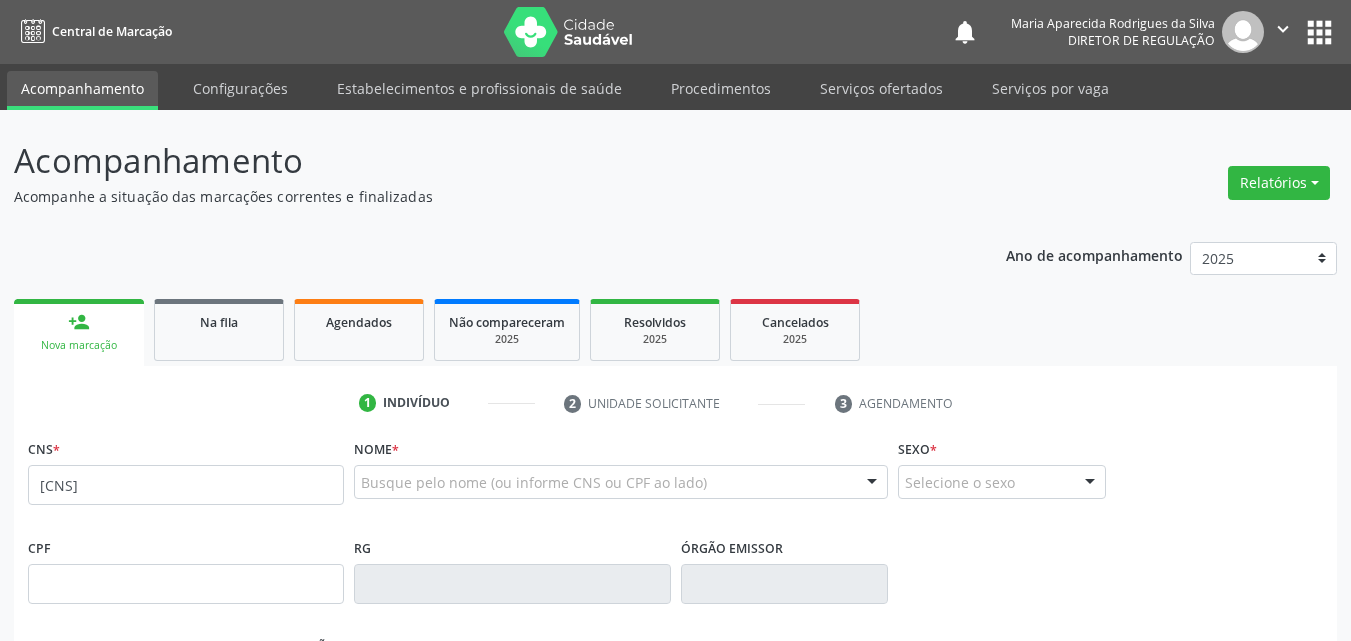 scroll, scrollTop: 0, scrollLeft: 0, axis: both 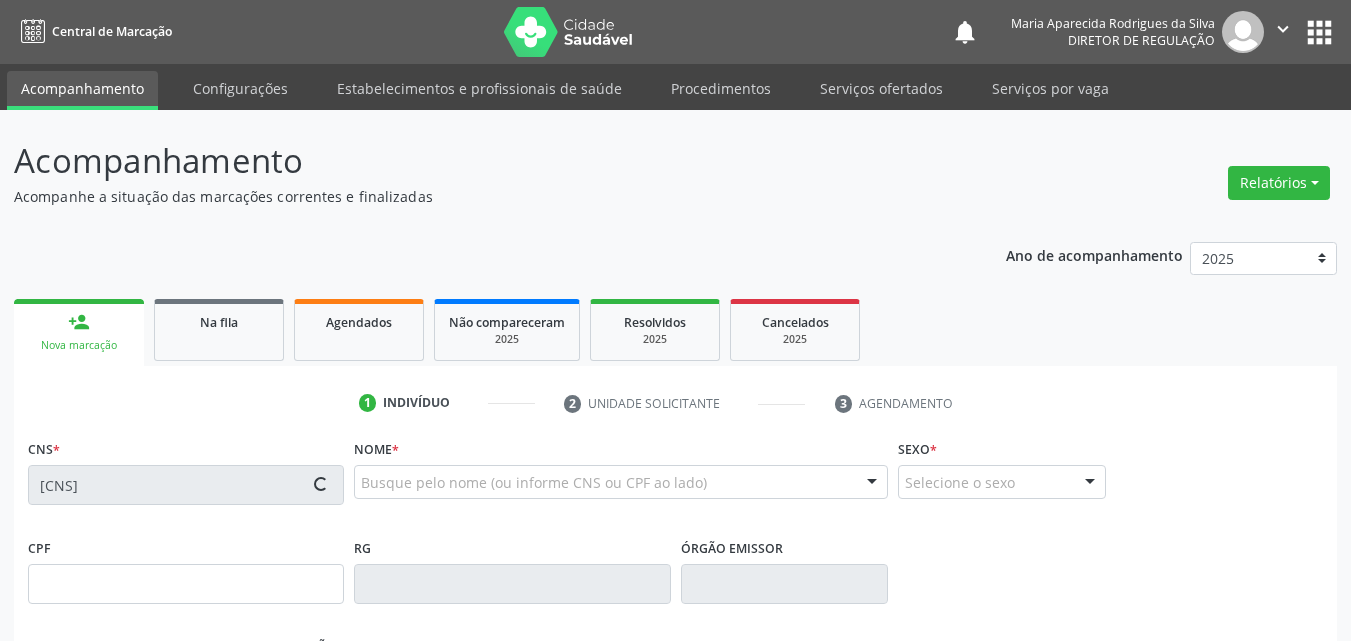 type on "[CPF]" 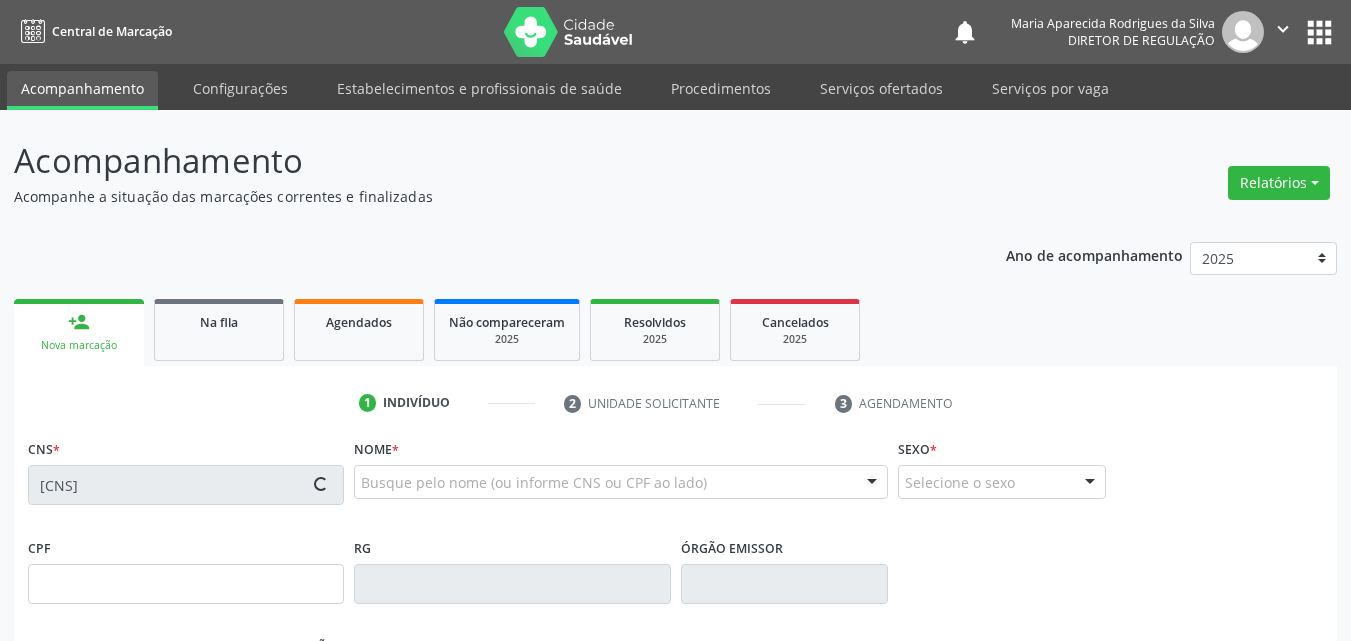type on "[DATE]" 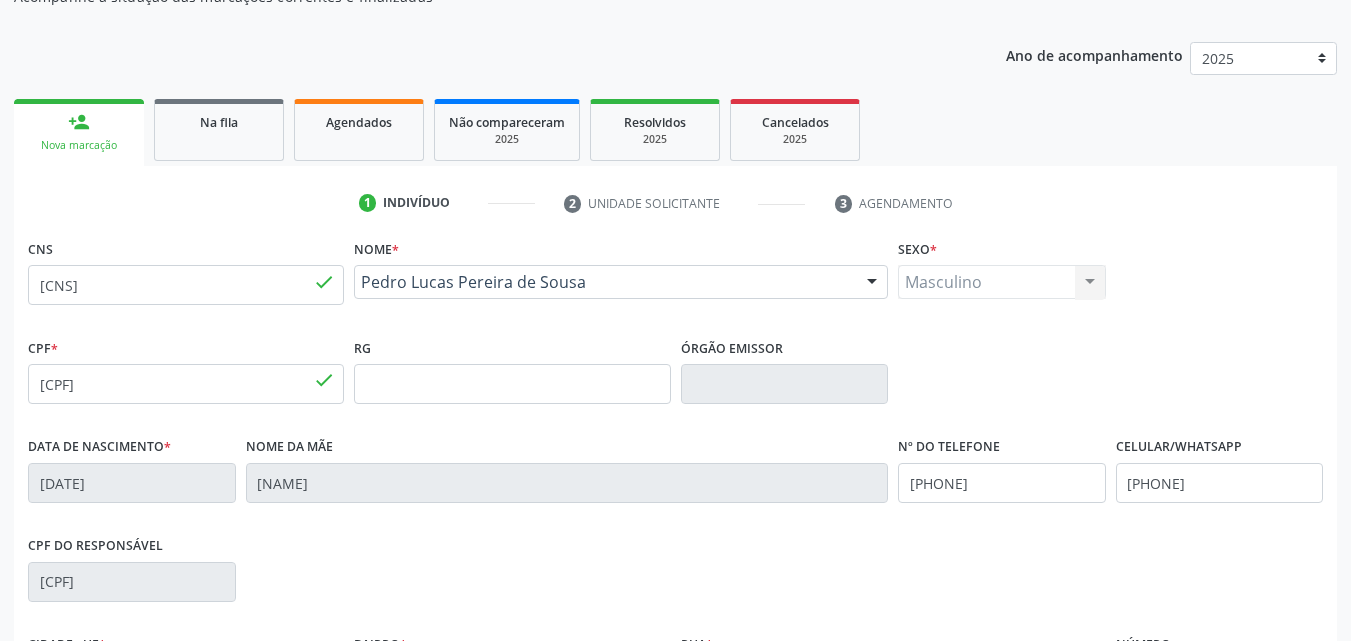 scroll, scrollTop: 443, scrollLeft: 0, axis: vertical 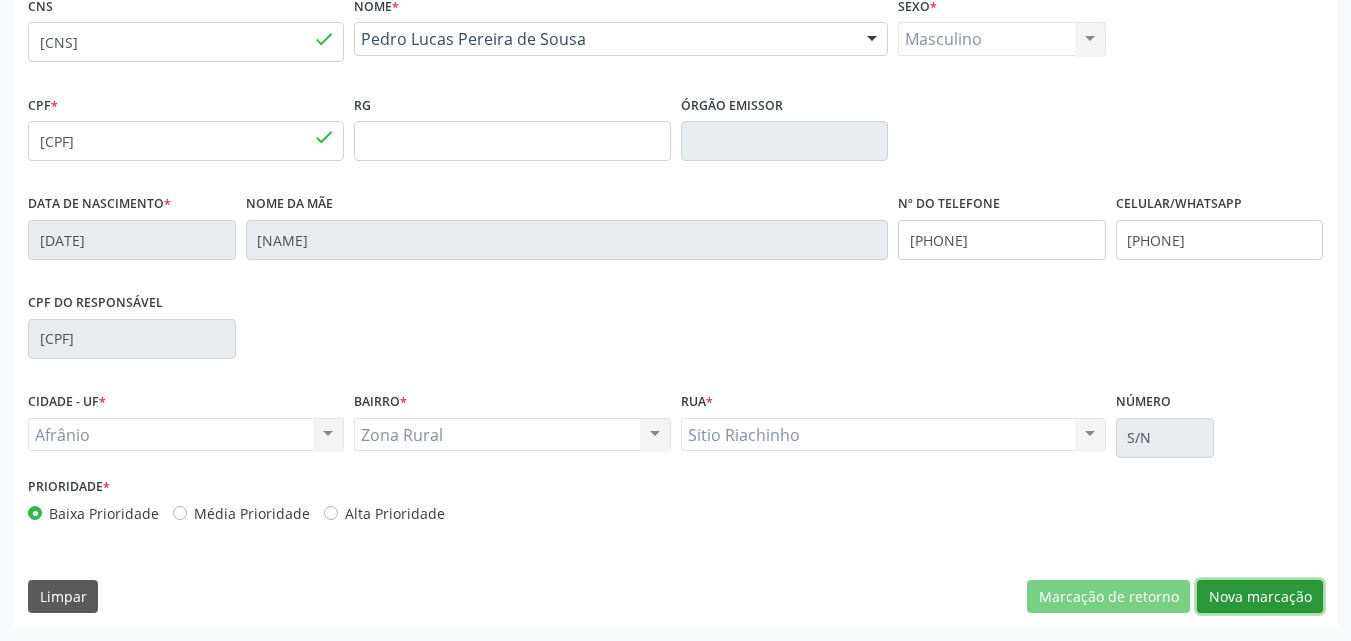 click on "Nova marcação" at bounding box center [1260, 597] 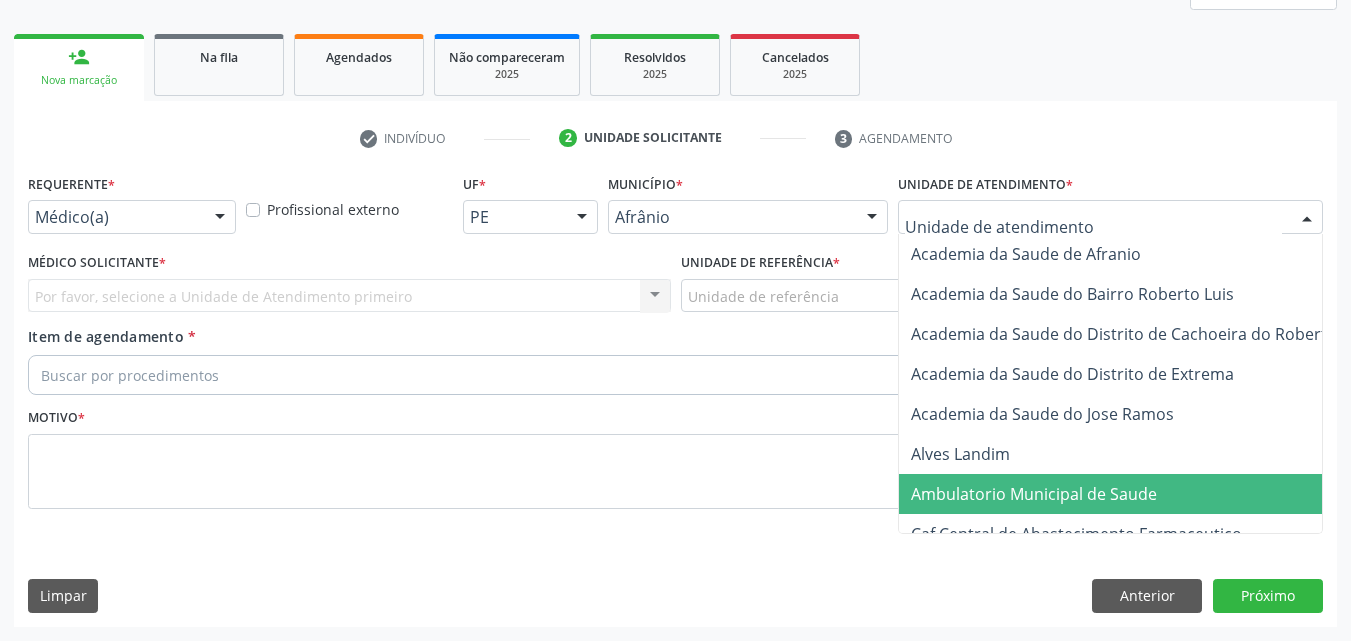 click on "Ambulatorio Municipal de Saude" at bounding box center [1034, 494] 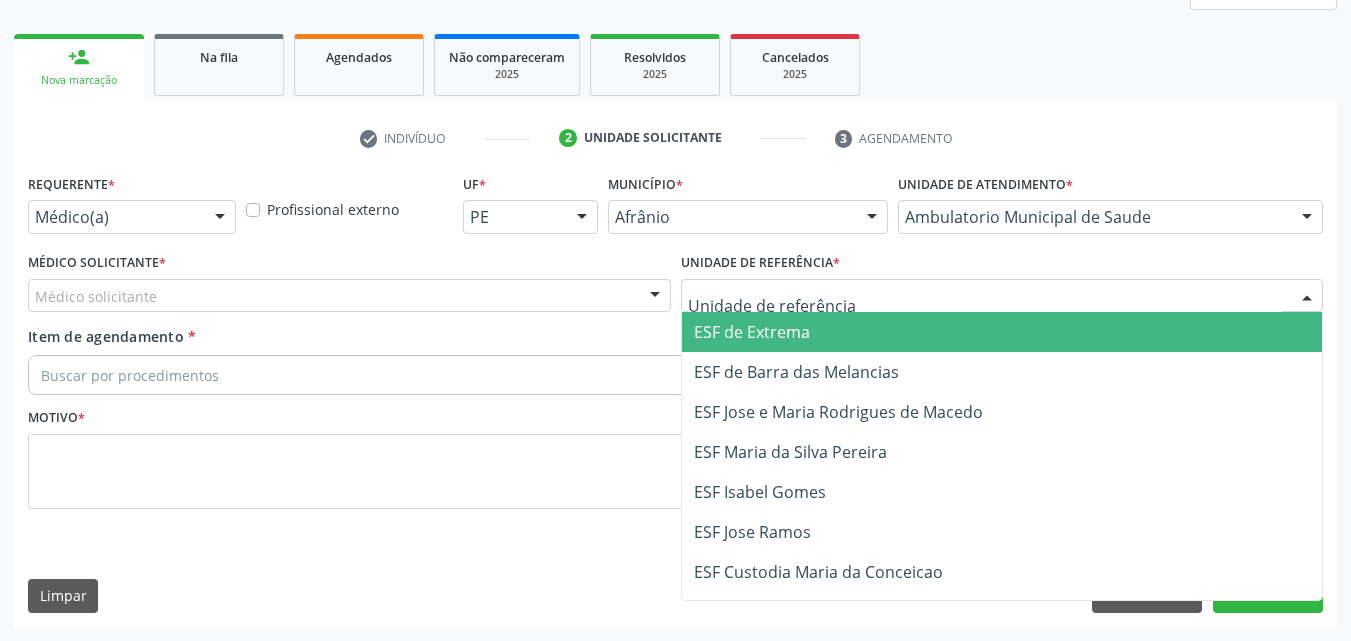 click at bounding box center (1002, 296) 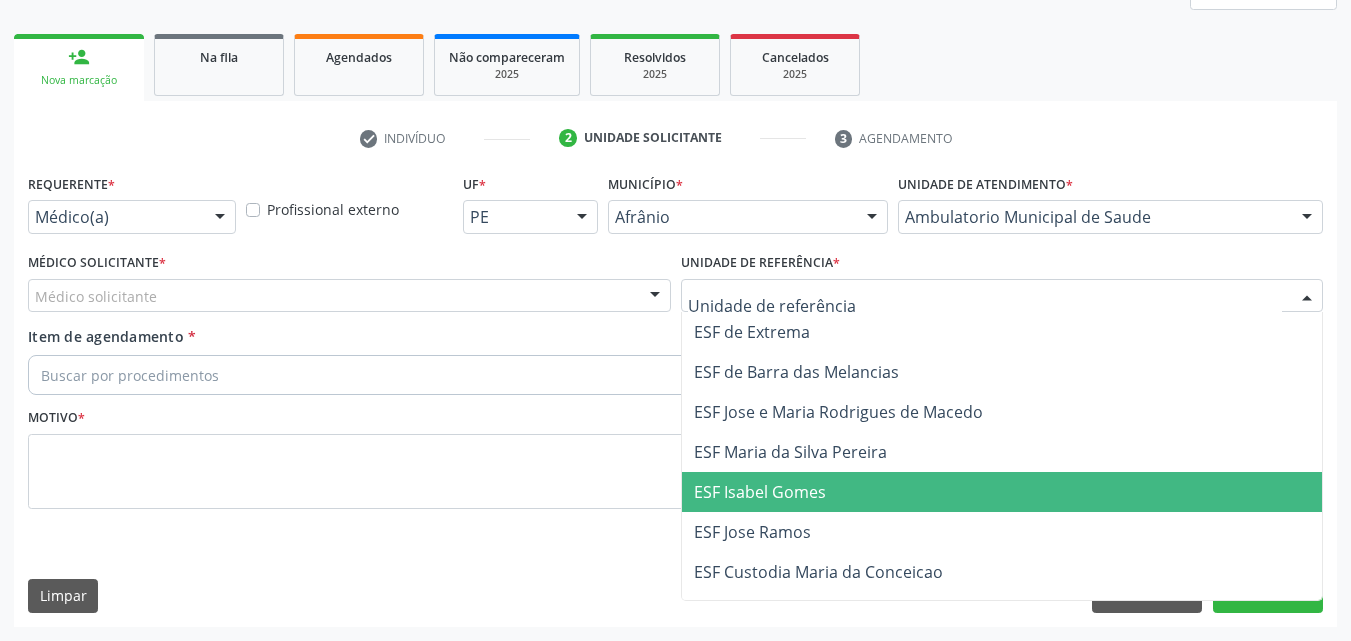click on "ESF Isabel Gomes" at bounding box center [760, 492] 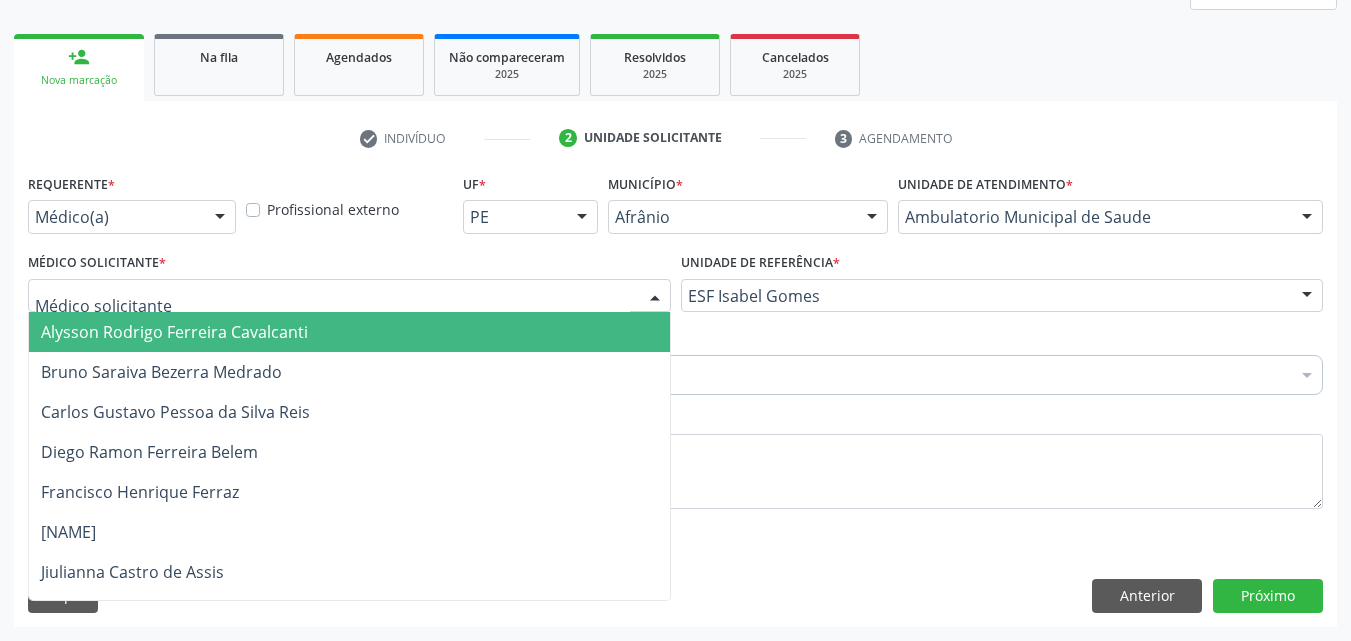 click at bounding box center (349, 296) 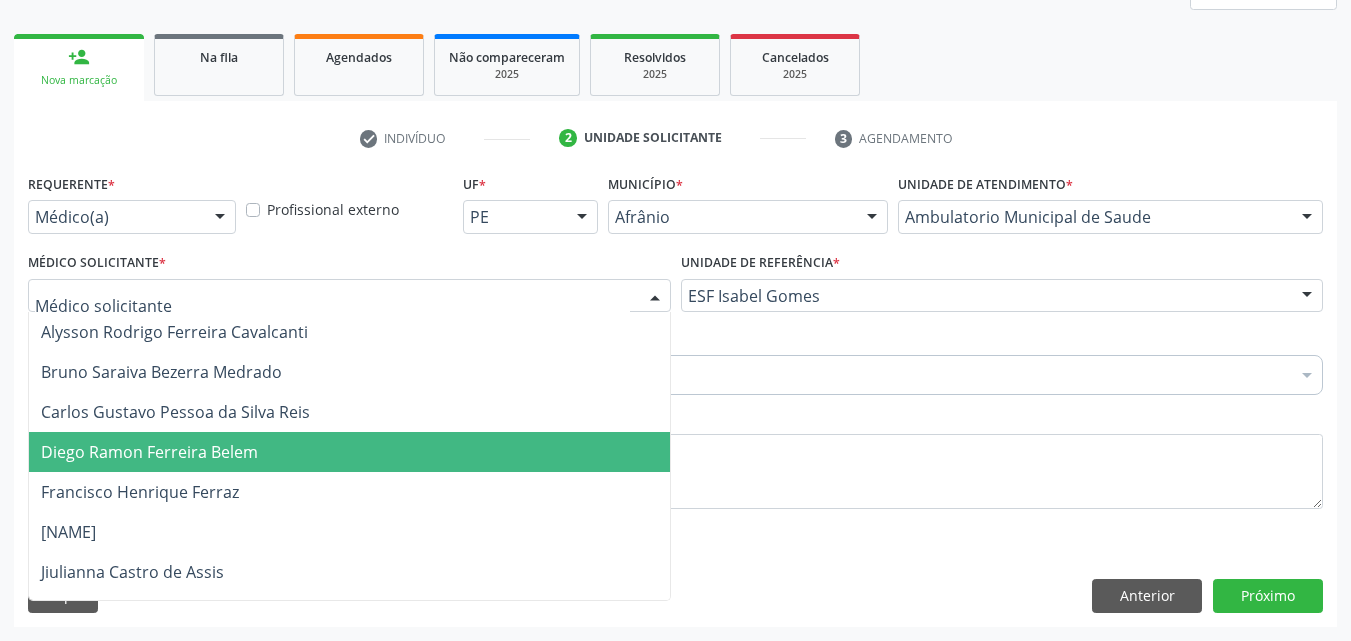 click on "Diego Ramon Ferreira Belem" at bounding box center [349, 452] 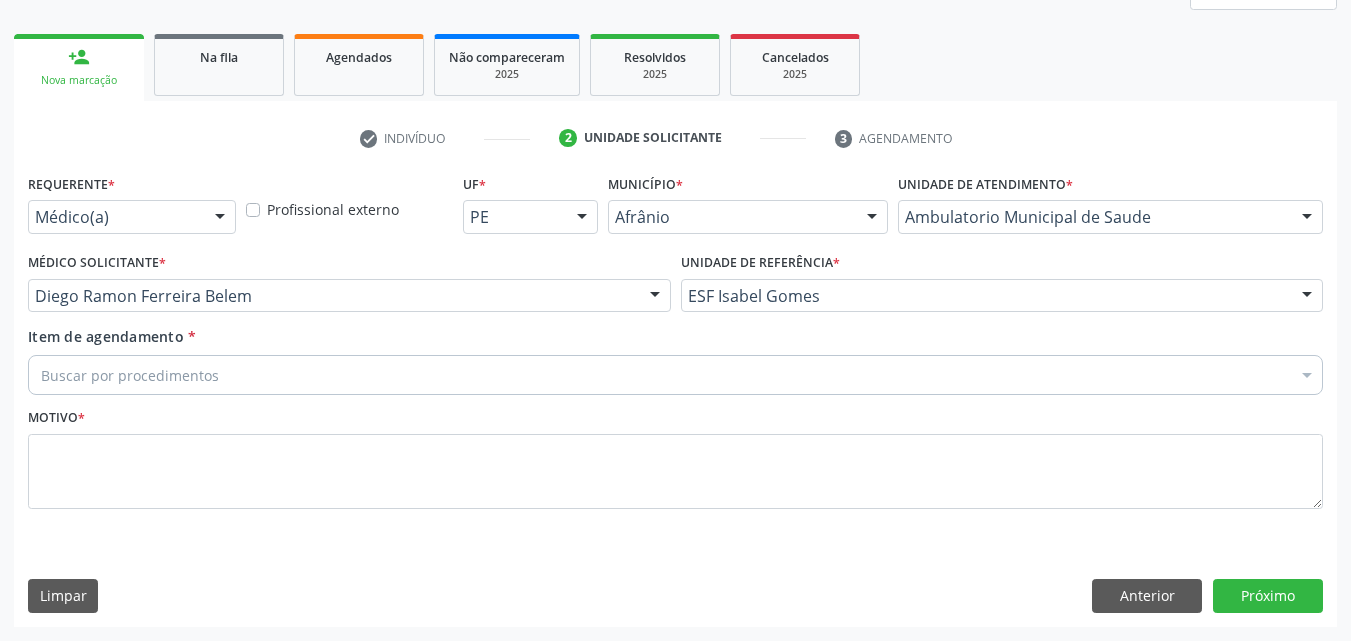 click on "Buscar por procedimentos" at bounding box center (675, 375) 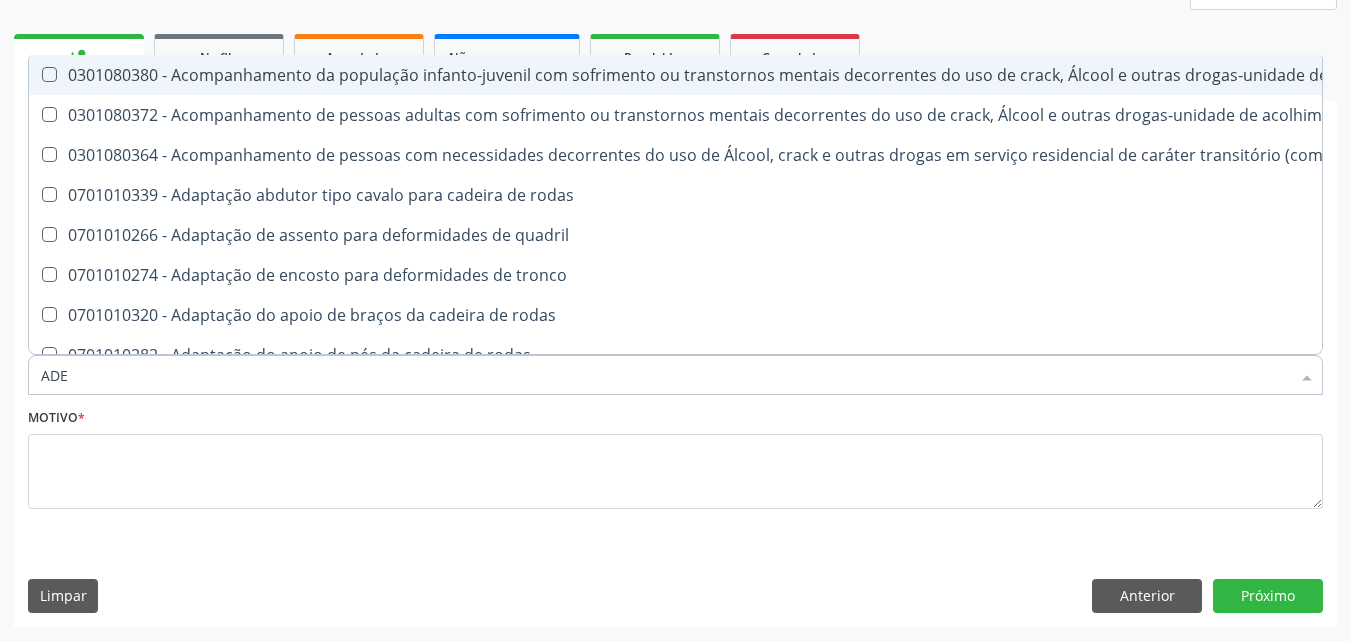 type on "ADEN" 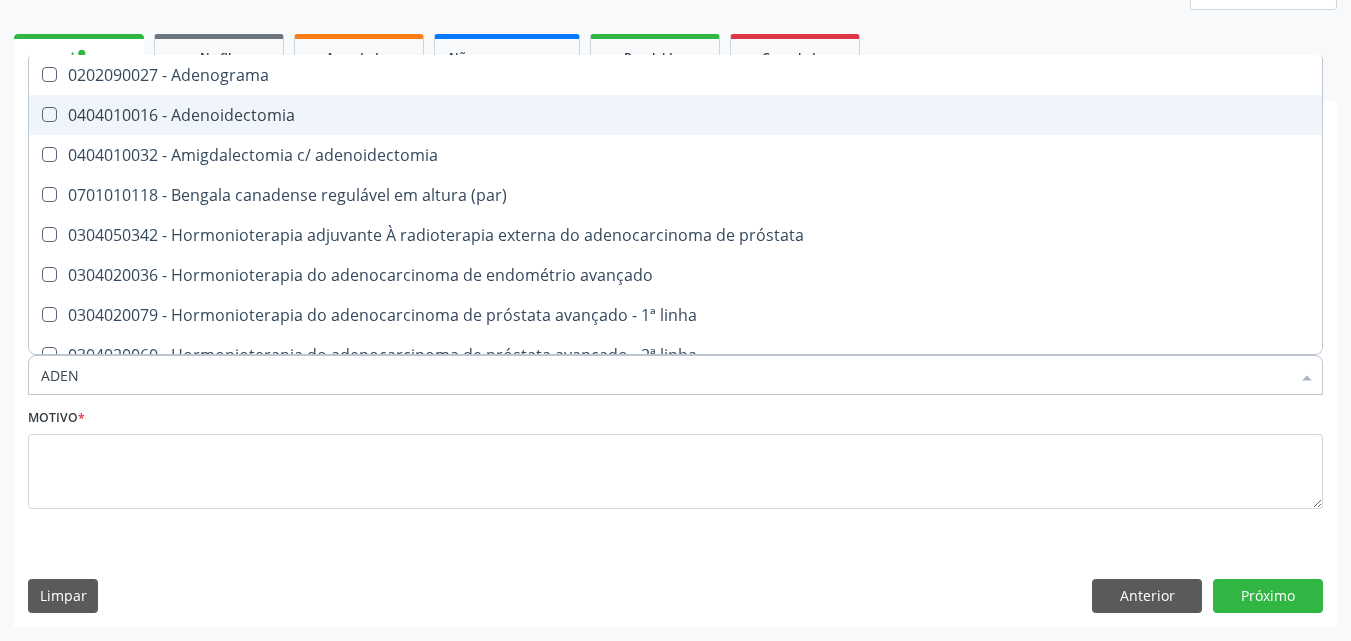 click on "0404010016 - Adenoidectomia" at bounding box center (675, 115) 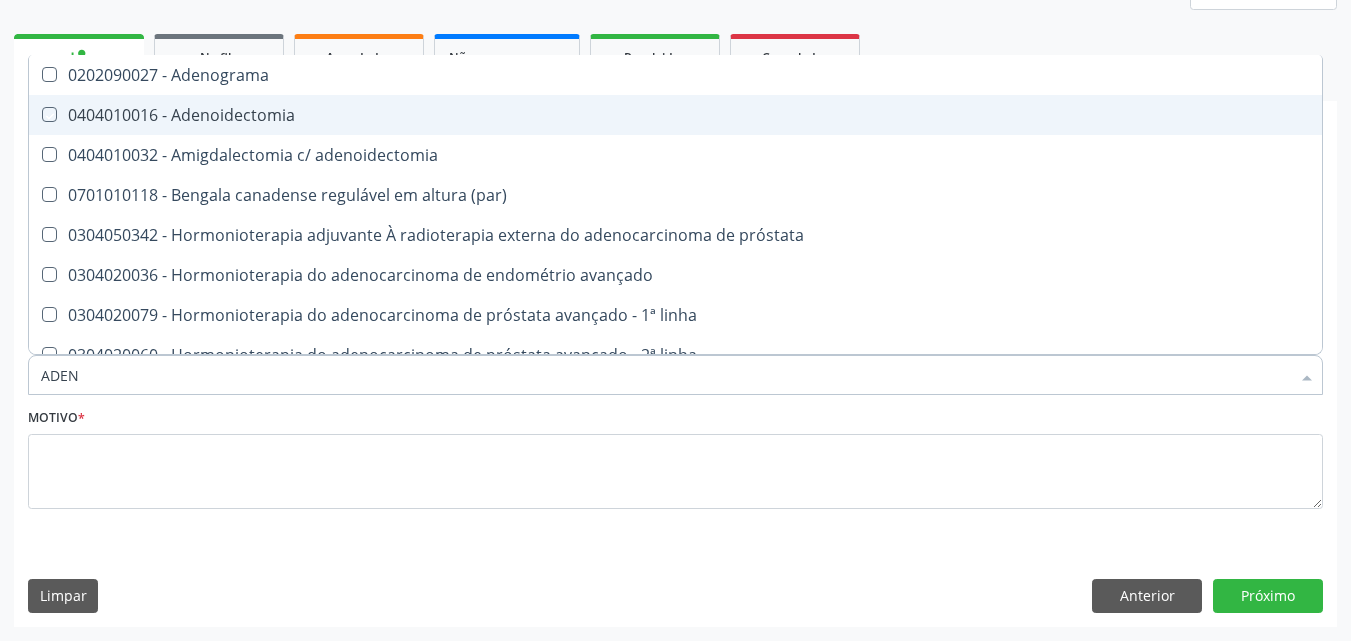 checkbox on "true" 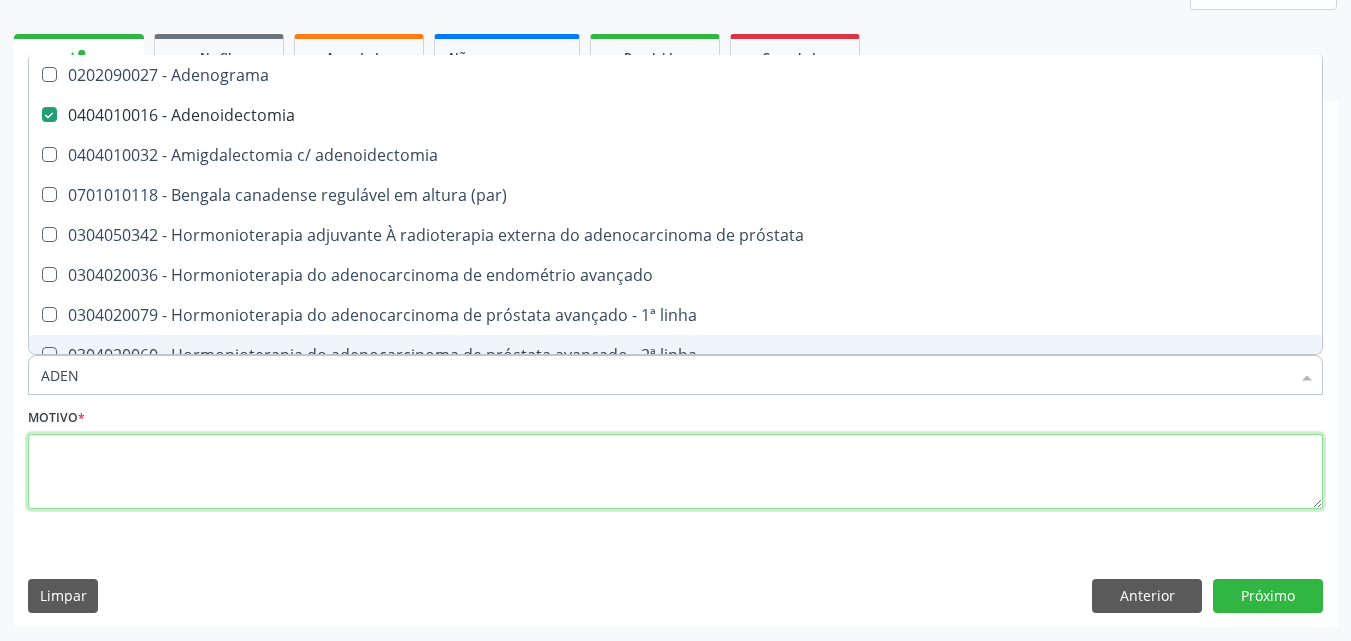 click at bounding box center (675, 472) 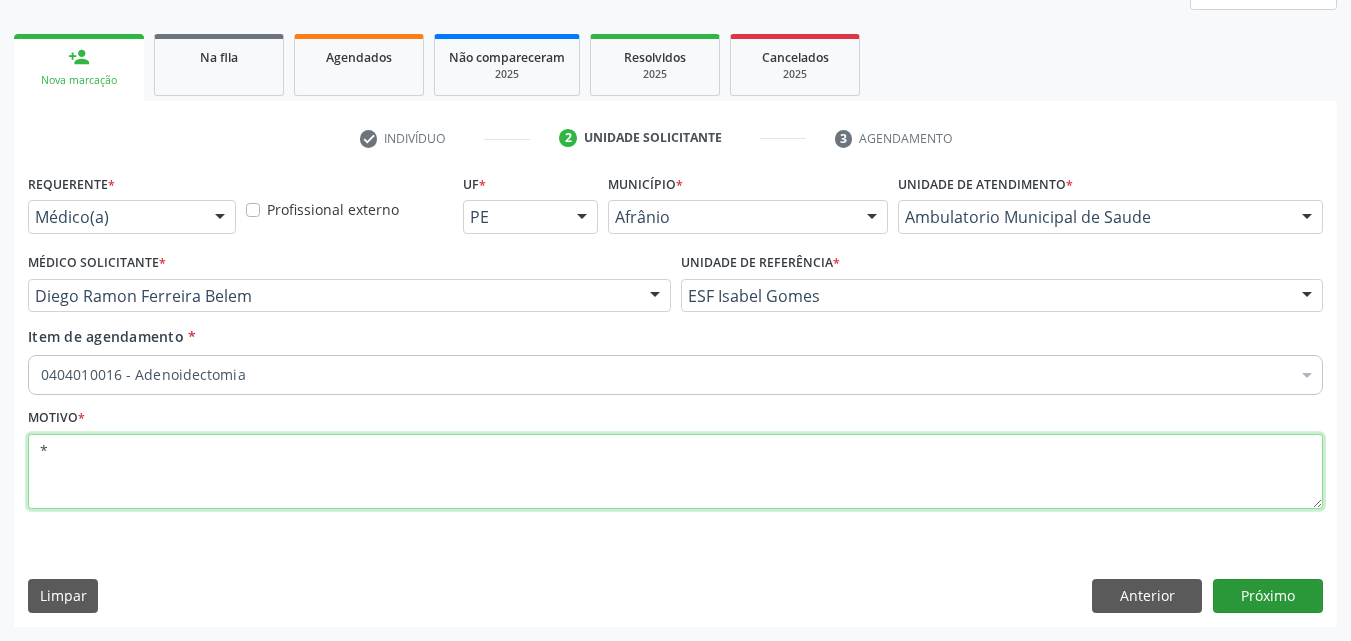 type on "*" 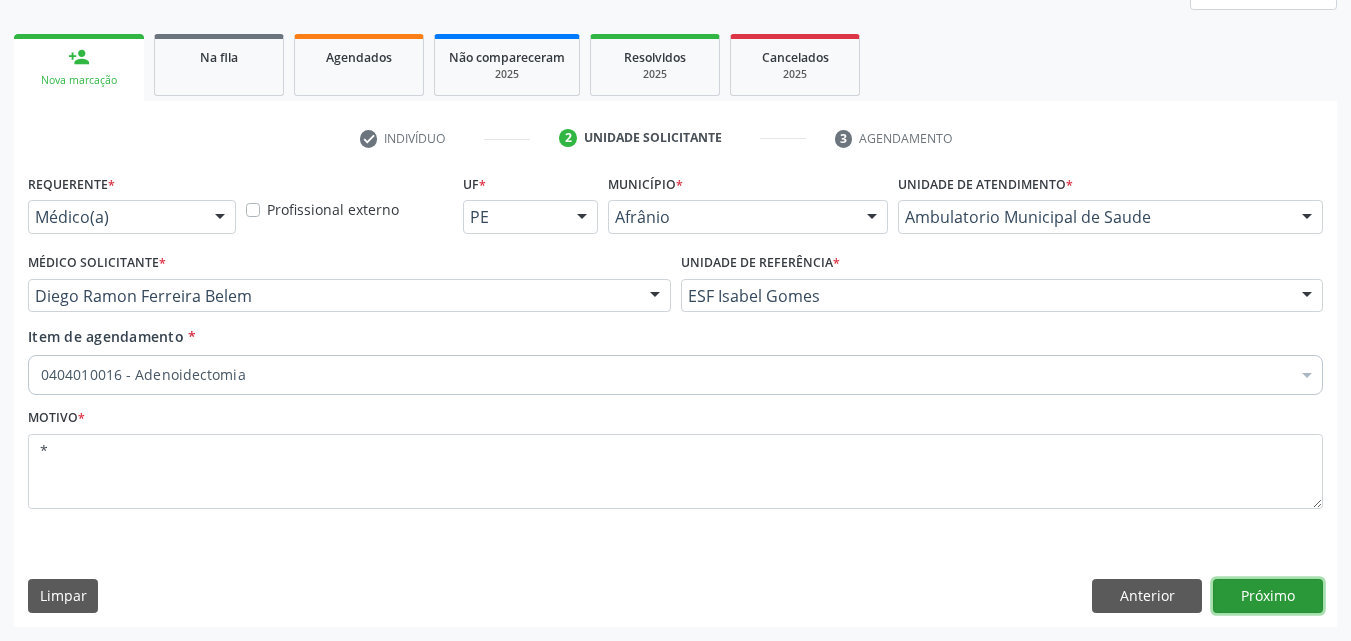 click on "Próximo" at bounding box center (1268, 596) 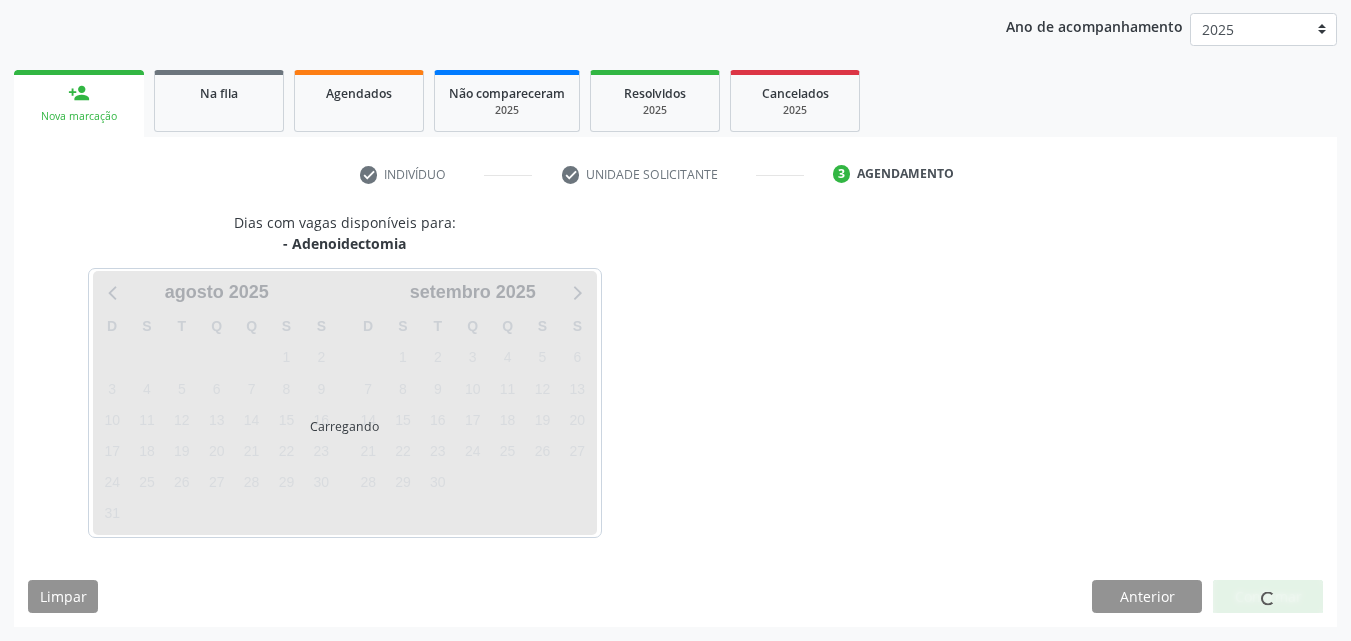 scroll, scrollTop: 229, scrollLeft: 0, axis: vertical 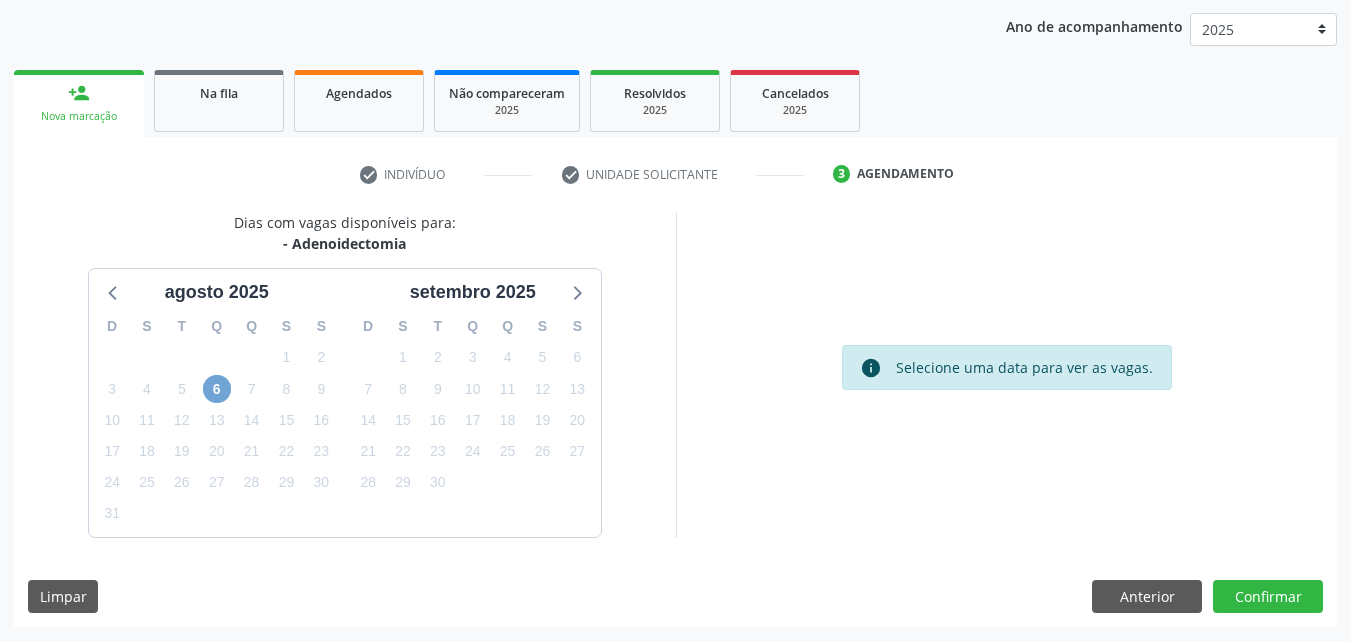click on "6" at bounding box center (217, 389) 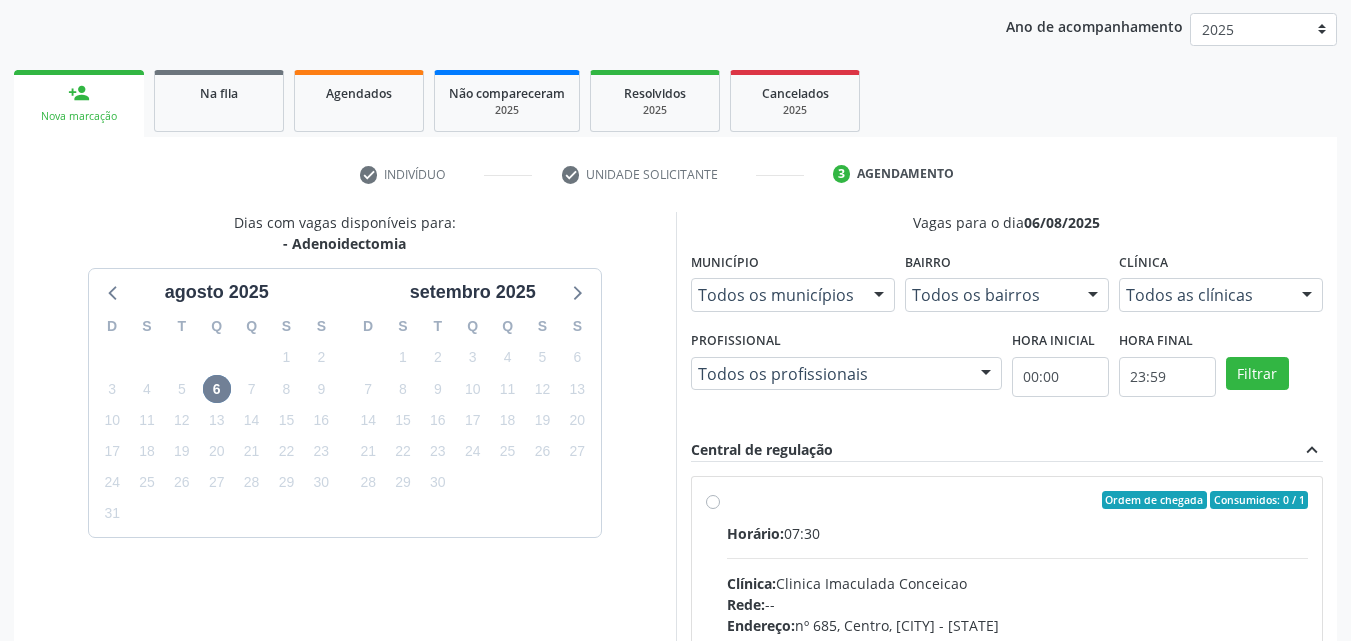 click on "Ordem de chegada
Consumidos: 0 / 1" at bounding box center (1018, 500) 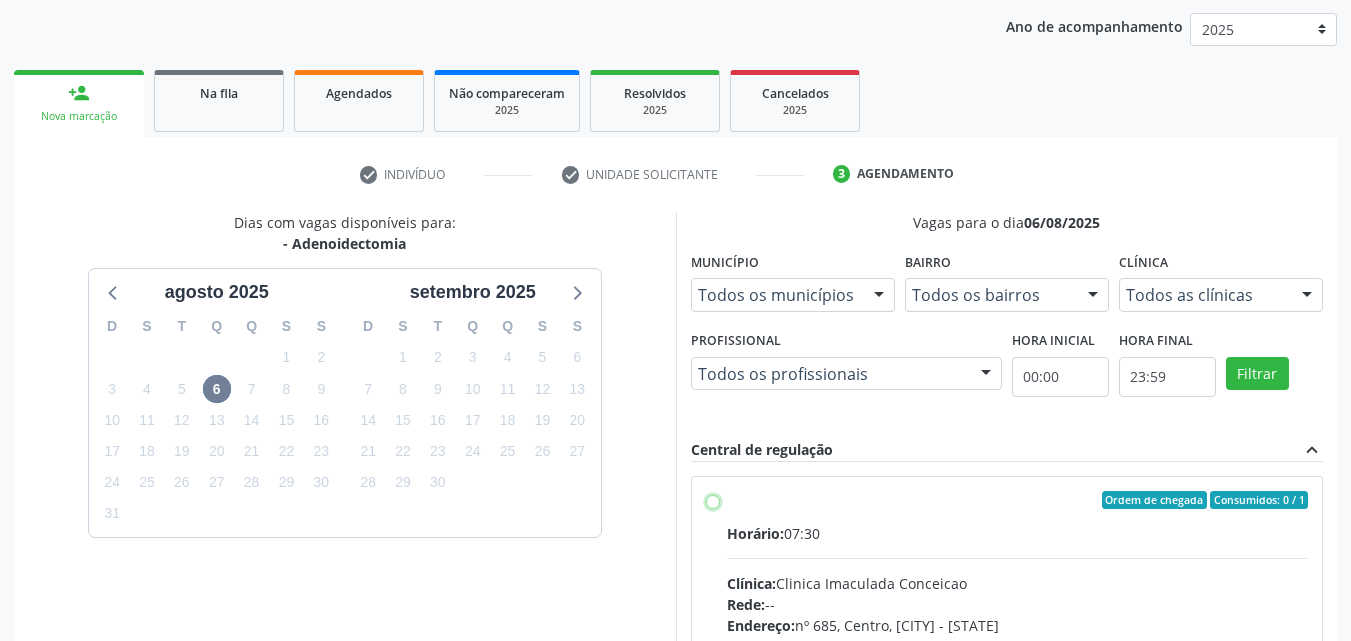 click on "Ordem de chegada
Consumidos: 0 / 1
Horário:   07:30
Clínica:  Clinica Imaculada Conceicao
Rede:
--
Endereço:   nº 685, Centro, [CITY] - [STATE]
Telefone:   --
Profissional:
--
Informações adicionais sobre o atendimento
Idade de atendimento:
Sem restrição
Gênero(s) atendido(s):
Sem restrição
Informações adicionais:
--" at bounding box center [713, 500] 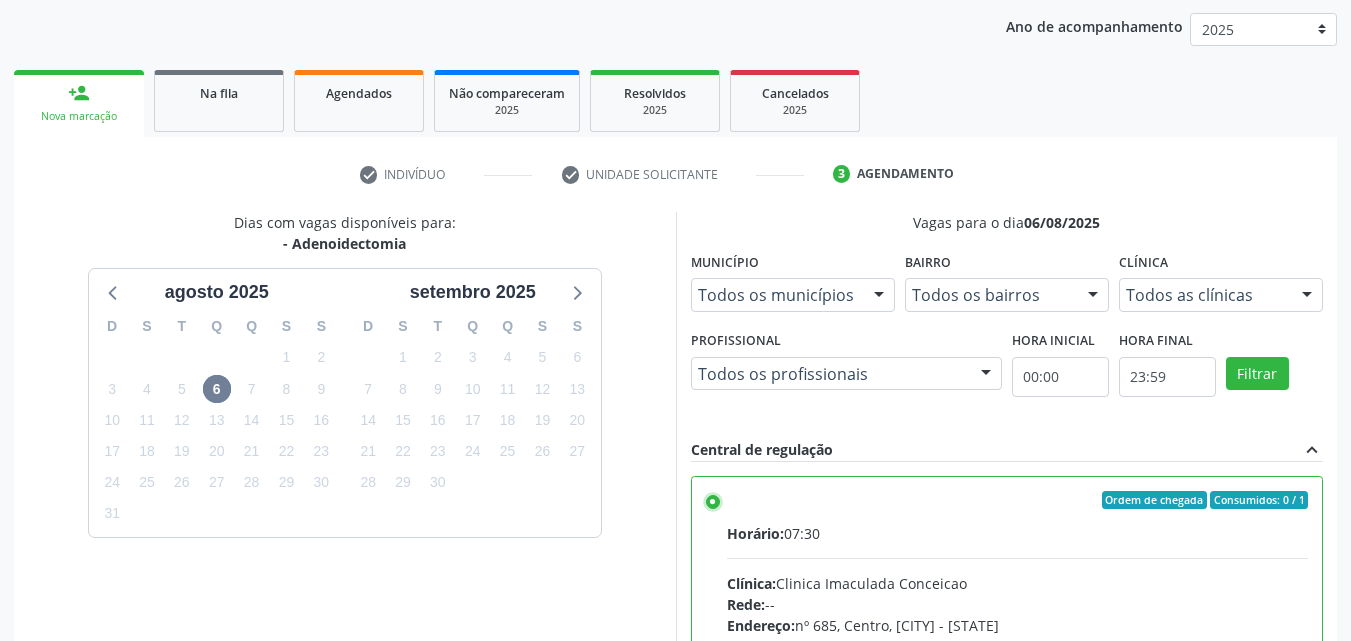 scroll, scrollTop: 99, scrollLeft: 0, axis: vertical 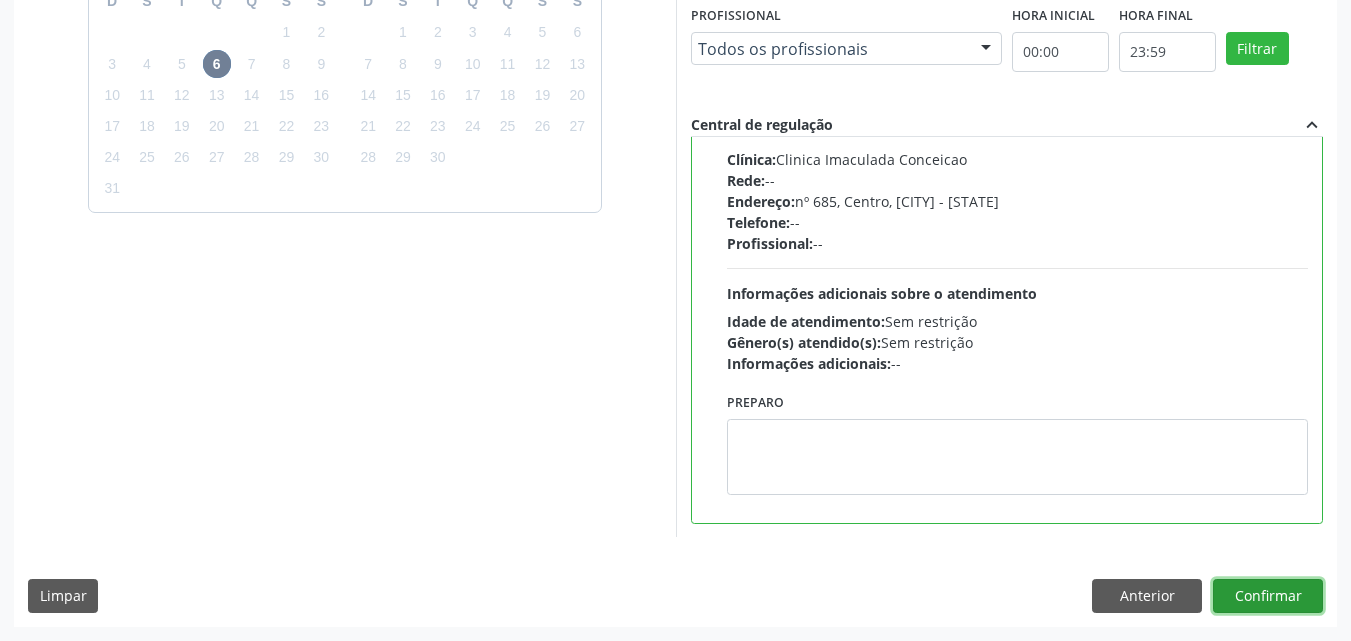 click on "Confirmar" at bounding box center (1268, 596) 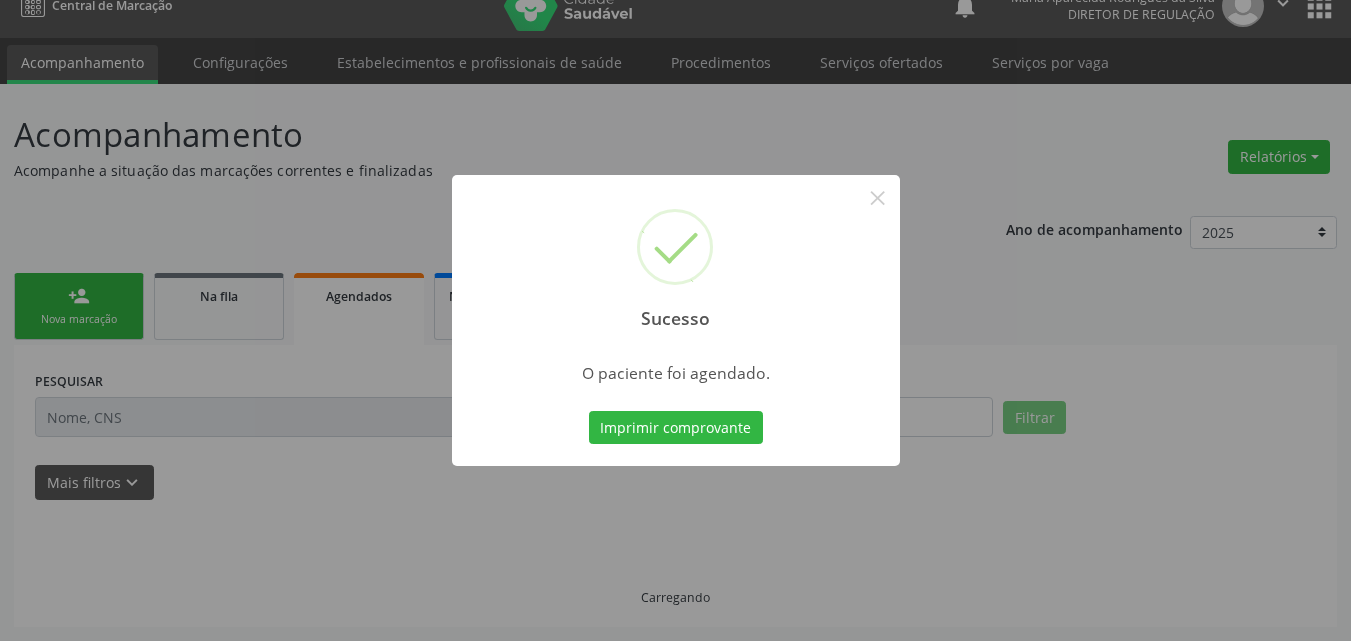 scroll, scrollTop: 26, scrollLeft: 0, axis: vertical 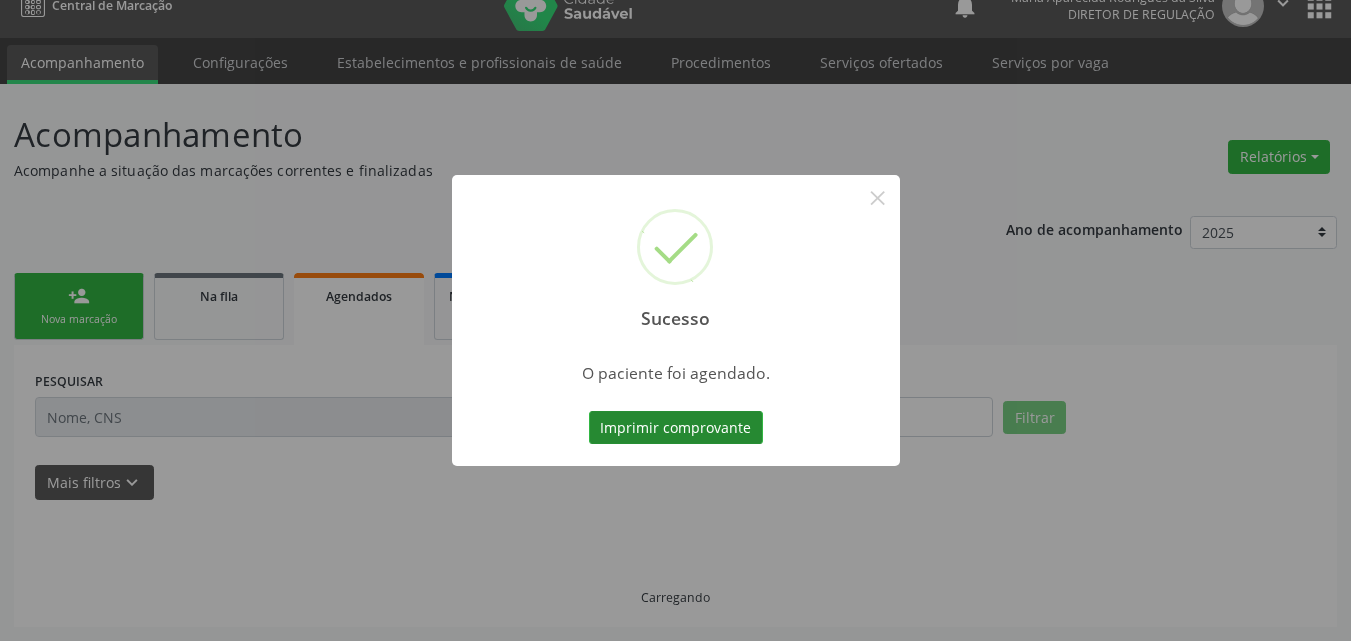click on "Imprimir comprovante" at bounding box center [676, 428] 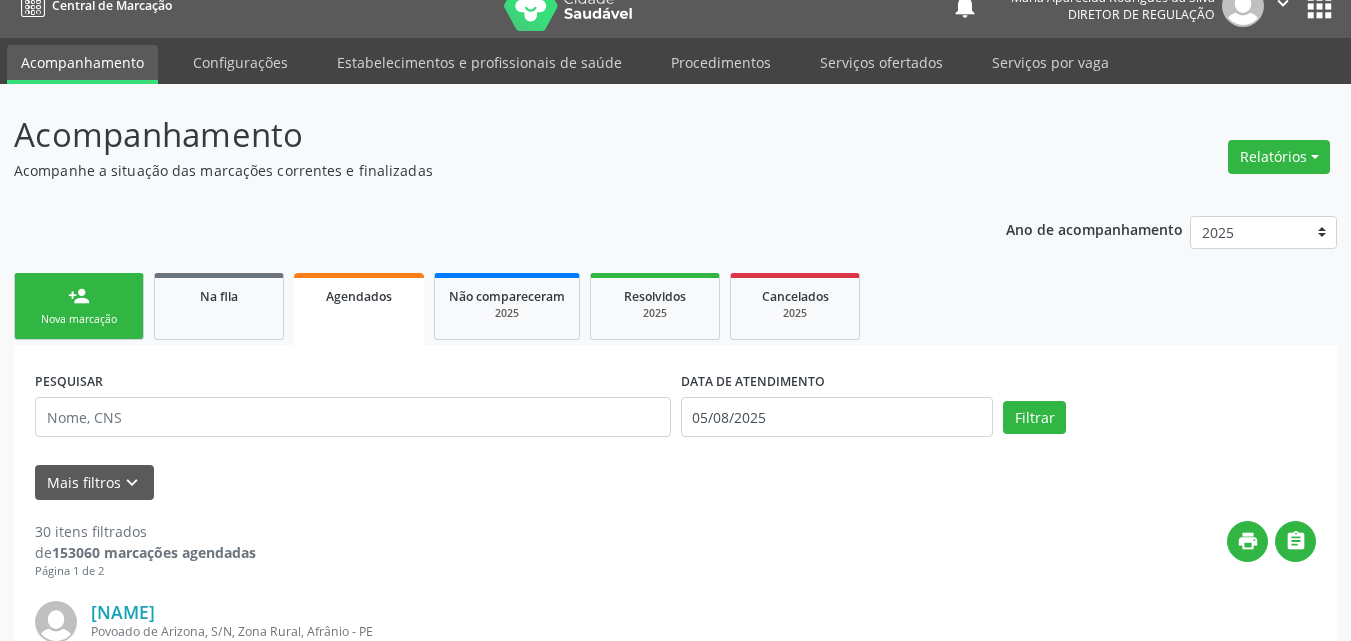 click on "Nova marcação" at bounding box center (79, 319) 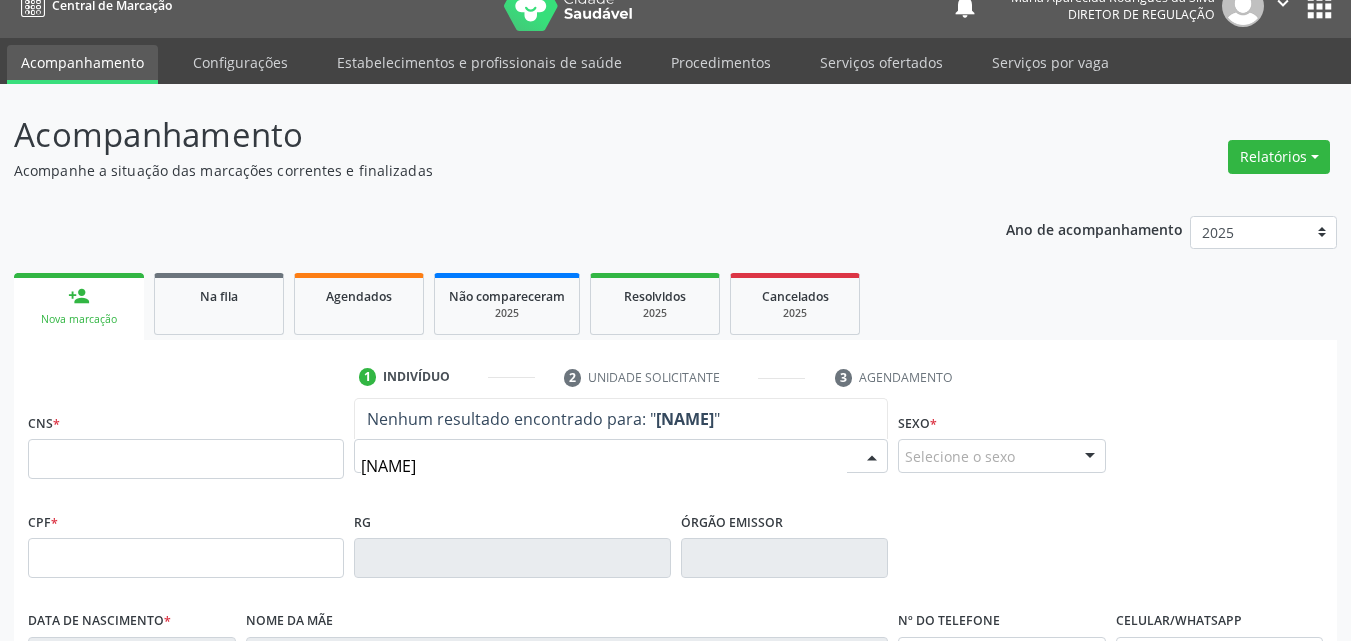 type on "[NAME]" 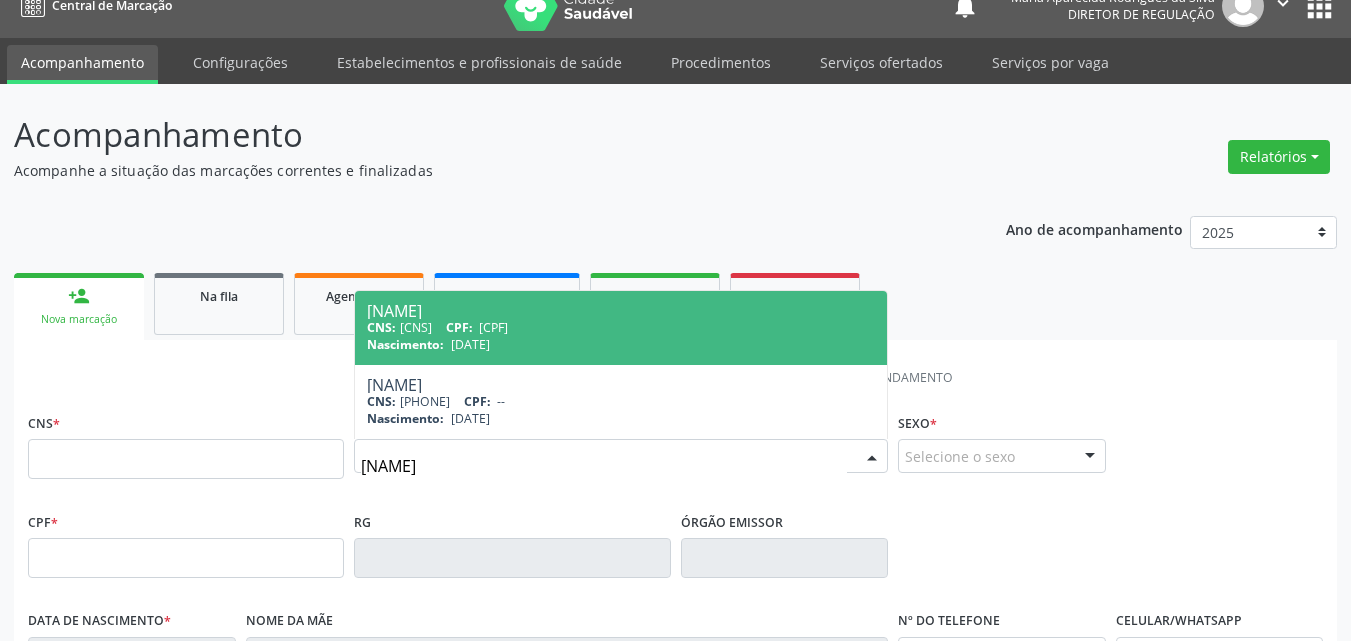 click on "CNS:
[CNS]
CPF:
[CPF]" at bounding box center [621, 327] 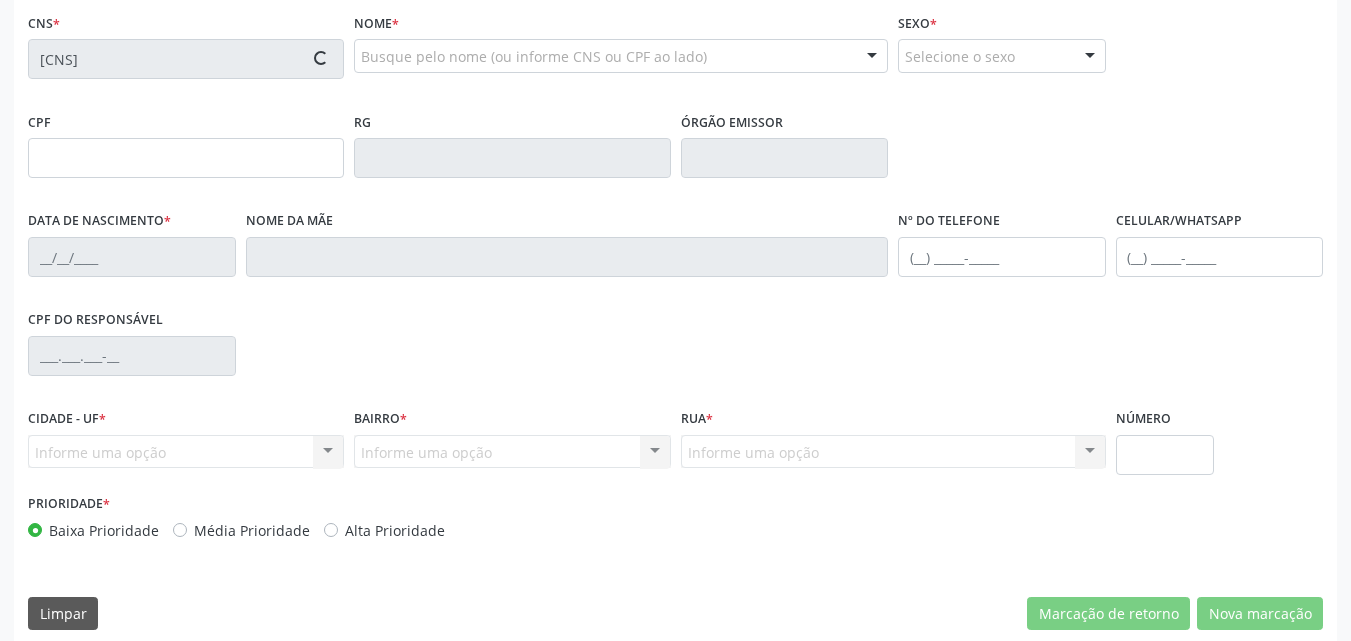 scroll, scrollTop: 443, scrollLeft: 0, axis: vertical 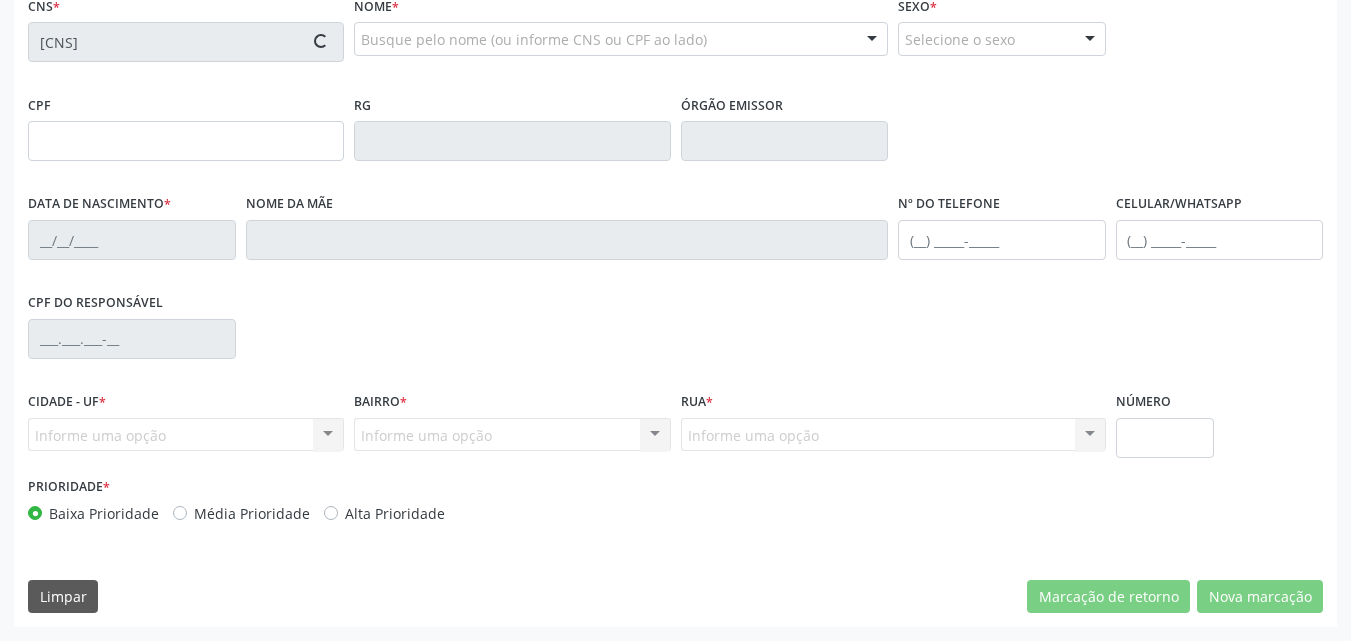 type on "[CPF]" 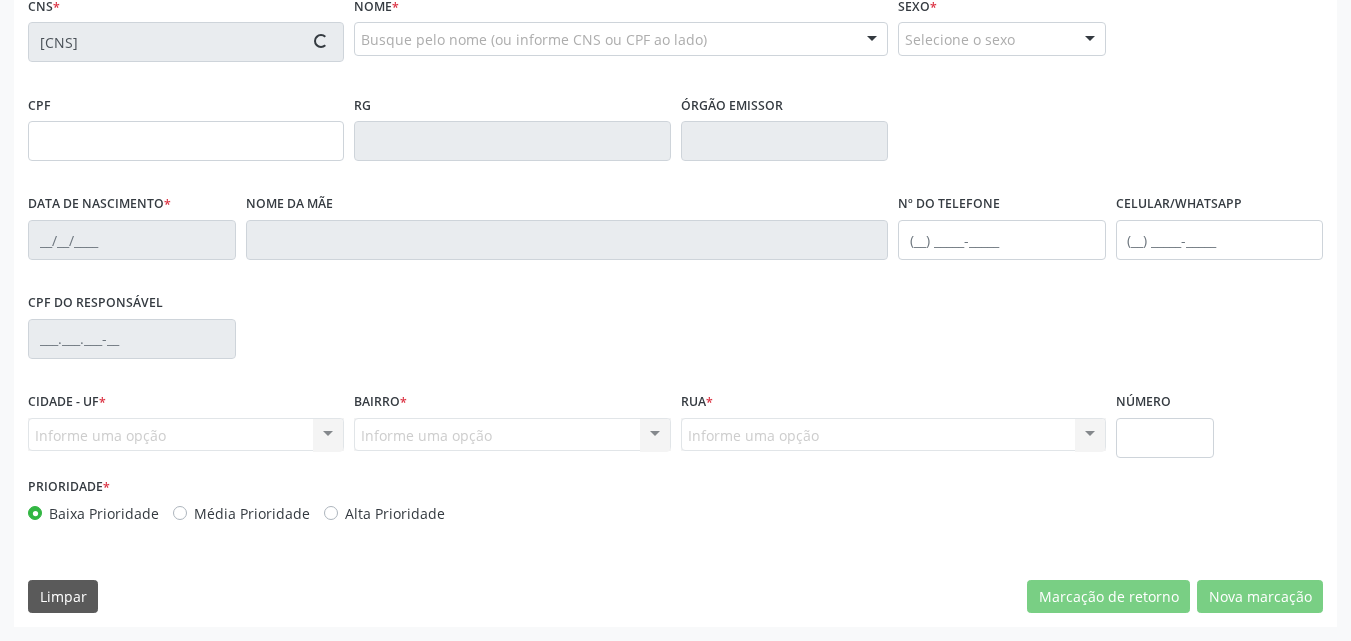 type on "S/N" 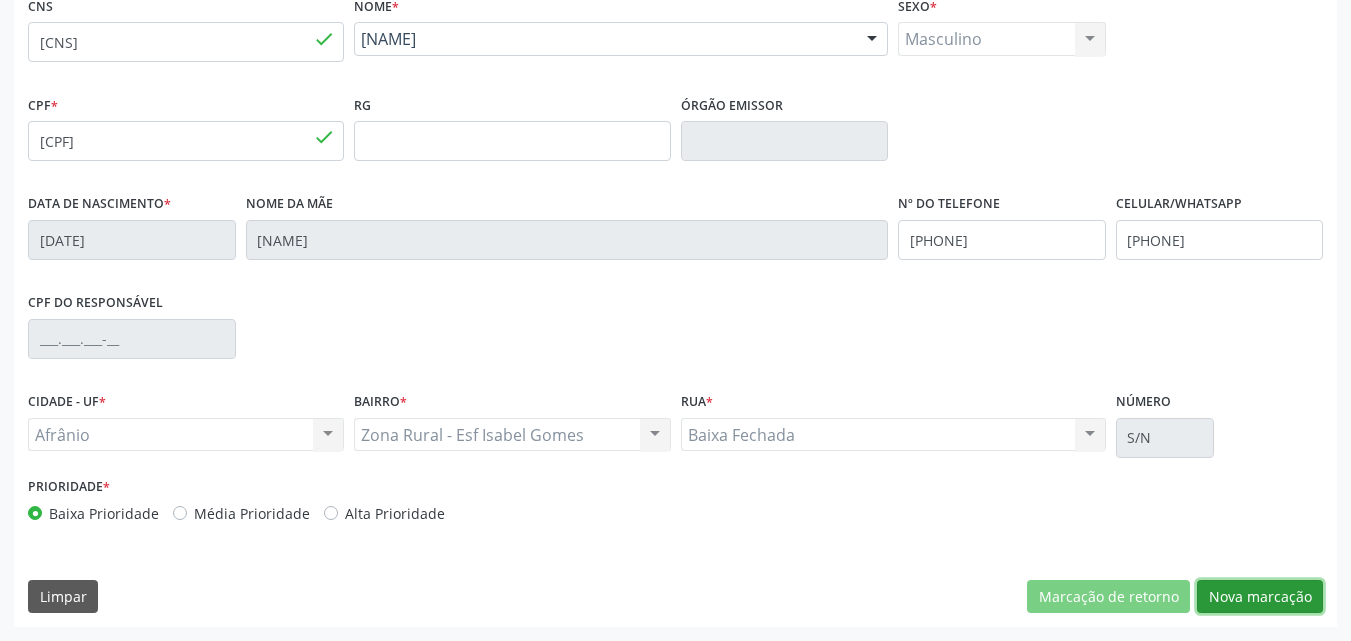click on "Nova marcação" at bounding box center (1260, 597) 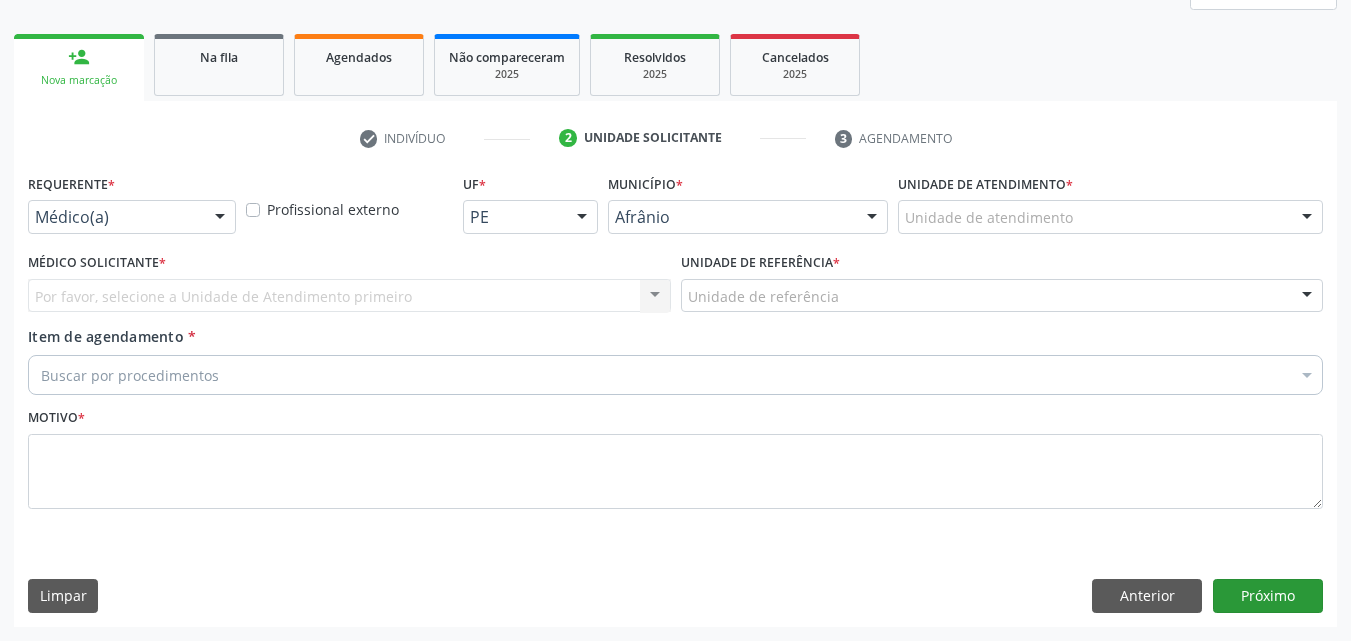 scroll, scrollTop: 265, scrollLeft: 0, axis: vertical 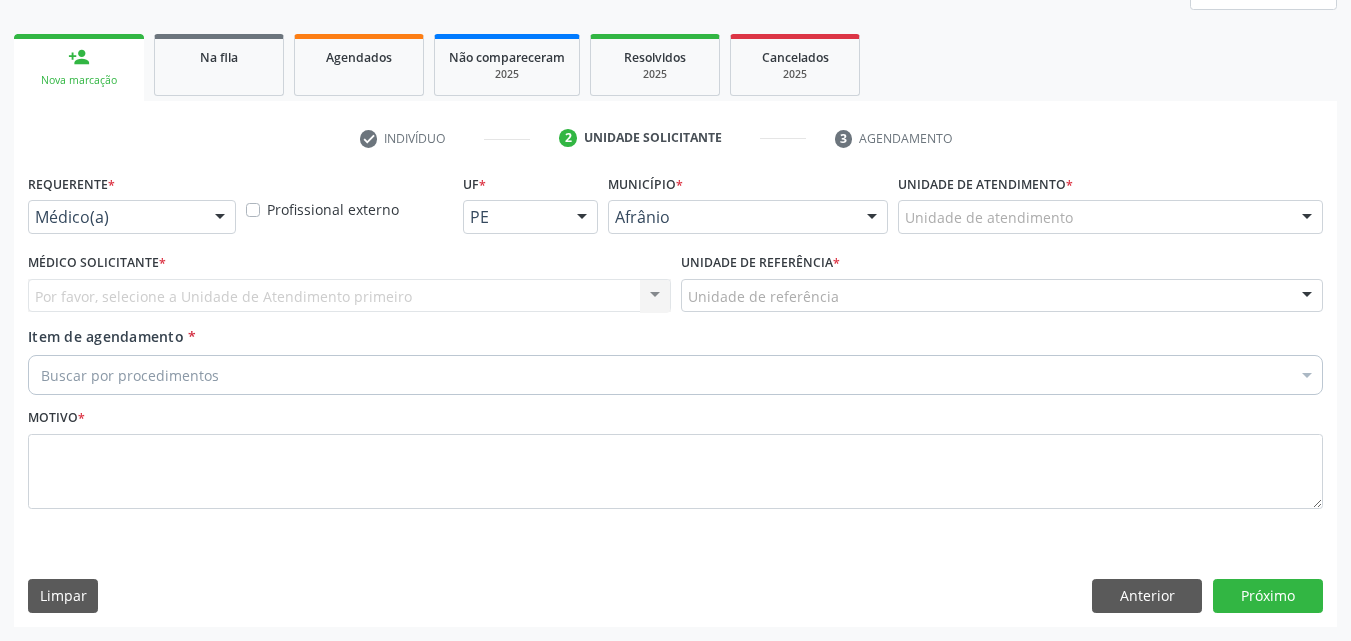 click on "Unidade de atendimento" at bounding box center [1110, 217] 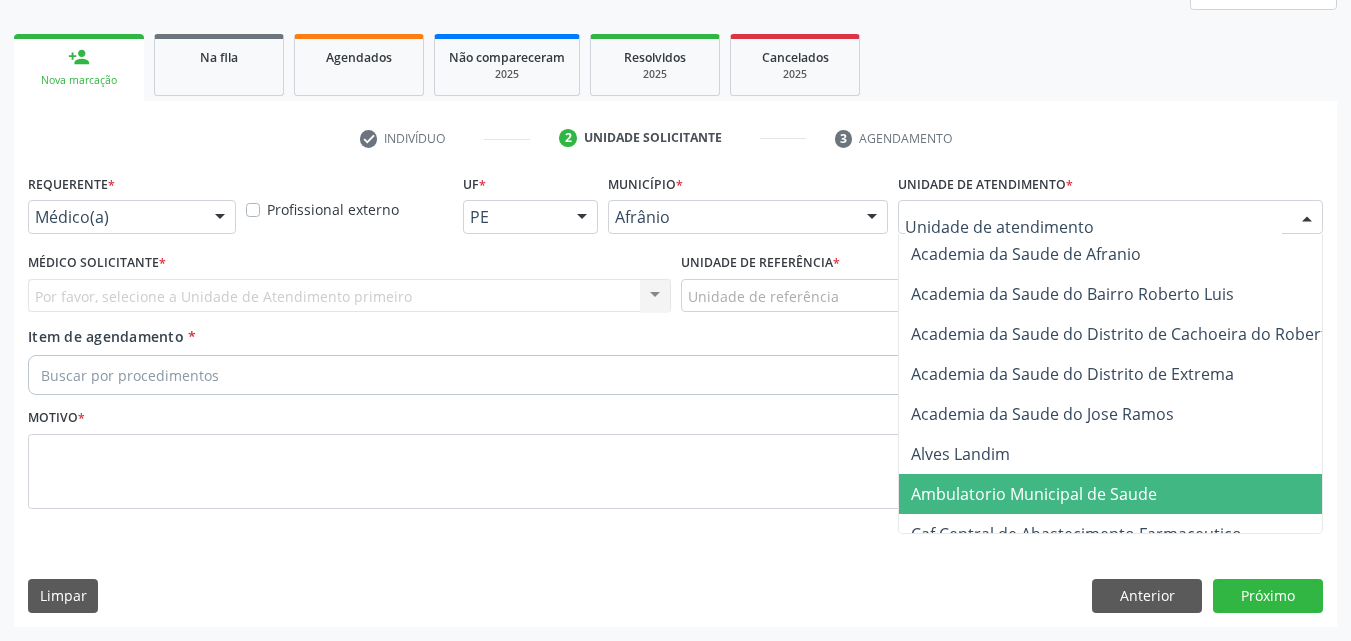 click on "Ambulatorio Municipal de Saude" at bounding box center [1034, 494] 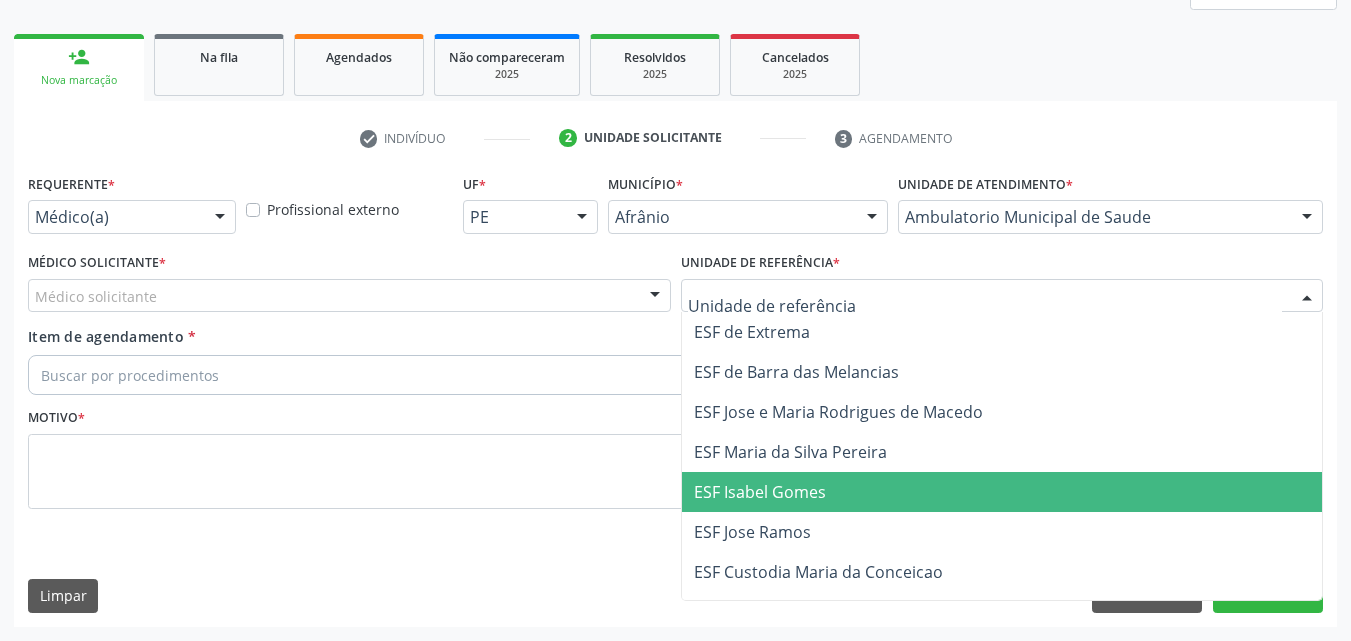 drag, startPoint x: 821, startPoint y: 491, endPoint x: 804, endPoint y: 489, distance: 17.117243 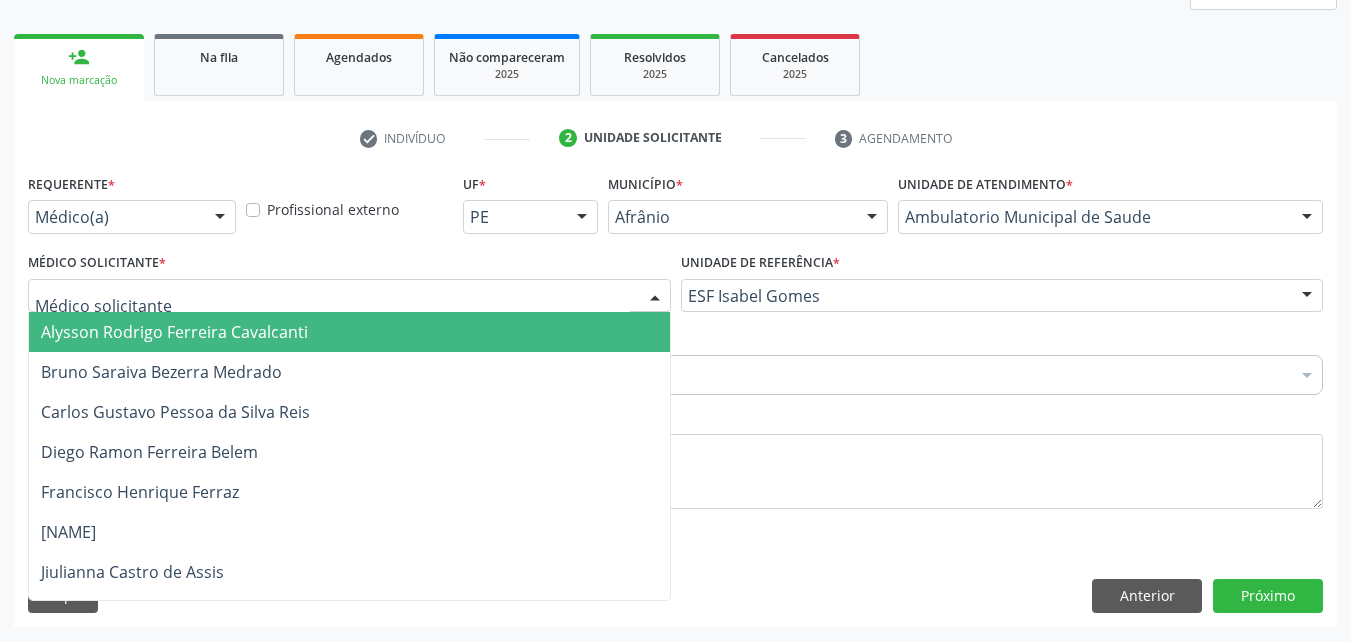 click at bounding box center [349, 296] 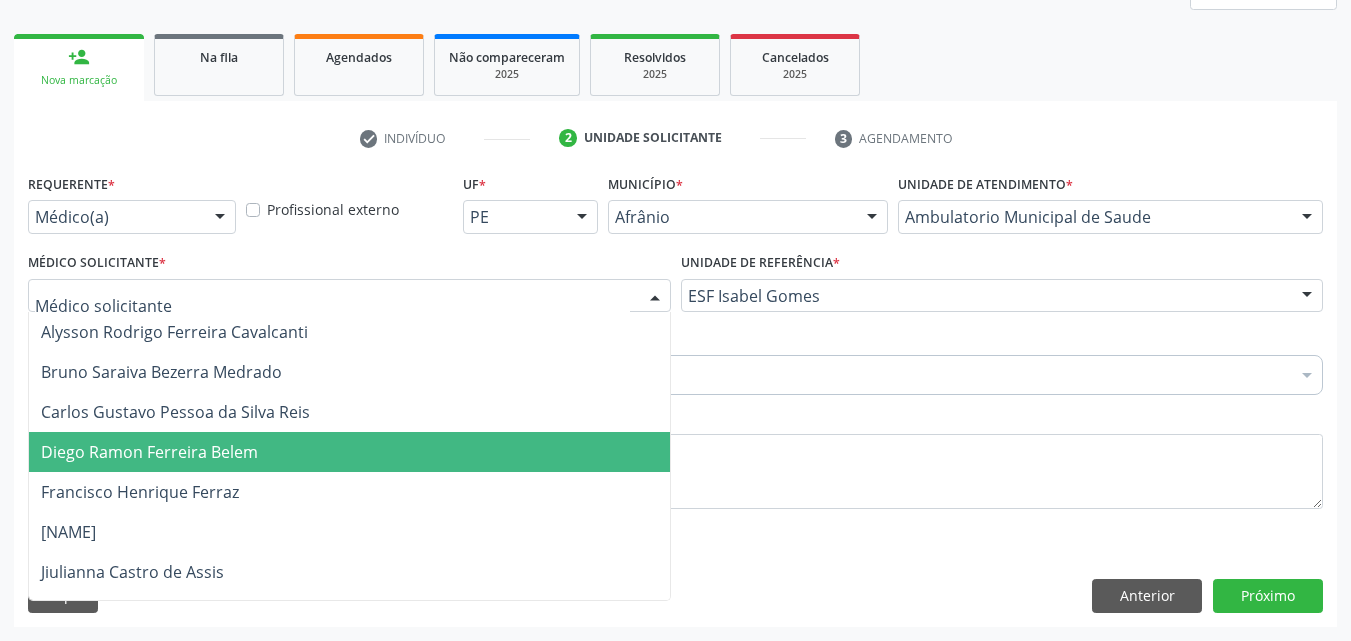 drag, startPoint x: 455, startPoint y: 461, endPoint x: 430, endPoint y: 456, distance: 25.495098 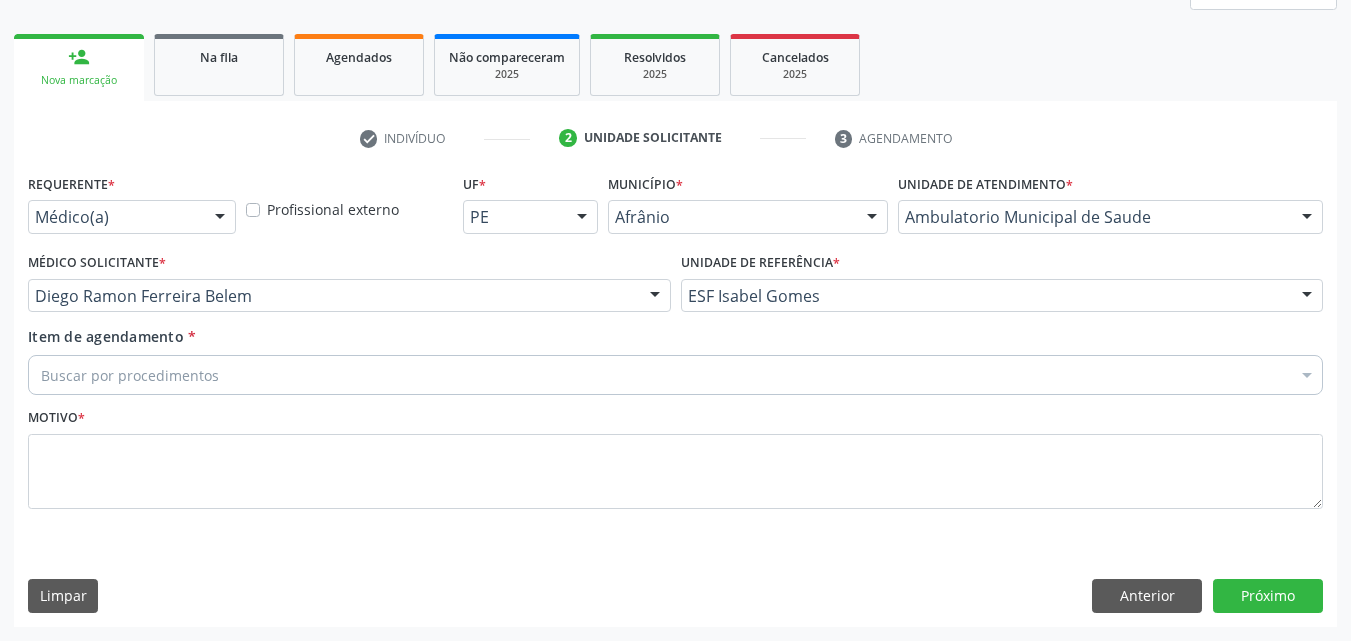 click on "Buscar por procedimentos" at bounding box center [675, 375] 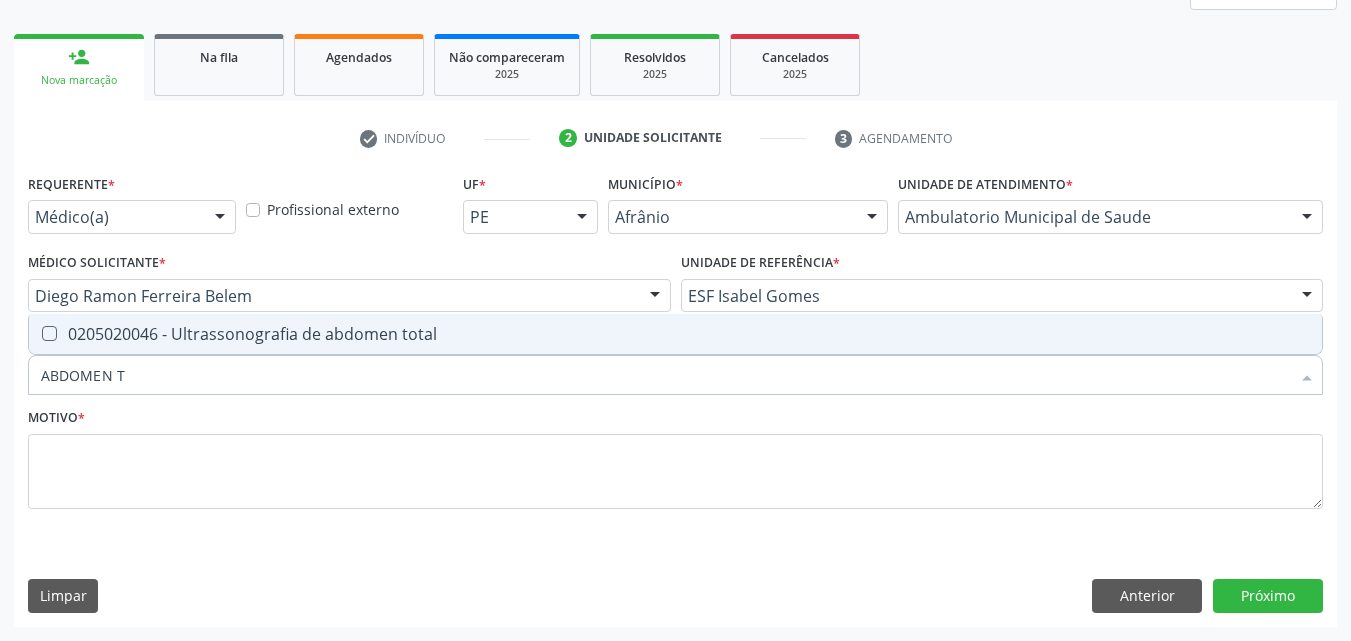 type on "ABDOMEN T" 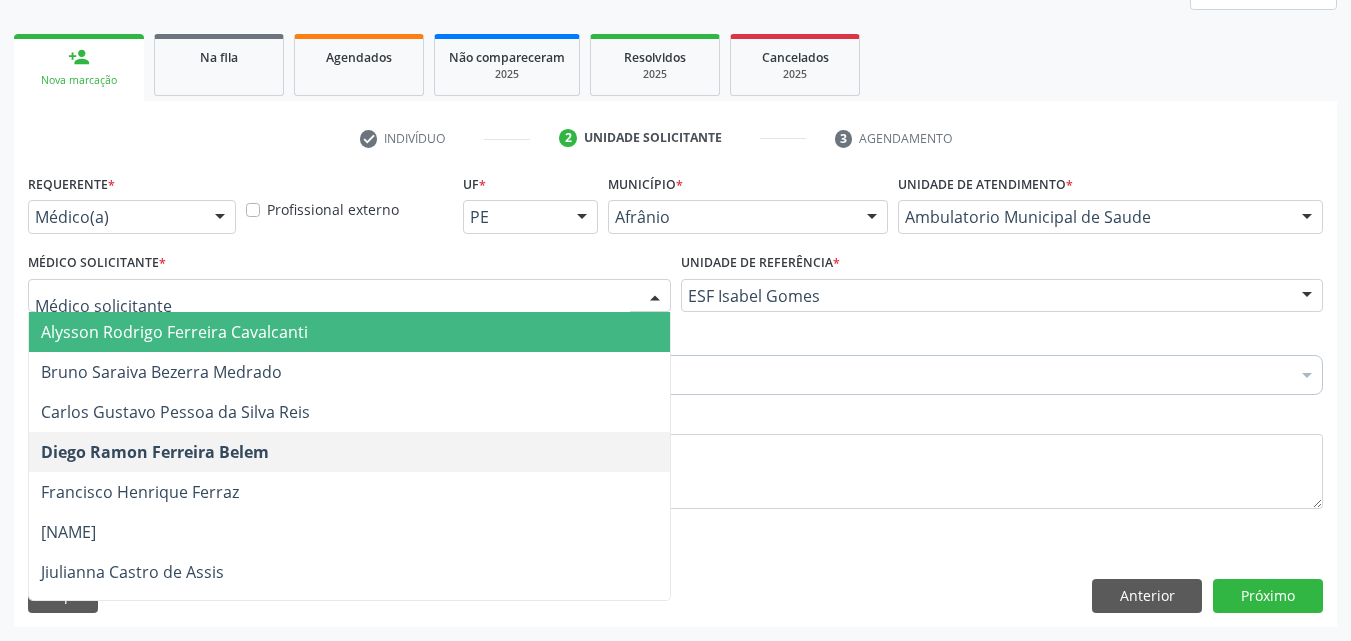 click on "Requerente
*
Médico(a)         Médico(a)   Enfermeiro(a)   Paciente
Nenhum resultado encontrado para: "   "
Não há nenhuma opção para ser exibida.
Profissional externo
UF
*
PE         BA   PE
Nenhum resultado encontrado para: "   "
Não há nenhuma opção para ser exibida.
Município
*
Afrânio         Afrânio   Petrolina
Nenhum resultado encontrado para: "   "
Não há nenhuma opção para ser exibida.
Unidade de atendimento
*
Ambulatorio Municipal de Saude         Academia da Saude de Afranio   Academia da Saude do Bairro Roberto Luis   Academia da Saude do Distrito de Cachoeira do Roberto   Academia da Saude do Distrito de Extrema   Academia da Saude do Jose Ramos   Alves Landim   Ambulatorio Municipal de Saude   Caf Central de Abastecimento Farmaceutico     Centro de Especialidades   Cime   Cuidar" at bounding box center (675, 353) 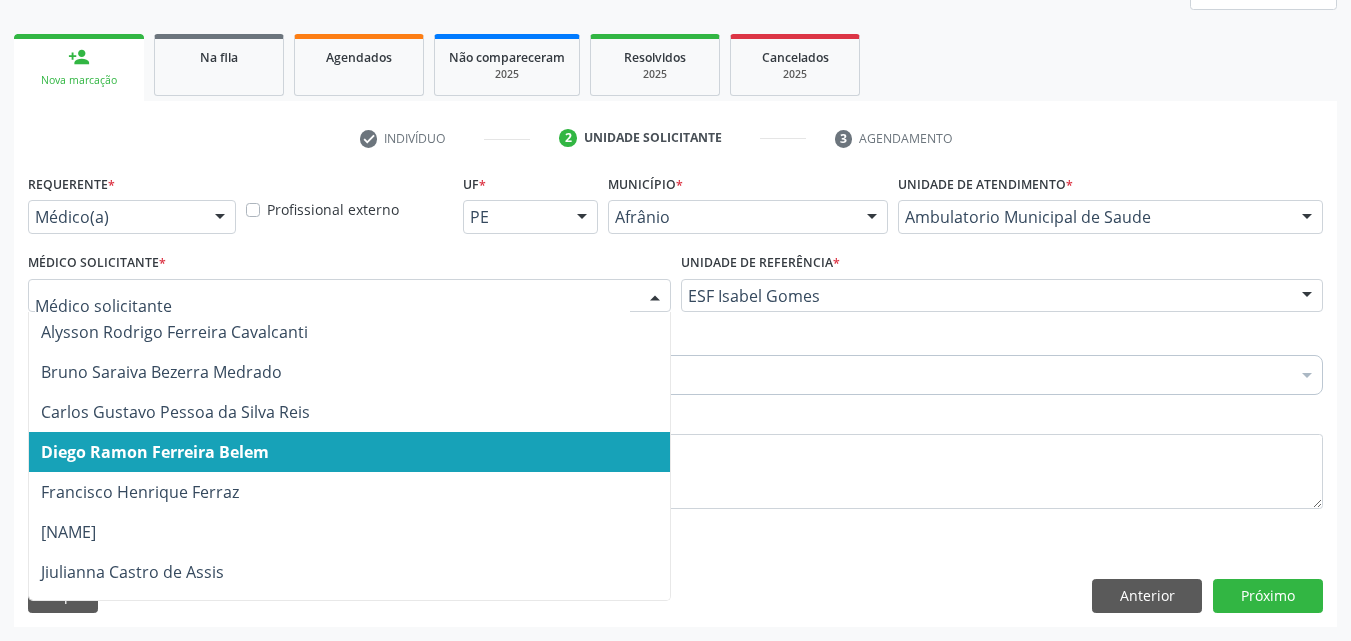 click on "Diego Ramon Ferreira Belem" at bounding box center [155, 452] 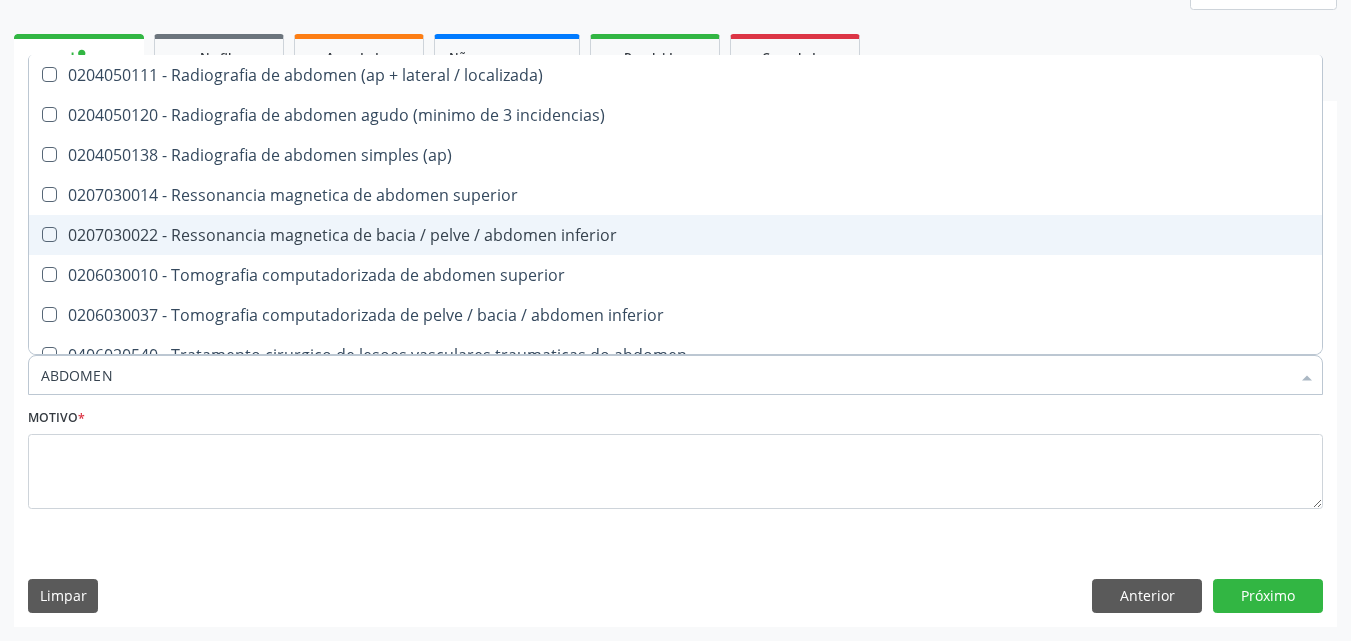 type on "ABDOMEN T" 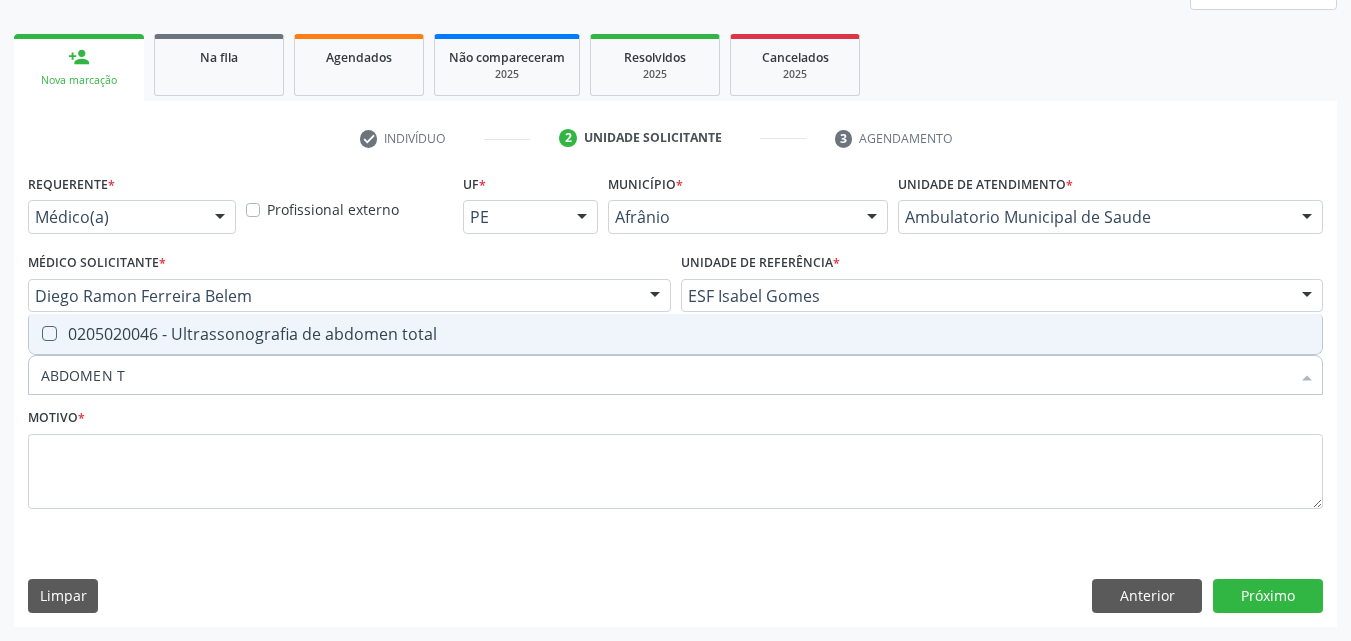 click on "0205020046 - Ultrassonografia de abdomen total" at bounding box center (675, 334) 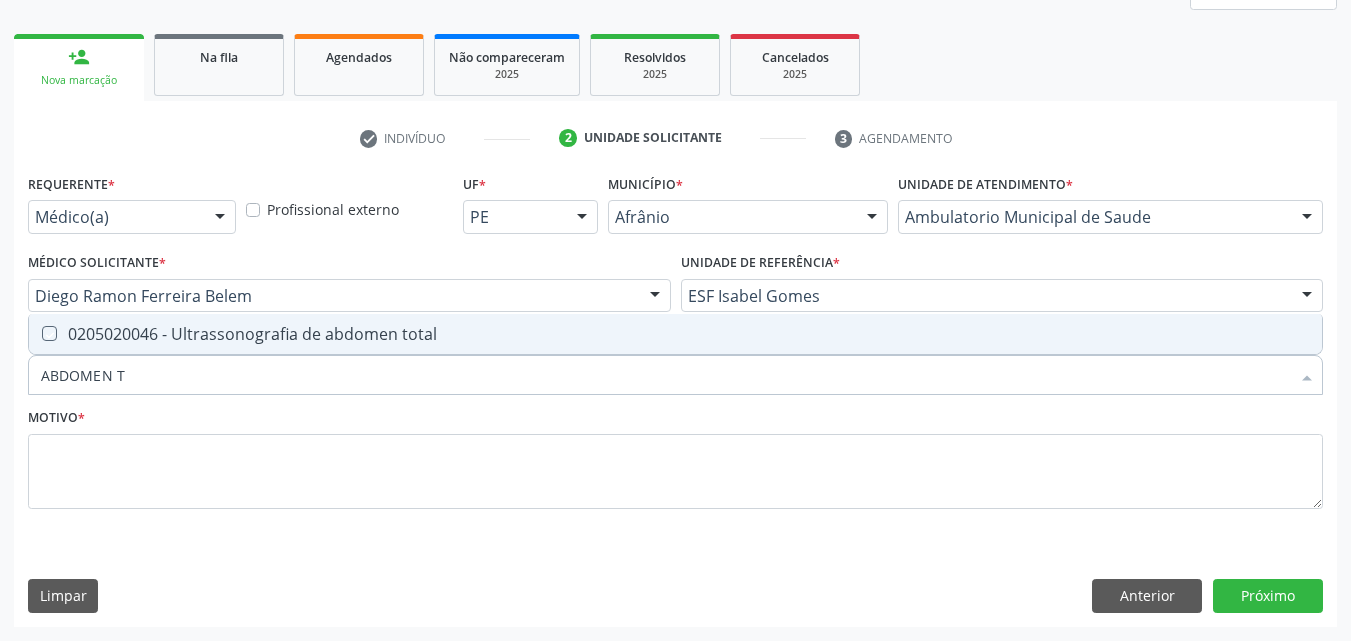 checkbox on "true" 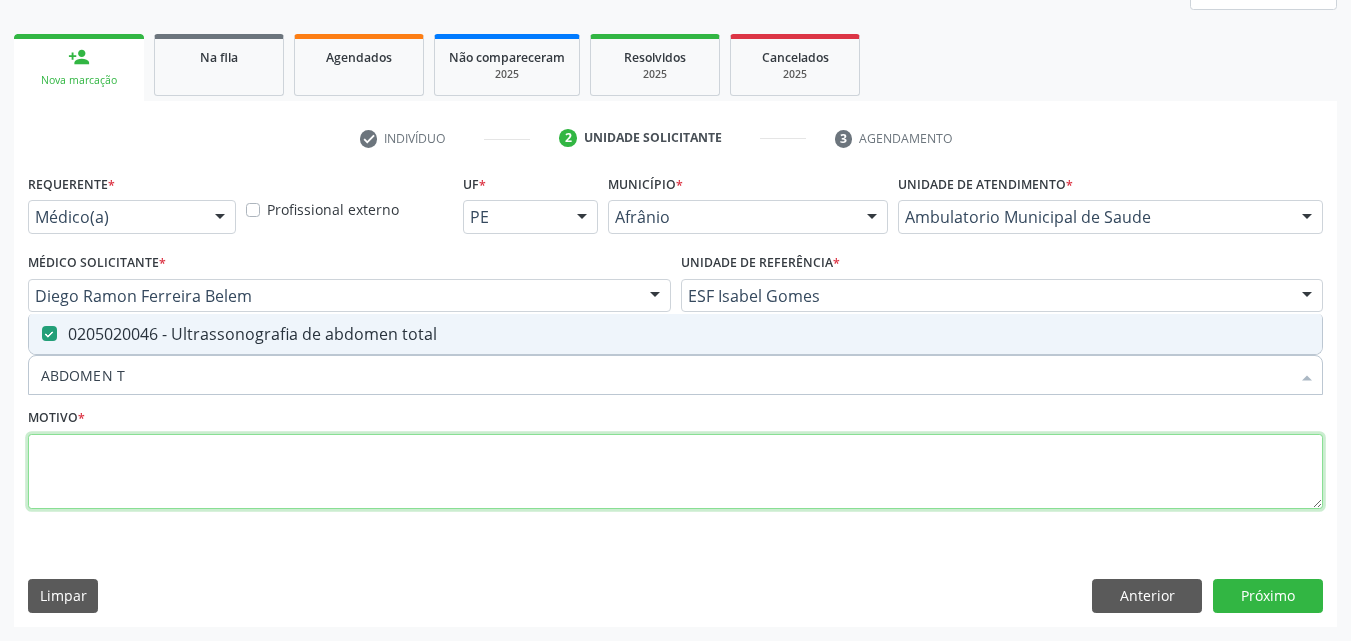 click at bounding box center (675, 472) 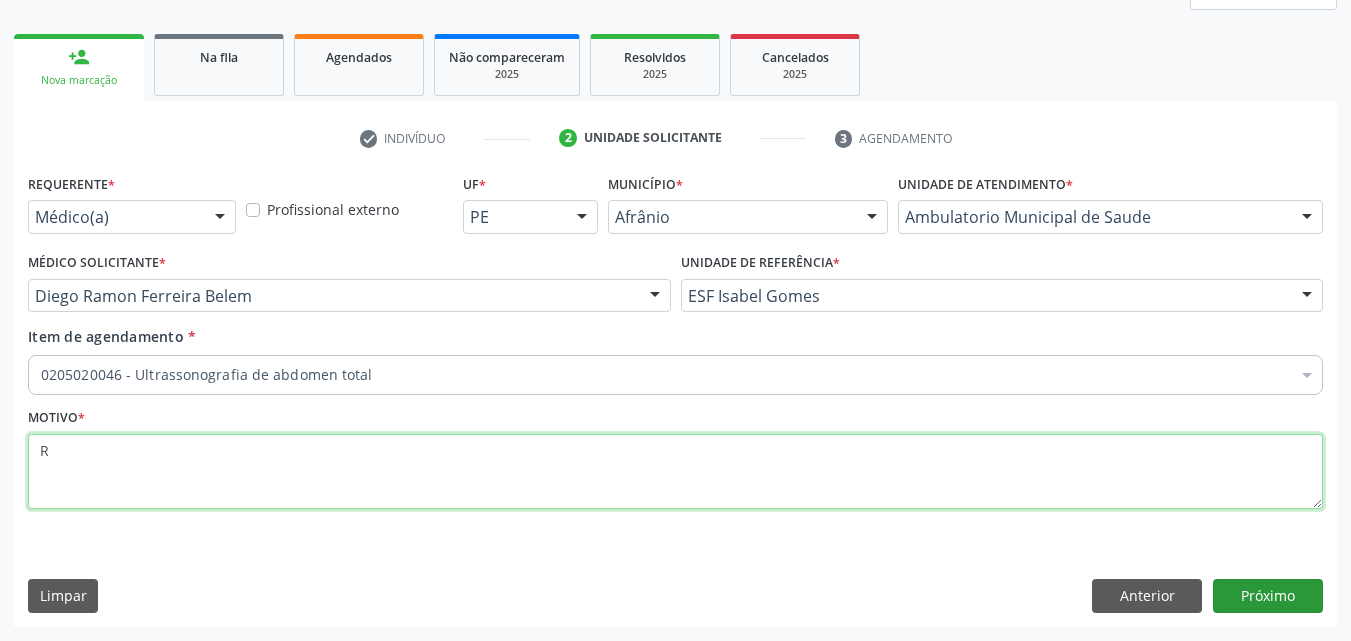 type on "R" 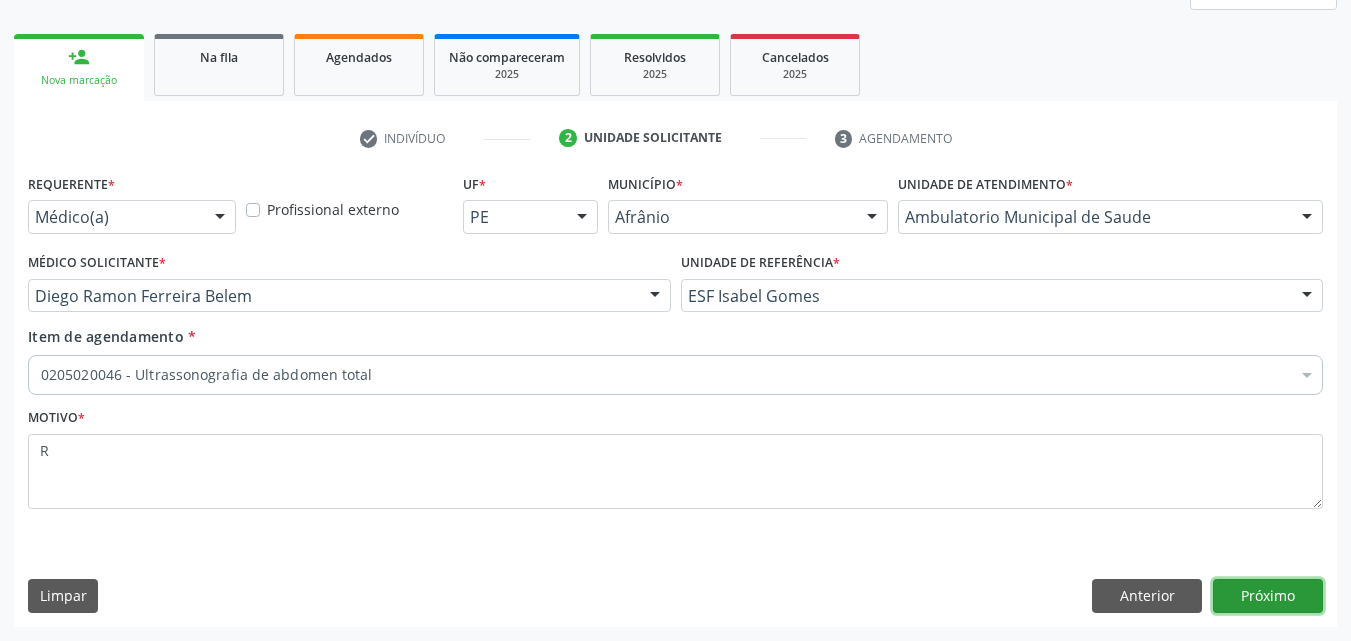 click on "Próximo" at bounding box center (1268, 596) 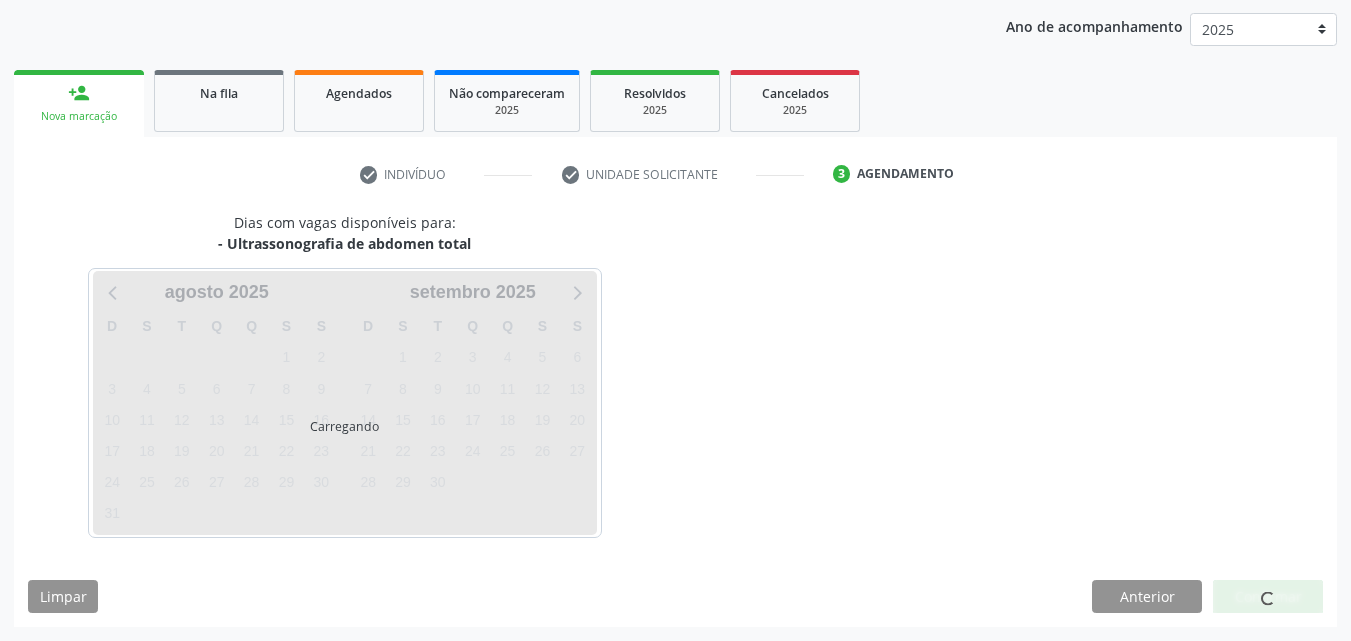 scroll, scrollTop: 229, scrollLeft: 0, axis: vertical 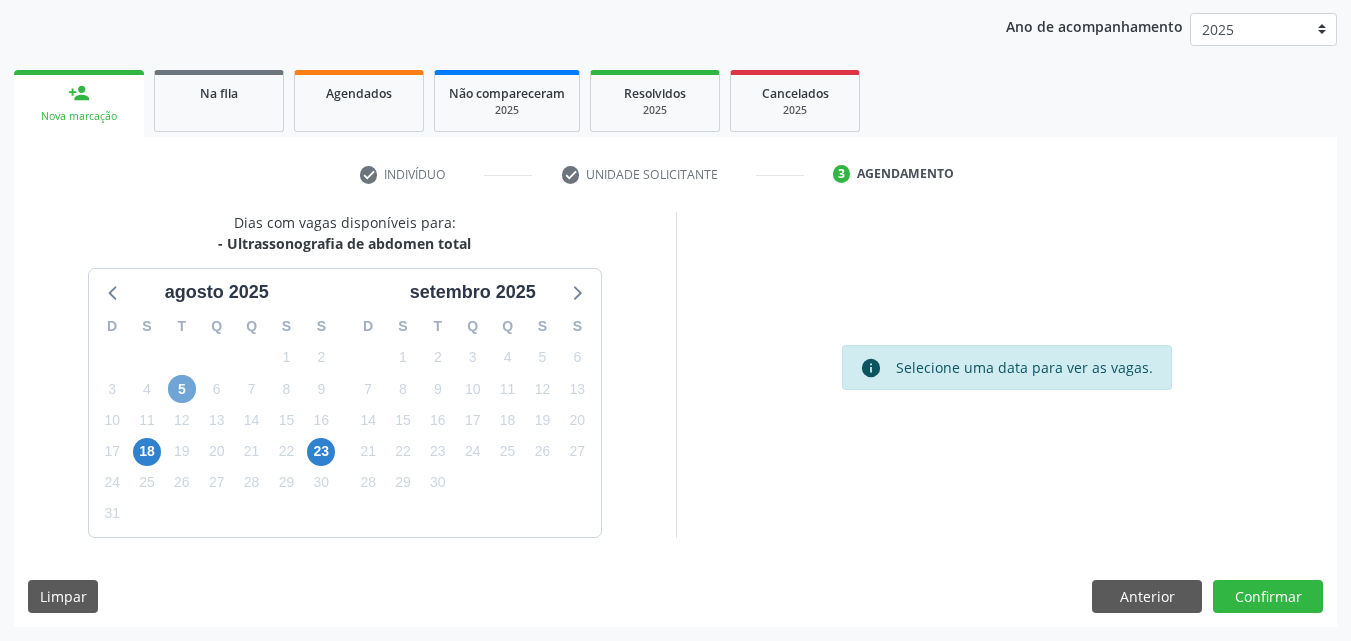 click on "5" at bounding box center (182, 389) 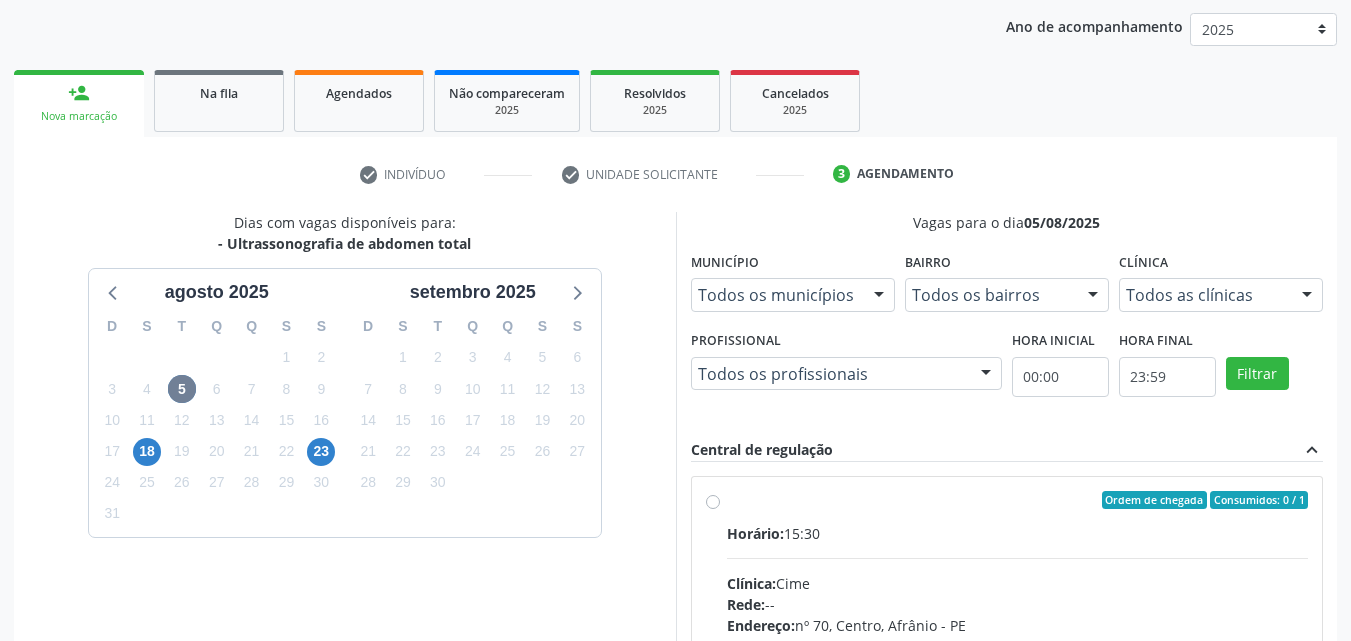 click on "Ordem de chegada
Consumidos: 0 / 1" at bounding box center (1018, 500) 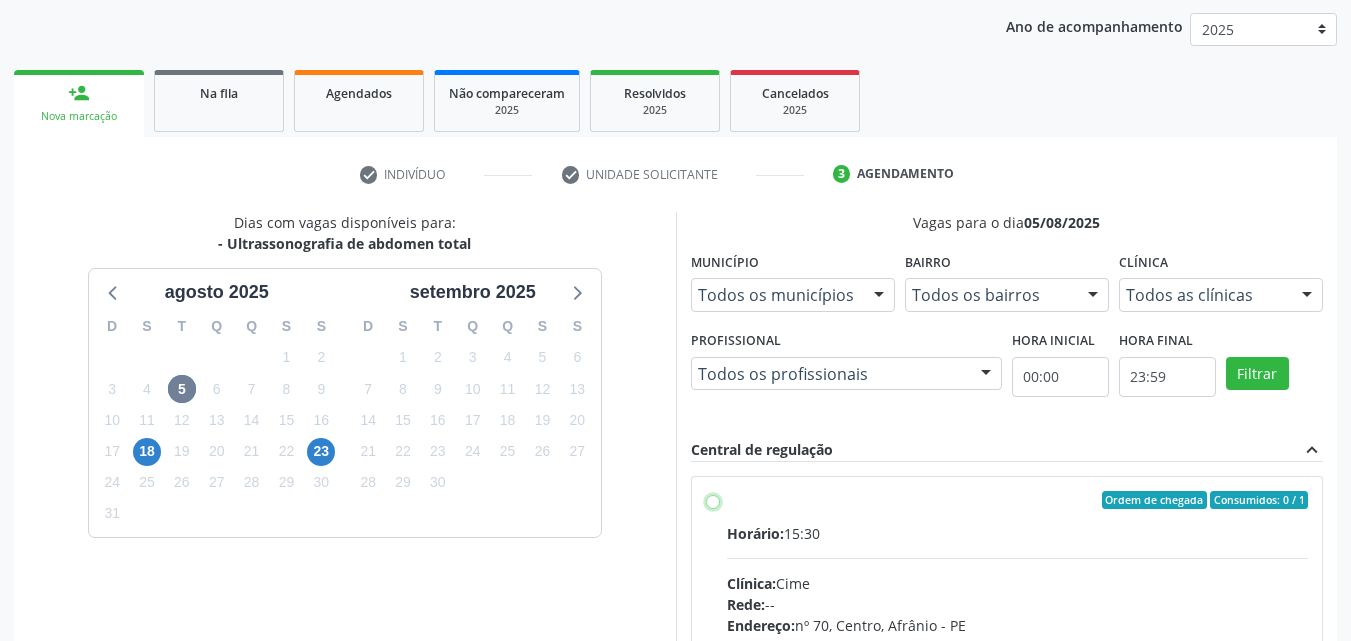 click on "Ordem de chegada
Consumidos: 0 / 1
Horário:   15:30
Clínica:  Cime
Rede:
--
Endereço:   nº 70, Centro, [CITY] - [STATE]
Telefone:   [PHONE]
Profissional:
--
Informações adicionais sobre o atendimento
Idade de atendimento:
Sem restrição
Gênero(s) atendido(s):
Sem restrição
Informações adicionais:
--" at bounding box center [713, 500] 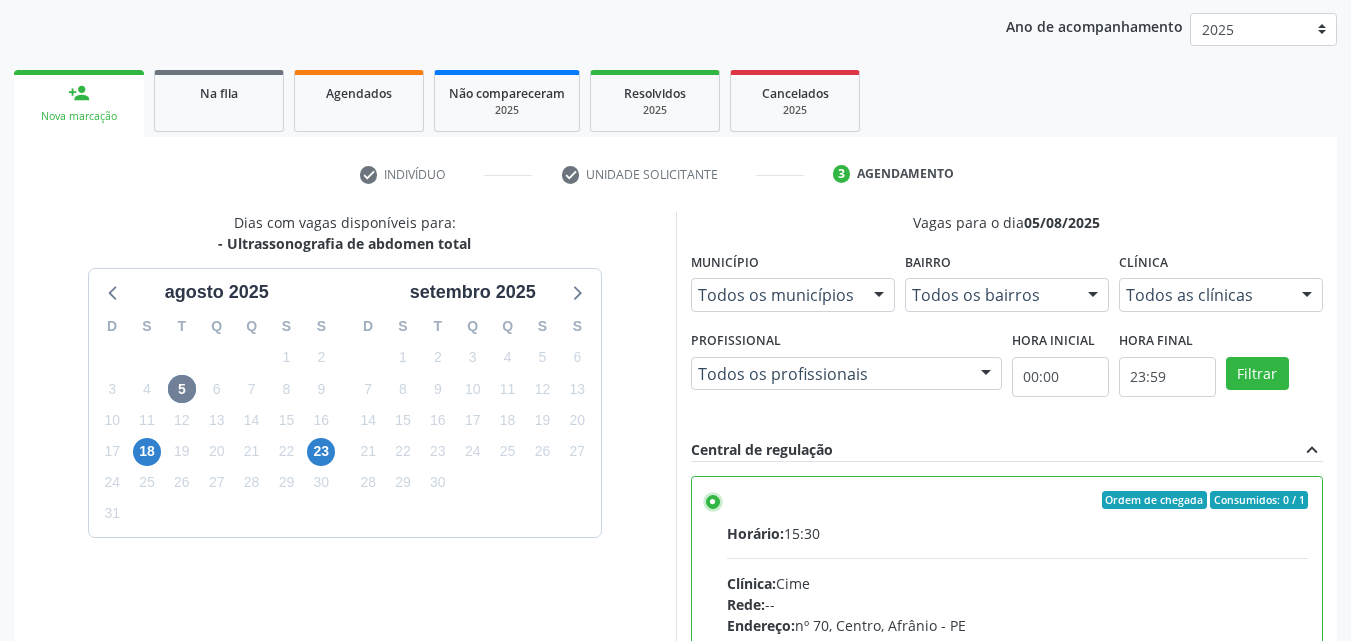 scroll, scrollTop: 99, scrollLeft: 0, axis: vertical 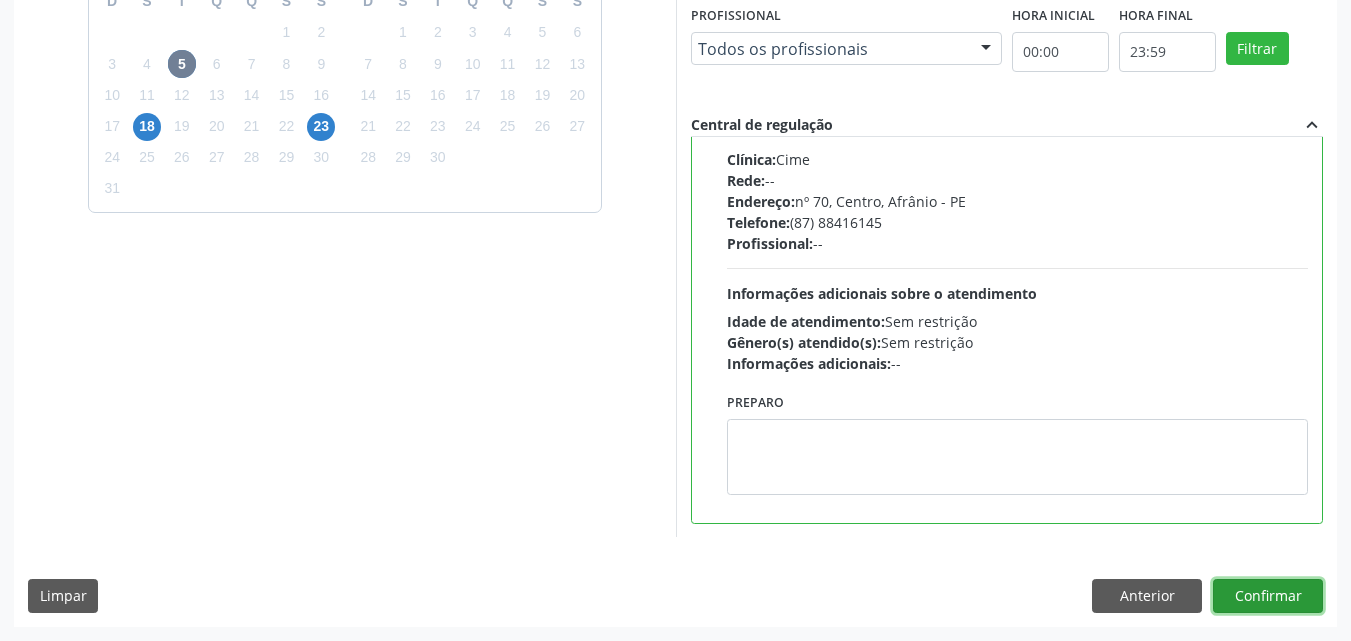 click on "Confirmar" at bounding box center (1268, 596) 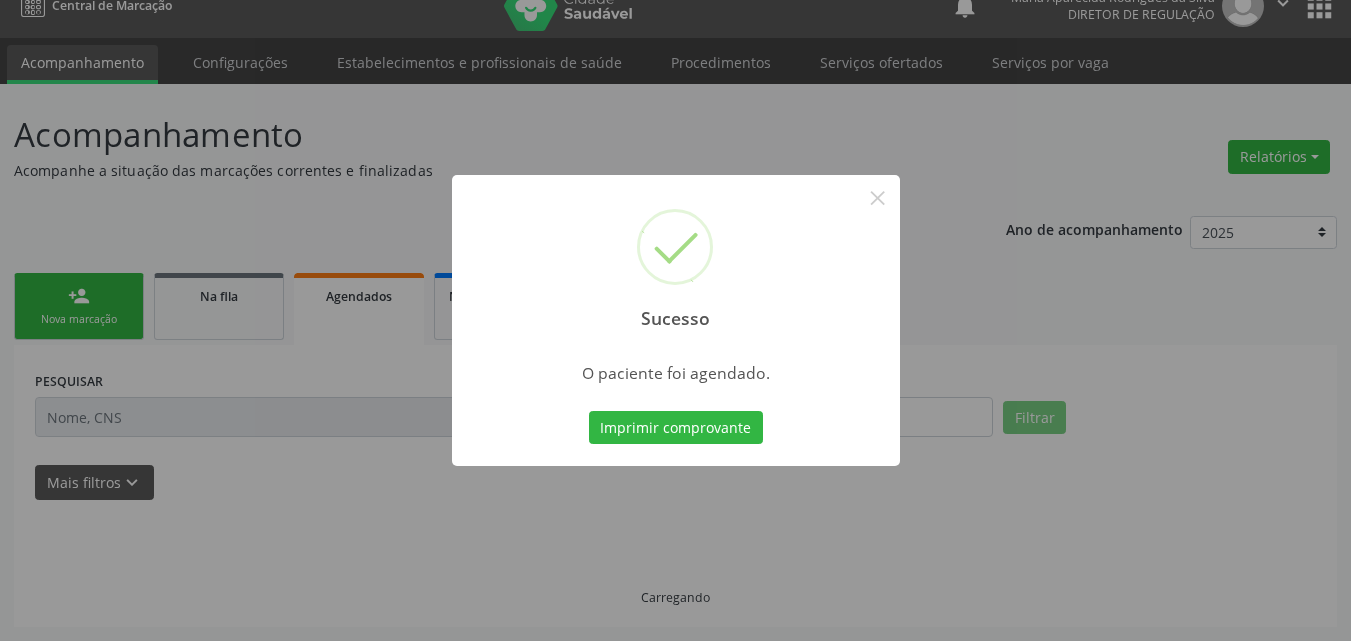 scroll, scrollTop: 26, scrollLeft: 0, axis: vertical 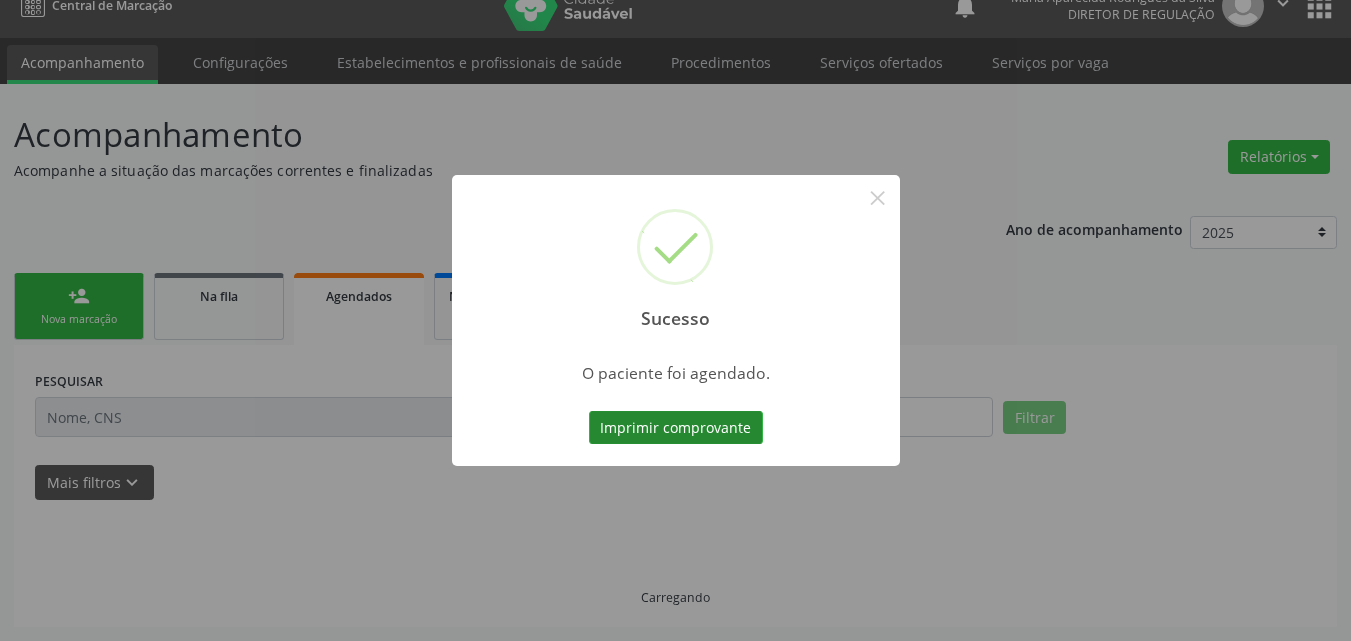 click on "Imprimir comprovante" at bounding box center (676, 428) 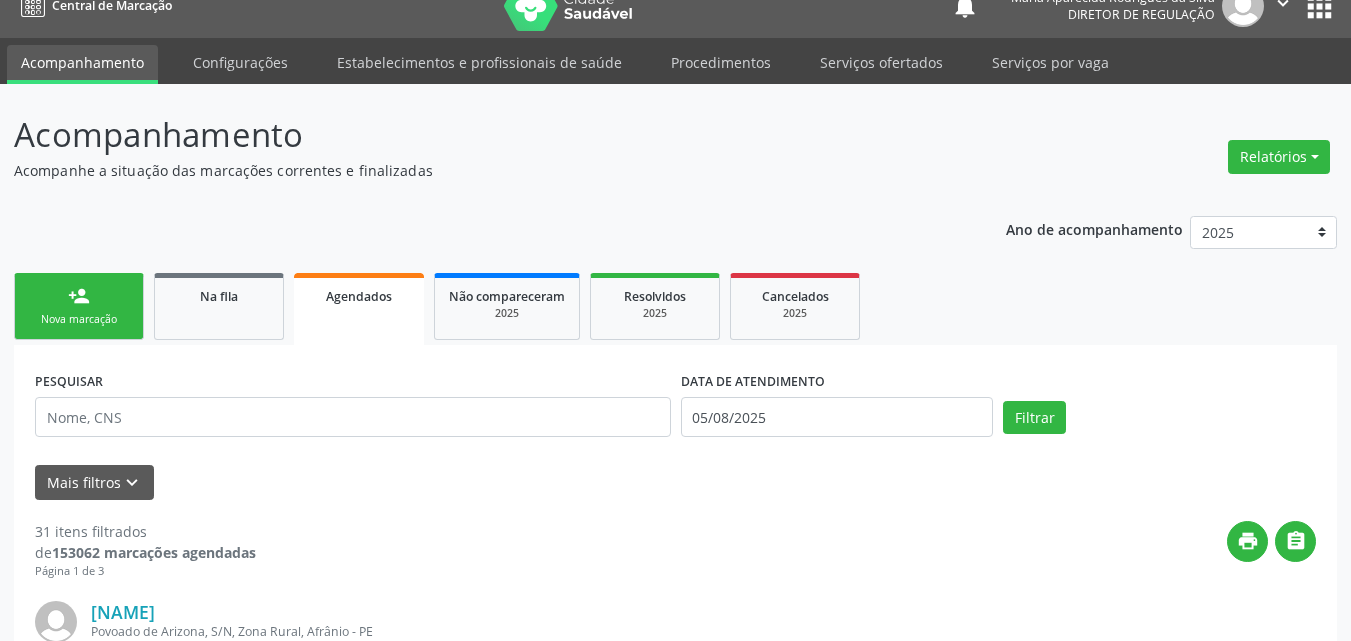 click on "Nova marcação" at bounding box center (79, 319) 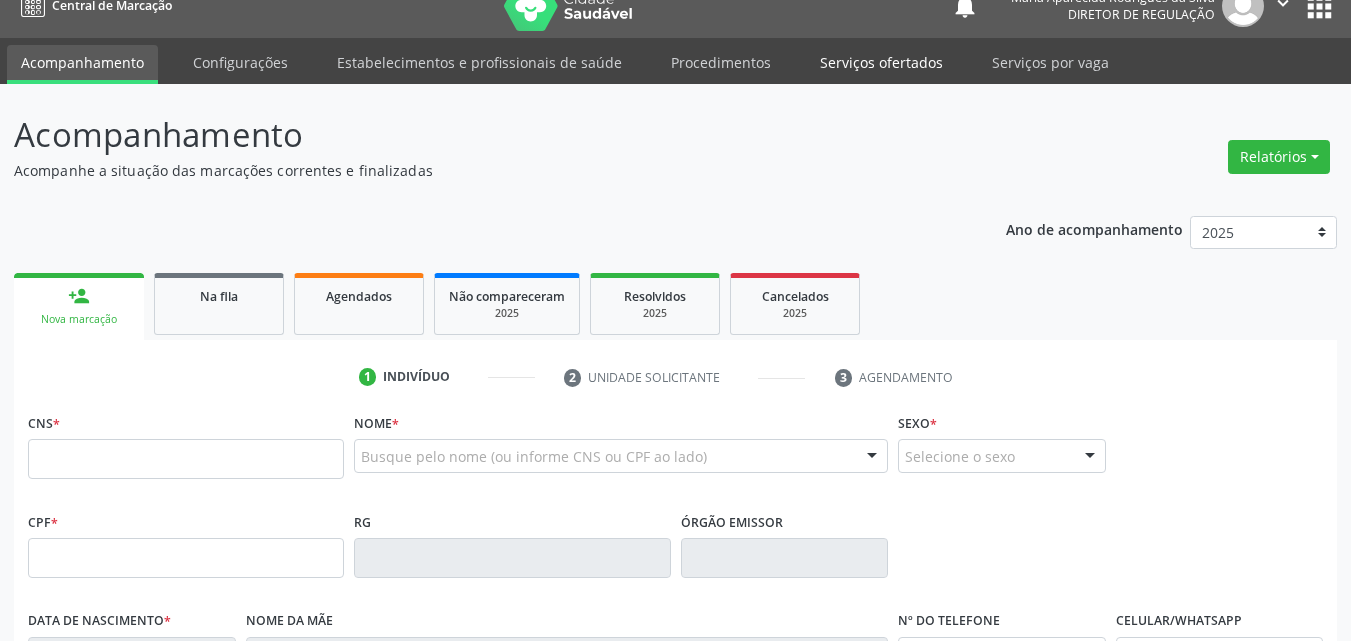 click on "Serviços ofertados" at bounding box center (881, 62) 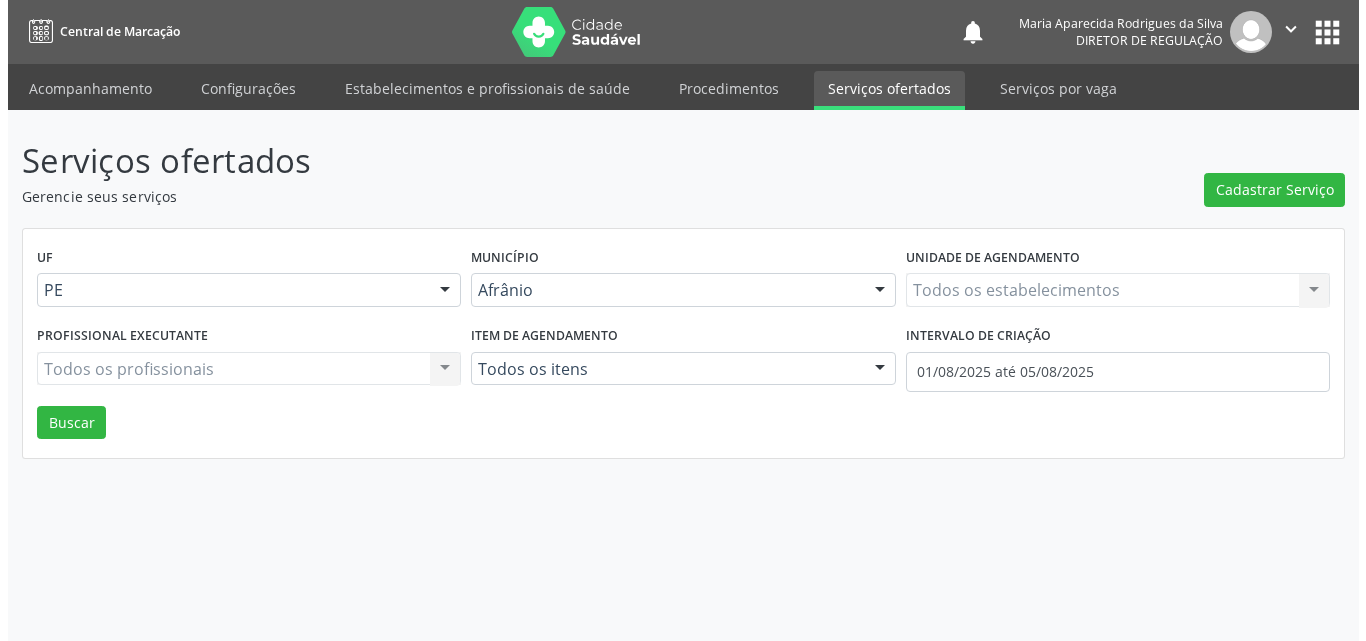 scroll, scrollTop: 0, scrollLeft: 0, axis: both 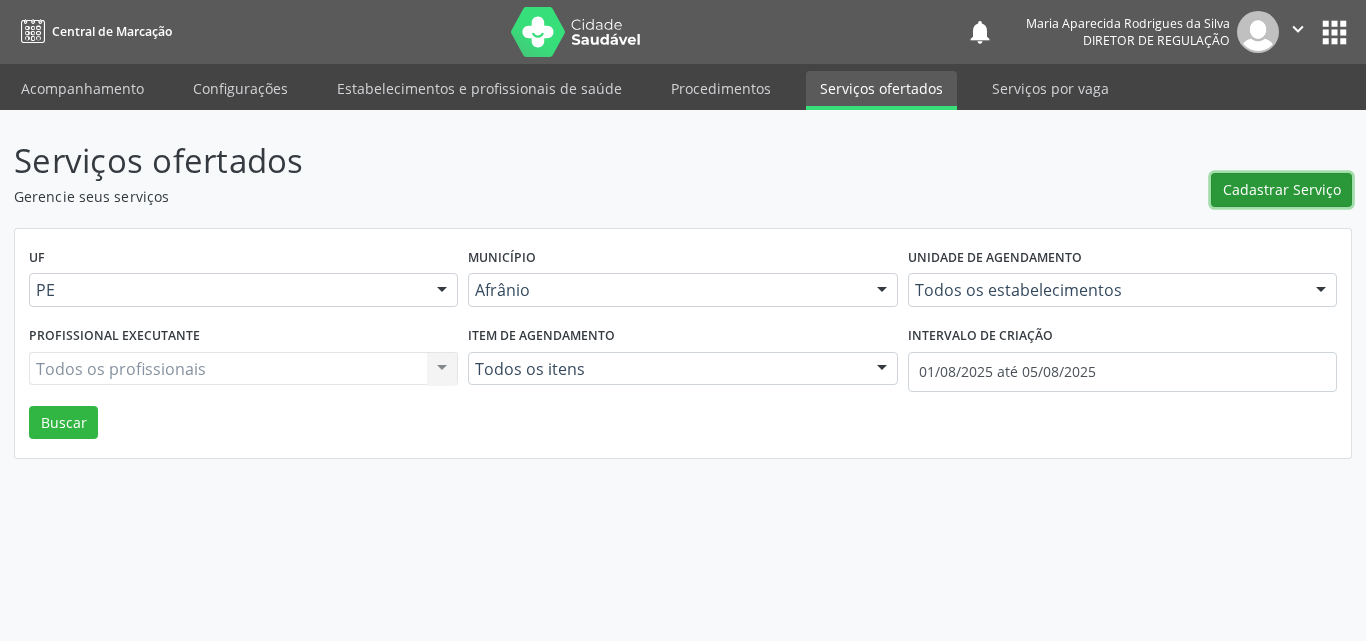 click on "Cadastrar Serviço" at bounding box center (1282, 189) 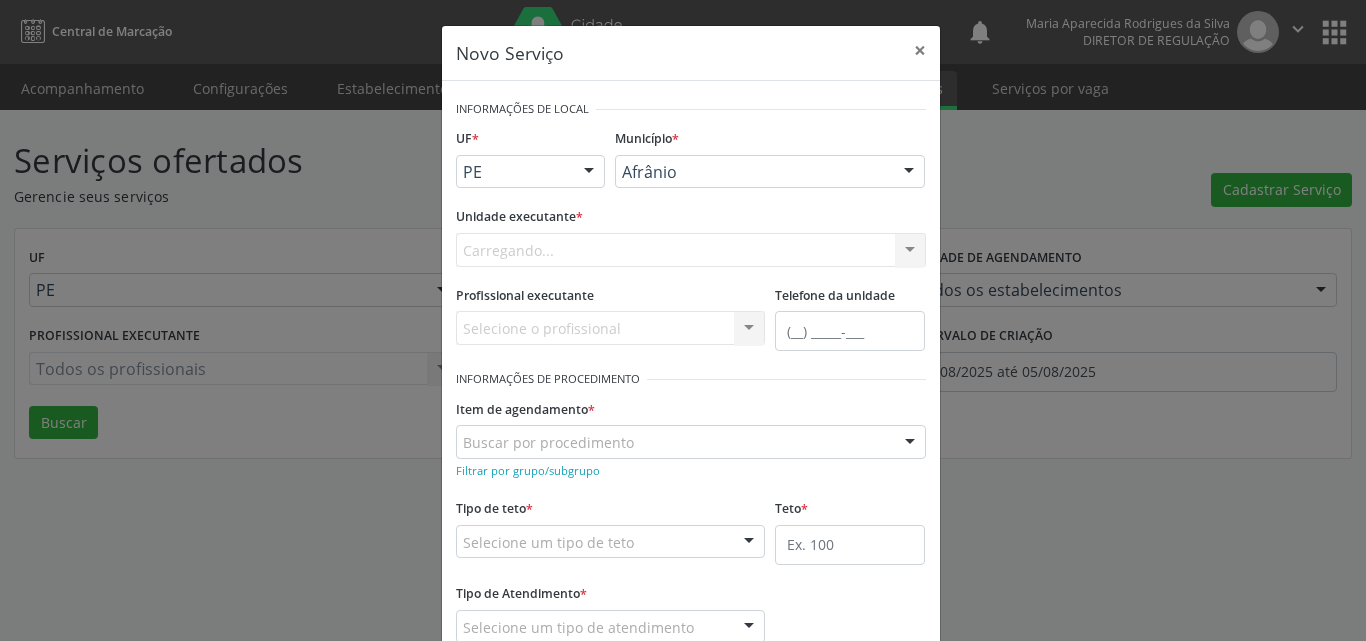 scroll, scrollTop: 0, scrollLeft: 0, axis: both 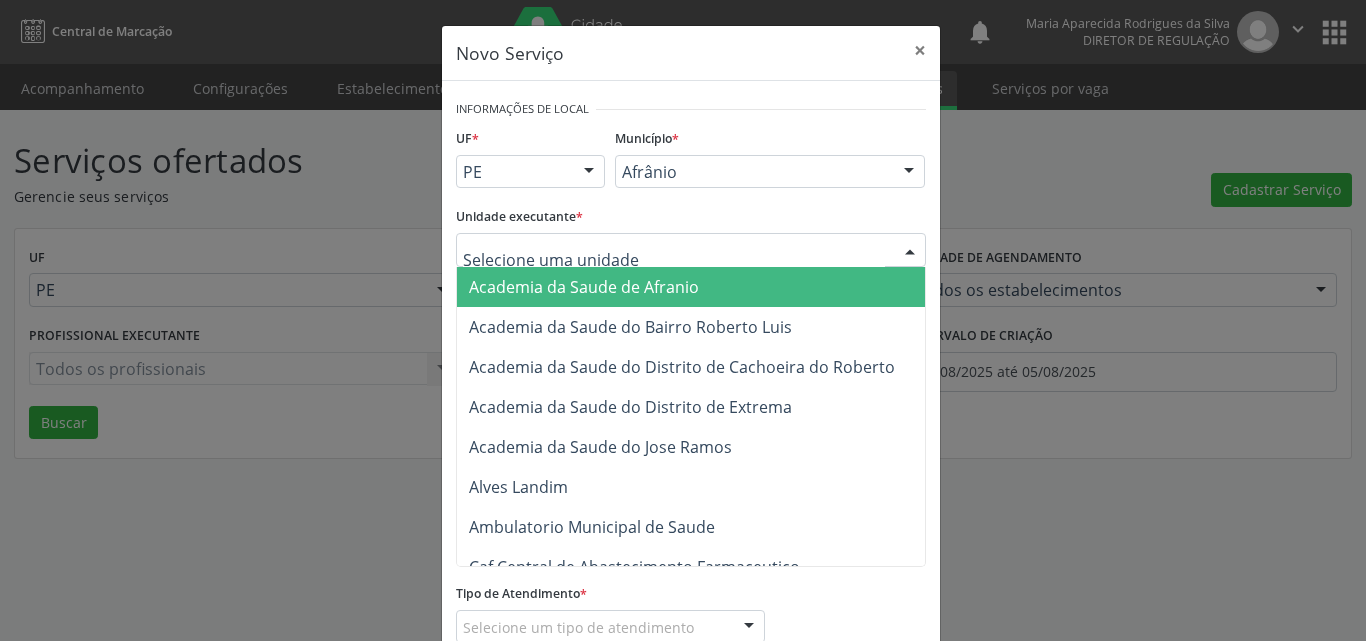 click at bounding box center (691, 250) 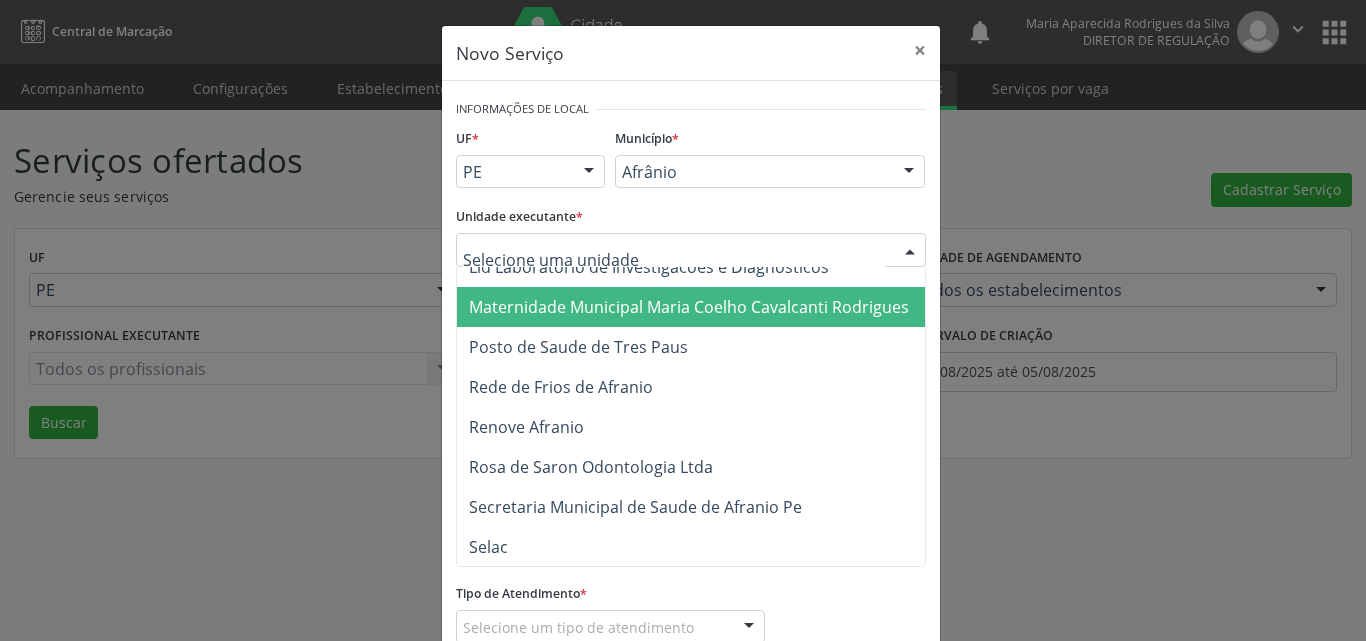 scroll, scrollTop: 1200, scrollLeft: 0, axis: vertical 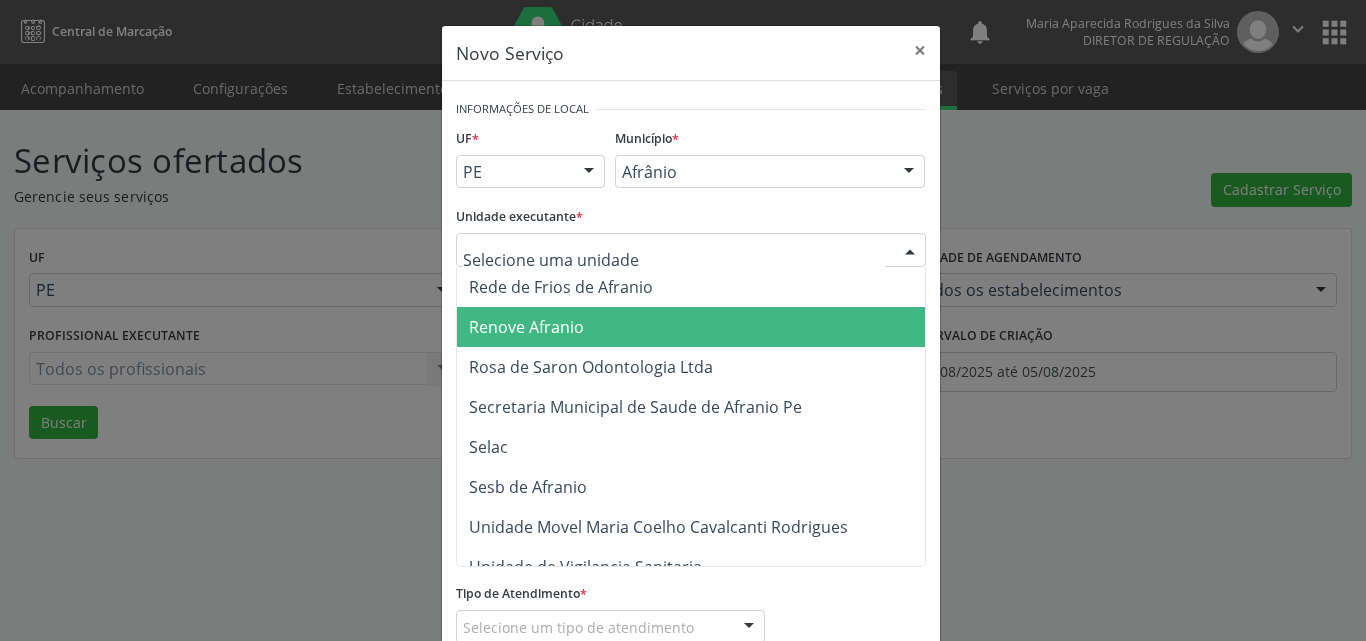 click on "Renove Afranio" at bounding box center (695, 327) 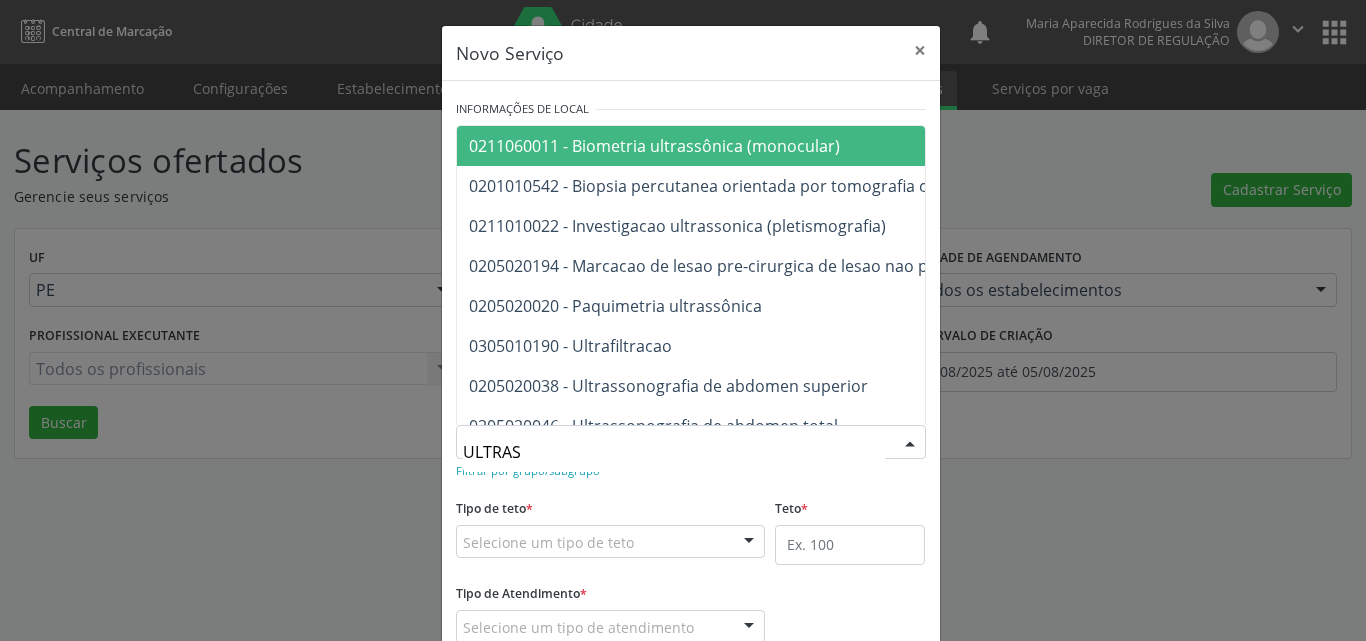 type on "ULTRASS" 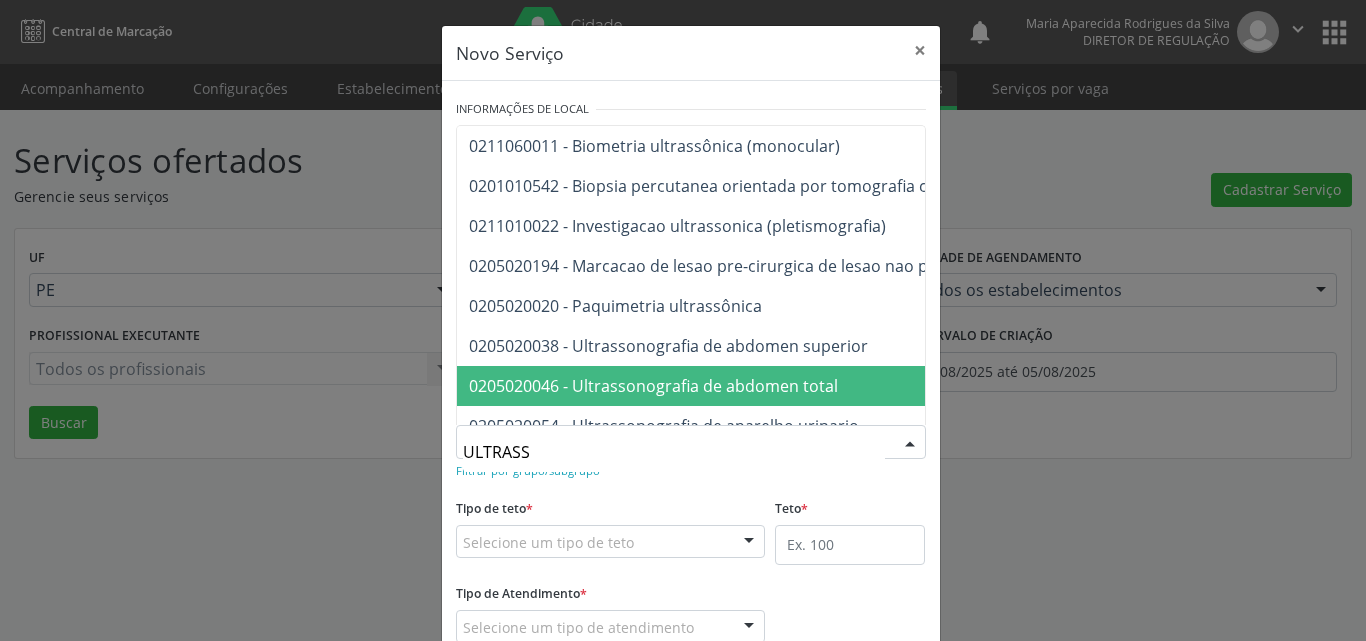 click on "0205020046 - Ultrassonografia de abdomen total" at bounding box center [653, 386] 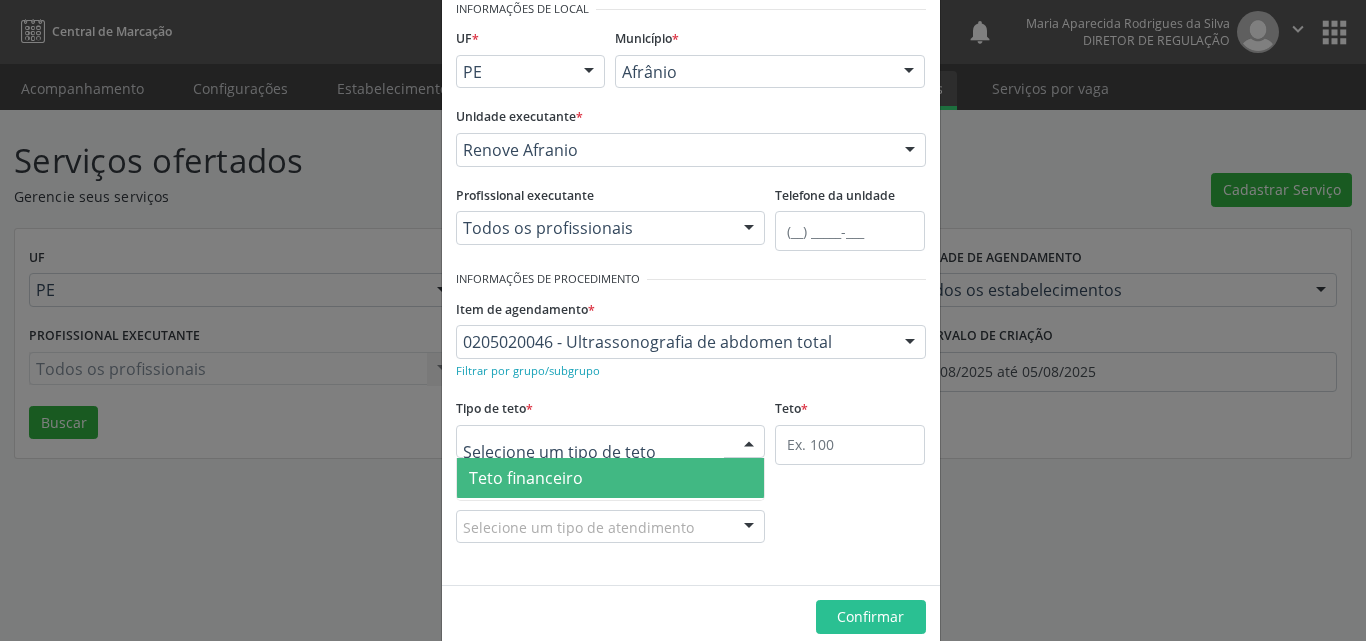 scroll, scrollTop: 132, scrollLeft: 0, axis: vertical 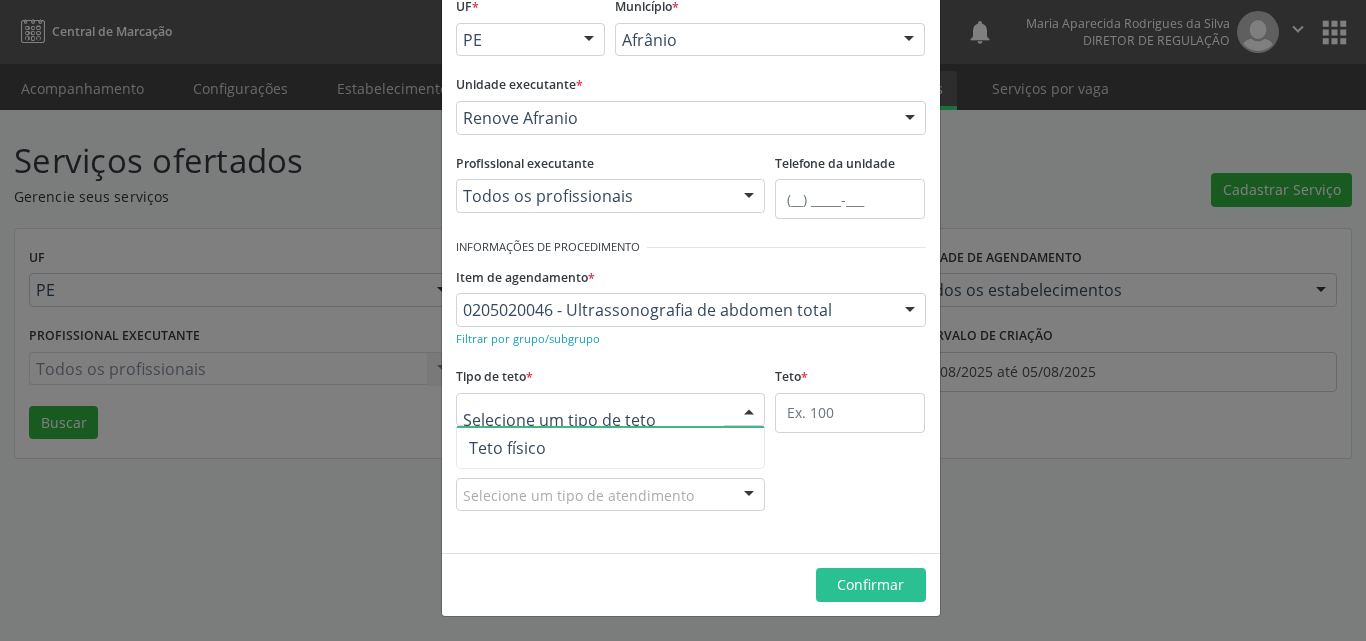 click on "Teto físico" at bounding box center [611, 448] 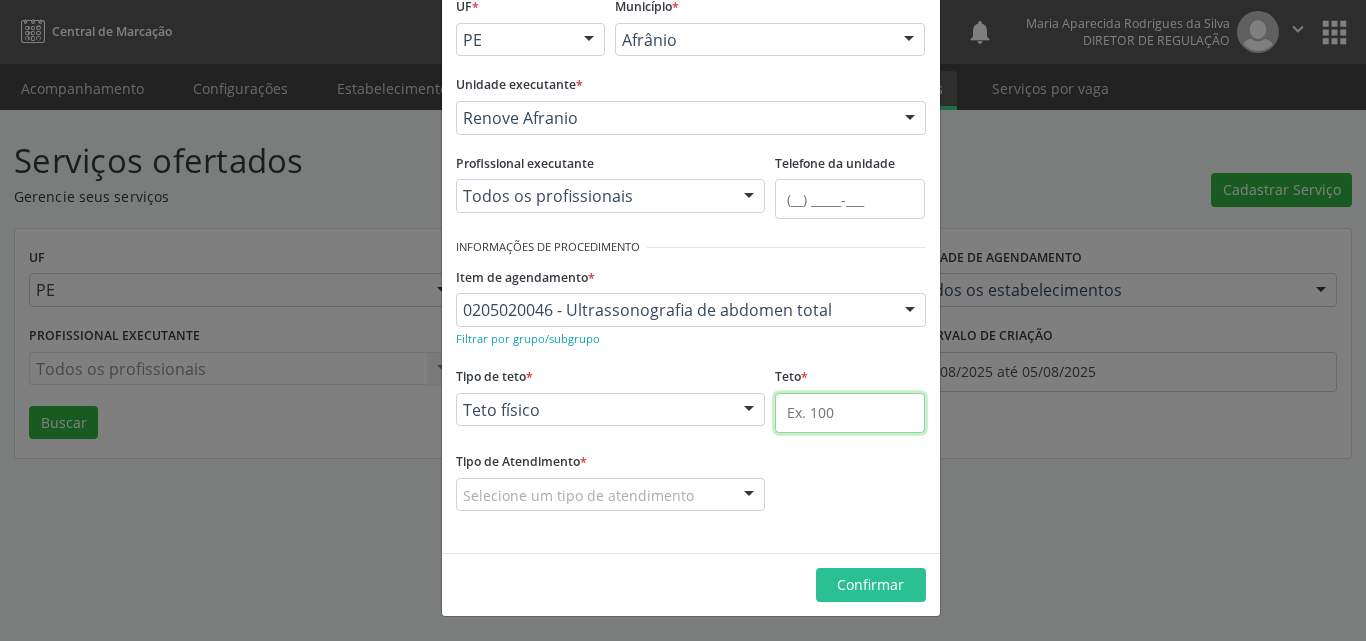 click at bounding box center [850, 413] 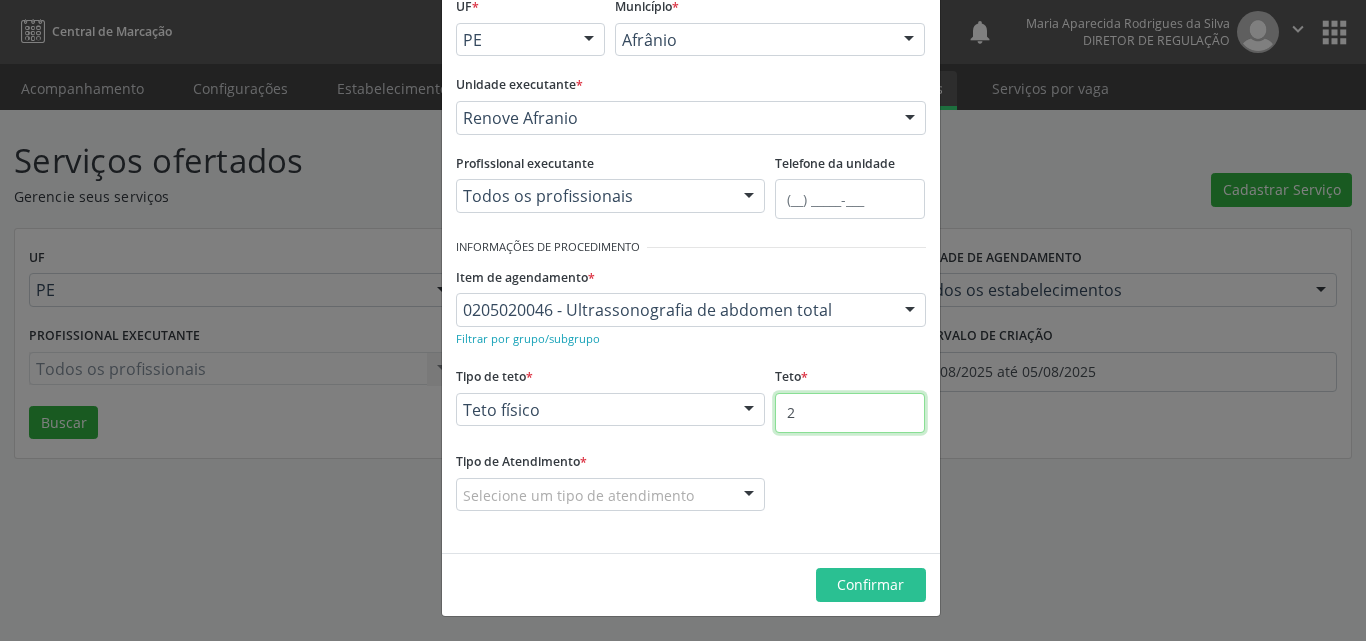 type on "2" 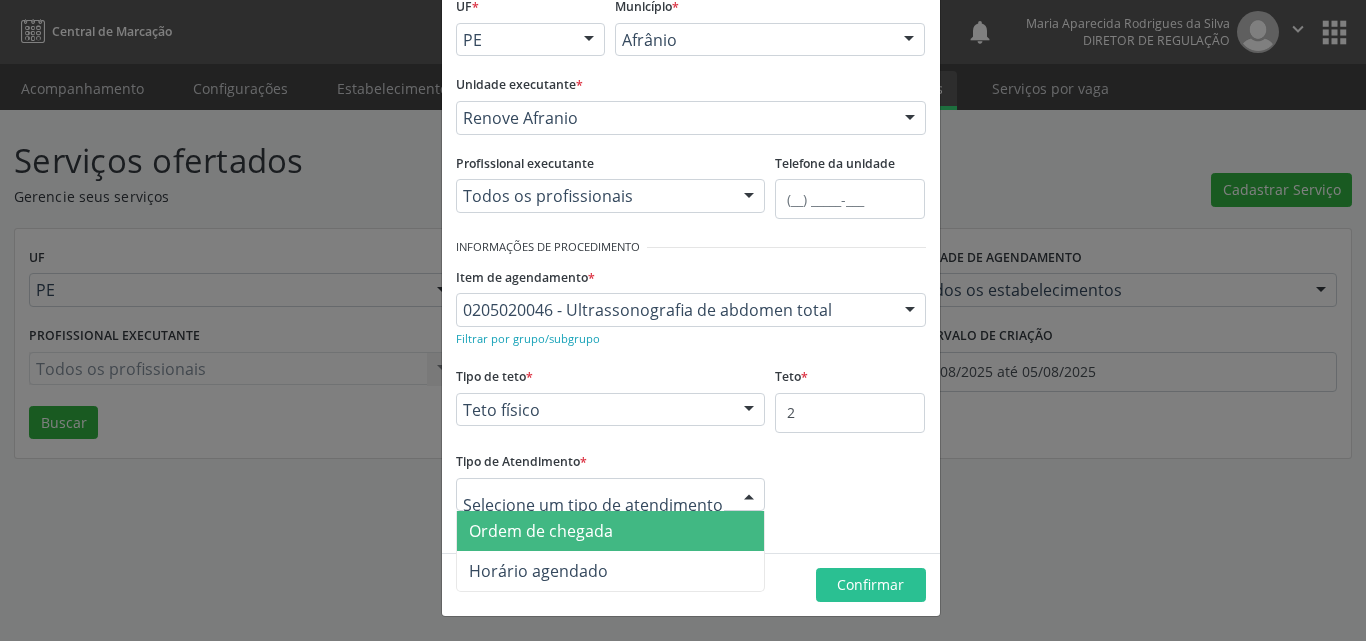 click on "Ordem de chegada" at bounding box center [541, 531] 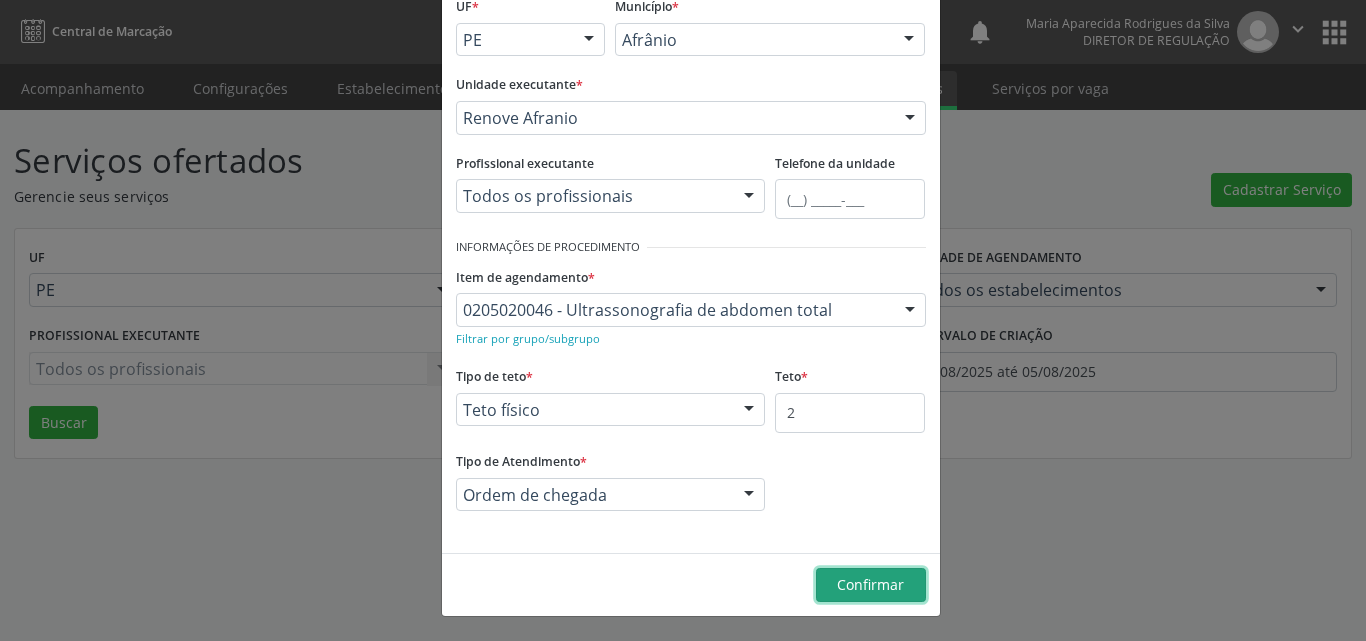 click on "Confirmar" at bounding box center [870, 584] 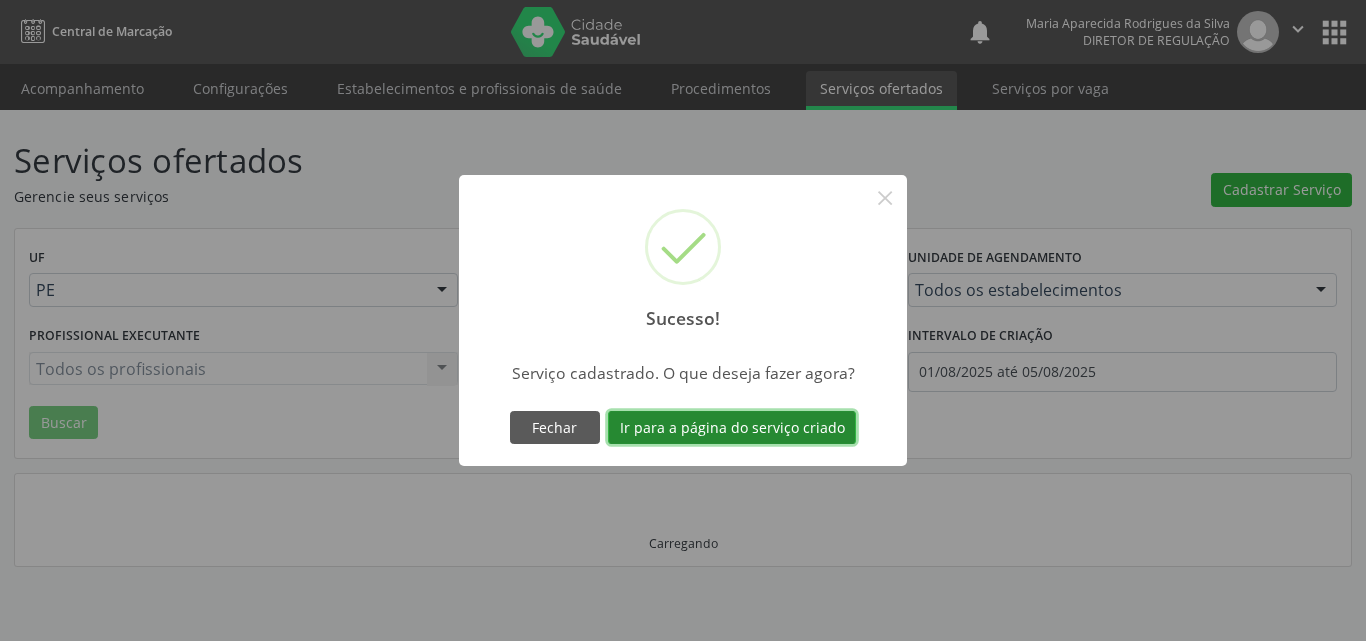 click on "Ir para a página do serviço criado" at bounding box center [732, 428] 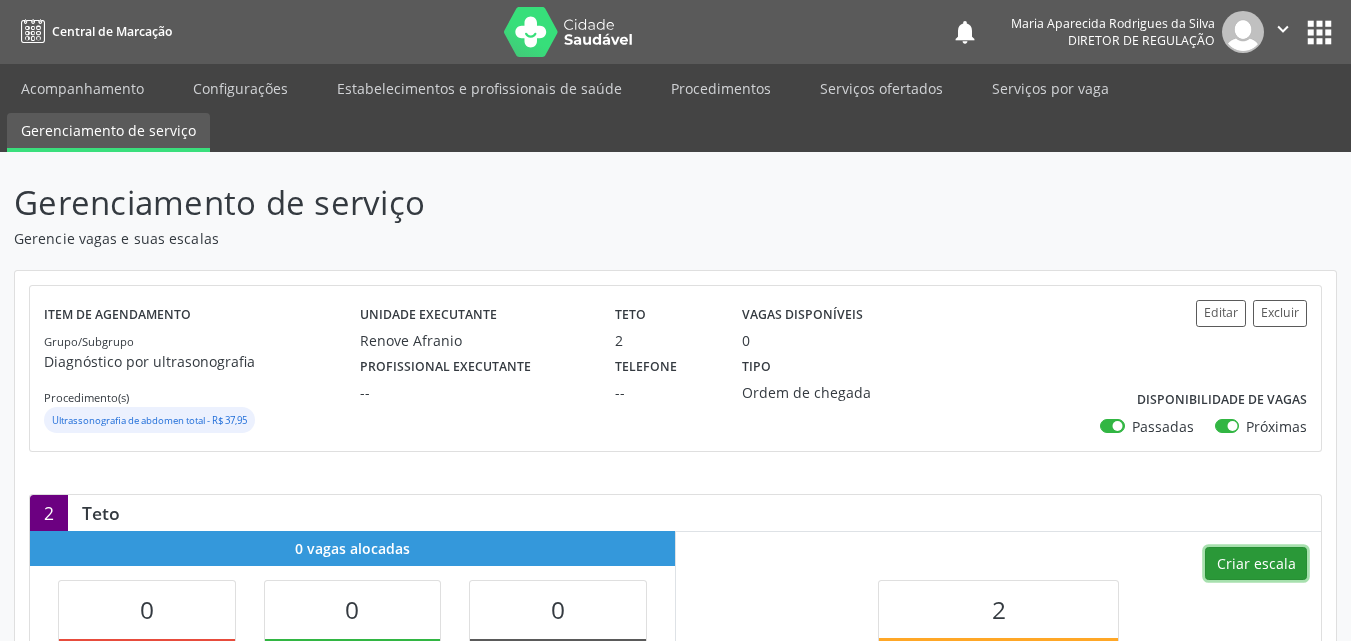 click on "Criar escala" at bounding box center [1256, 564] 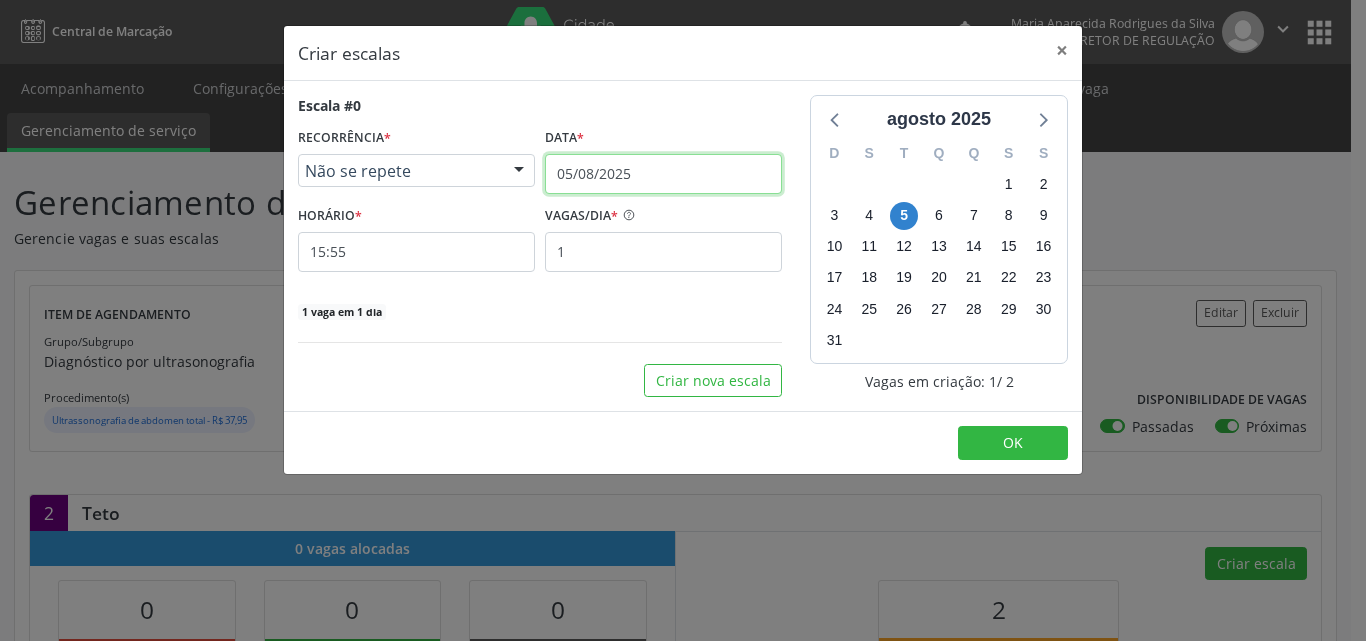 click on "05/08/2025" at bounding box center (663, 174) 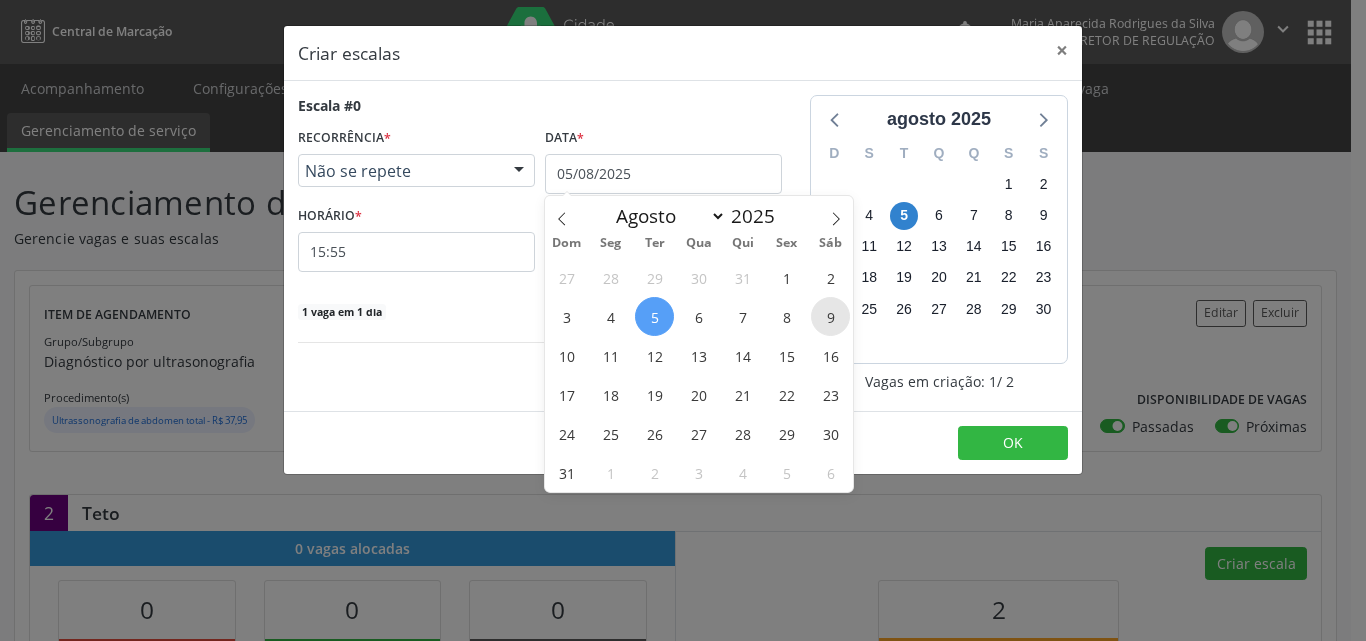 click on "9" at bounding box center (830, 316) 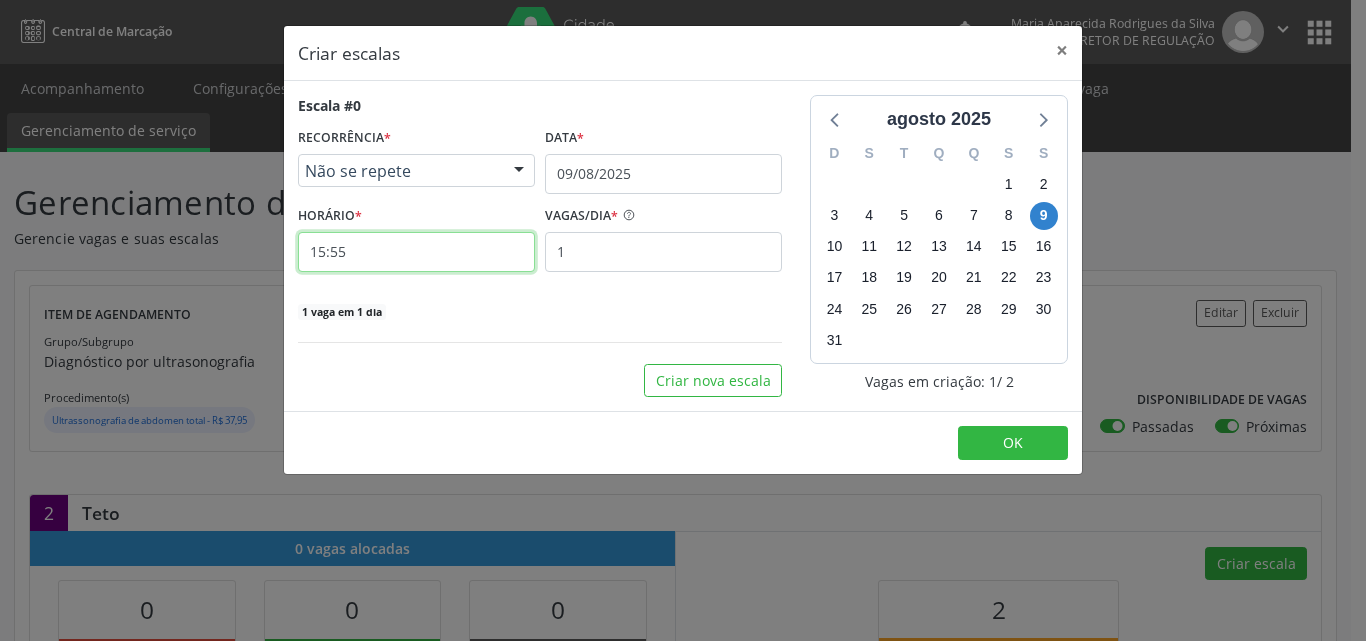 click on "15:55" at bounding box center (416, 252) 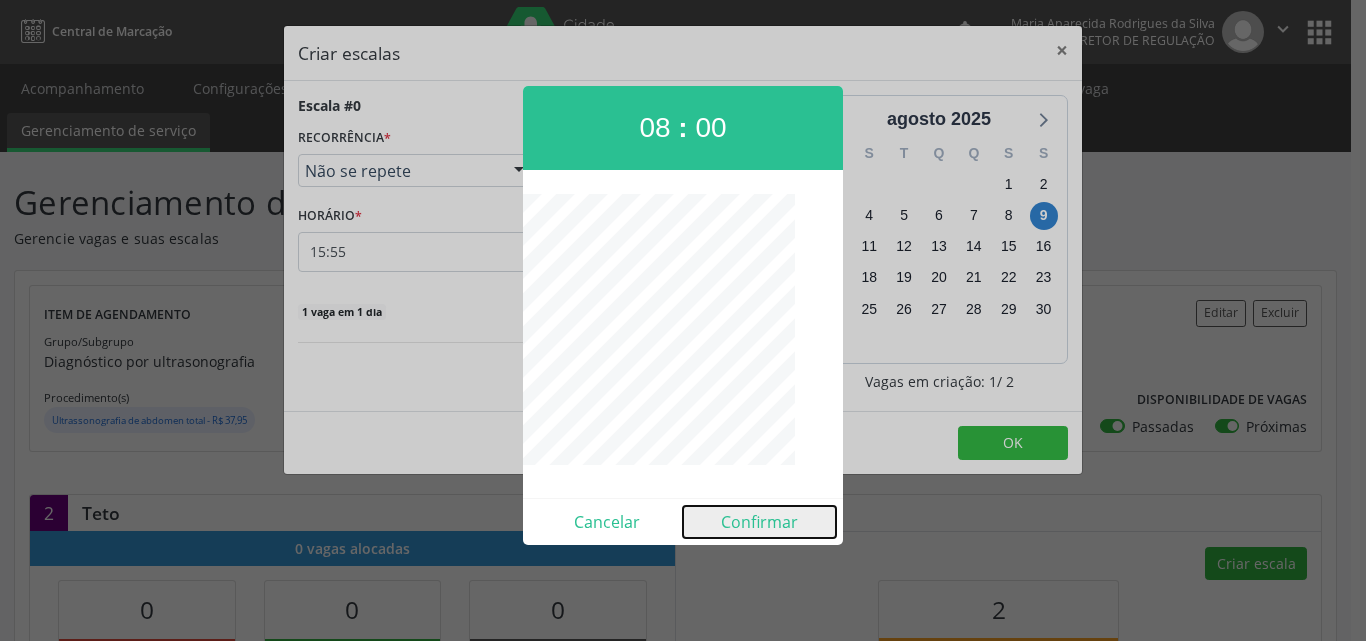 click on "Confirmar" at bounding box center [759, 522] 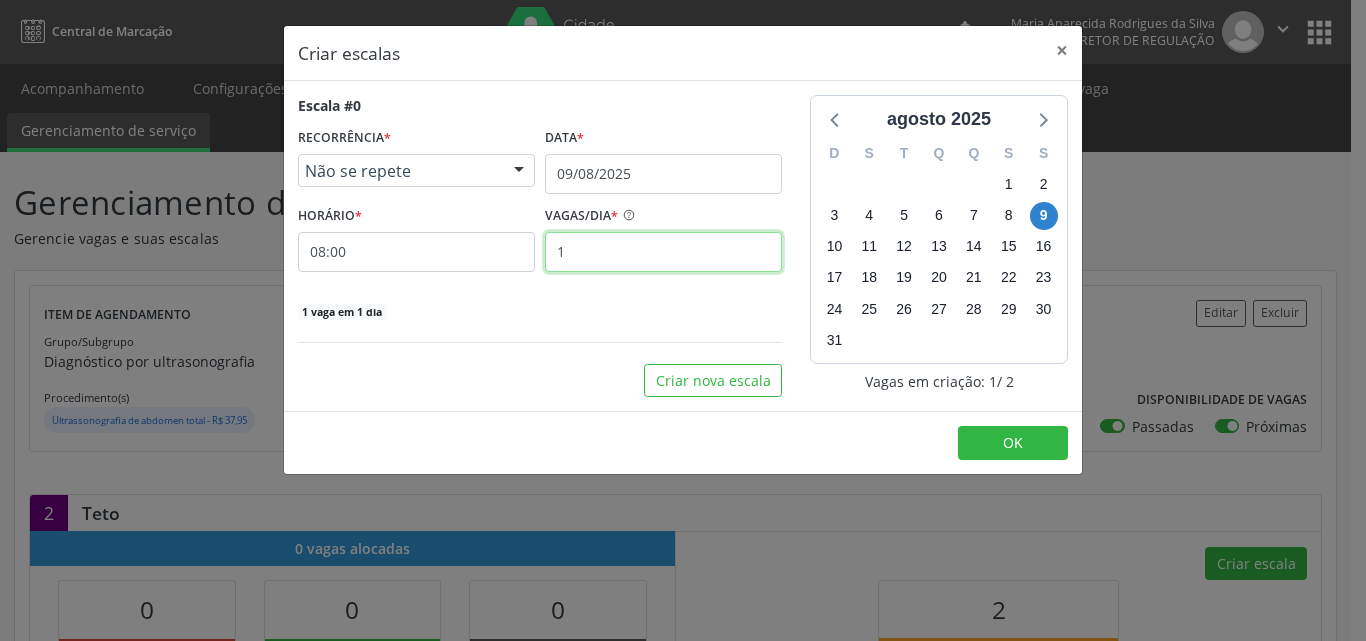 click on "1" at bounding box center [663, 252] 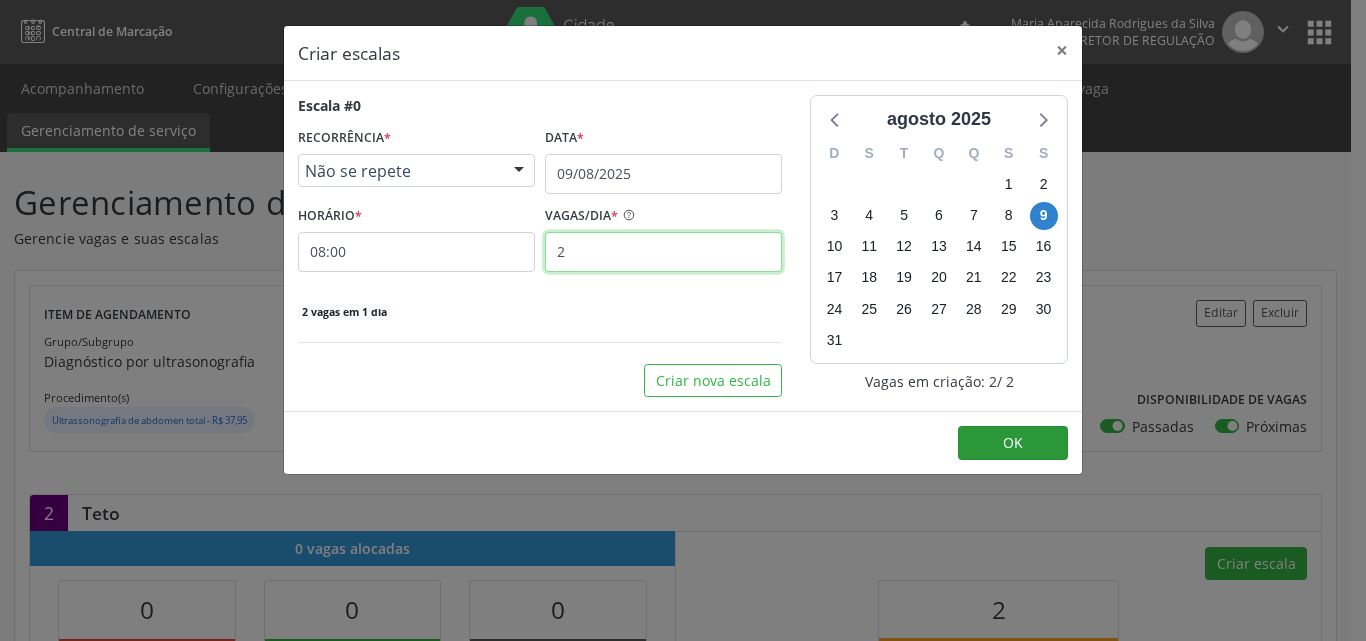 type on "2" 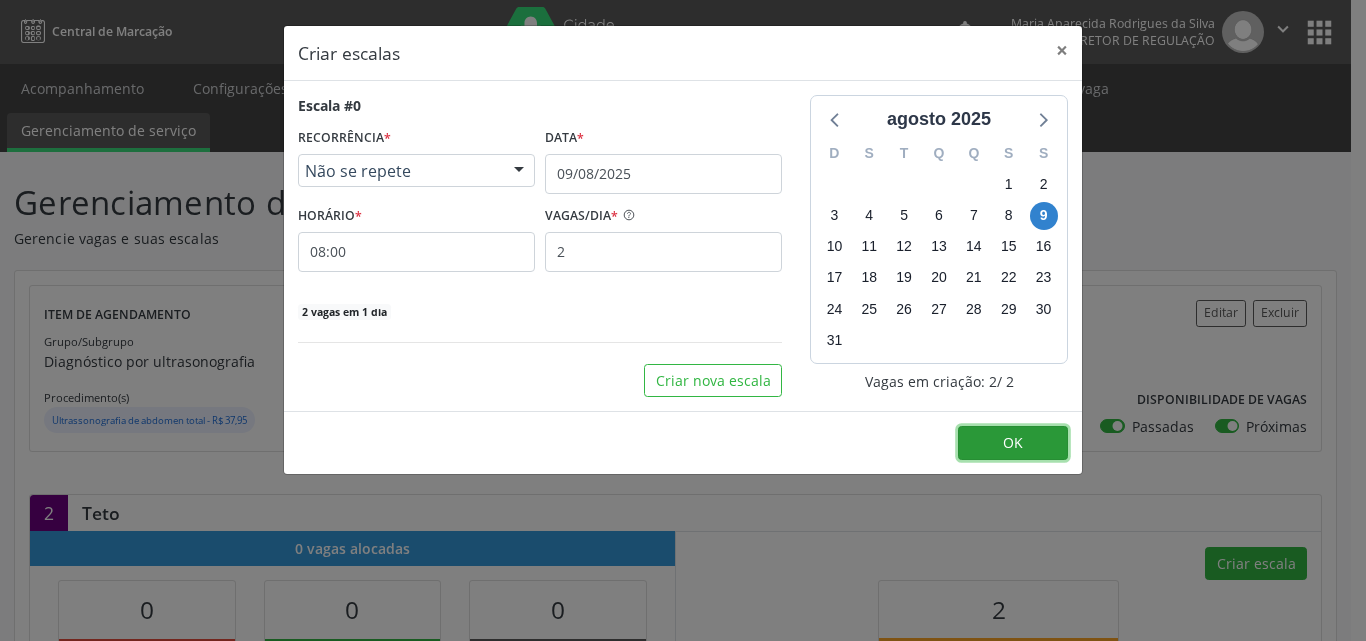 click on "OK" at bounding box center [1013, 442] 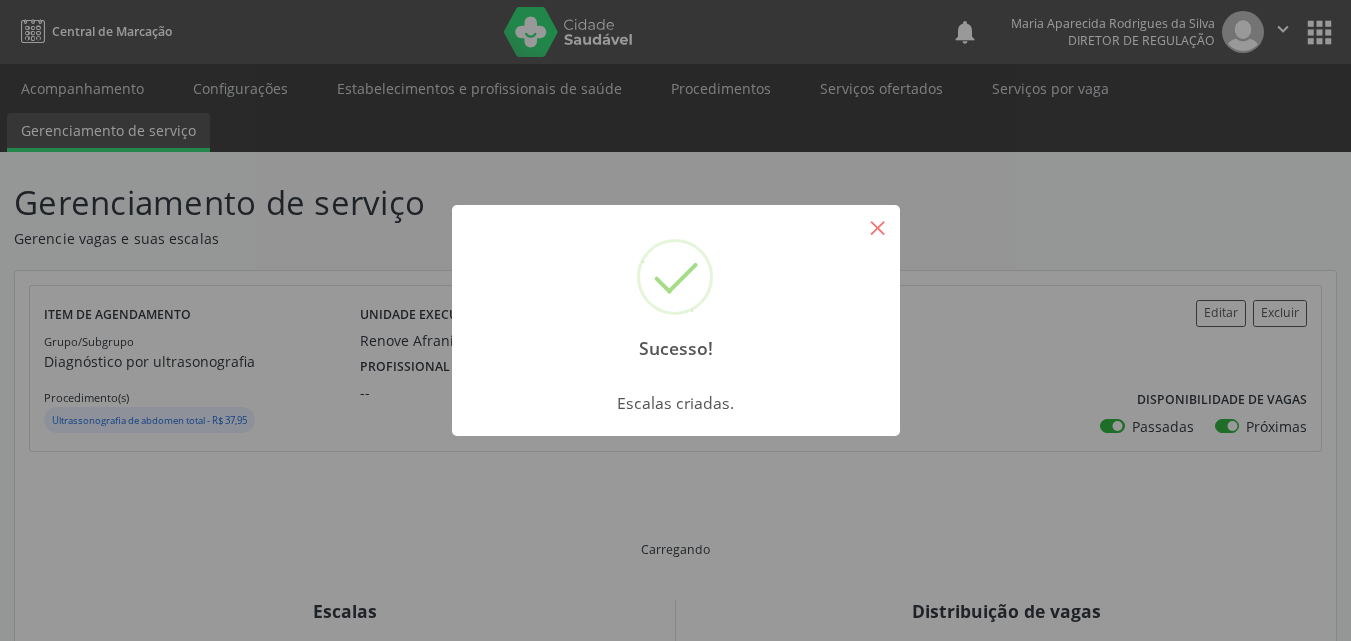 click on "×" at bounding box center [878, 227] 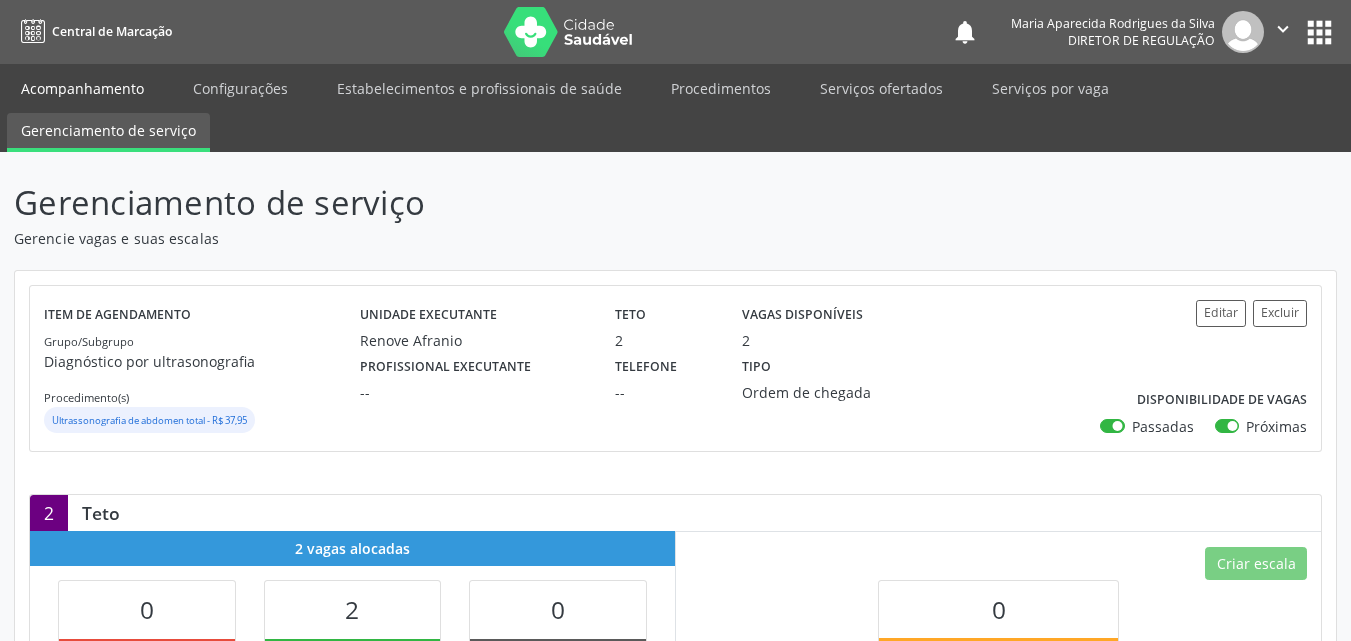 click on "Acompanhamento" at bounding box center (82, 88) 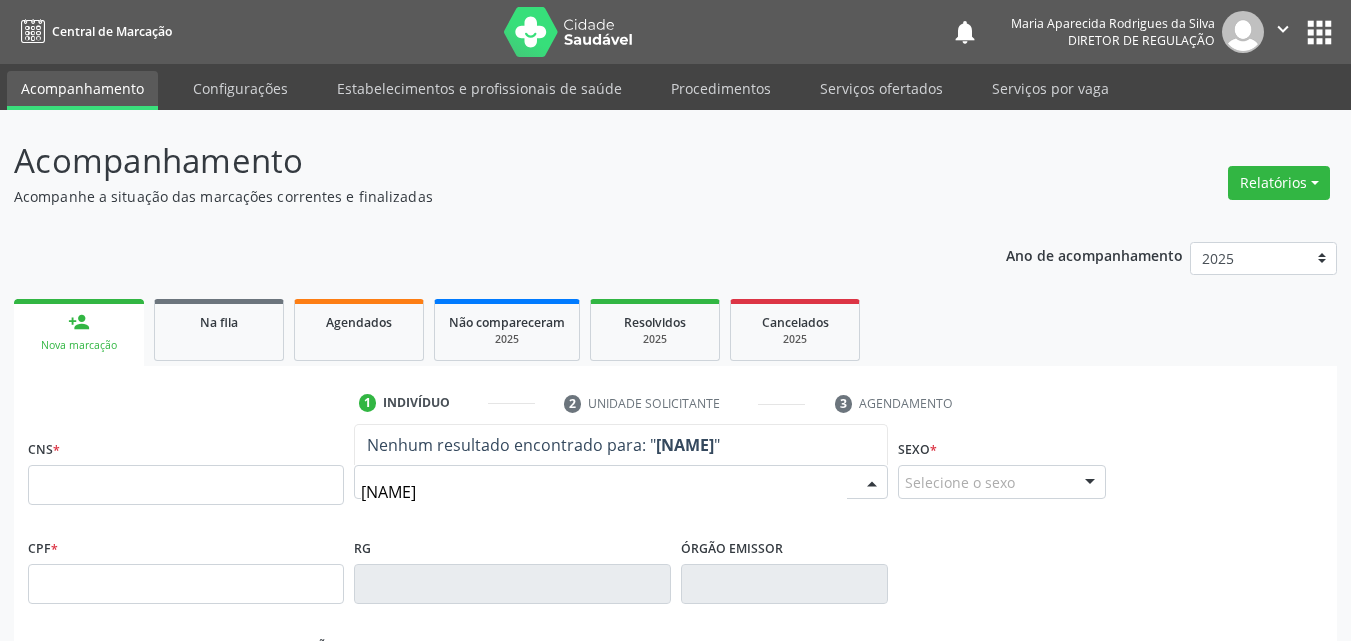 type on "[NAME]" 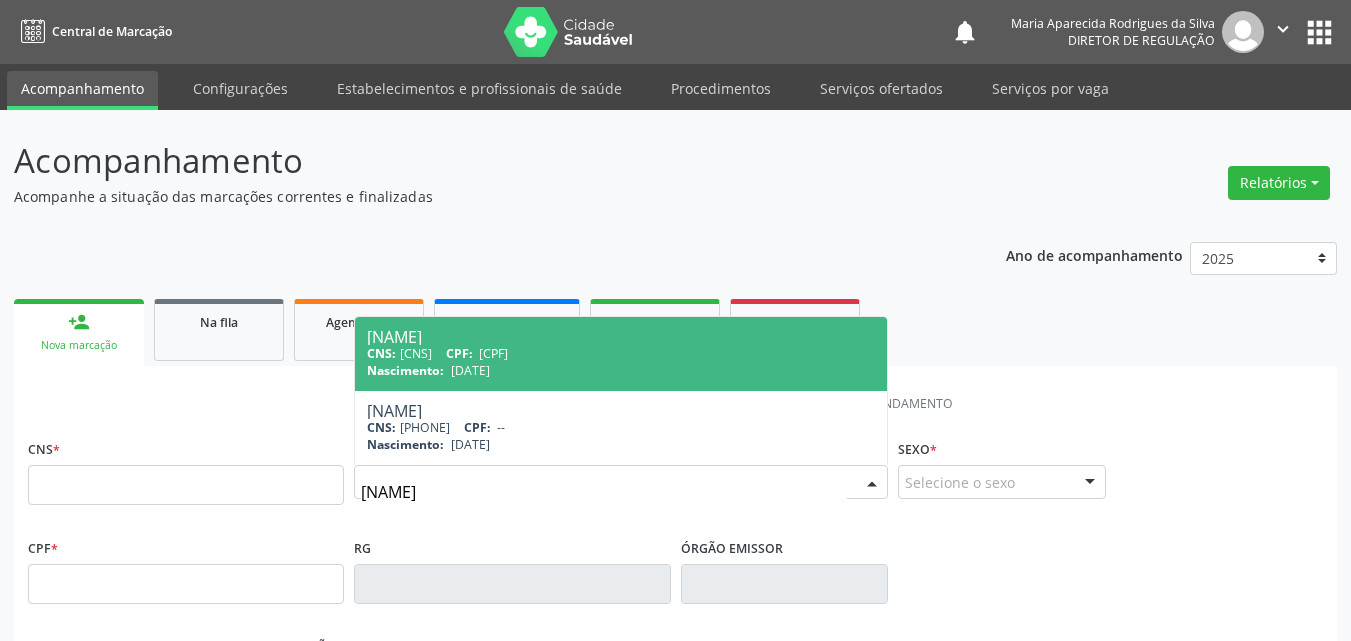 click on "CNS:
[CNS]
CPF:
[CPF]" at bounding box center [621, 353] 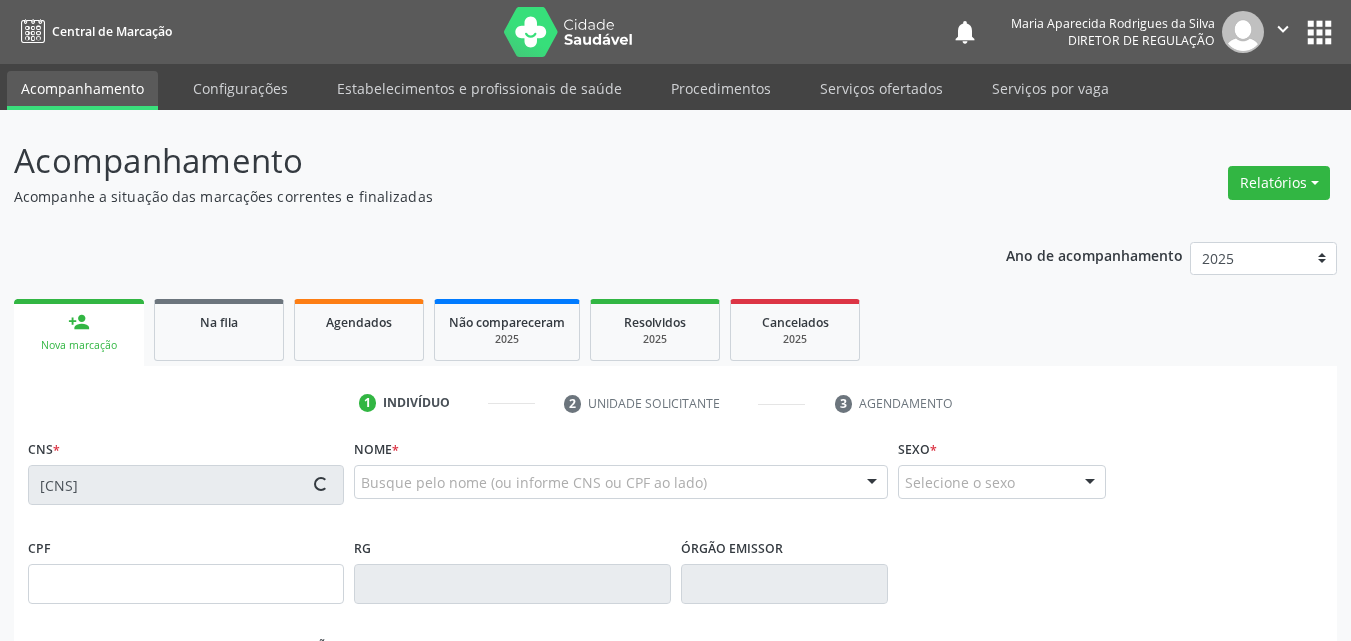 scroll, scrollTop: 443, scrollLeft: 0, axis: vertical 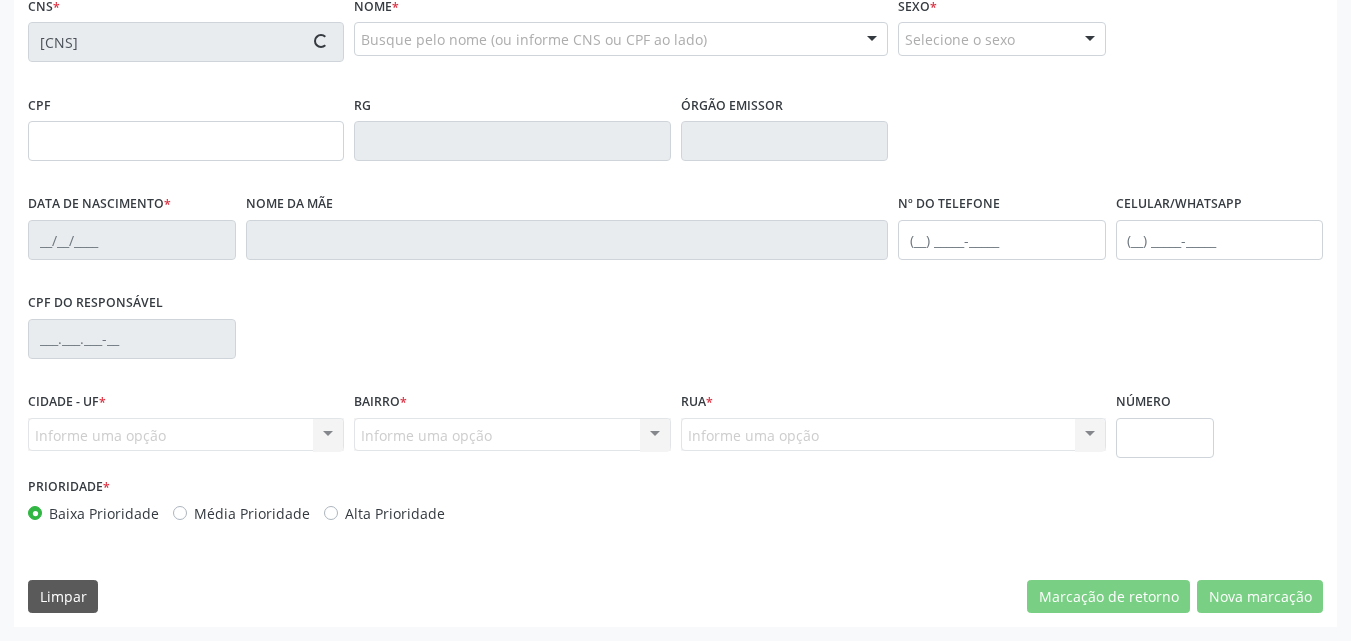 type on "[CPF]" 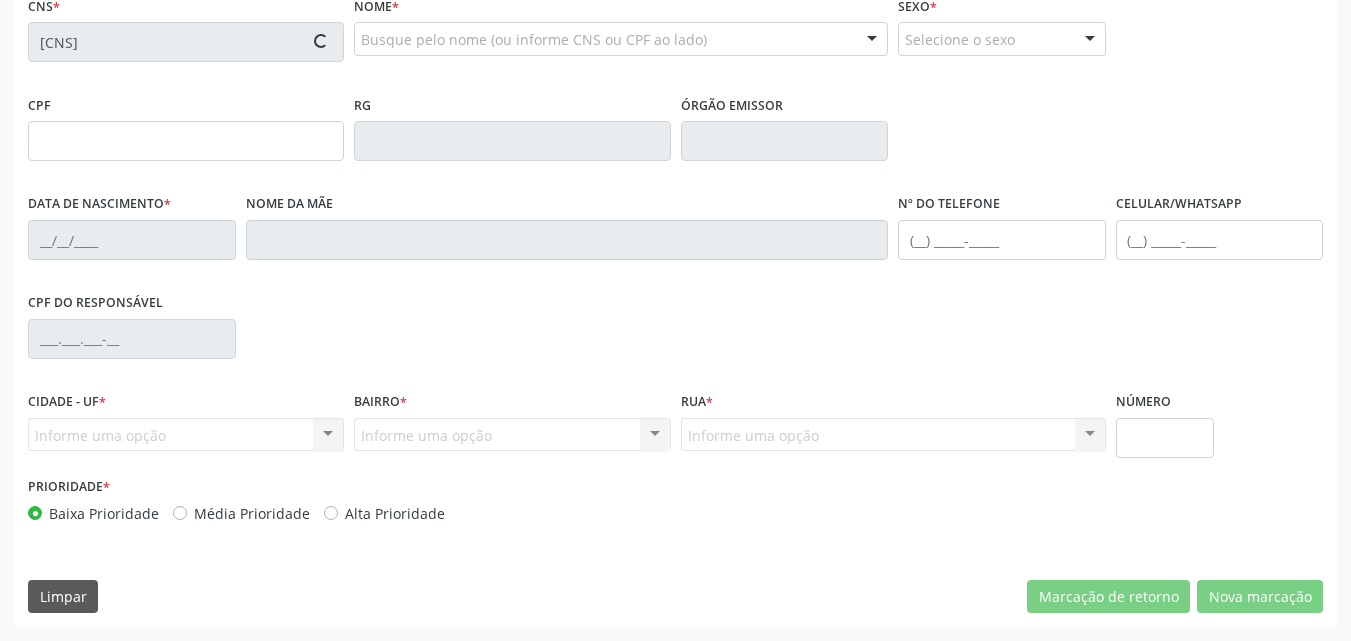type on "[DATE]" 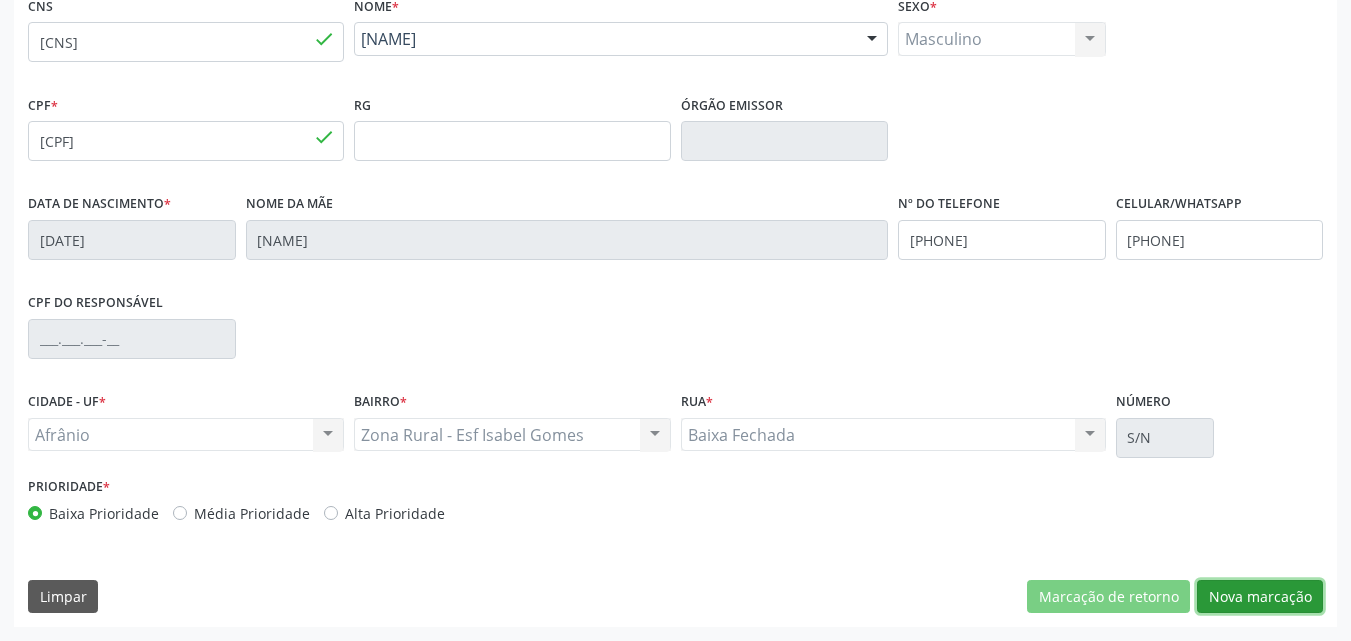 click on "Nova marcação" at bounding box center [1260, 597] 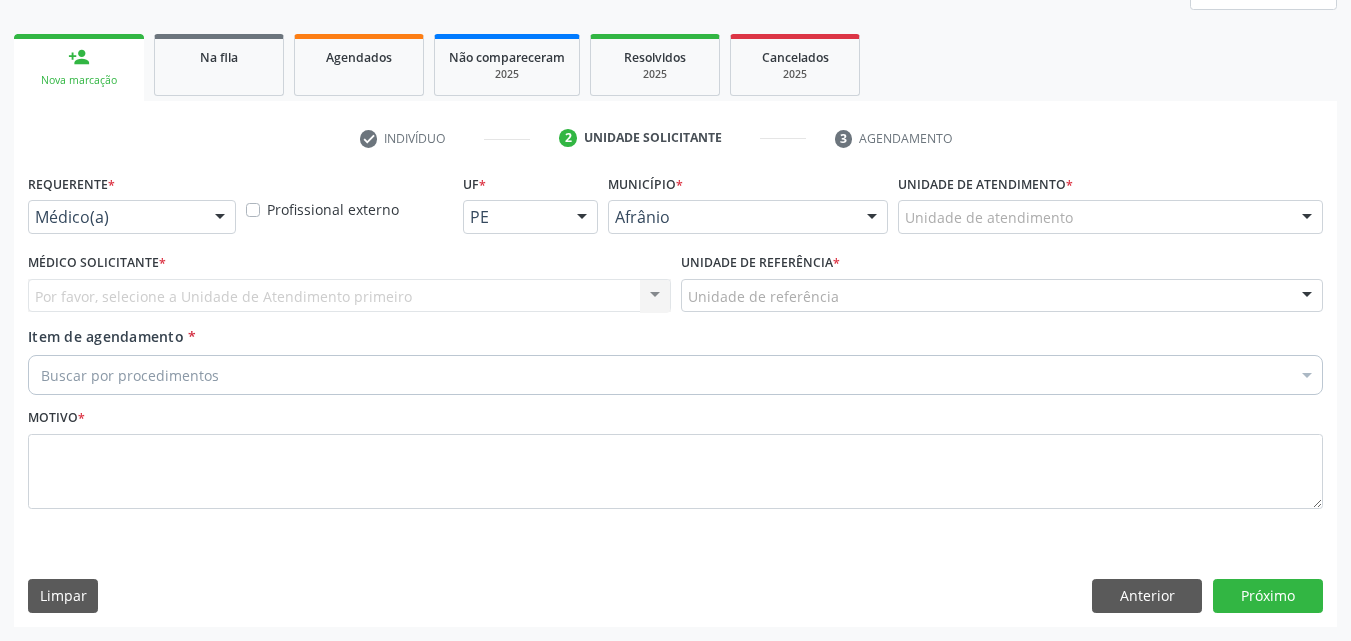 scroll, scrollTop: 265, scrollLeft: 0, axis: vertical 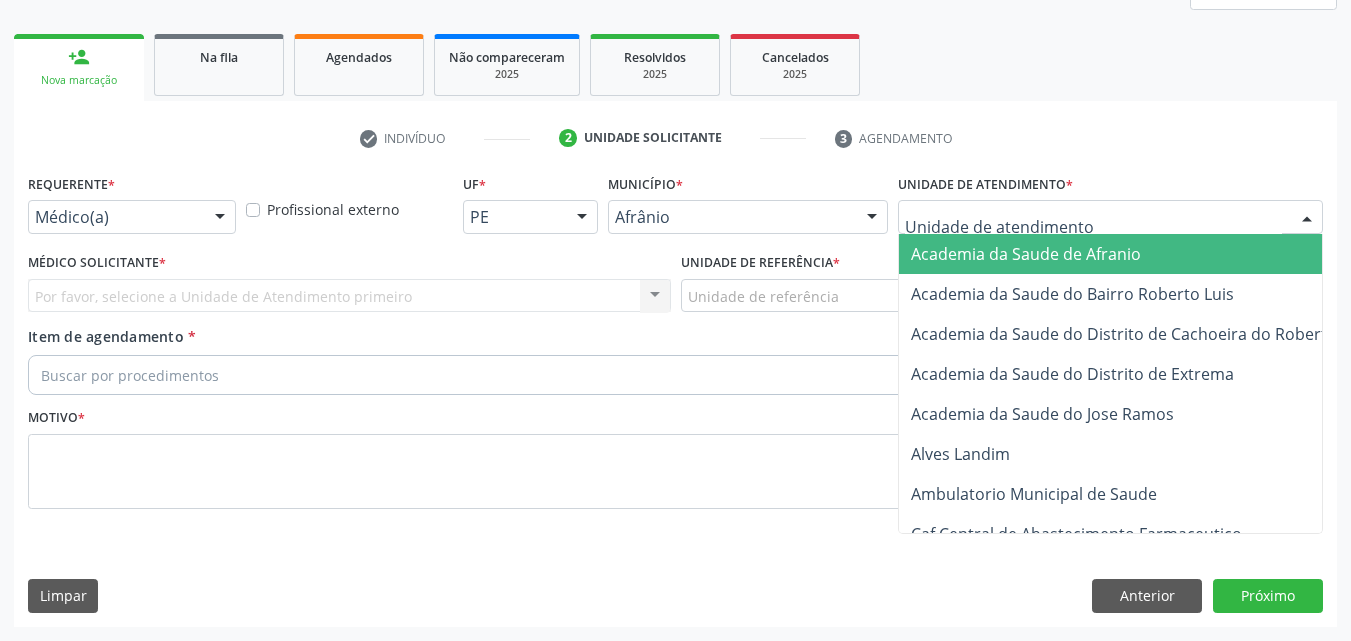 click at bounding box center (1110, 217) 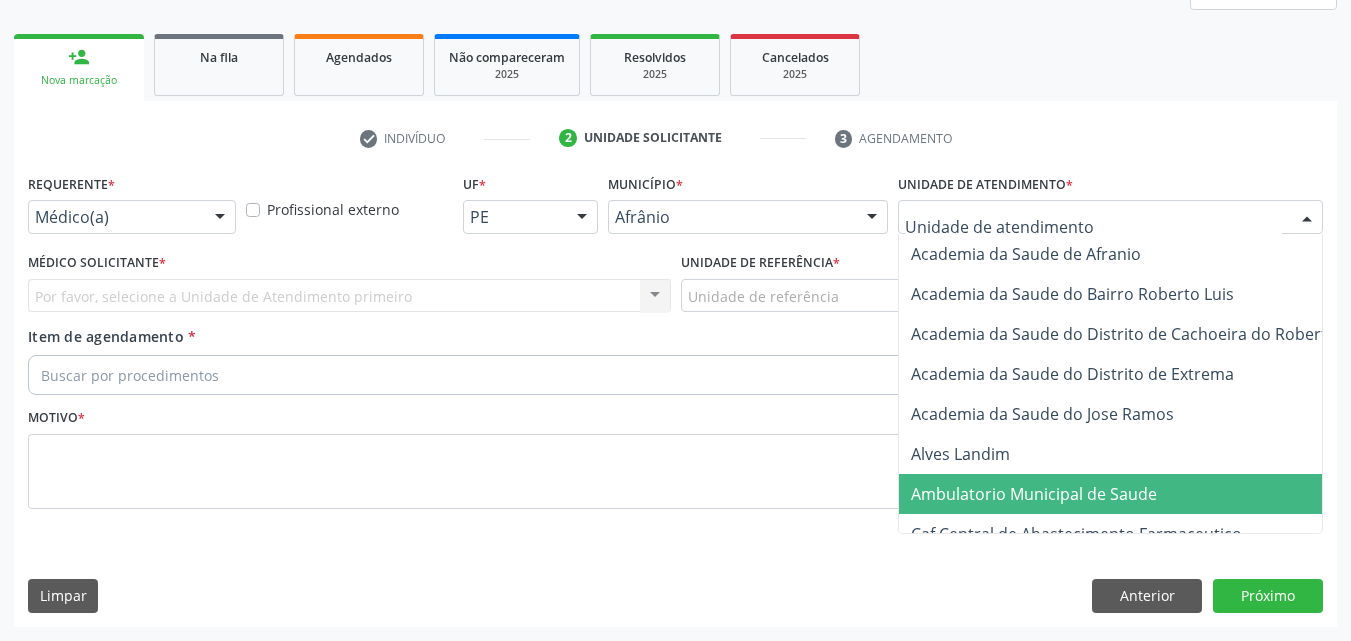 drag, startPoint x: 1029, startPoint y: 489, endPoint x: 979, endPoint y: 461, distance: 57.306194 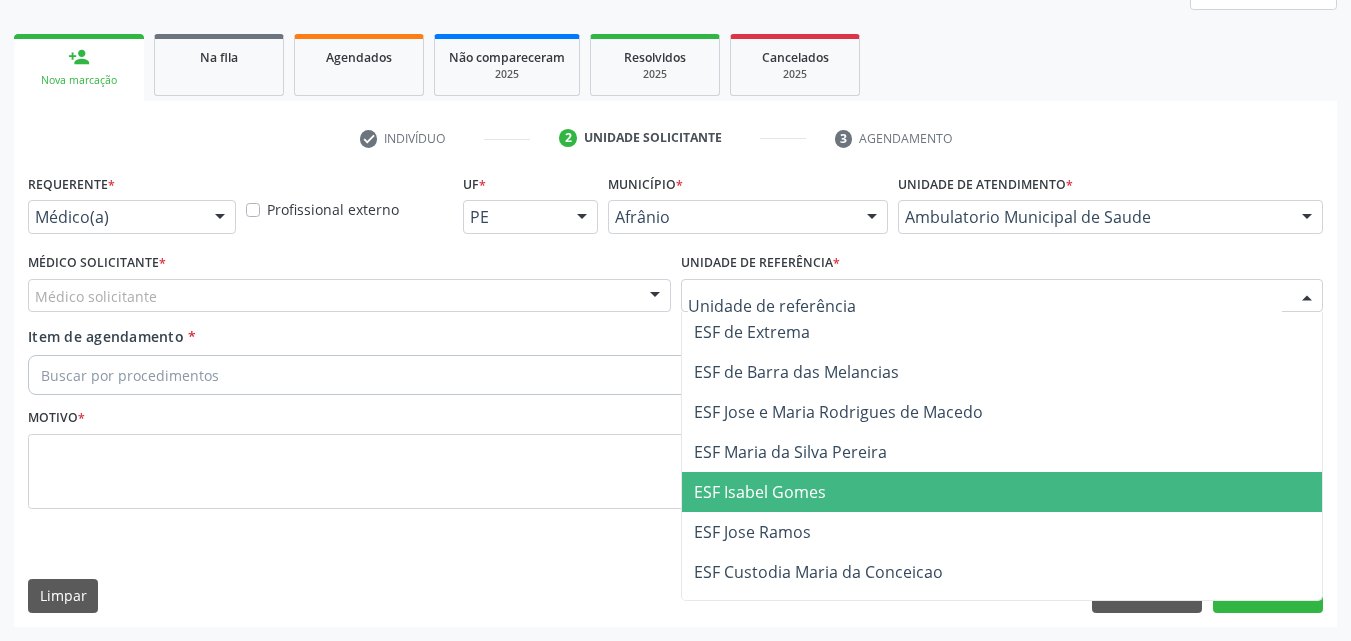drag, startPoint x: 785, startPoint y: 486, endPoint x: 765, endPoint y: 468, distance: 26.907248 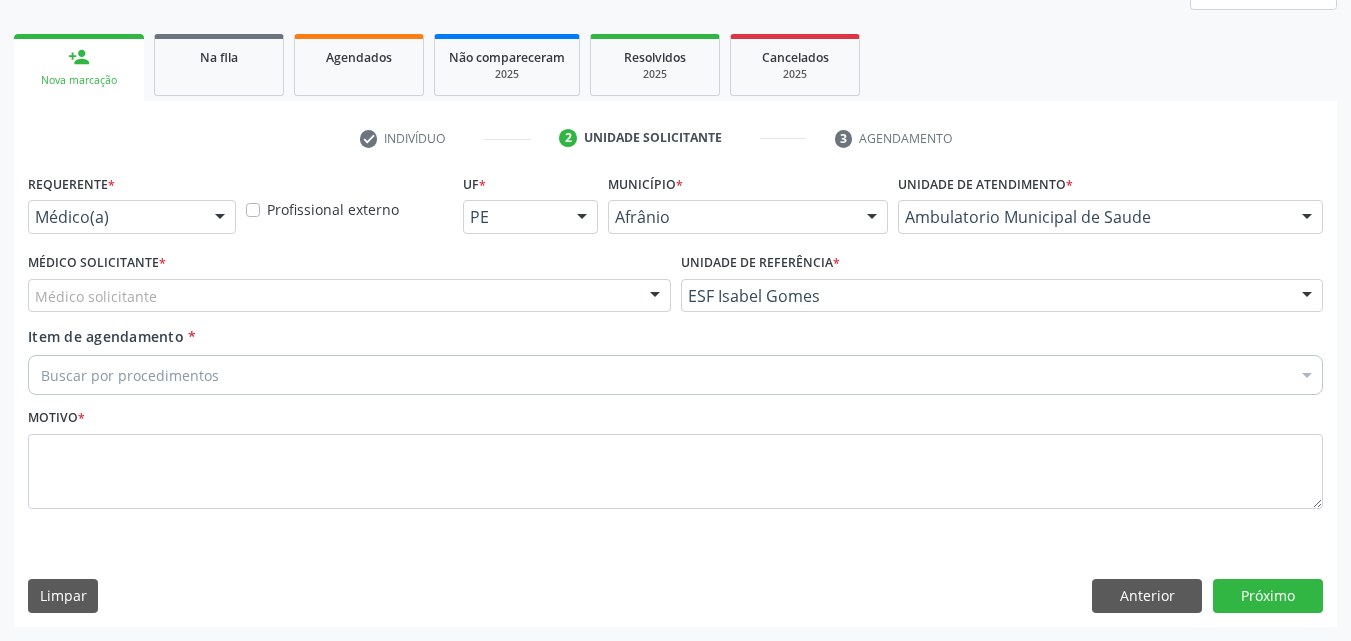 click on "Médico solicitante" at bounding box center (349, 296) 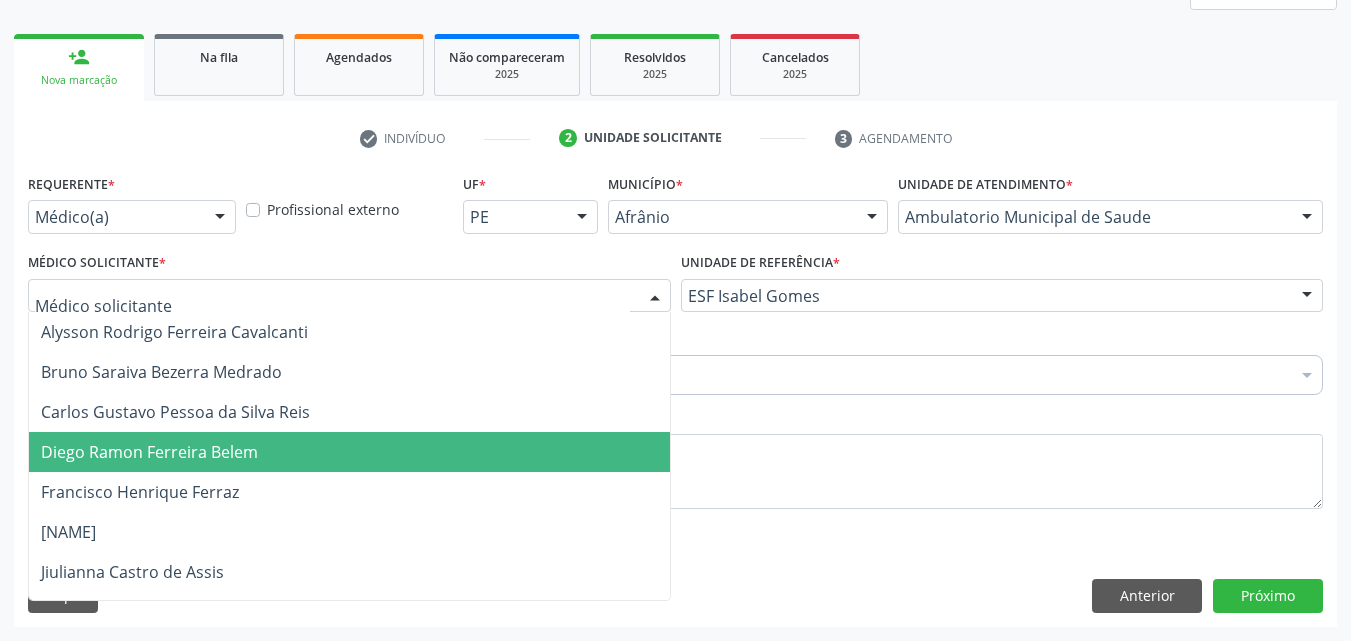 drag, startPoint x: 547, startPoint y: 439, endPoint x: 532, endPoint y: 433, distance: 16.155495 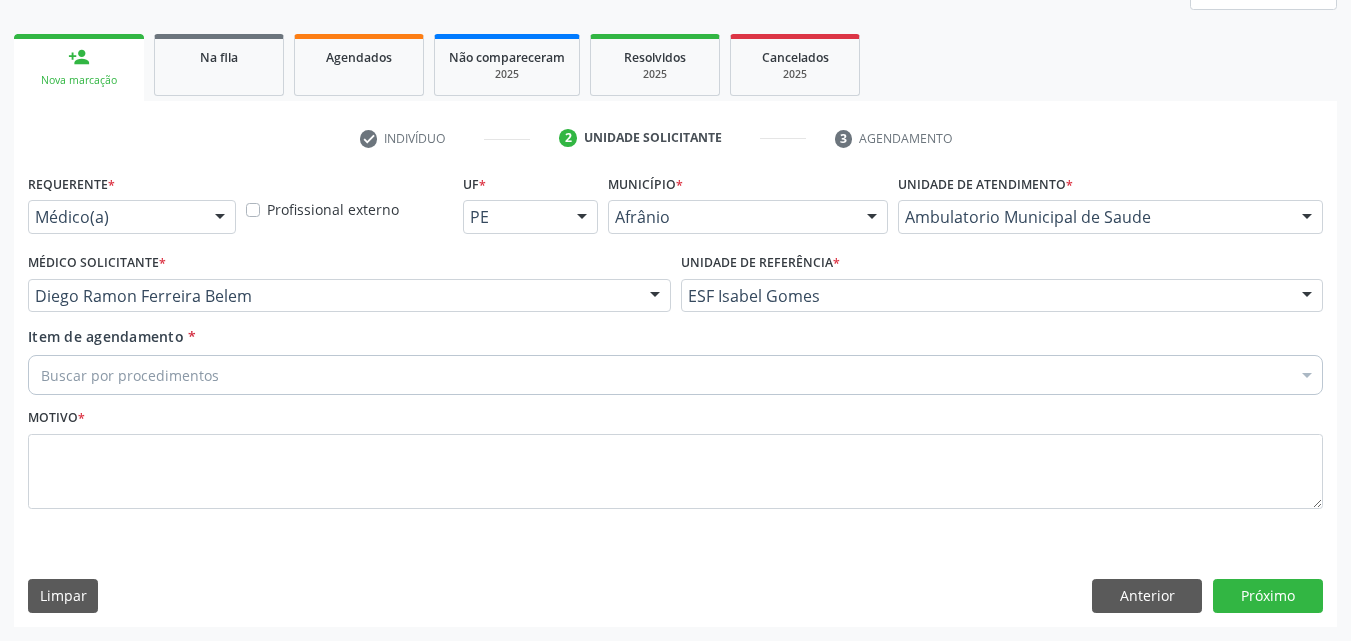click on "Buscar por procedimentos" at bounding box center (675, 375) 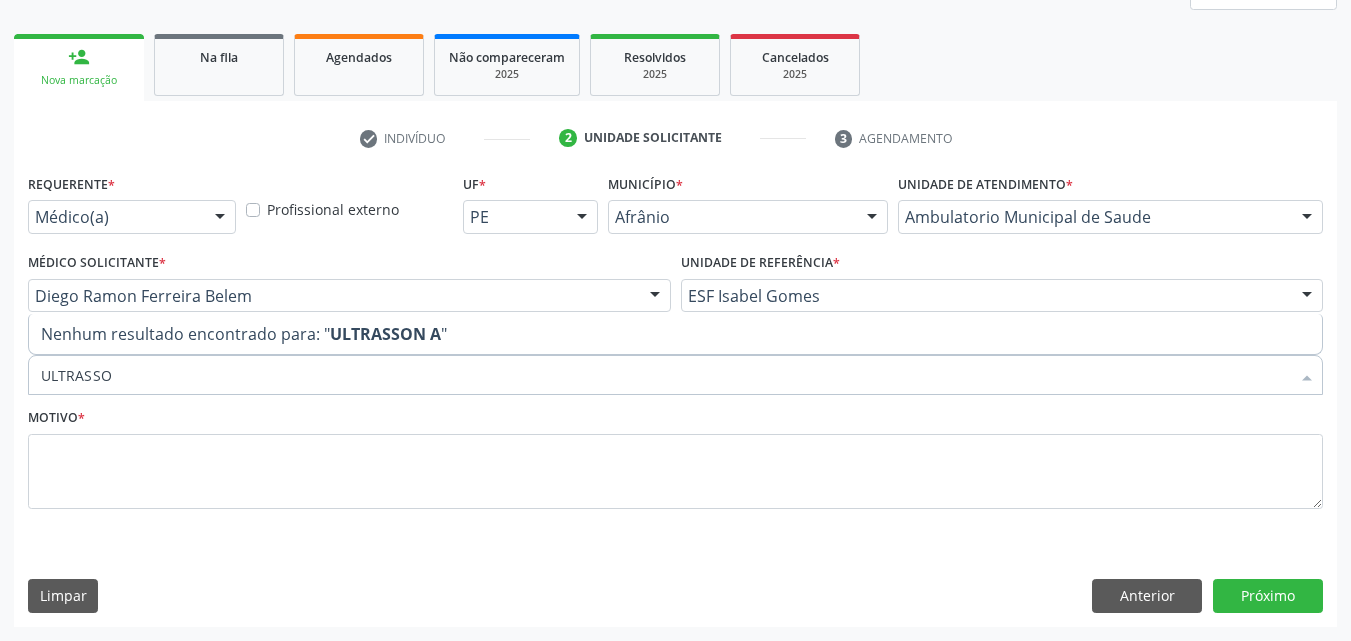 type on "ULTRASS" 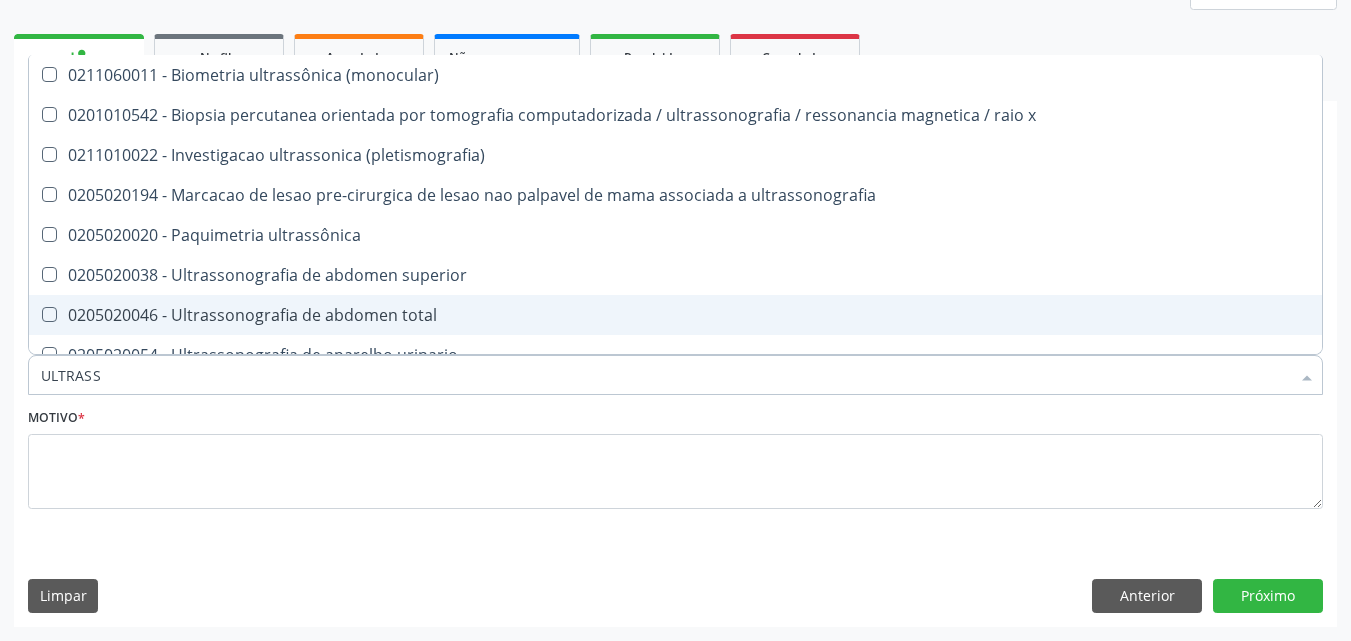 click on "0205020046 - Ultrassonografia de abdomen total" at bounding box center [675, 315] 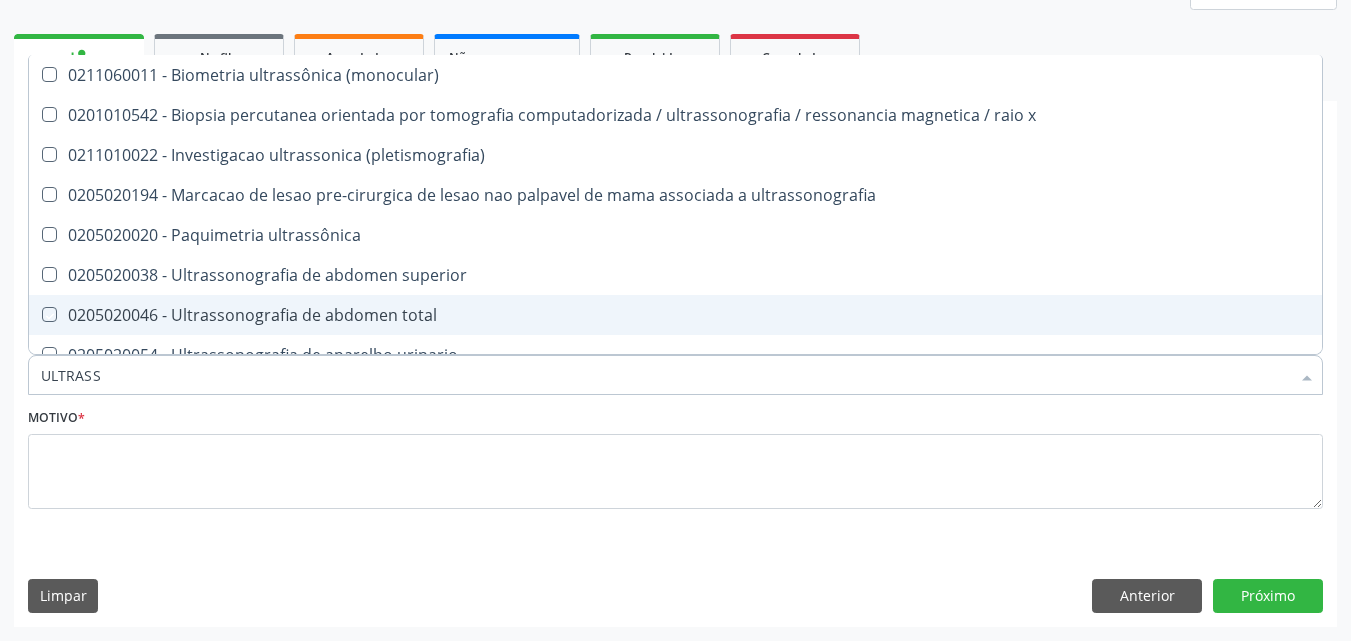 checkbox on "true" 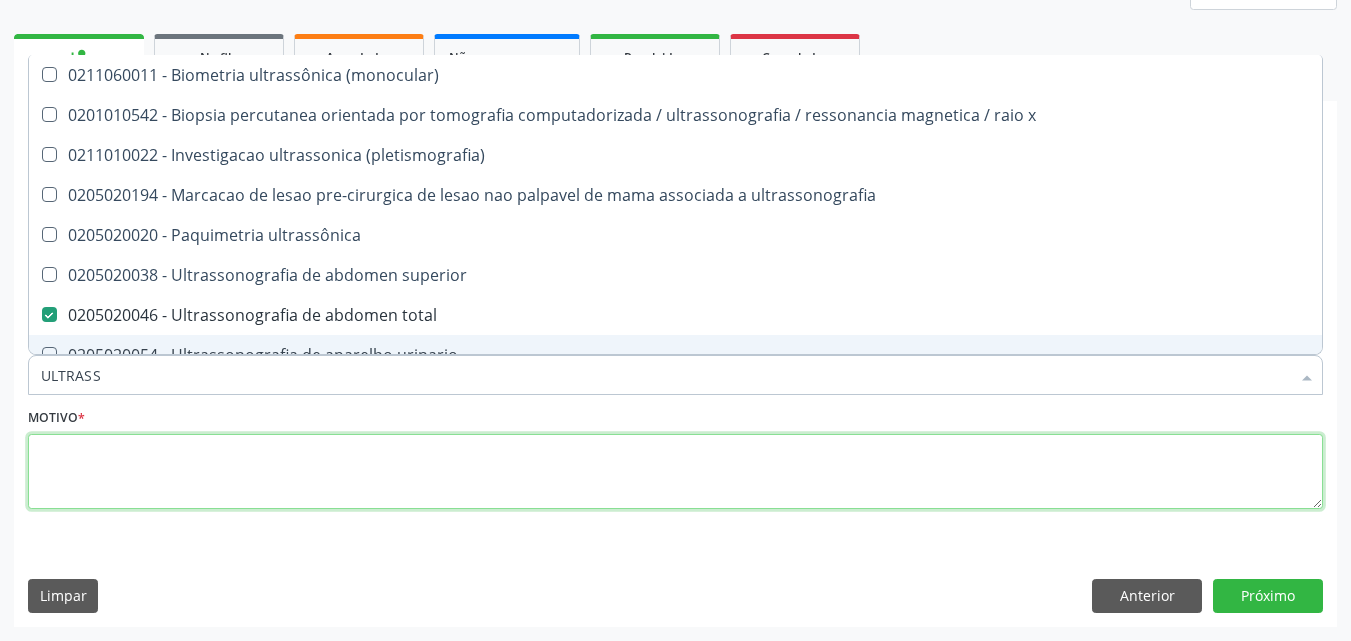 click at bounding box center (675, 472) 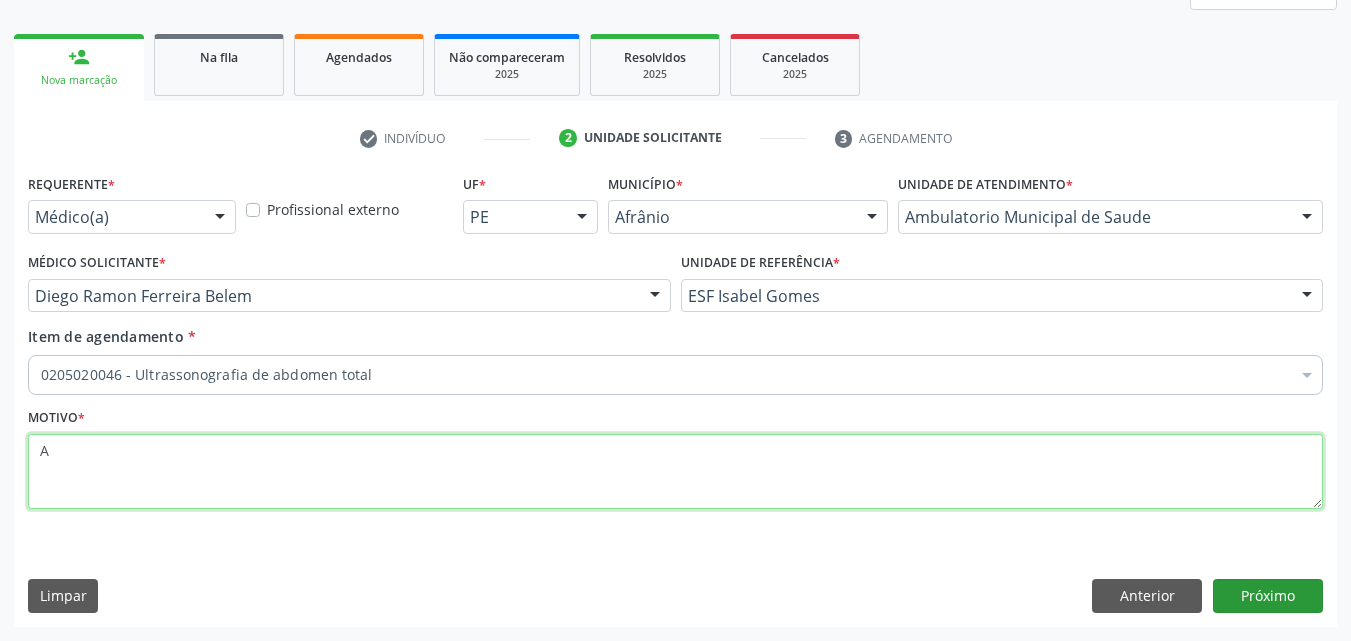 type on "A" 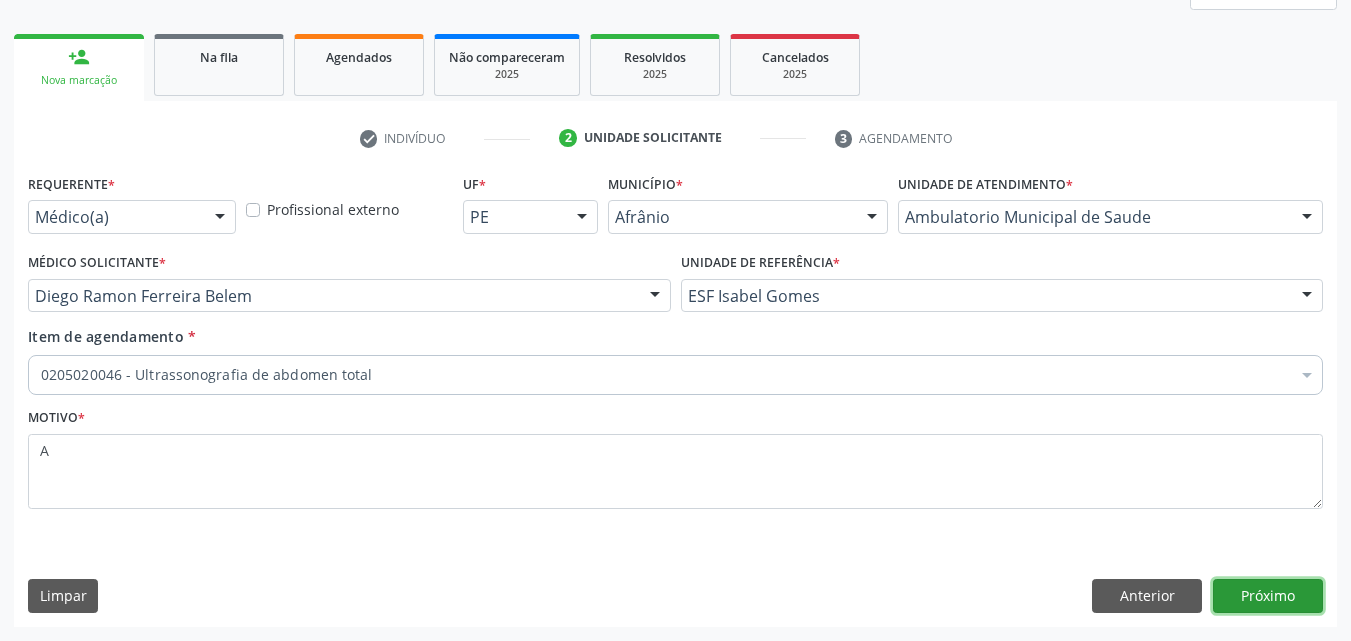 click on "Próximo" at bounding box center [1268, 596] 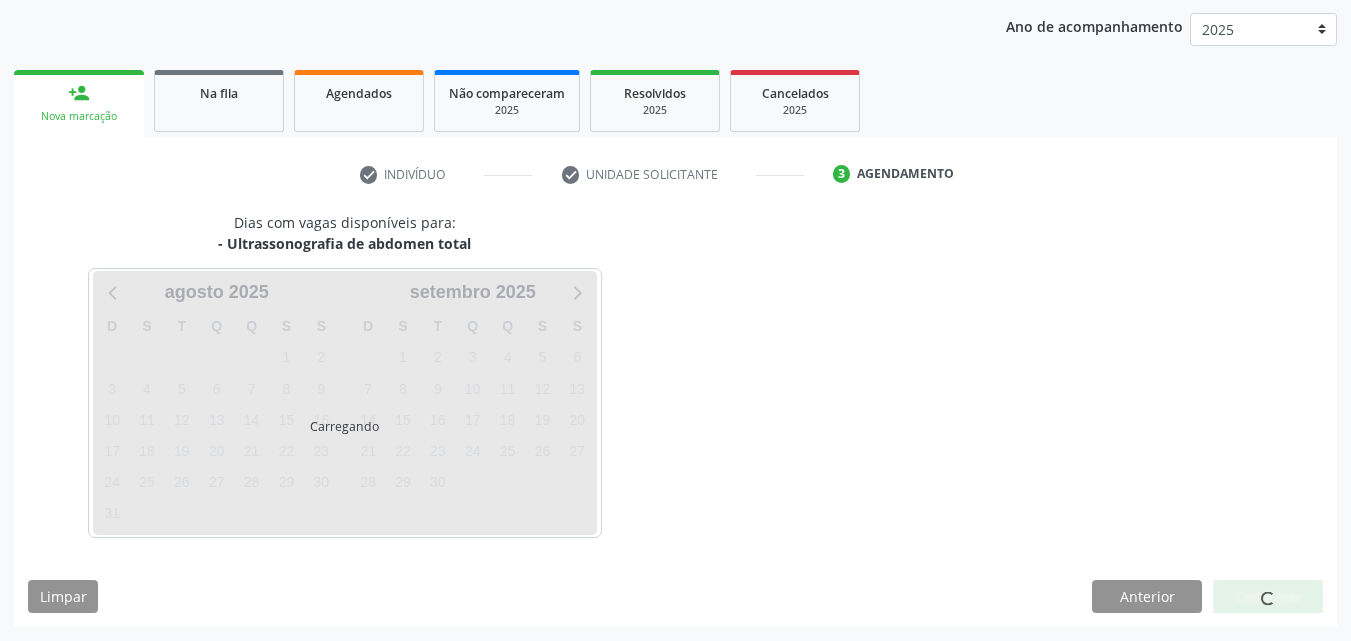 scroll, scrollTop: 229, scrollLeft: 0, axis: vertical 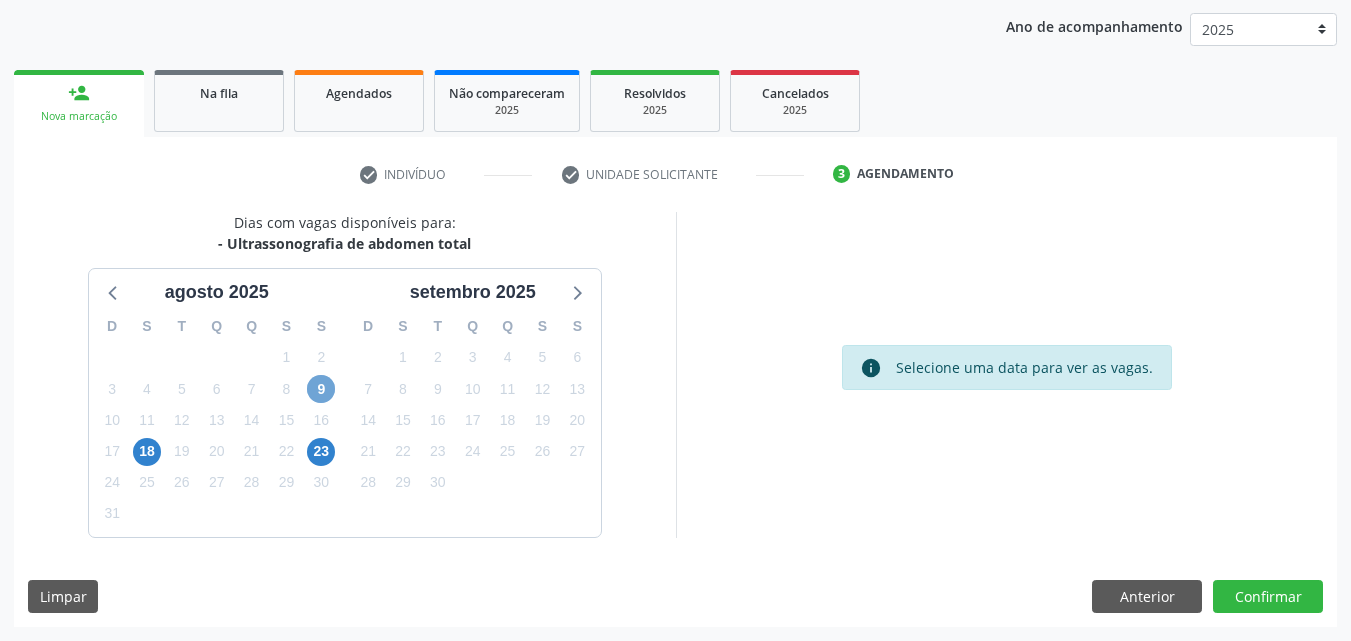 click on "9" at bounding box center [321, 389] 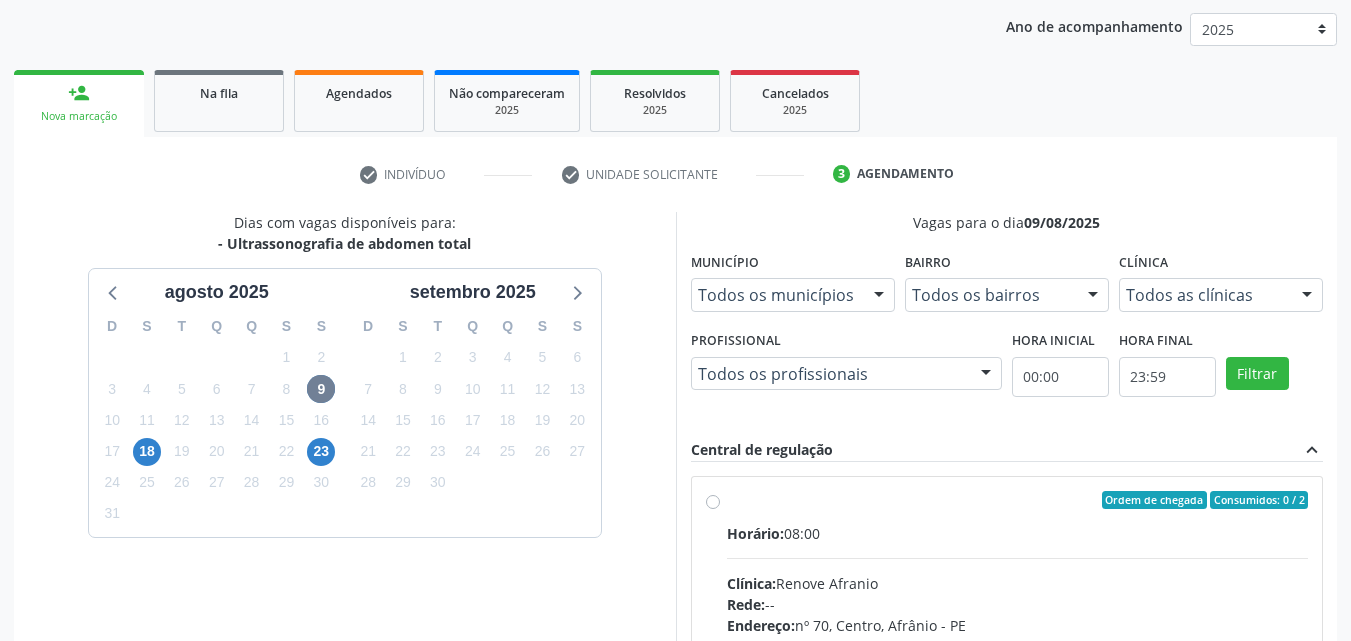 click on "Ordem de chegada
Consumidos: 0 / 2" at bounding box center (1018, 500) 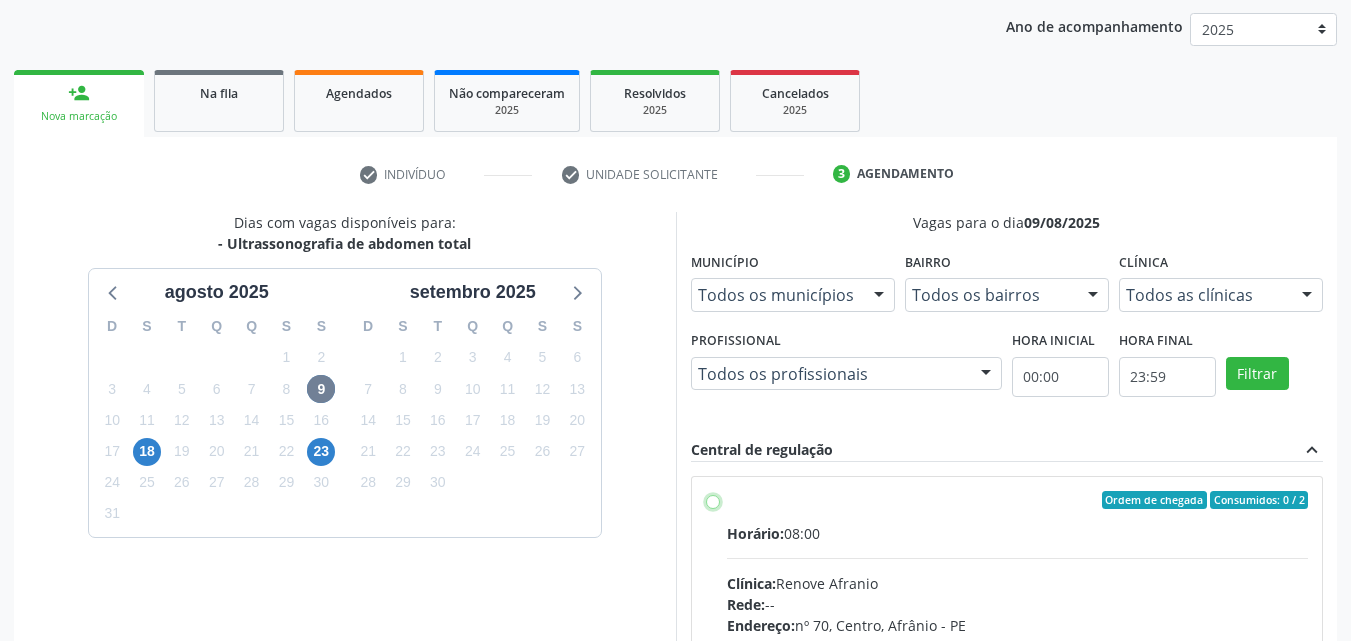 click on "Ordem de chegada
Consumidos: 0 / 2
Horário:   08:00
Clínica:  Renove Afranio
Rede:
--
Endereço:   nº 70, Centro, [CITY] - [STATE]
Telefone:   [PHONE]
Profissional:
--
Informações adicionais sobre o atendimento
Idade de atendimento:
Sem restrição
Gênero(s) atendido(s):
Sem restrição
Informações adicionais:
--" at bounding box center (713, 500) 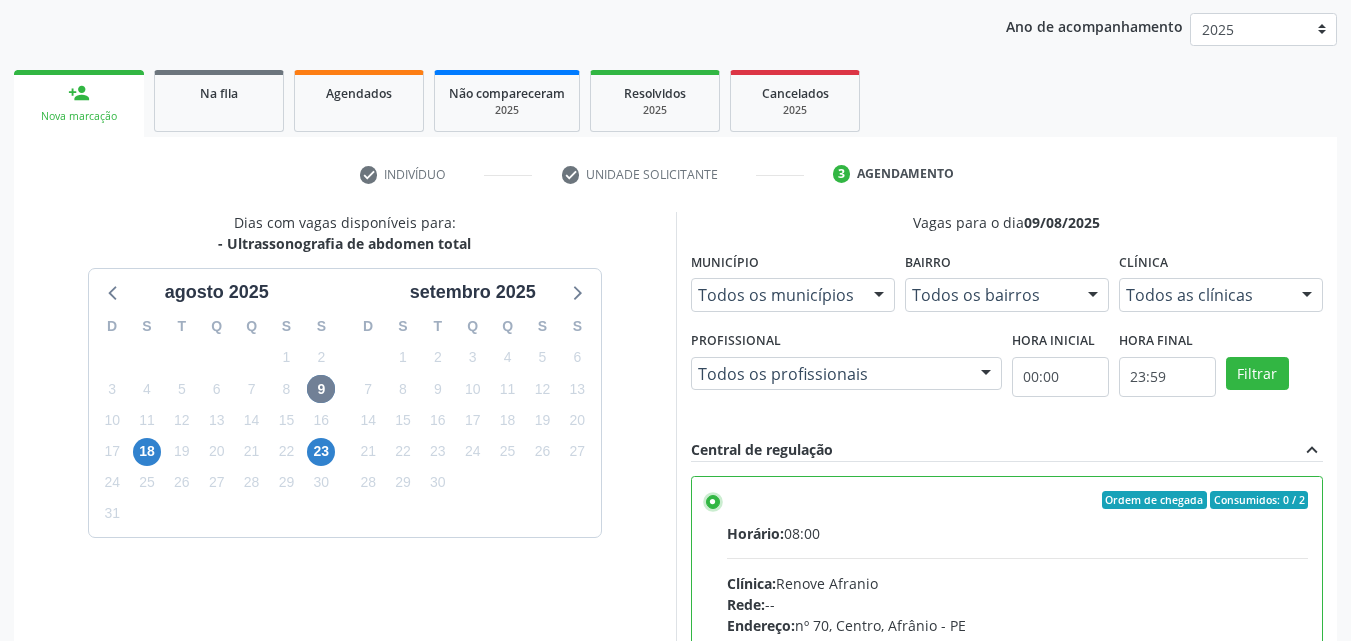 scroll, scrollTop: 99, scrollLeft: 0, axis: vertical 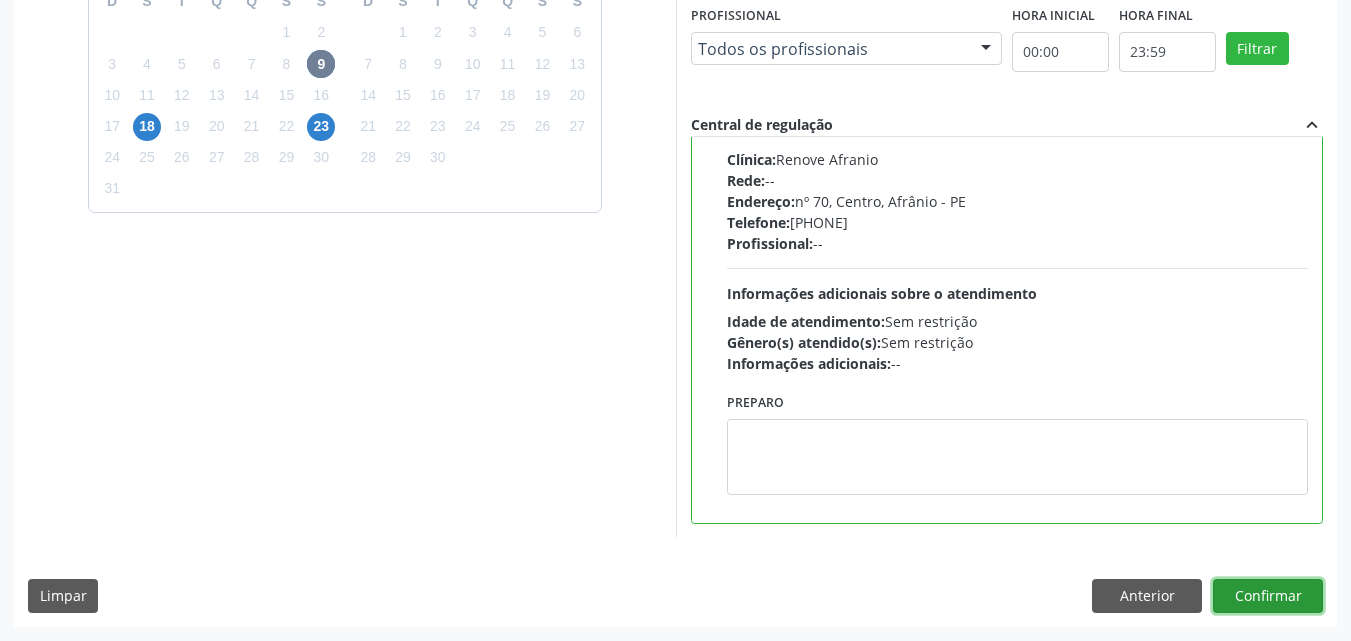 click on "Confirmar" at bounding box center [1268, 596] 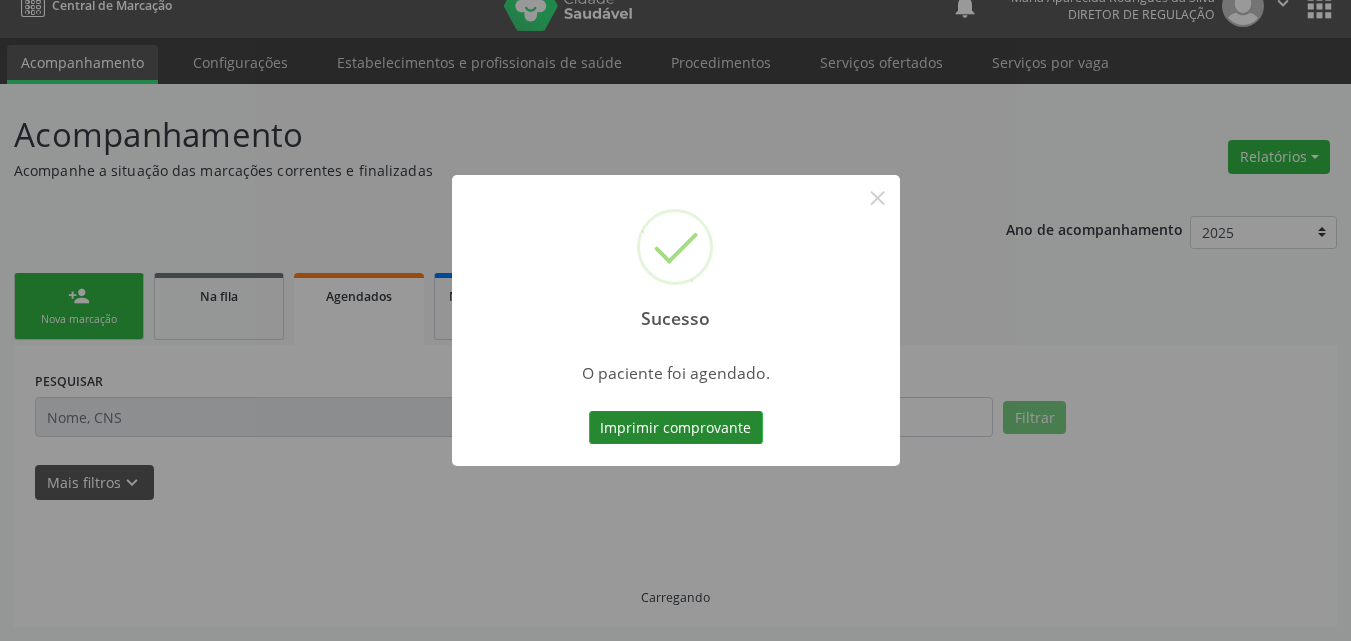scroll, scrollTop: 26, scrollLeft: 0, axis: vertical 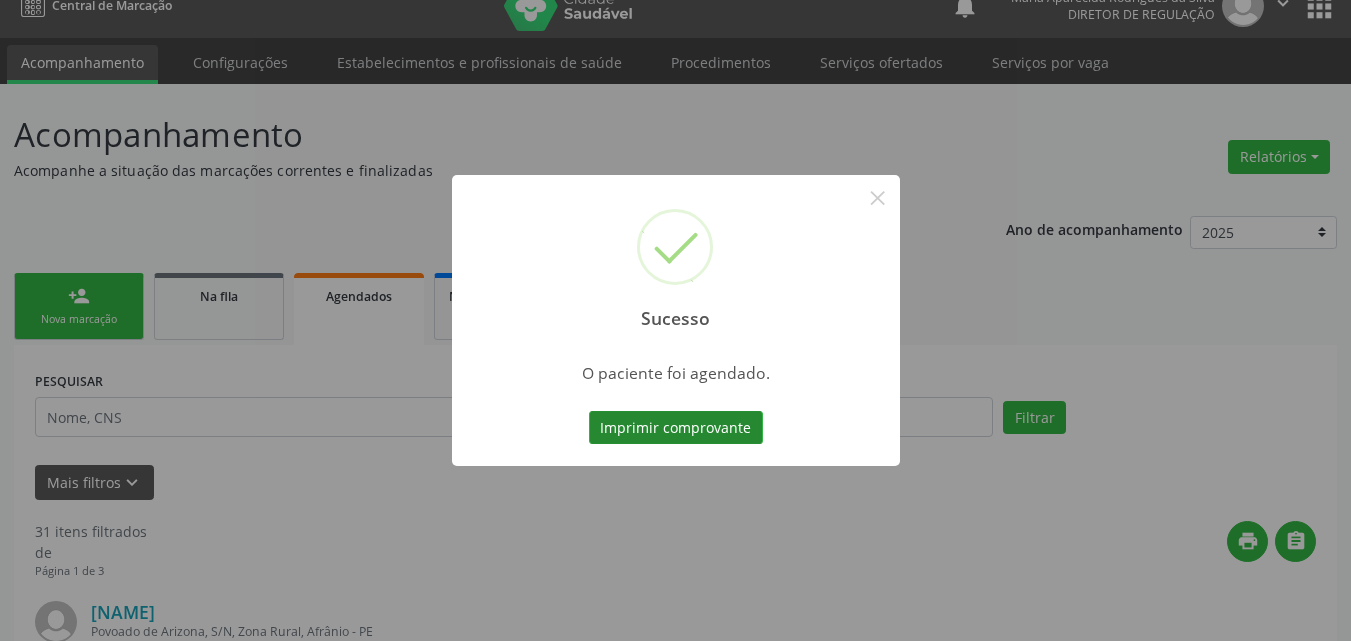 click on "Imprimir comprovante" at bounding box center [676, 428] 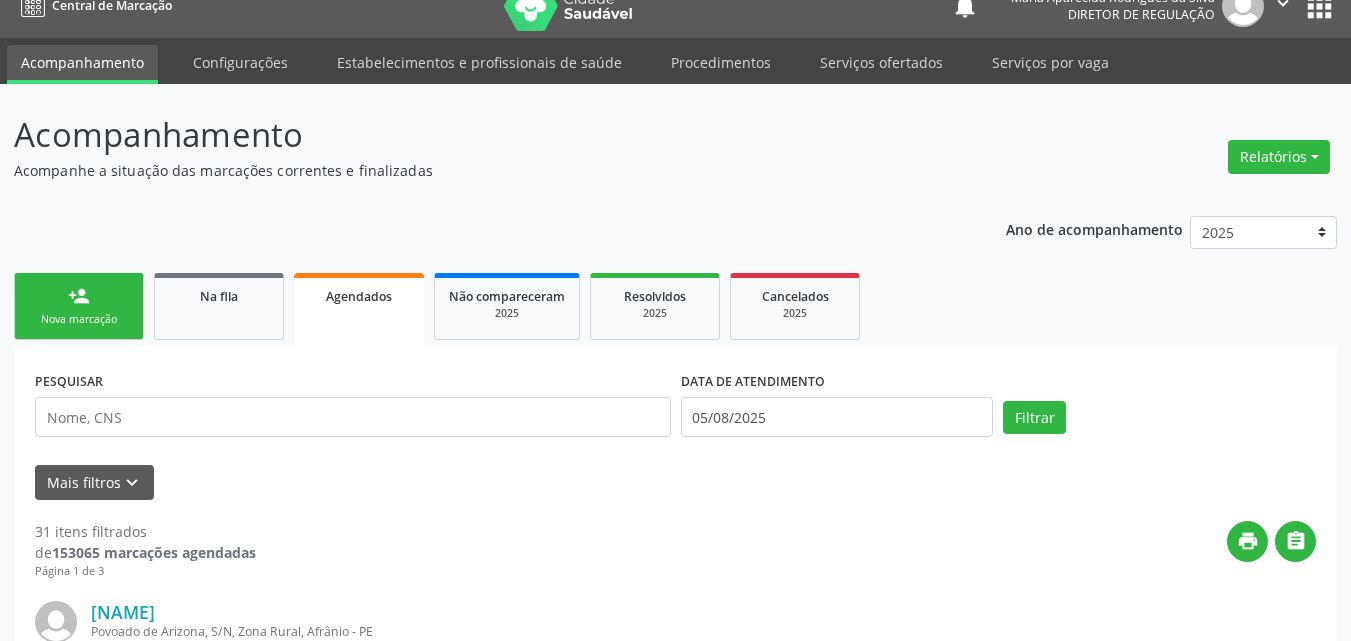 click on "Nova marcação" at bounding box center [79, 319] 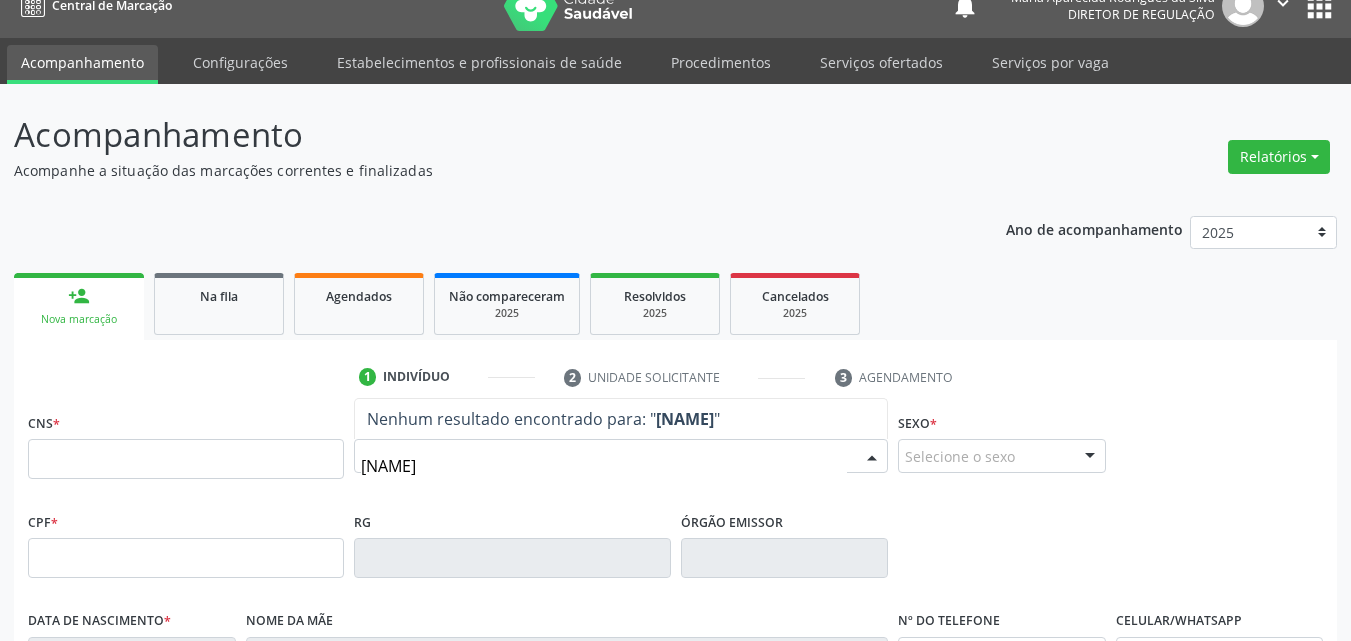 type on "[NAME]" 